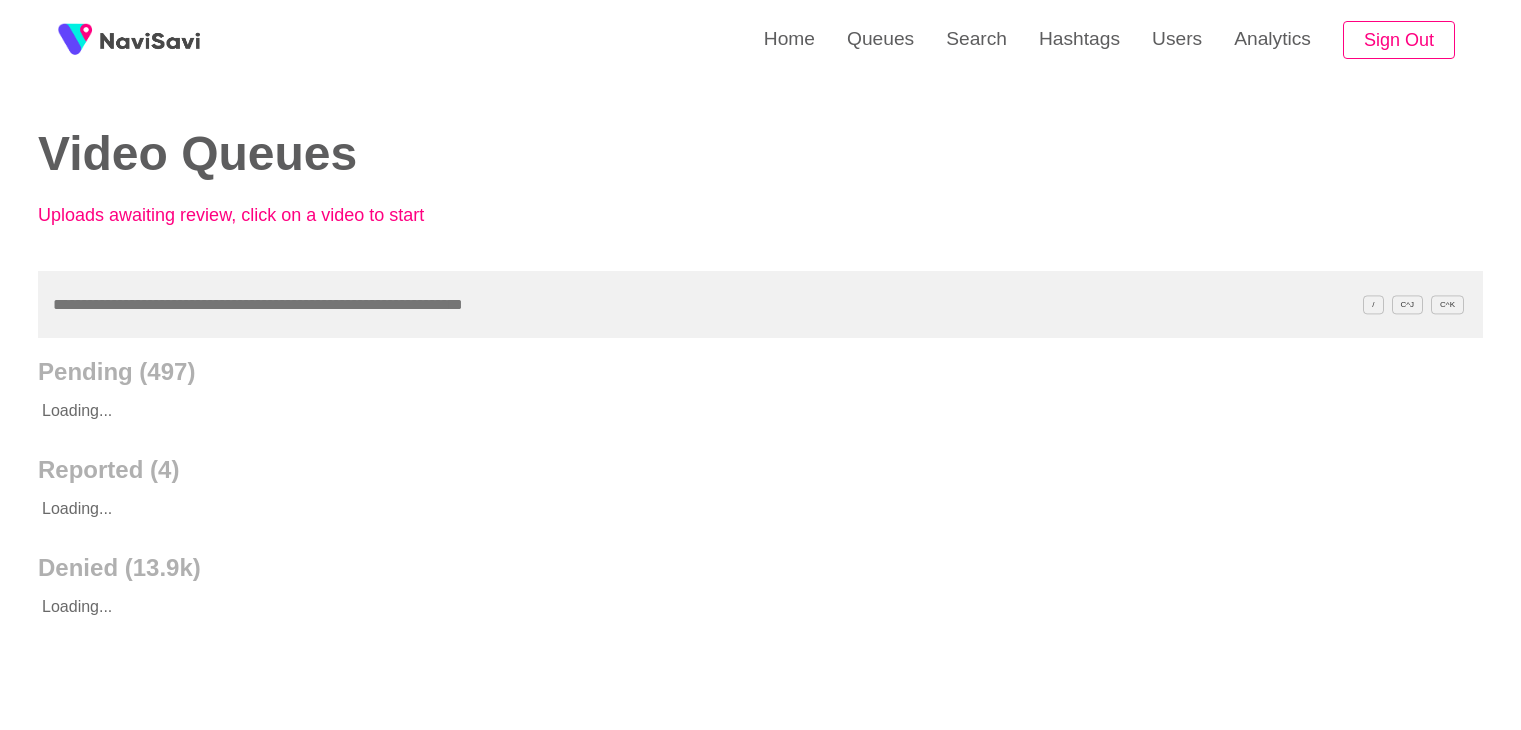 scroll, scrollTop: 0, scrollLeft: 0, axis: both 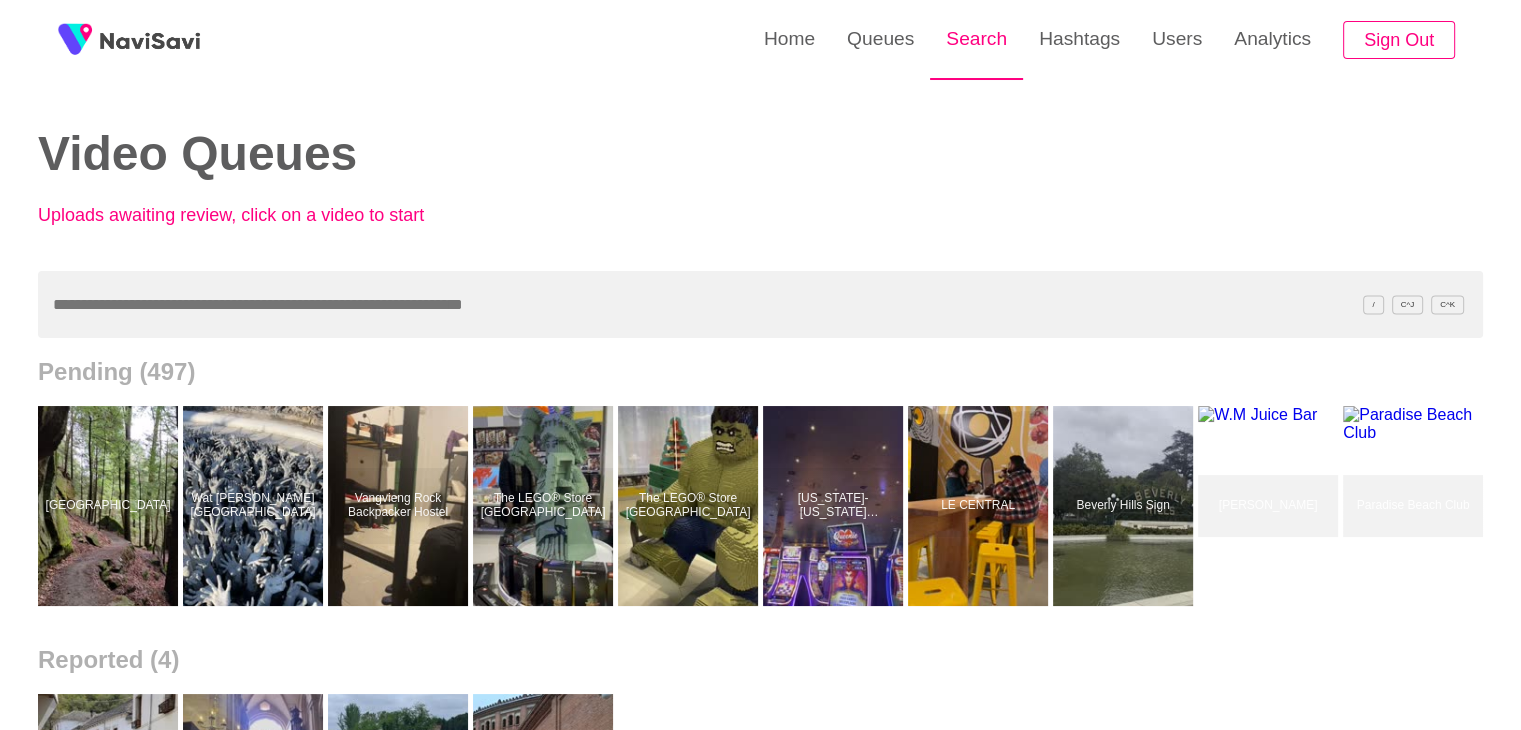 click on "Search" at bounding box center [976, 39] 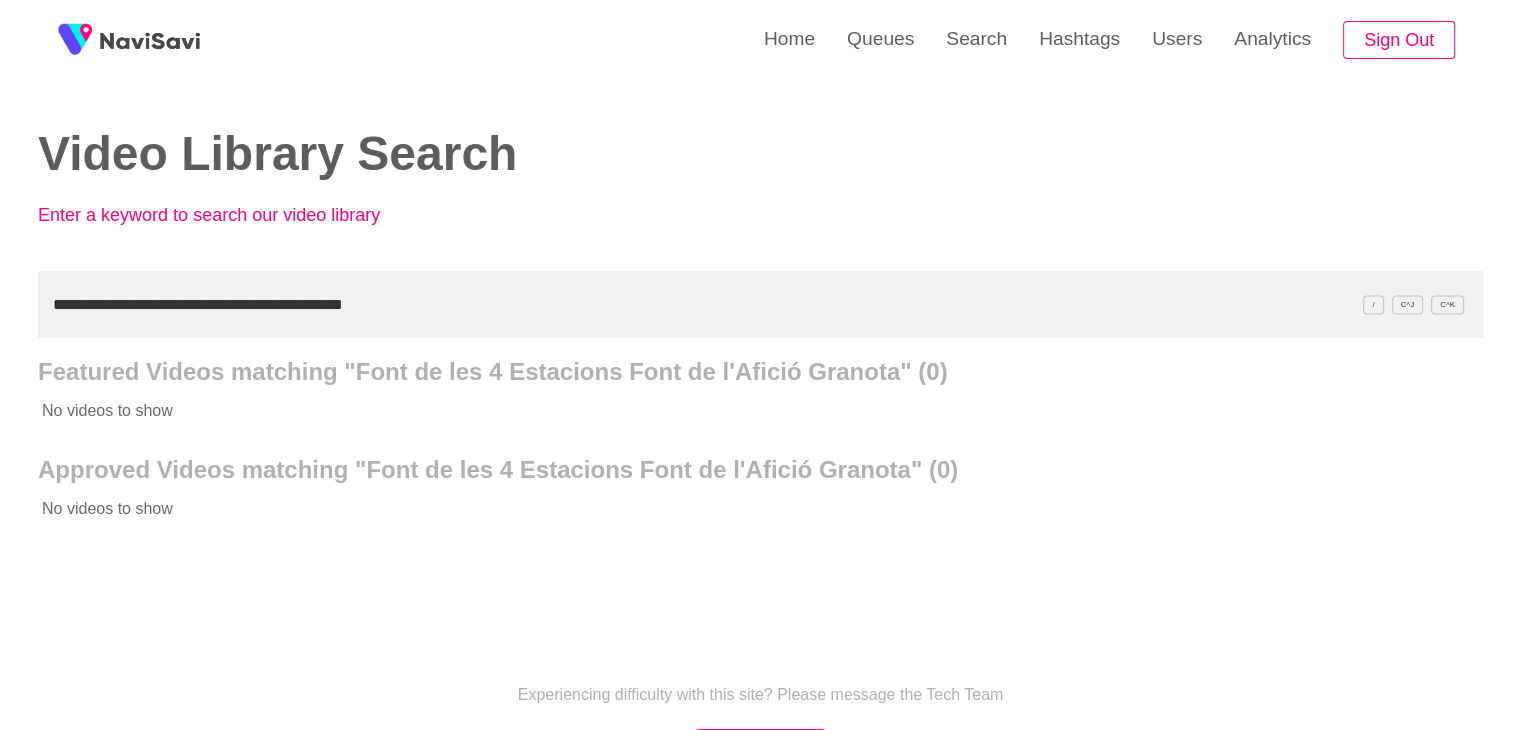 click on "**********" at bounding box center [760, 304] 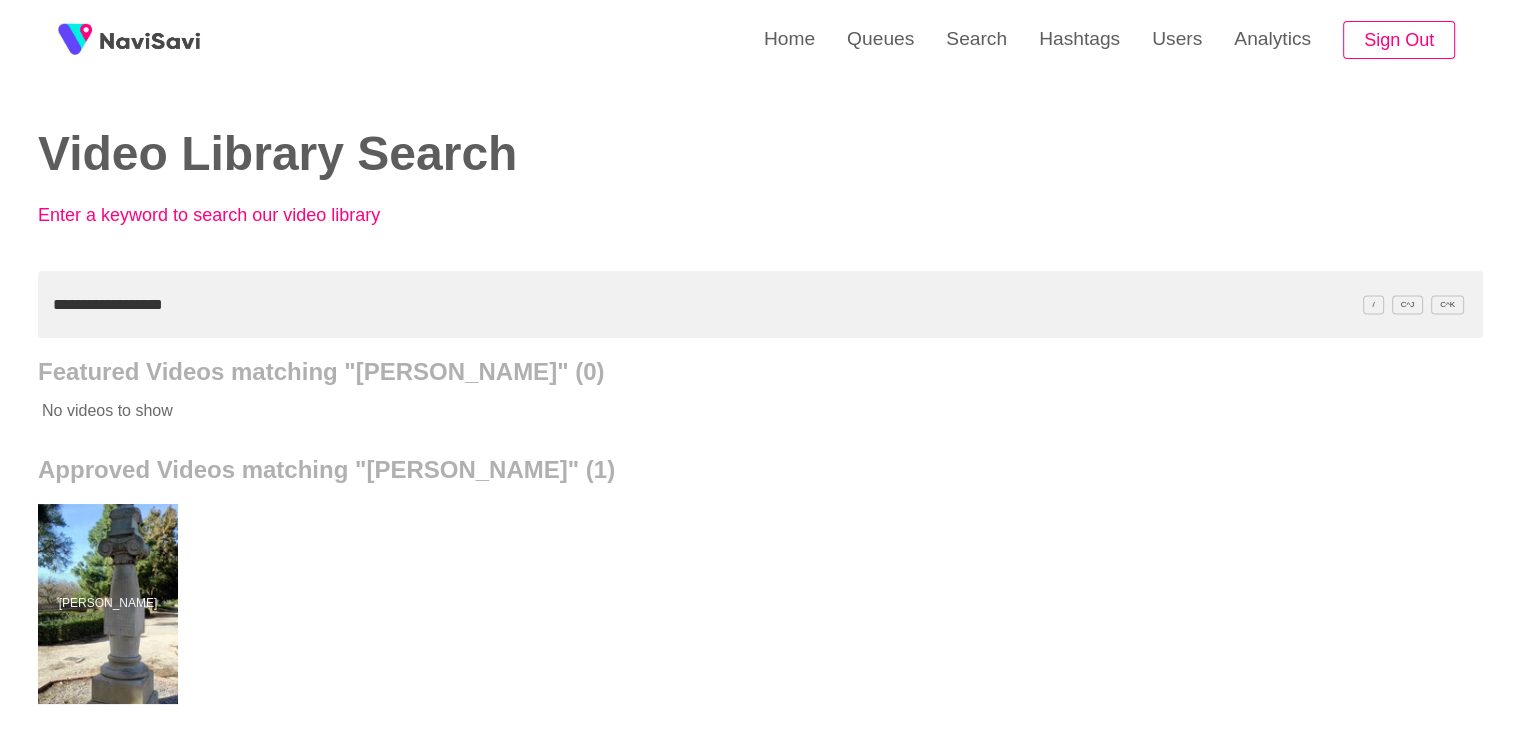 drag, startPoint x: 419, startPoint y: 245, endPoint x: 421, endPoint y: 265, distance: 20.09975 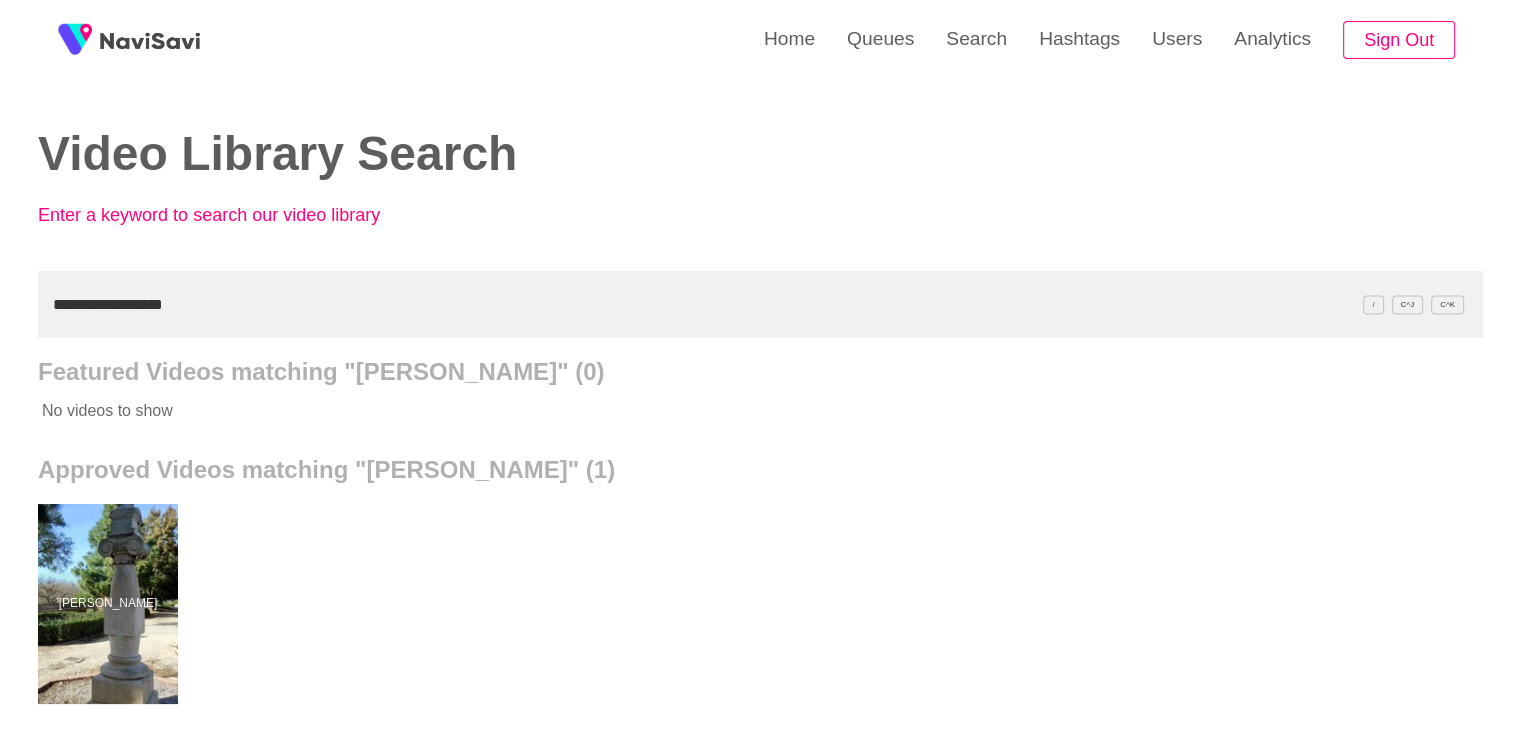 click on "**********" at bounding box center [760, 304] 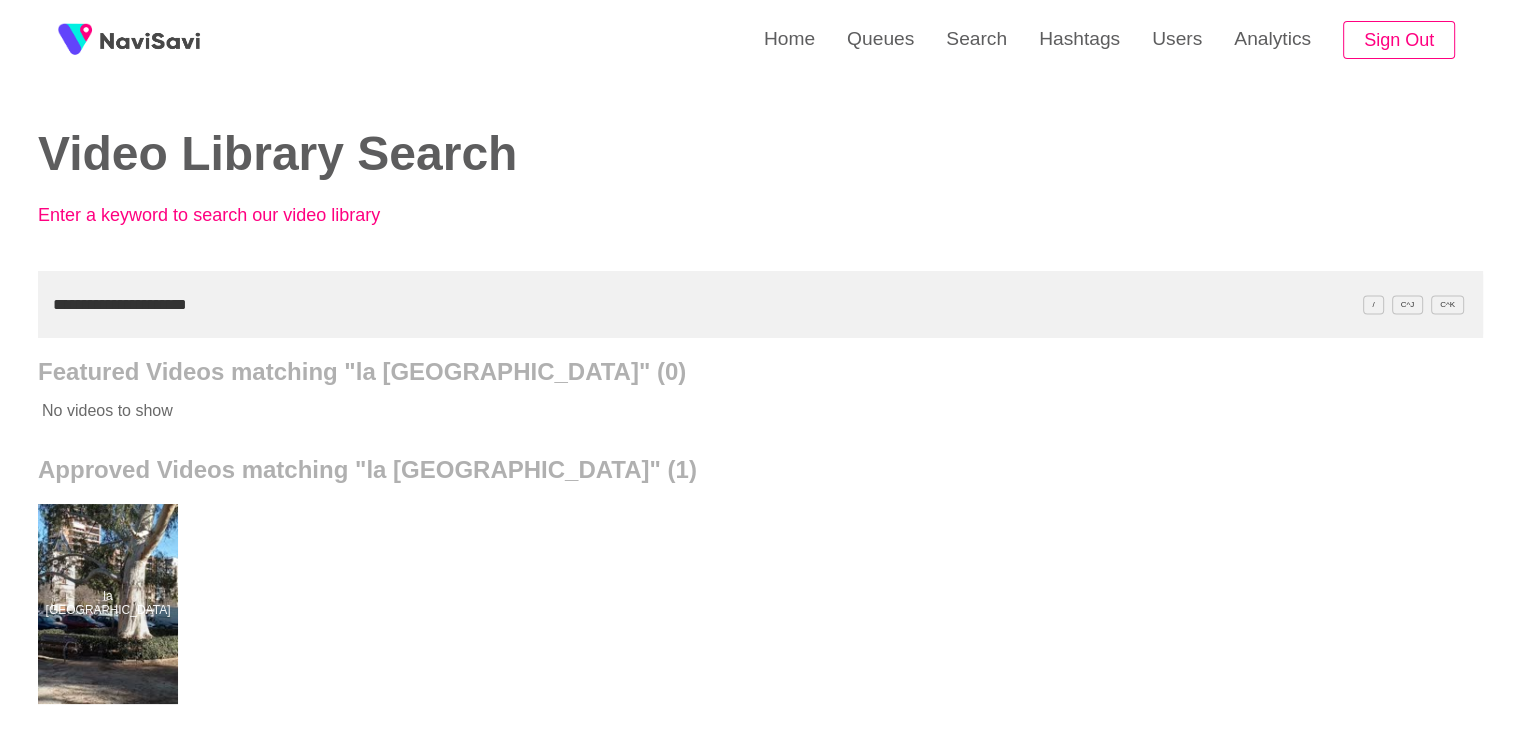 click on "**********" at bounding box center (760, 304) 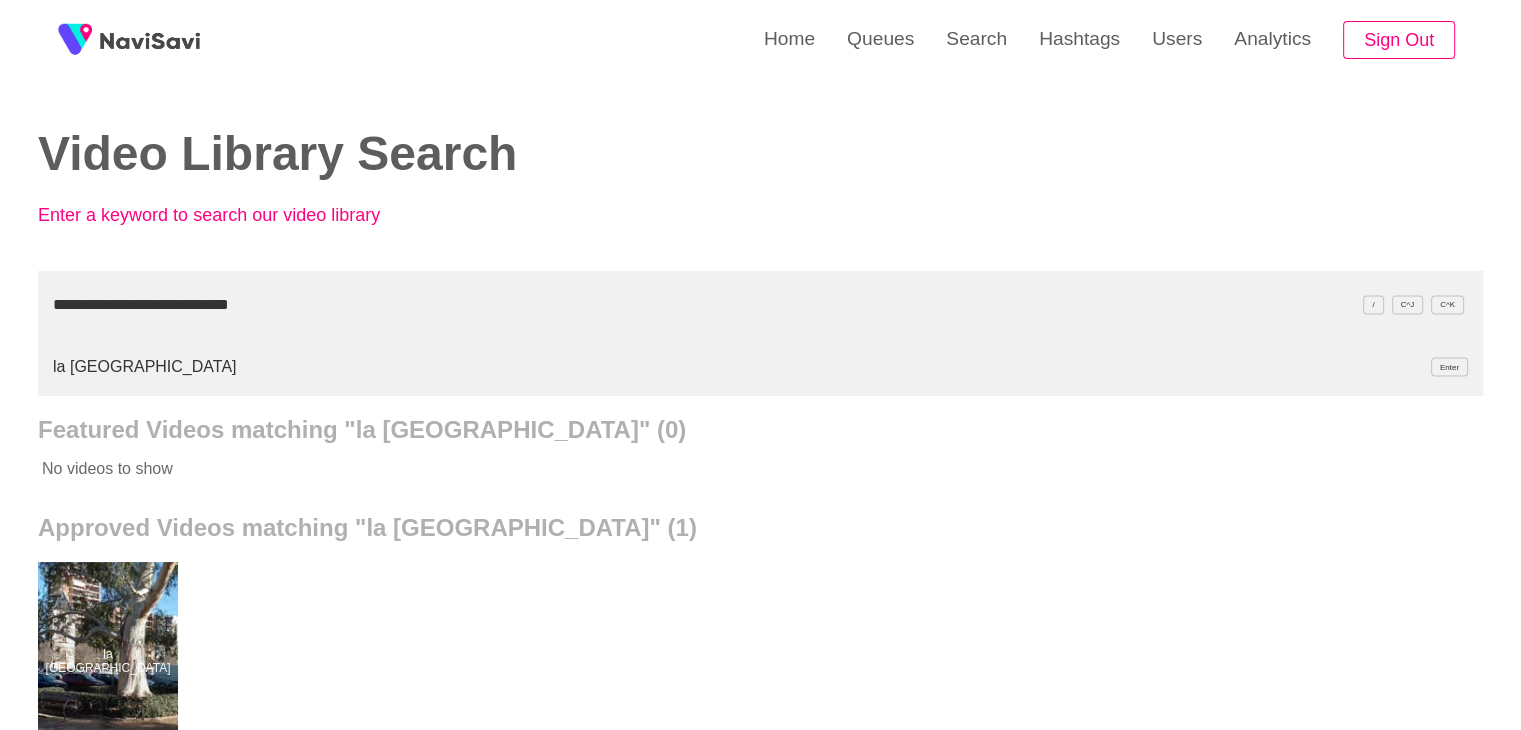 type on "**********" 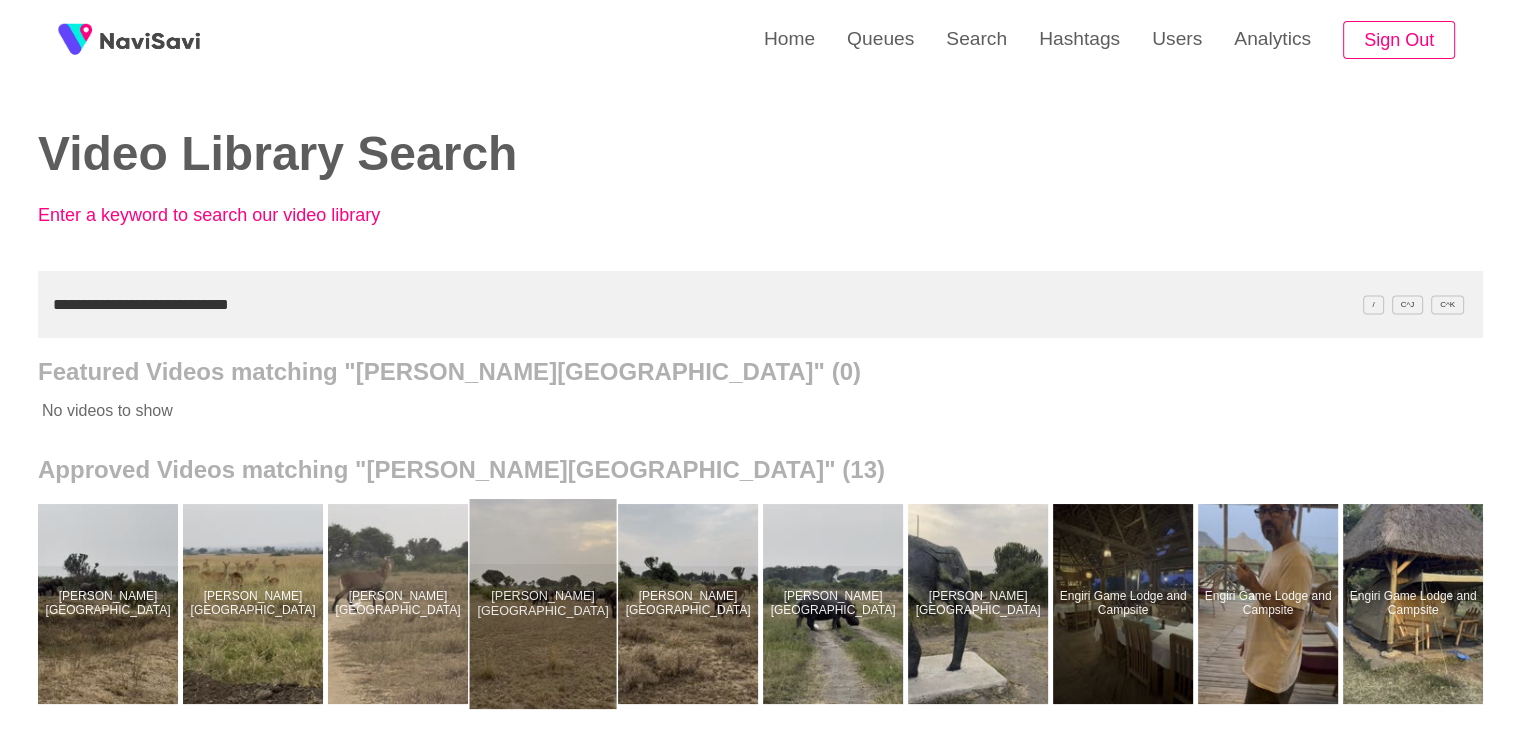 scroll, scrollTop: 0, scrollLeft: 440, axis: horizontal 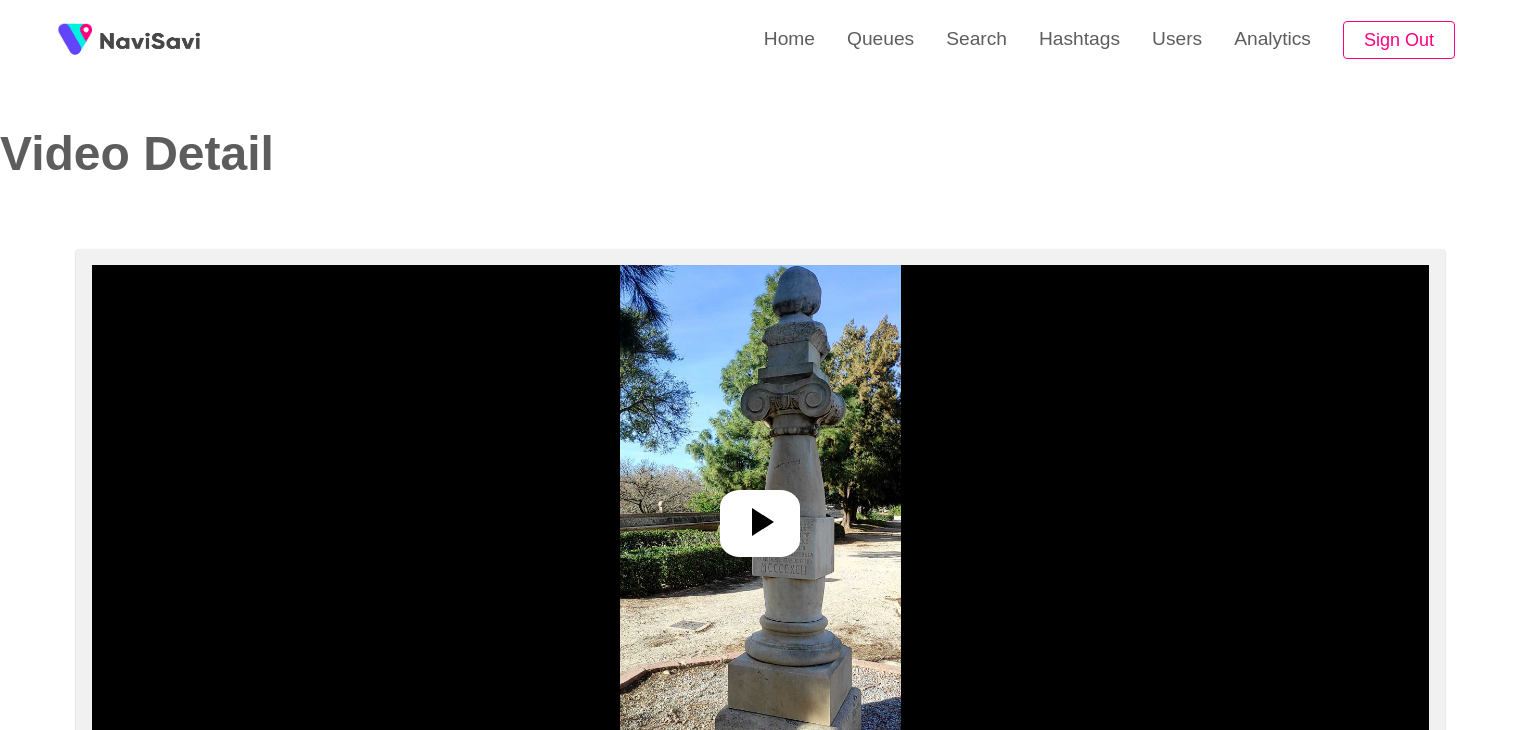 select on "**" 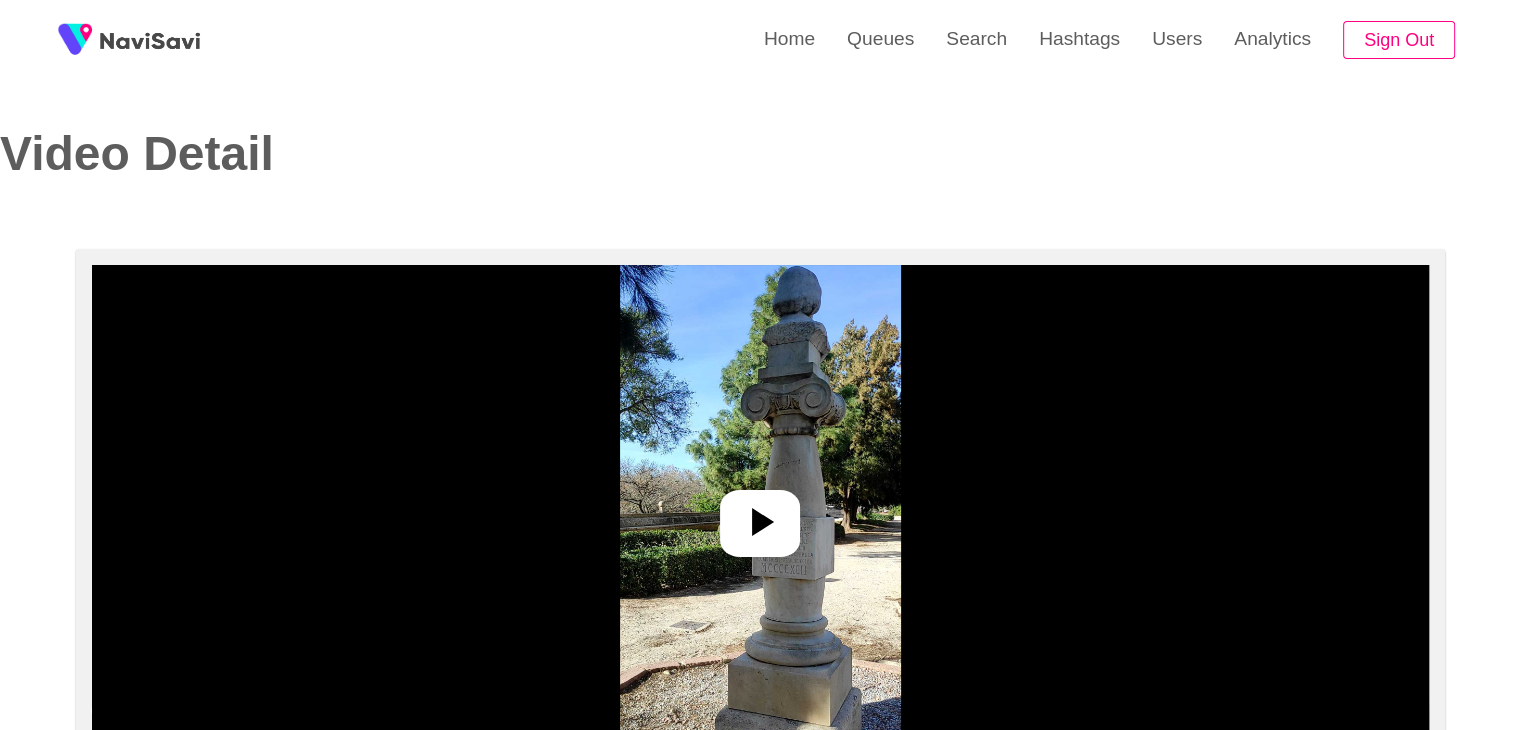 click at bounding box center (760, 515) 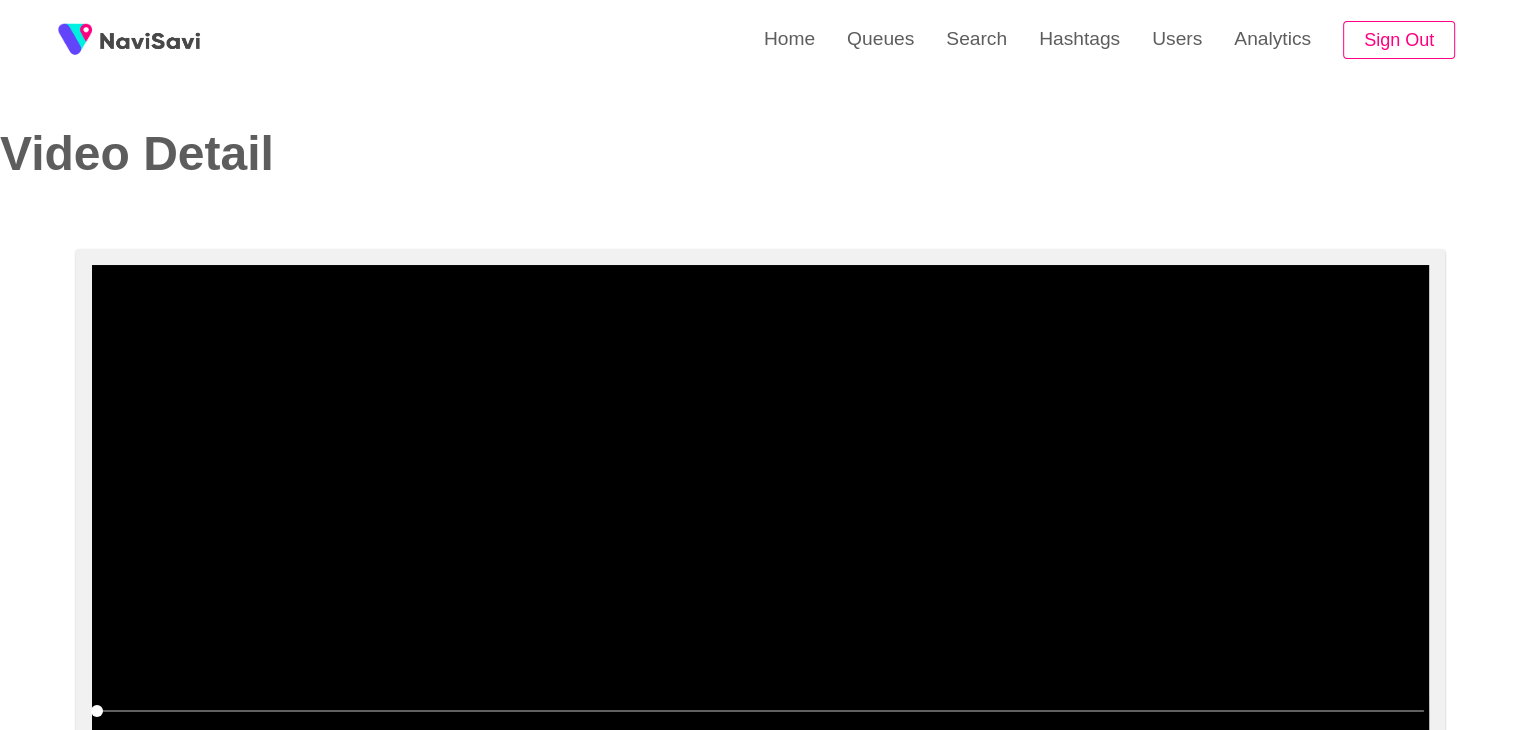 scroll, scrollTop: 72, scrollLeft: 0, axis: vertical 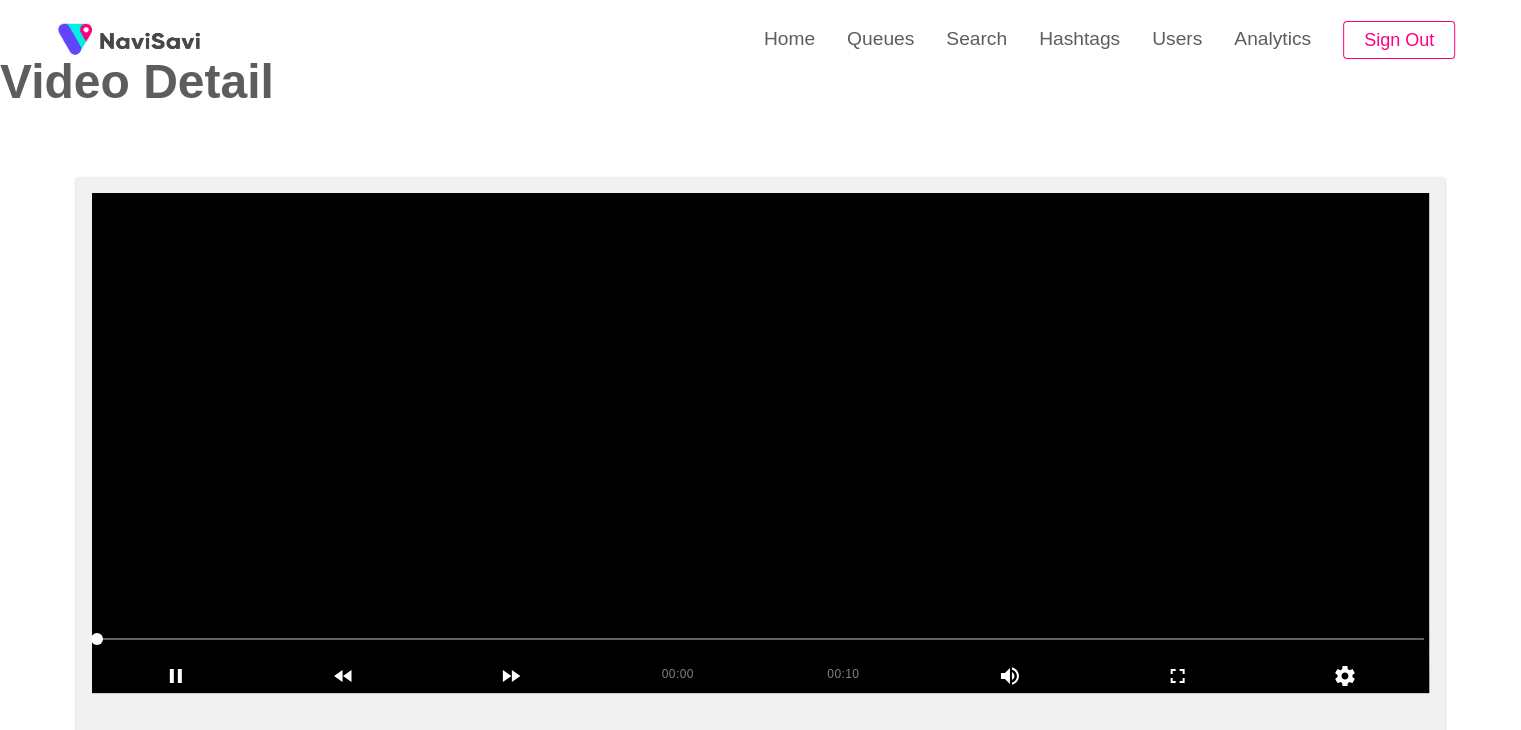 select on "**********" 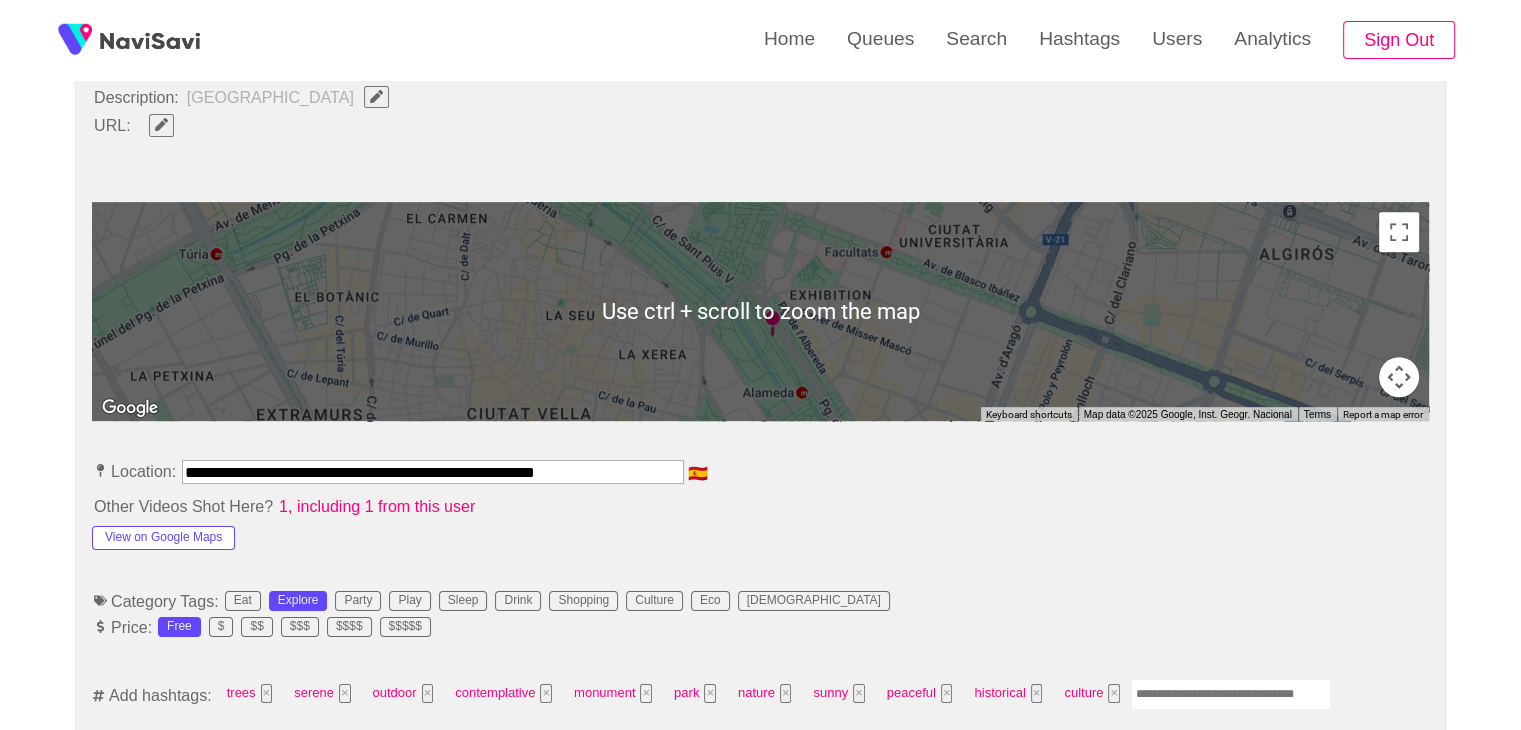 scroll, scrollTop: 804, scrollLeft: 0, axis: vertical 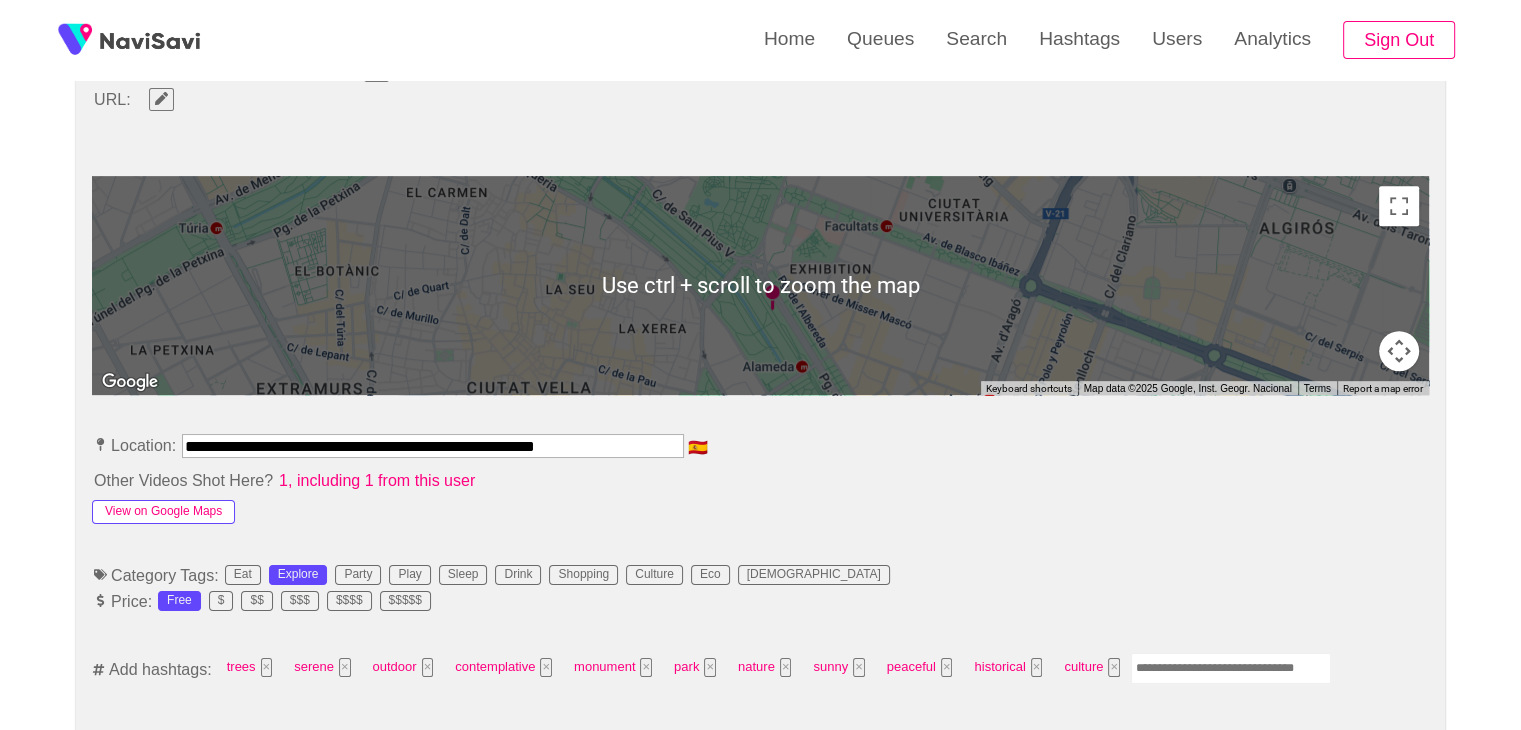click on "View on Google Maps" at bounding box center (163, 512) 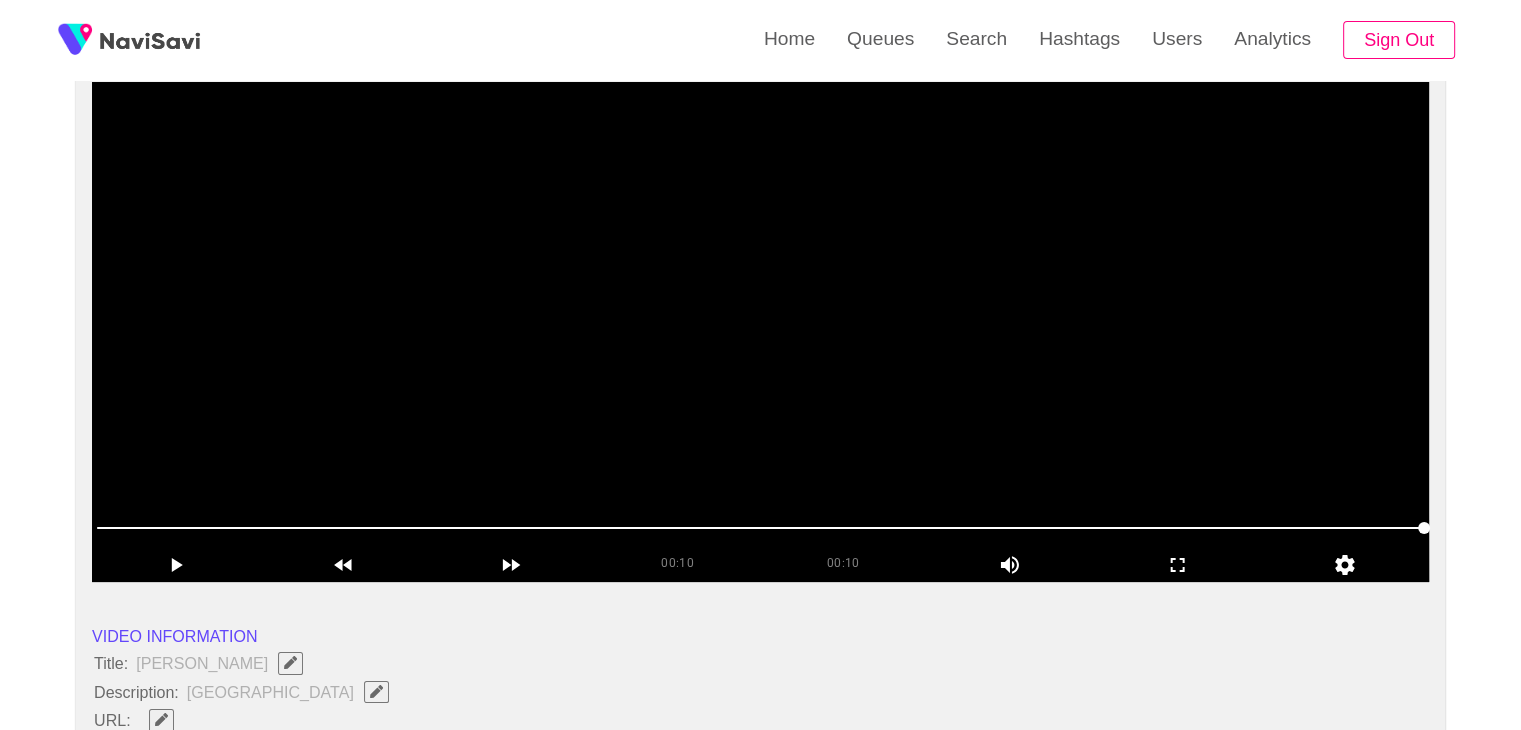 scroll, scrollTop: 180, scrollLeft: 0, axis: vertical 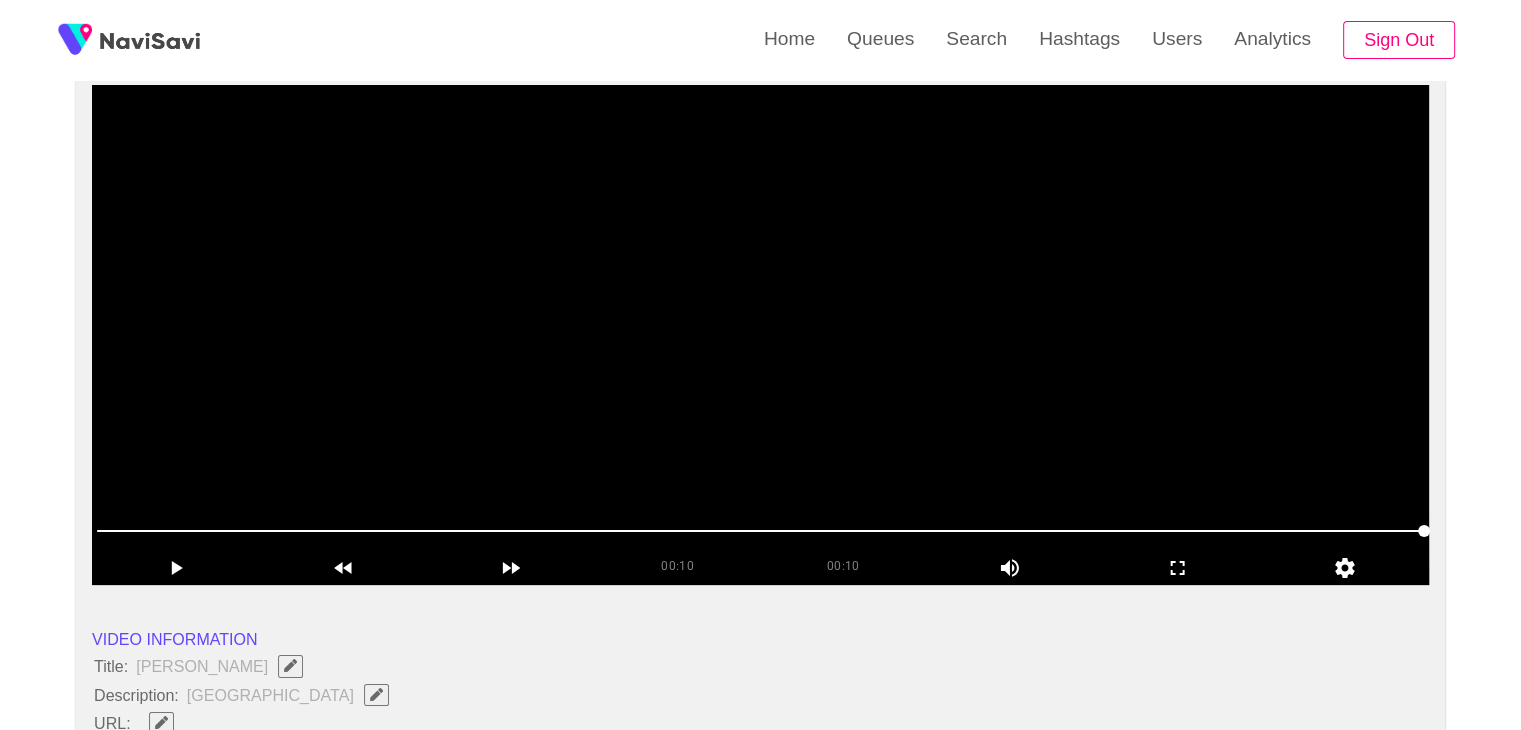 click at bounding box center [760, 335] 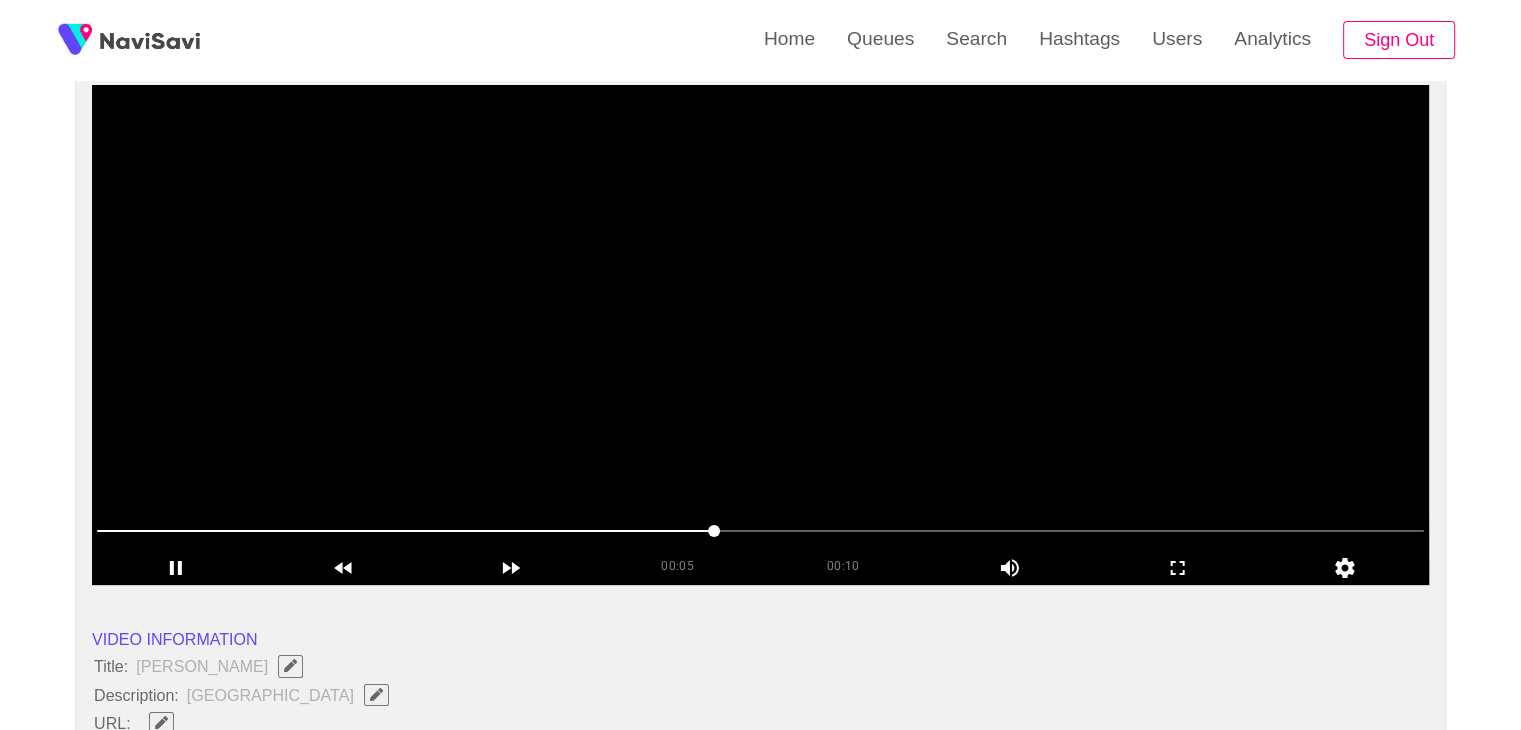 click at bounding box center (760, 335) 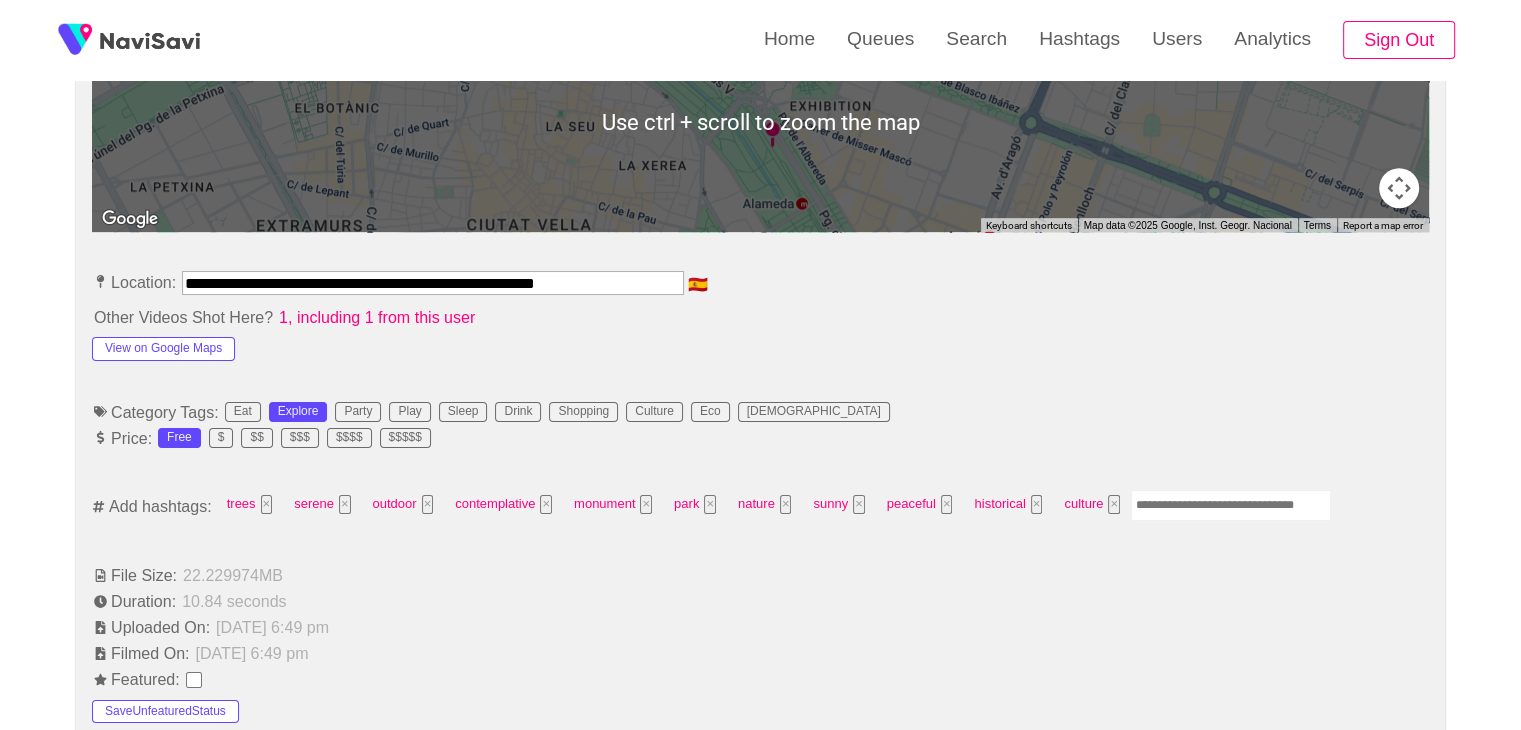 scroll, scrollTop: 968, scrollLeft: 0, axis: vertical 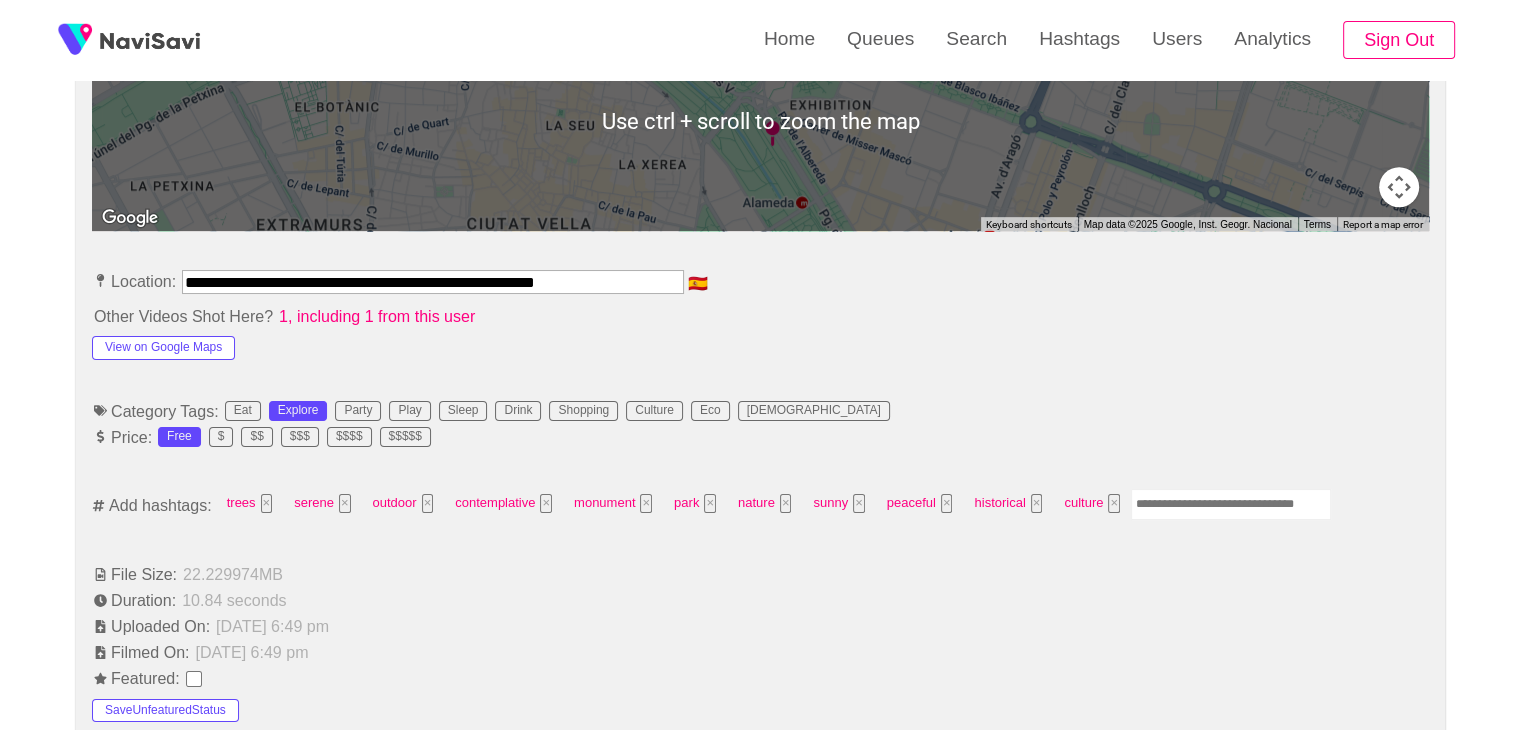 click at bounding box center [1231, 504] 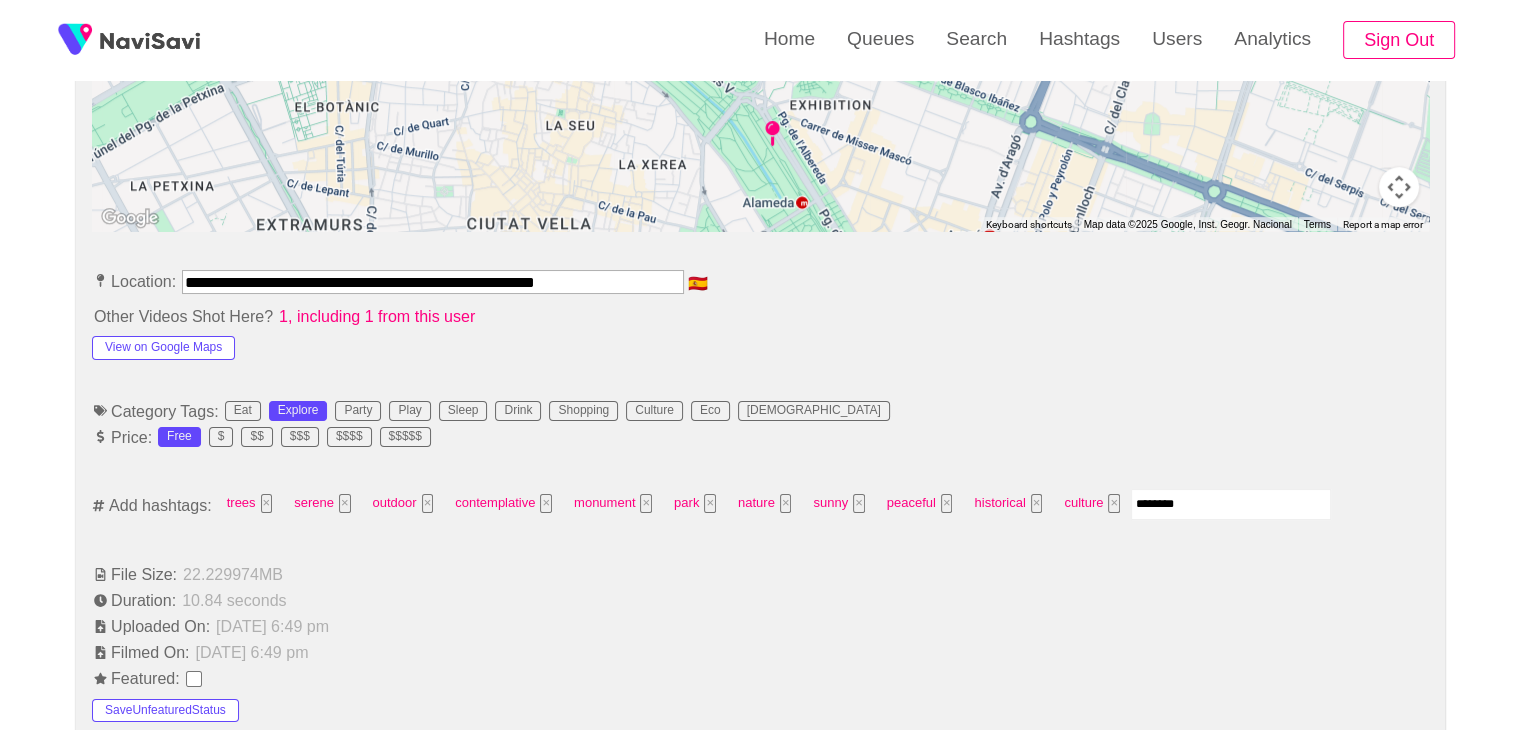type on "*********" 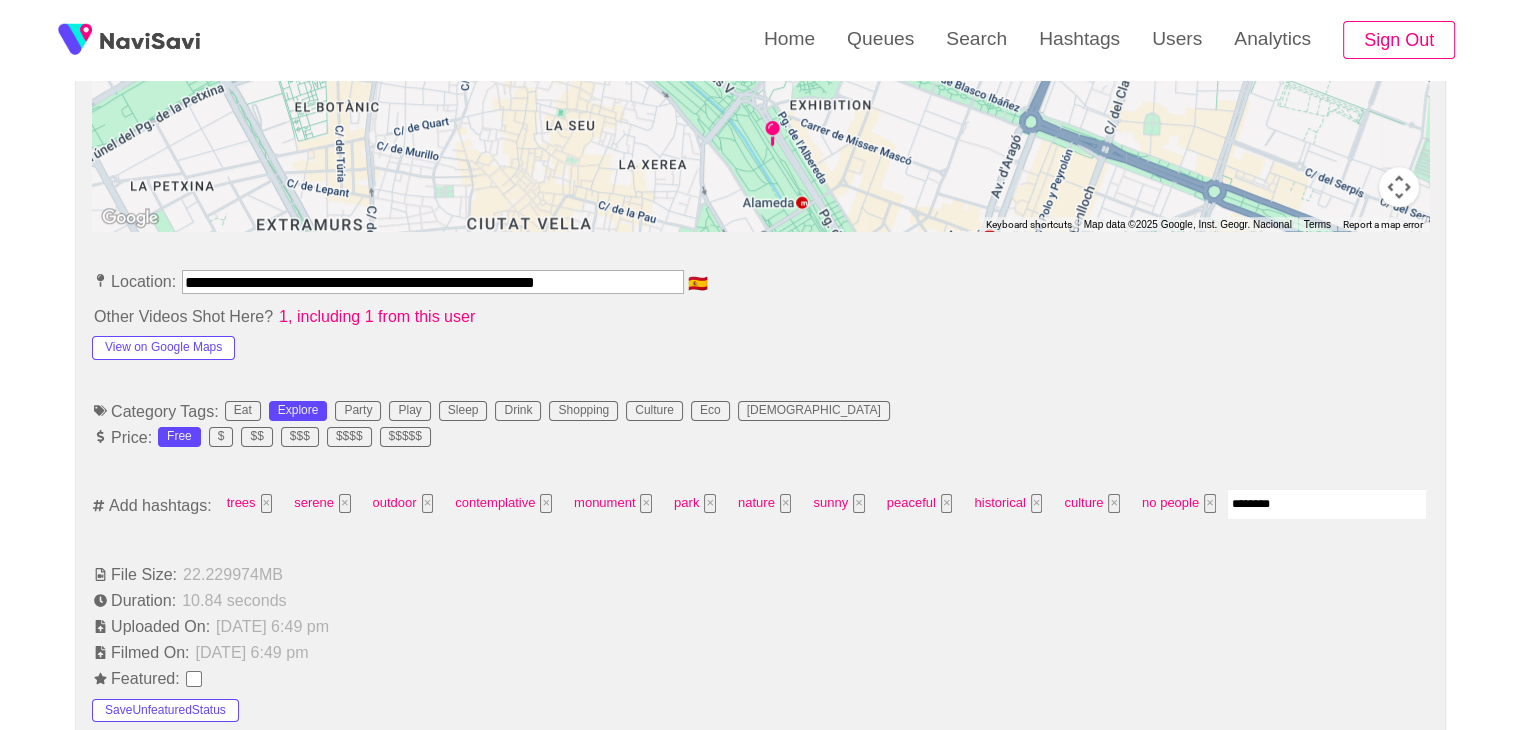 type on "*********" 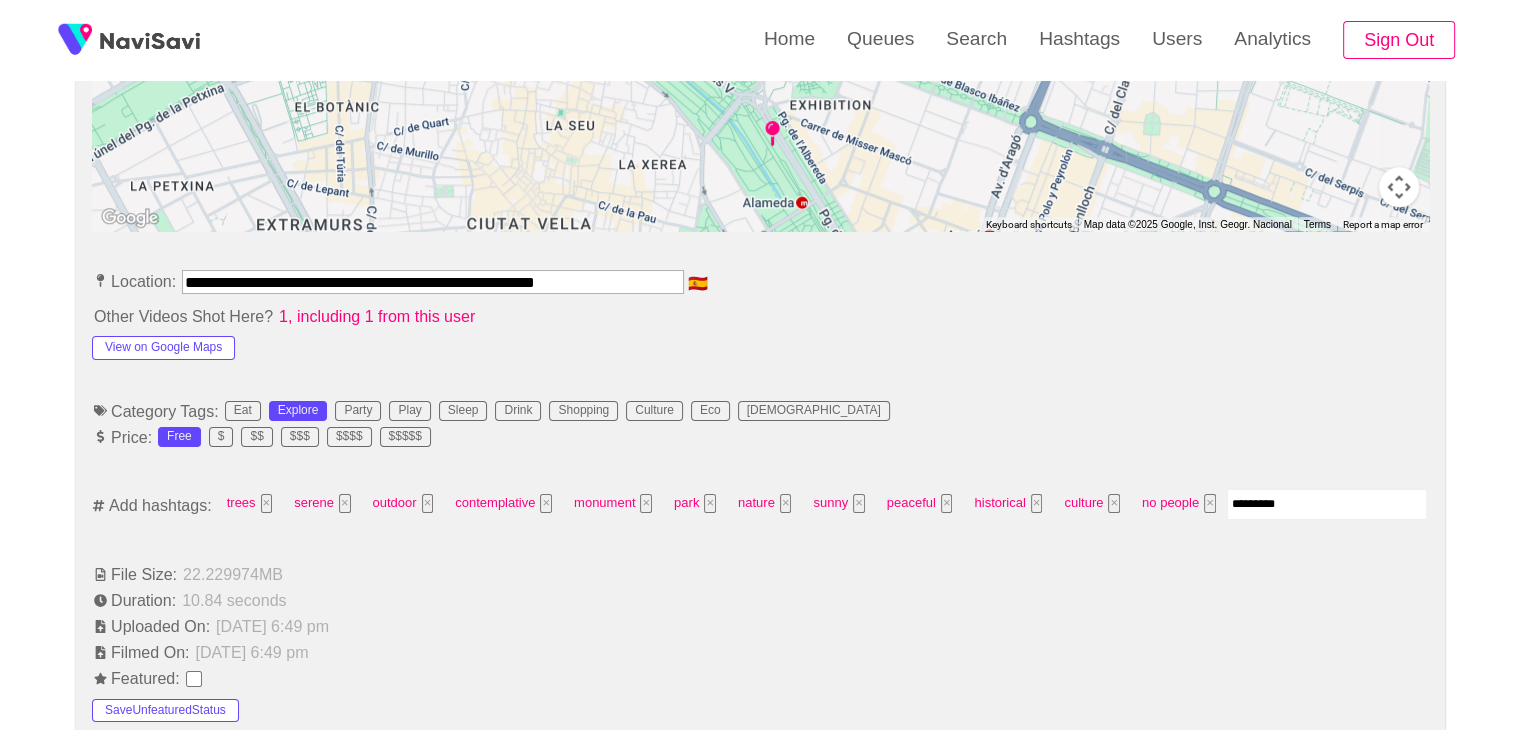 type 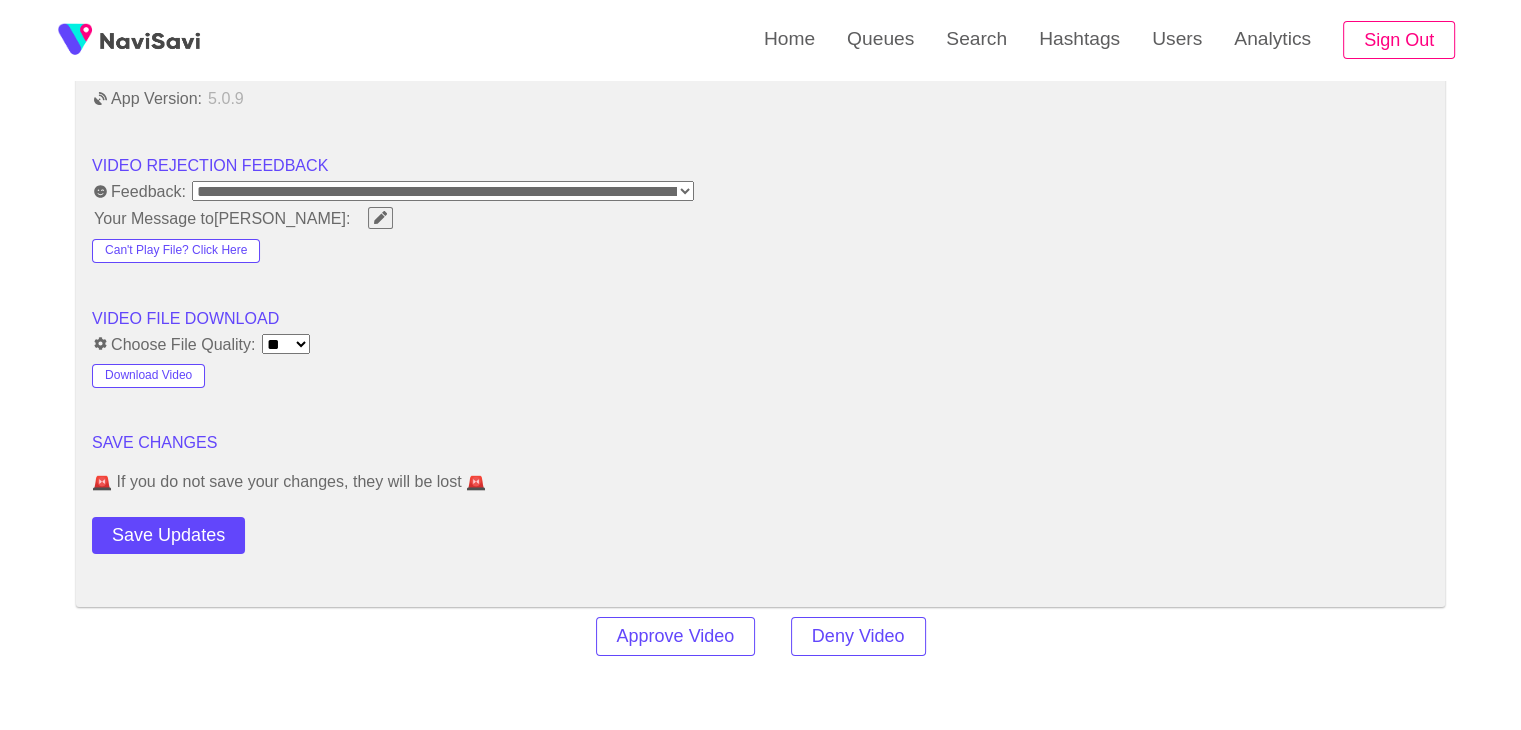 scroll, scrollTop: 2696, scrollLeft: 0, axis: vertical 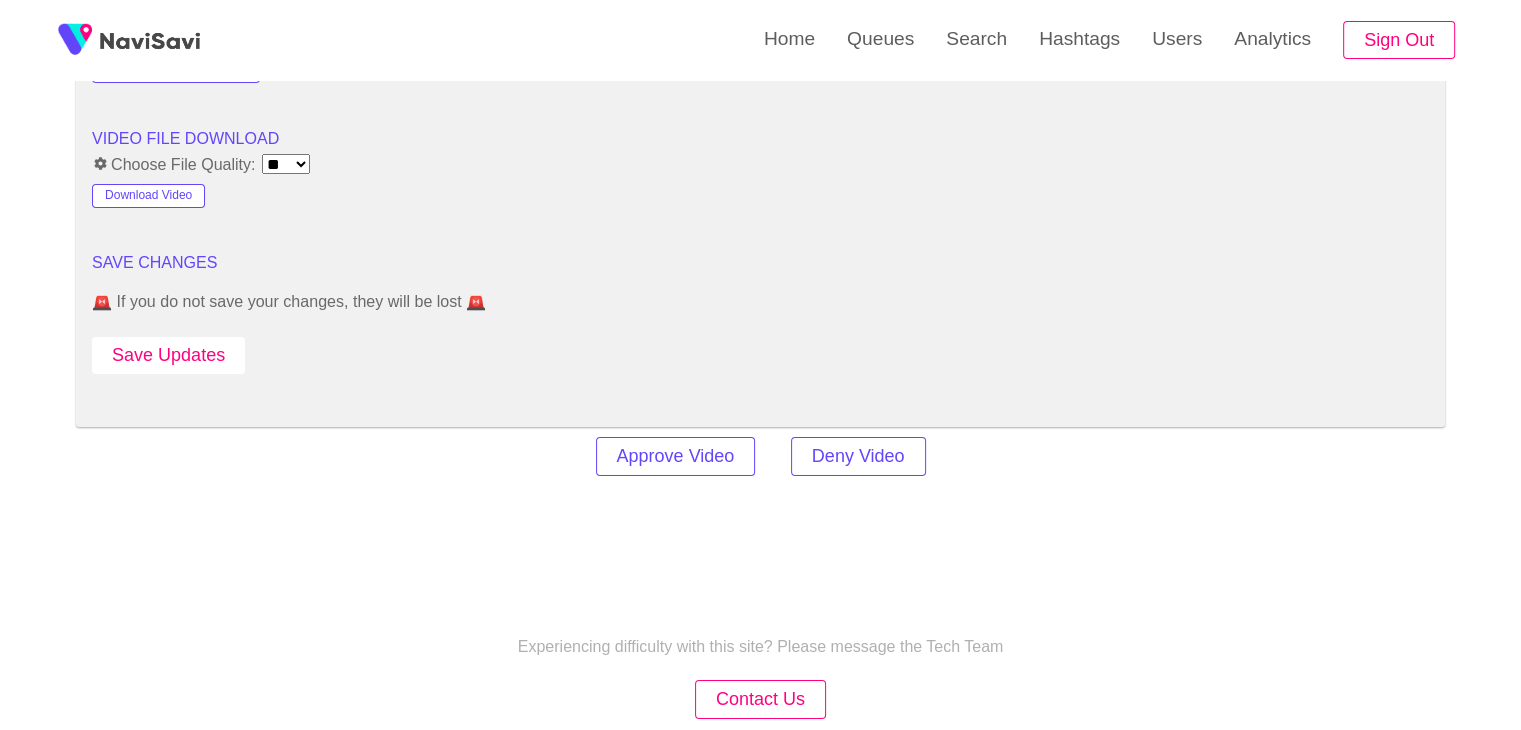 click on "Save Updates" at bounding box center [168, 355] 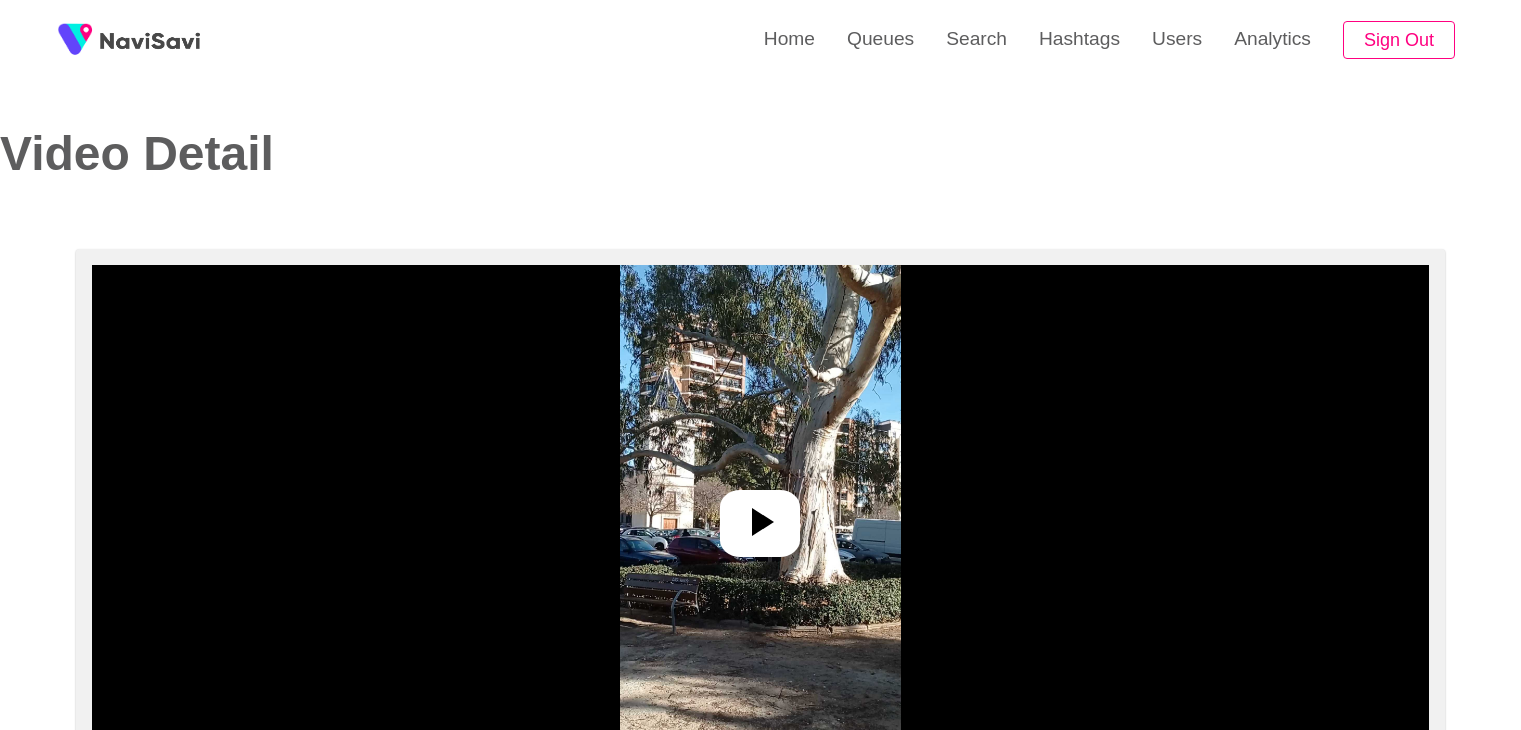 select on "**********" 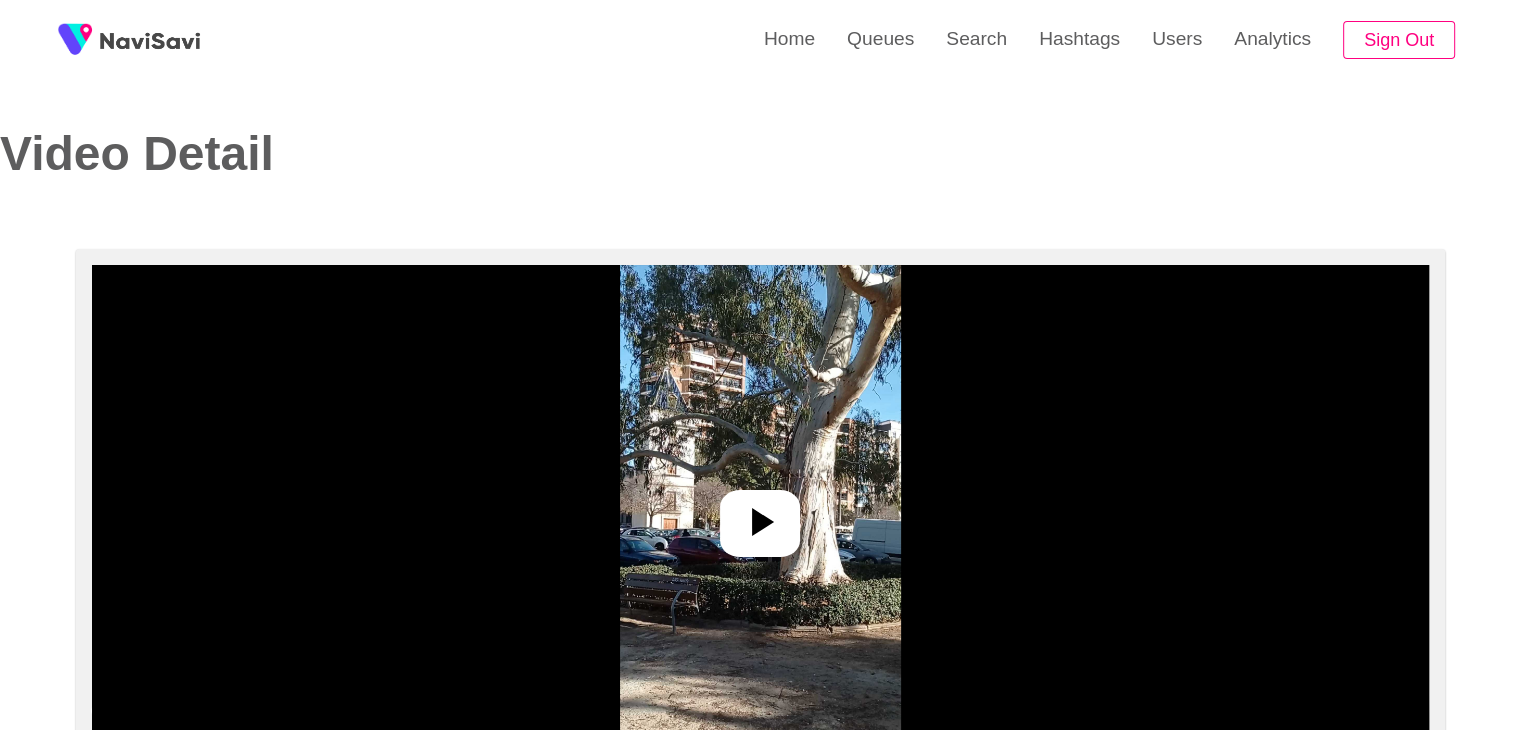 click at bounding box center (760, 515) 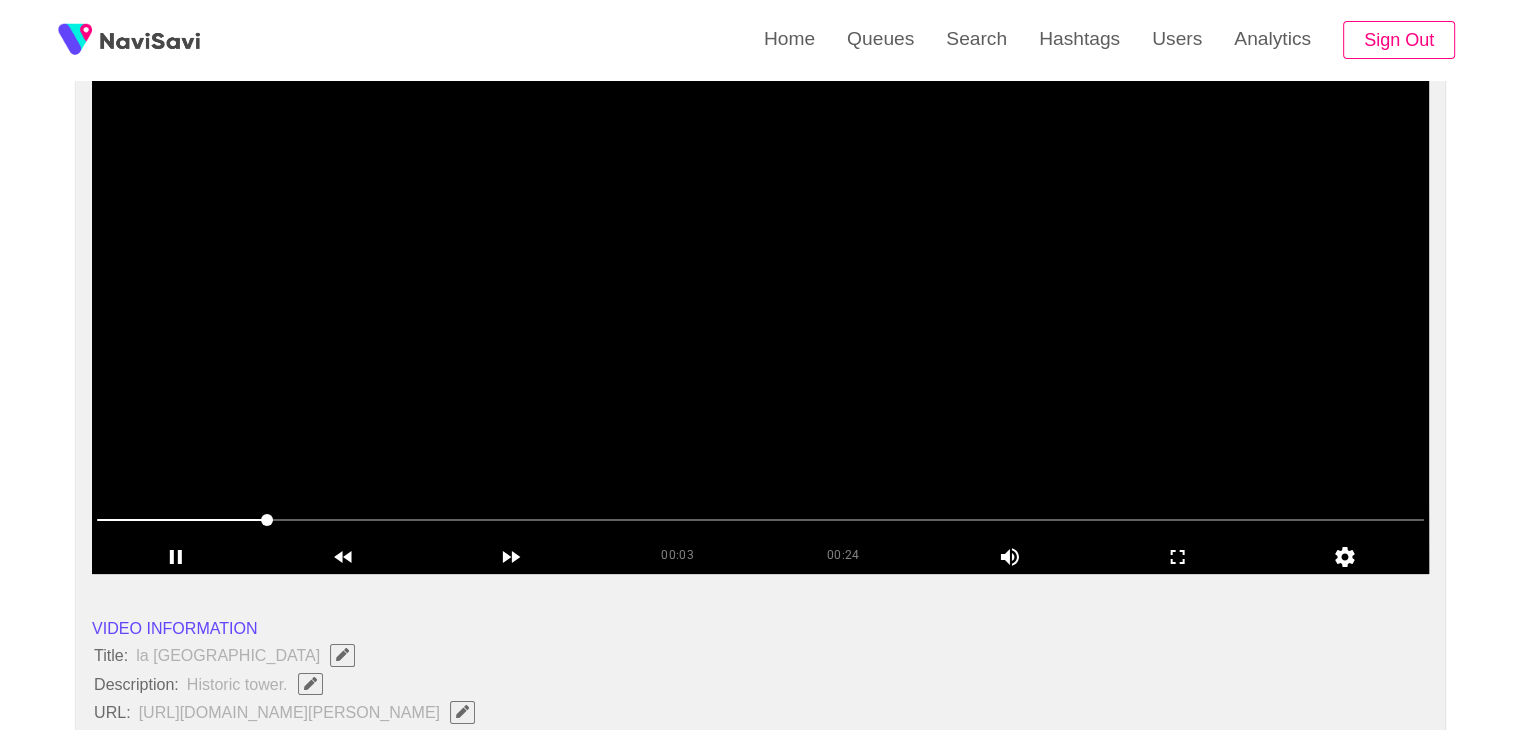 scroll, scrollTop: 192, scrollLeft: 0, axis: vertical 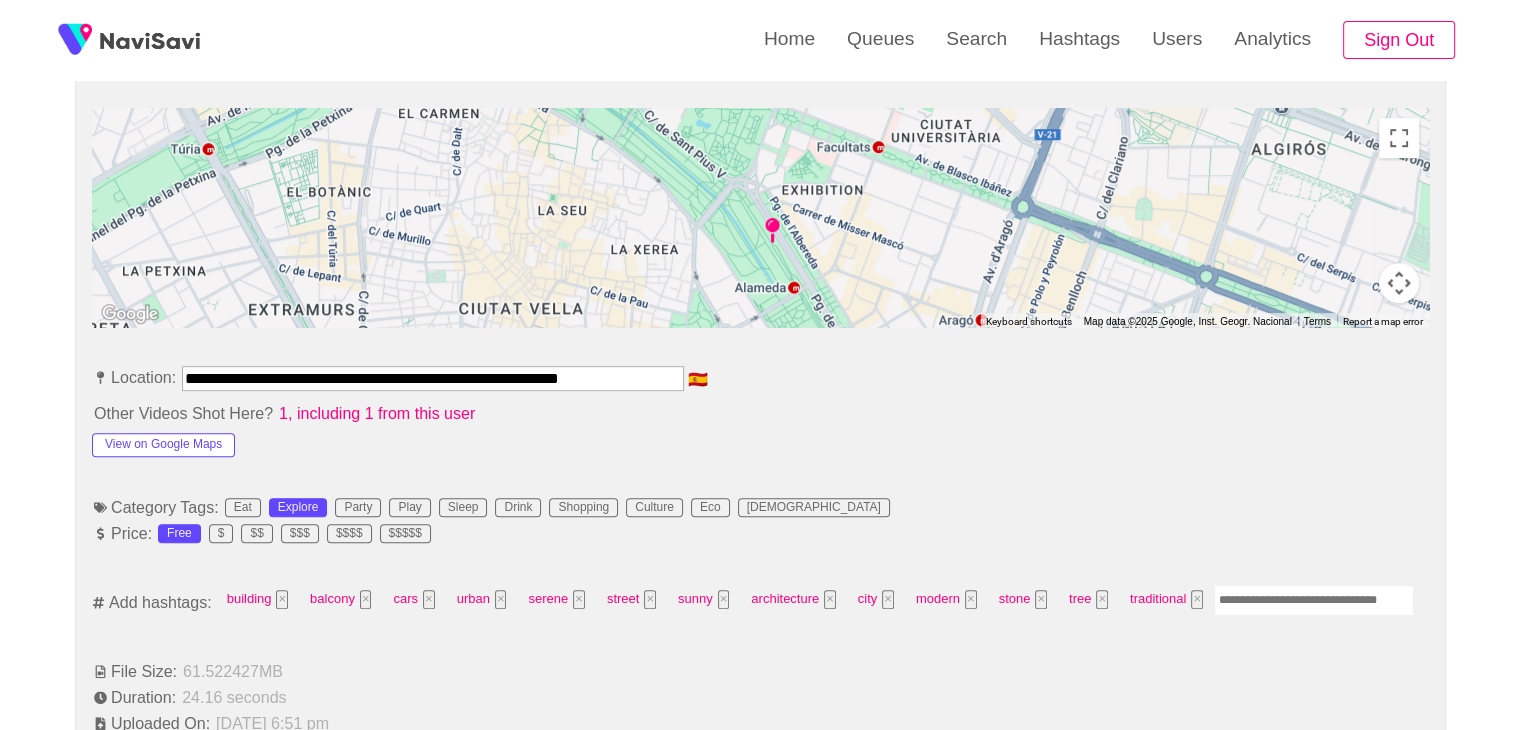 click at bounding box center [1314, 600] 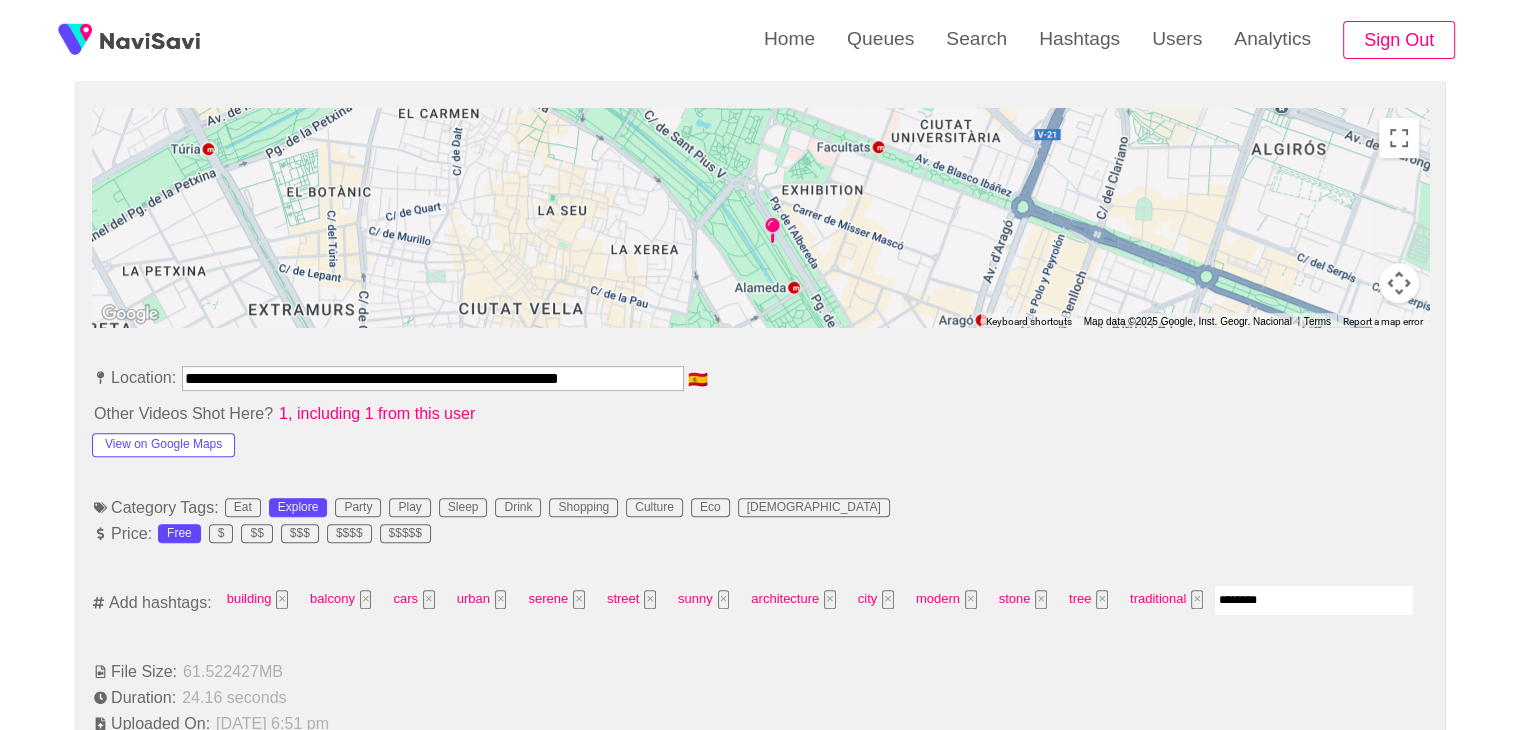 type on "*********" 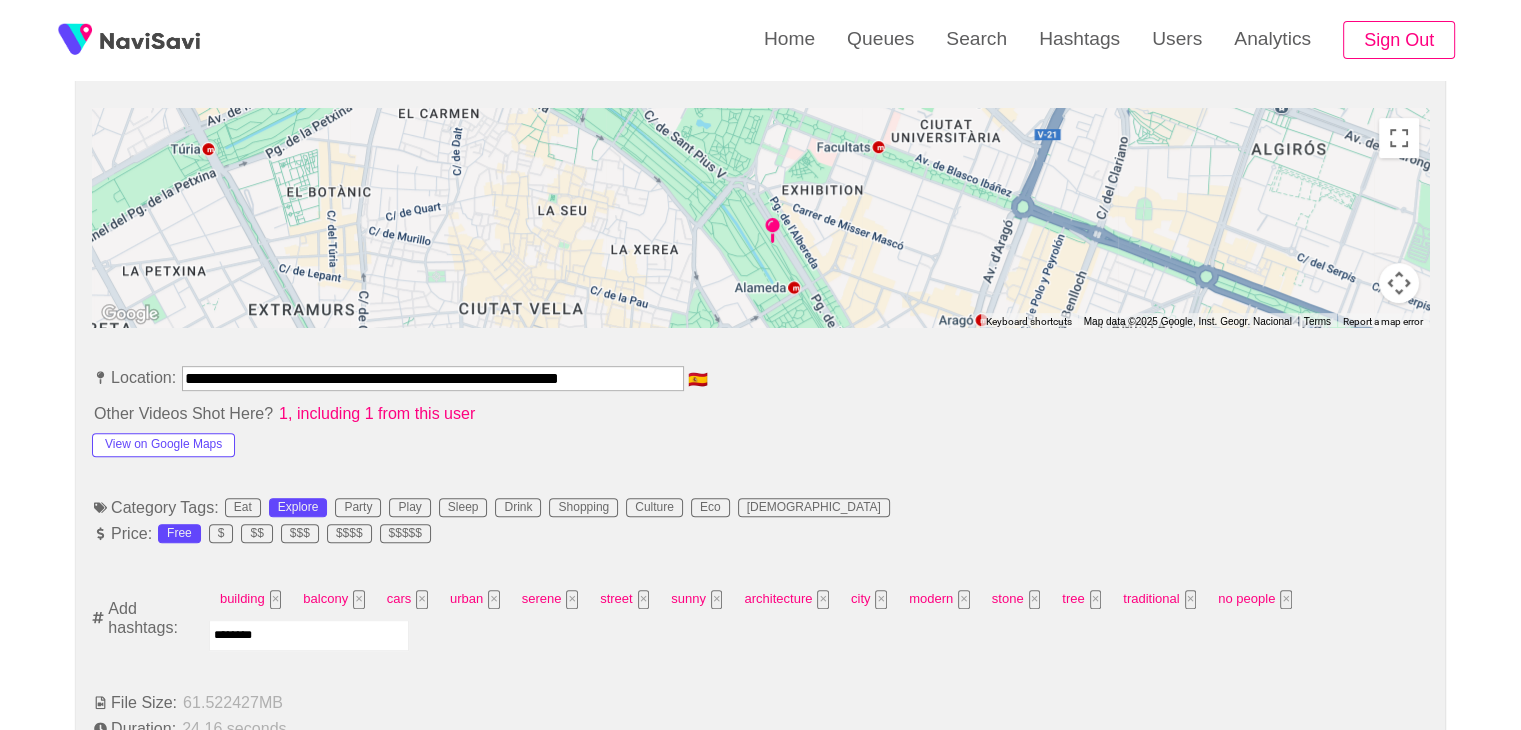 type on "*********" 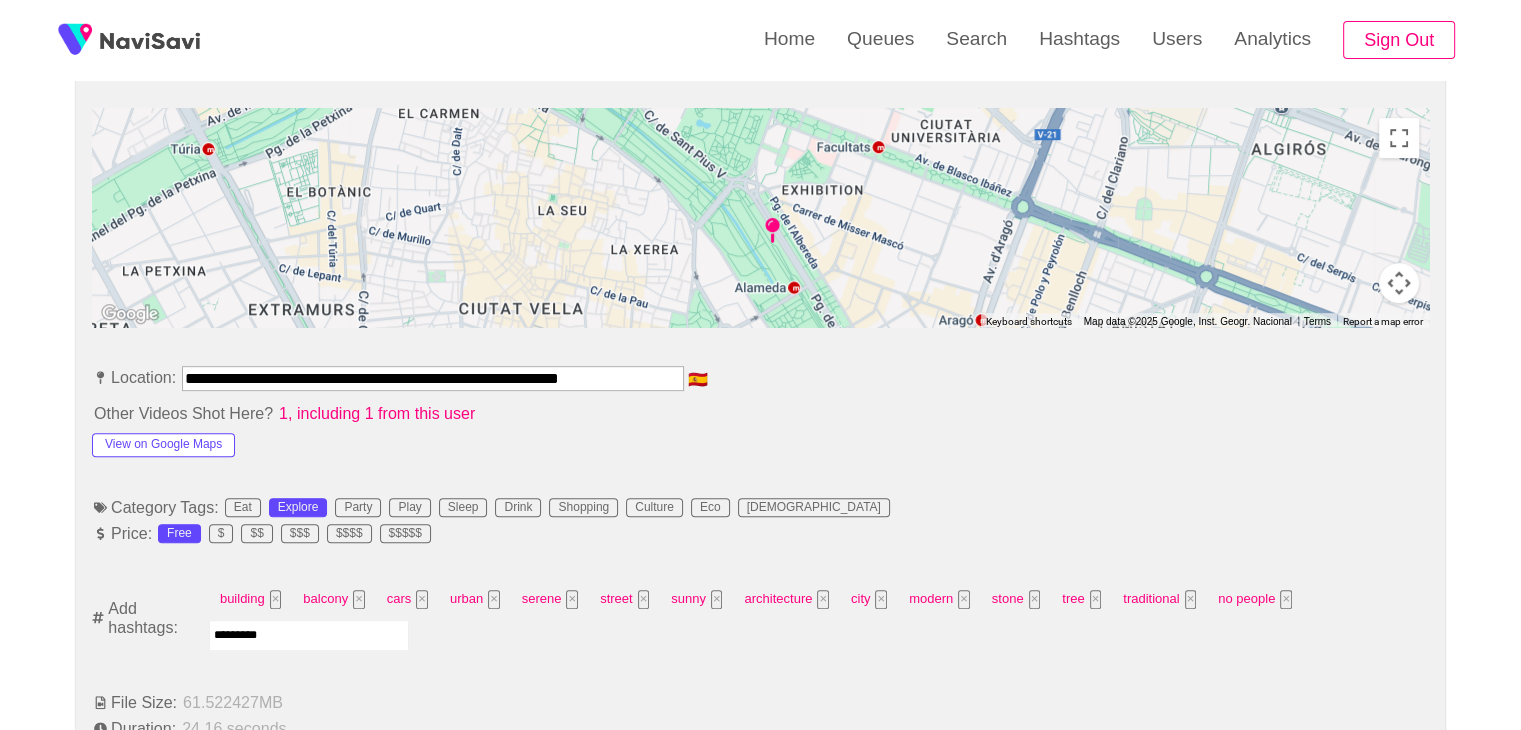 type 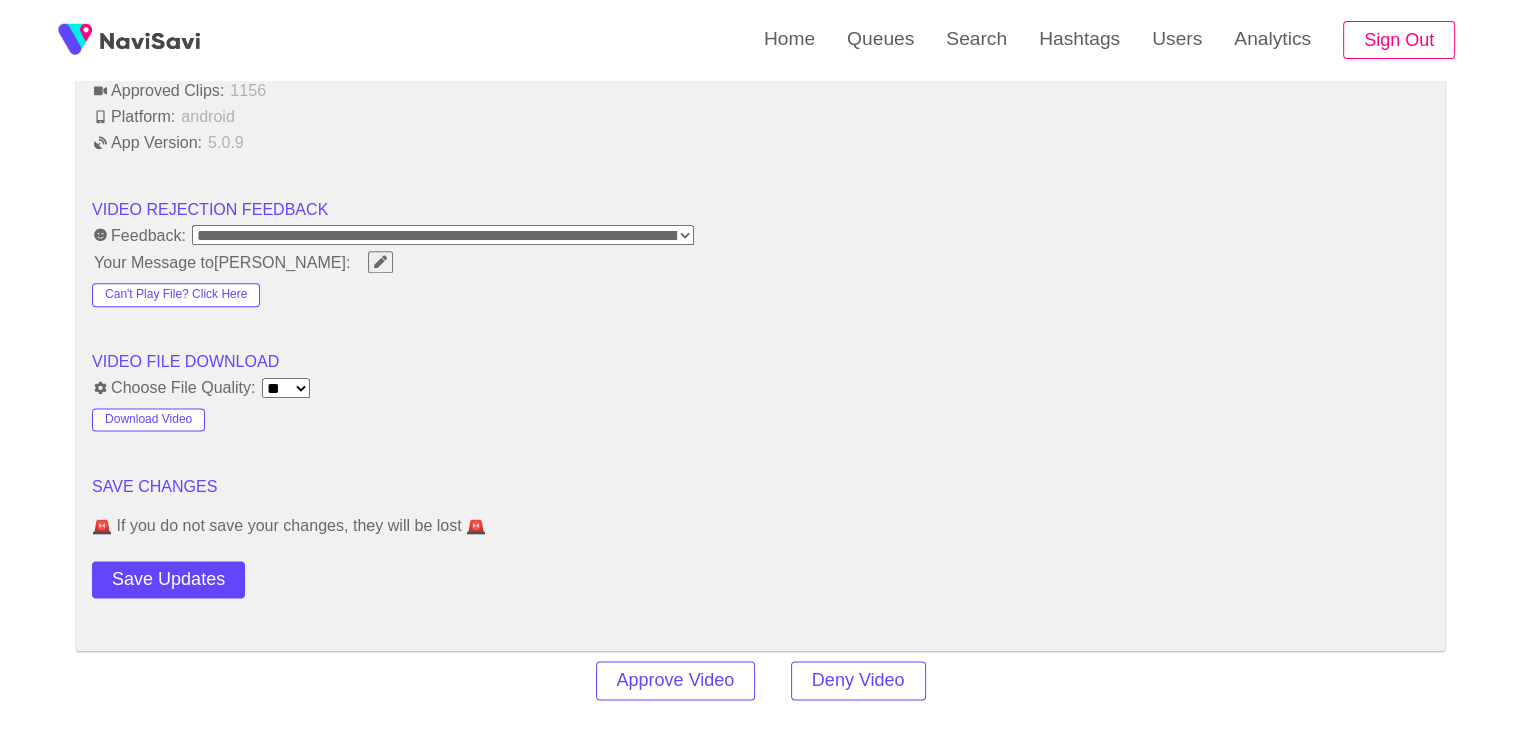scroll, scrollTop: 2575, scrollLeft: 0, axis: vertical 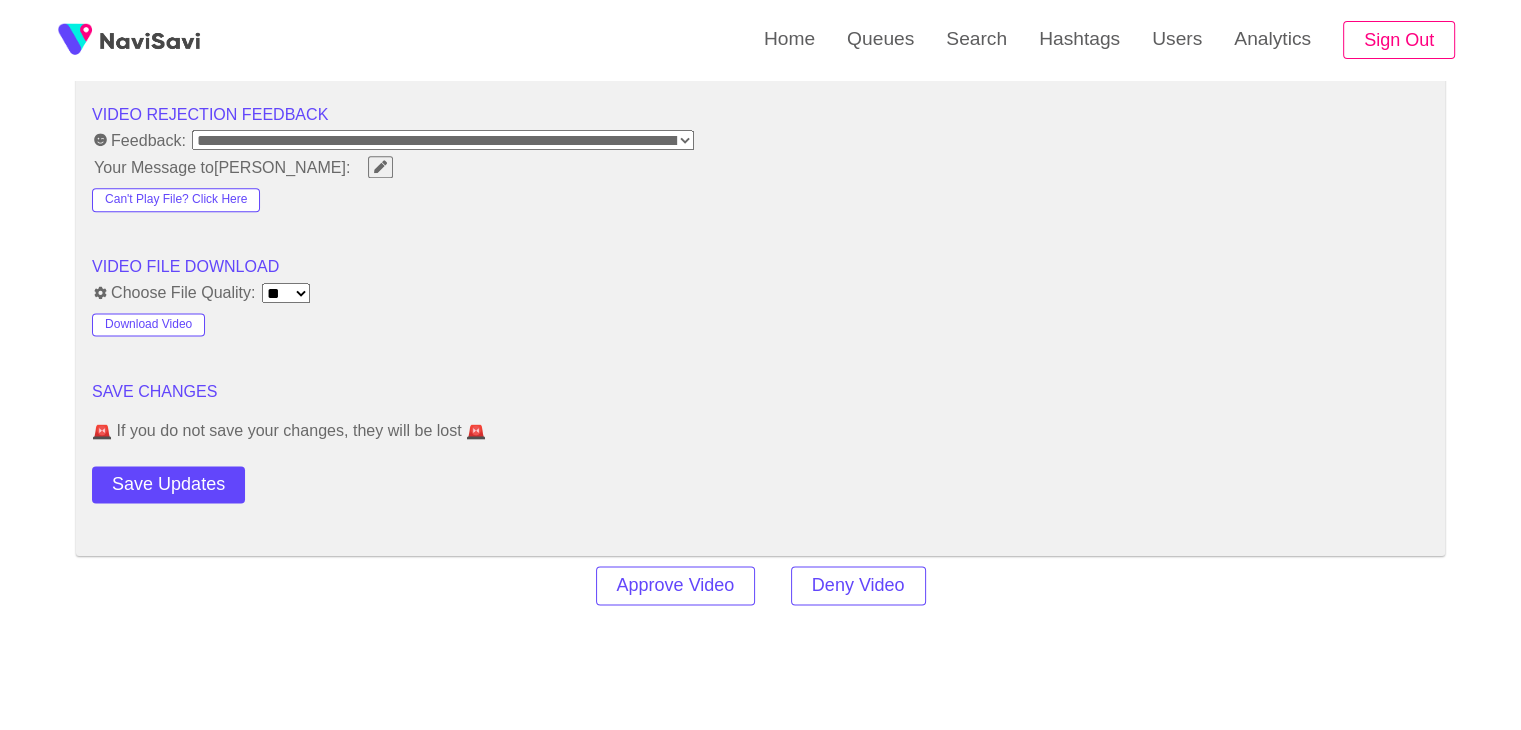click on "**********" at bounding box center [760, -644] 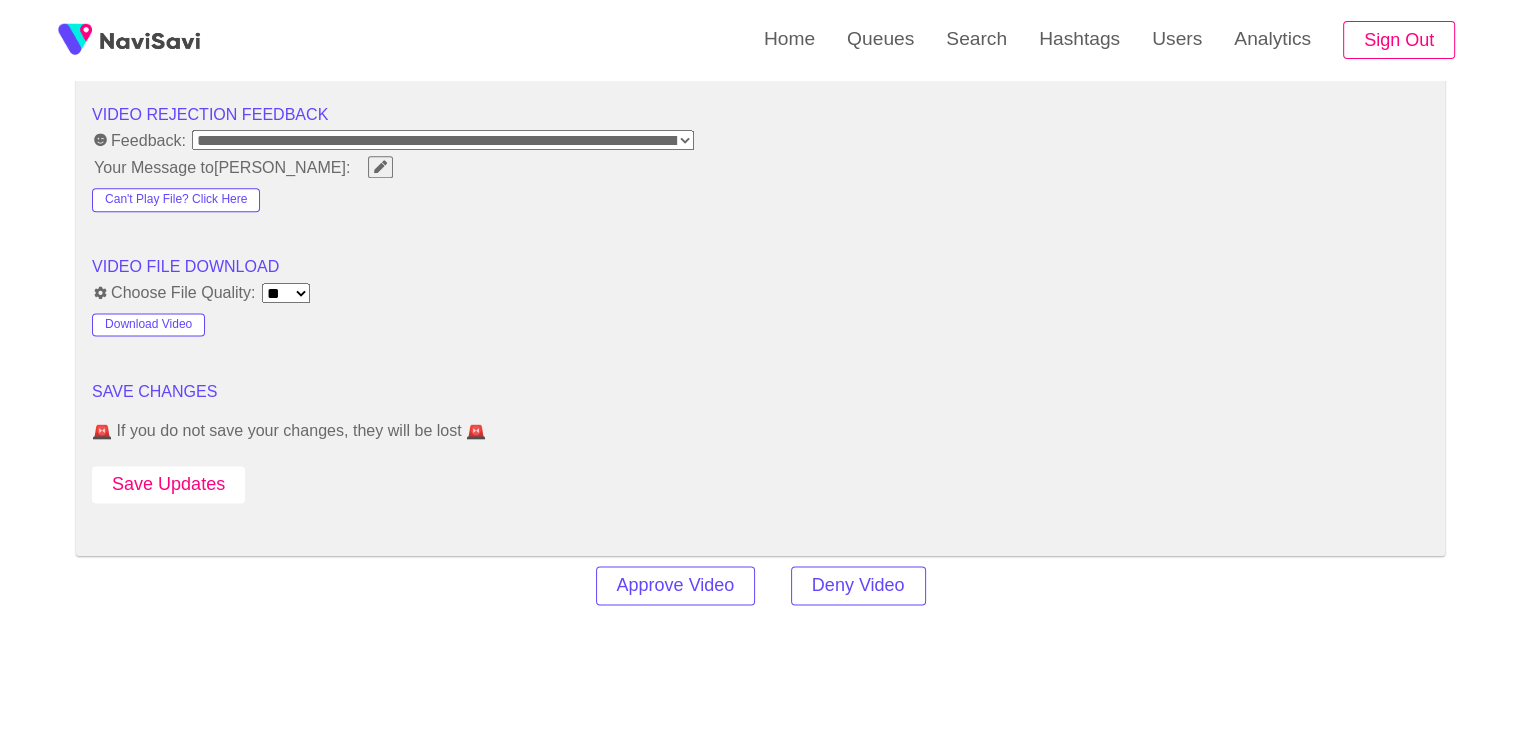 click on "Save Updates" at bounding box center [168, 484] 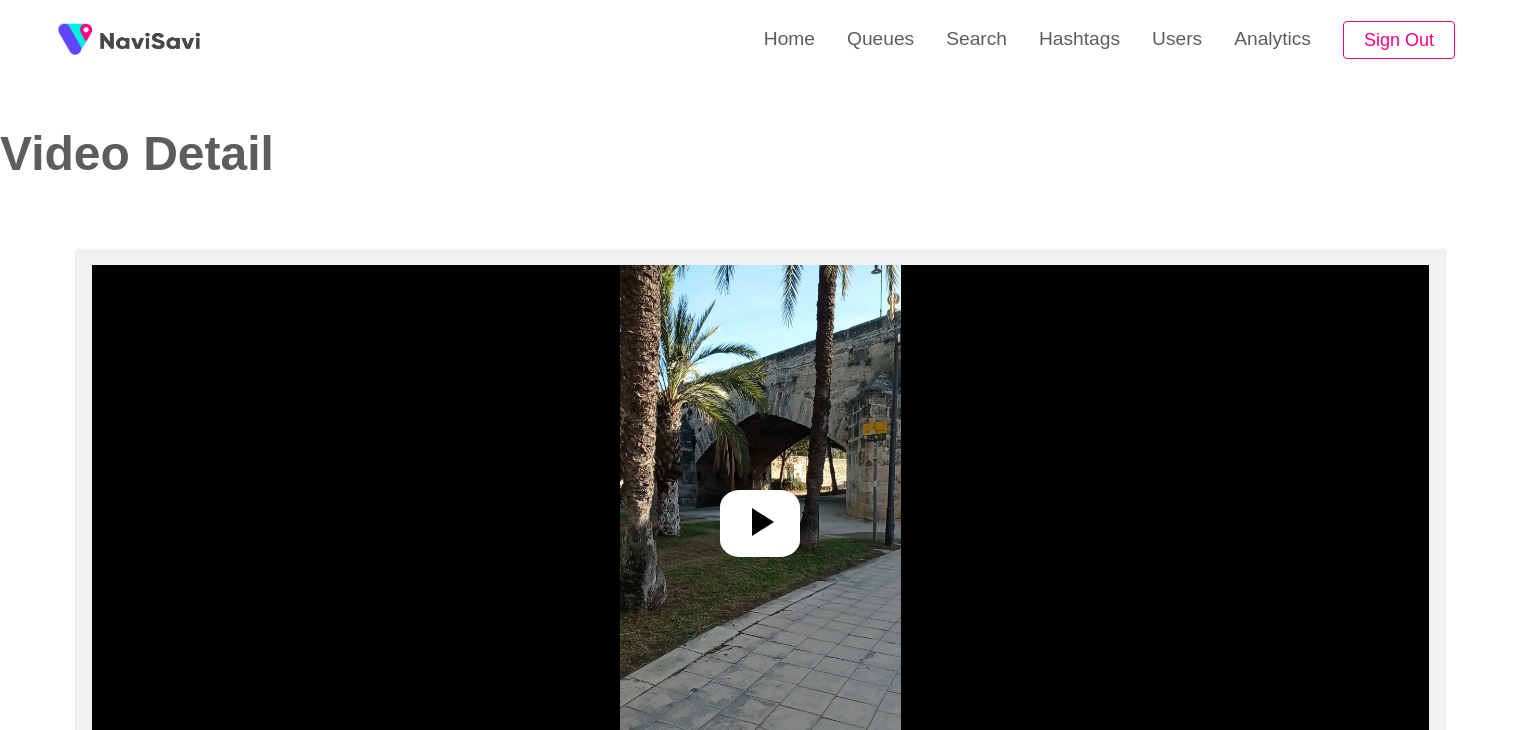 select on "**********" 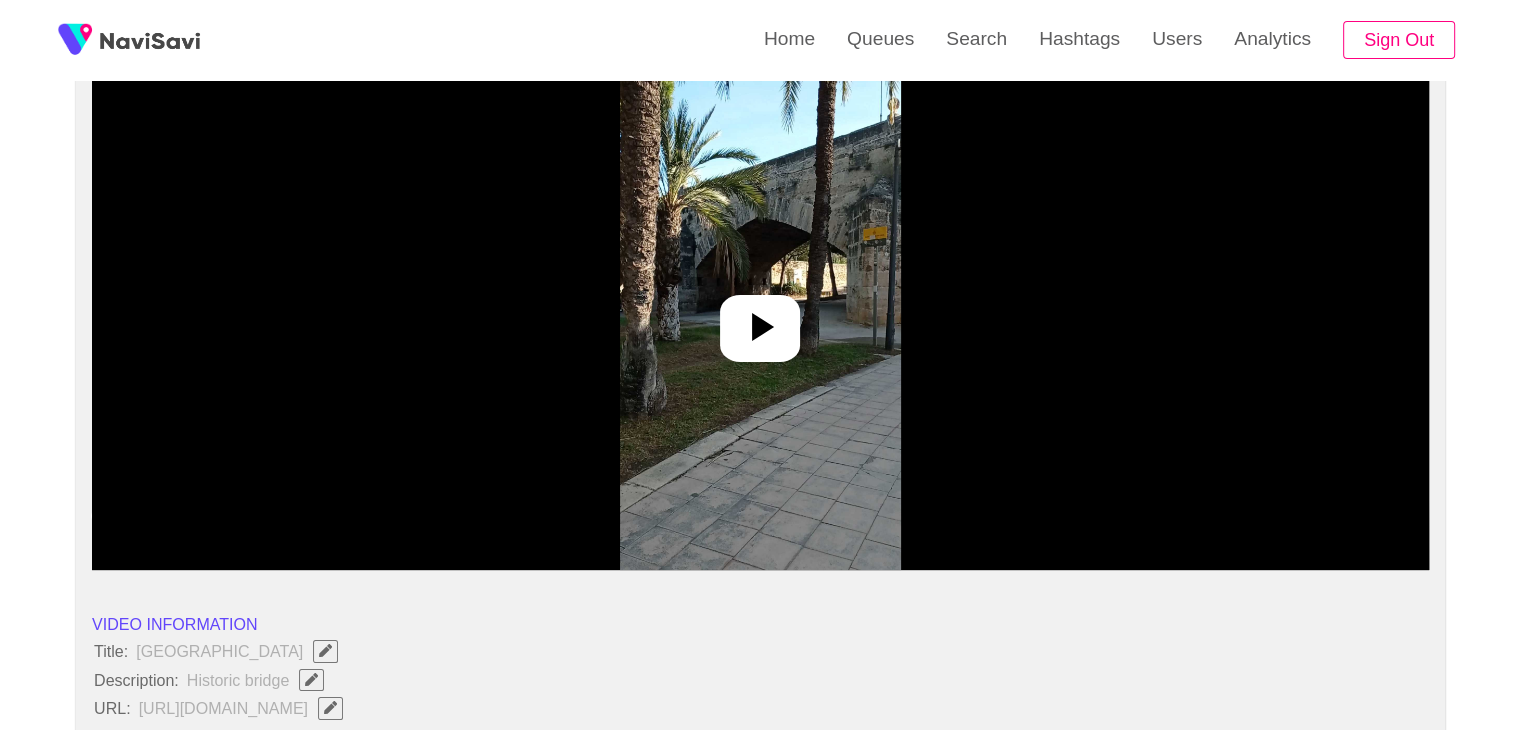 scroll, scrollTop: 72, scrollLeft: 0, axis: vertical 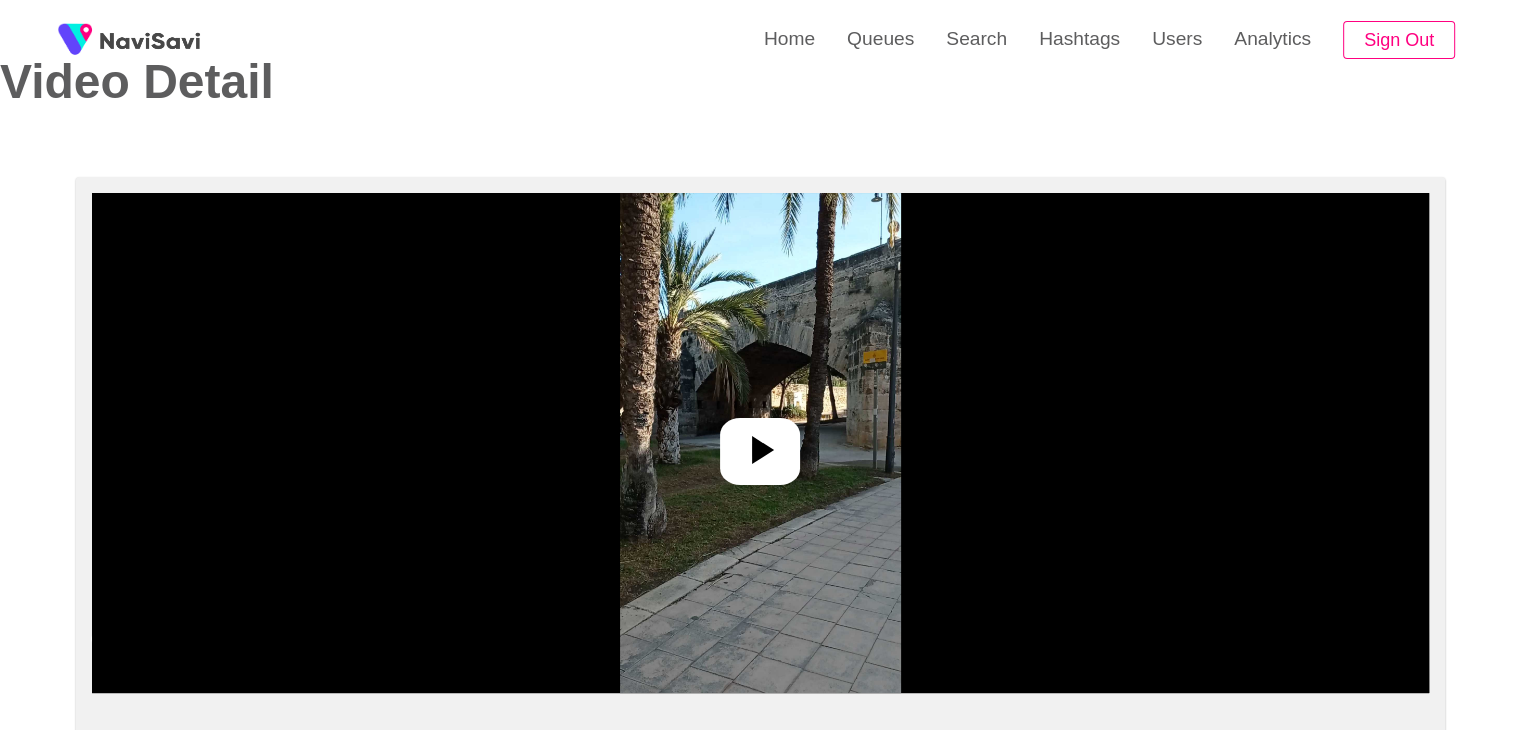 click at bounding box center [760, 443] 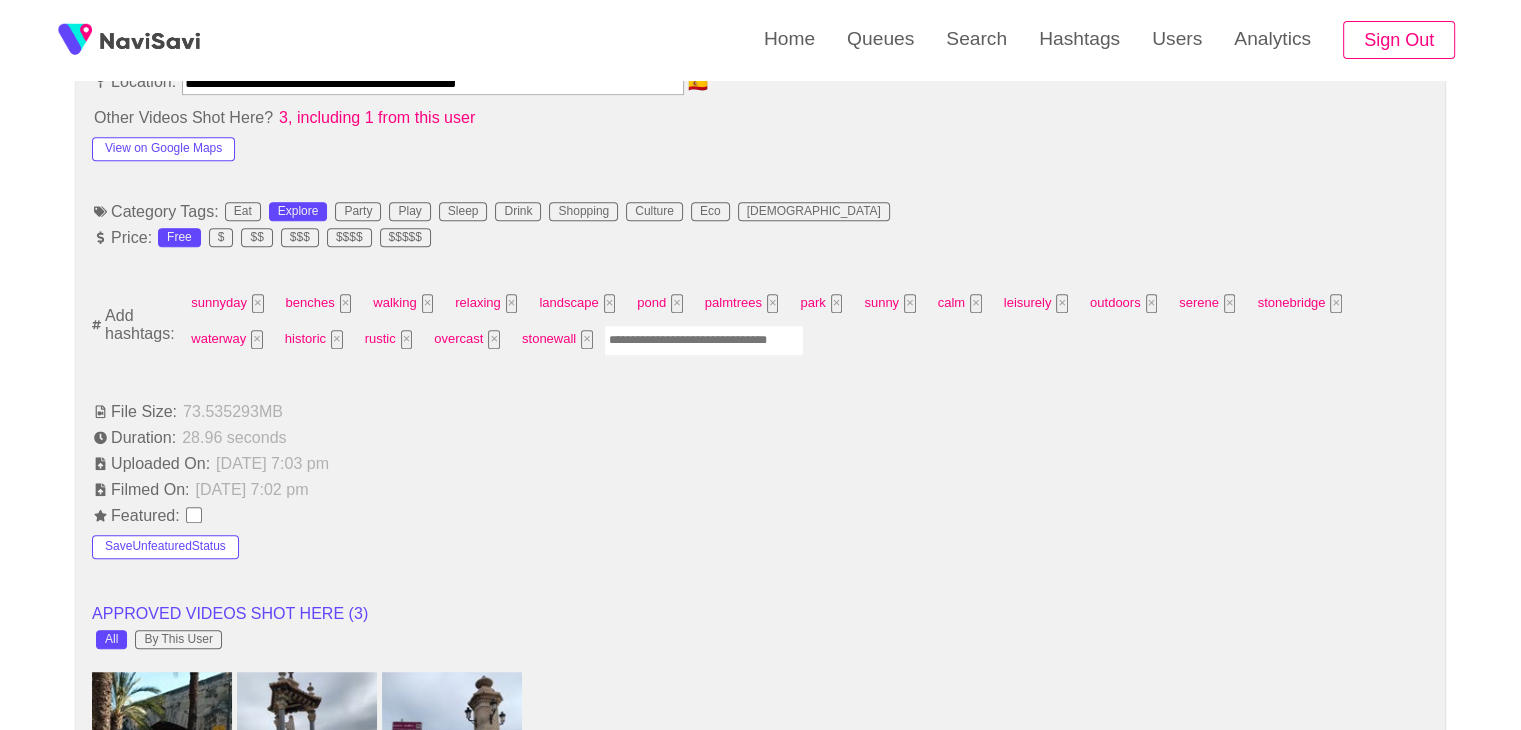 scroll, scrollTop: 1259, scrollLeft: 0, axis: vertical 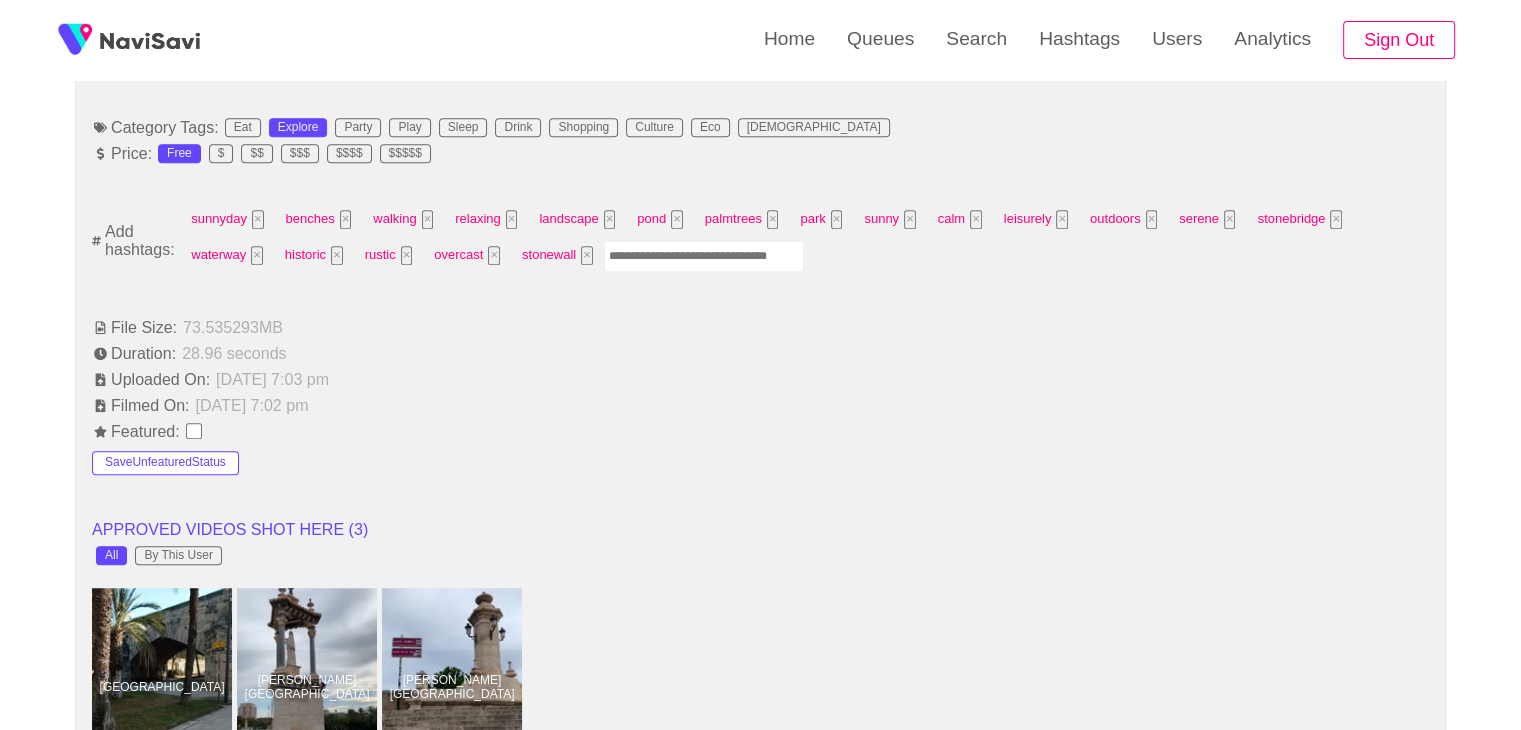 click at bounding box center (704, 256) 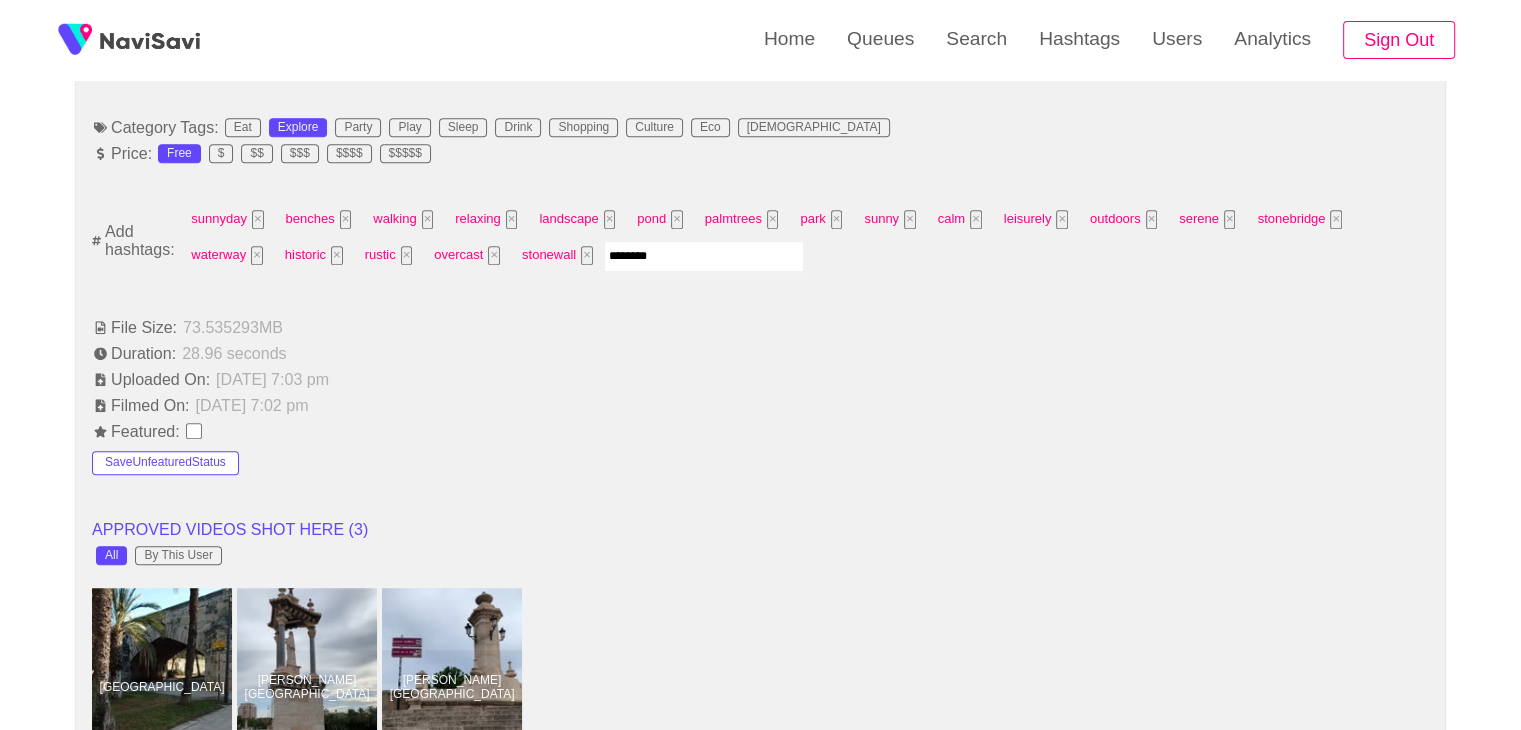 type on "*********" 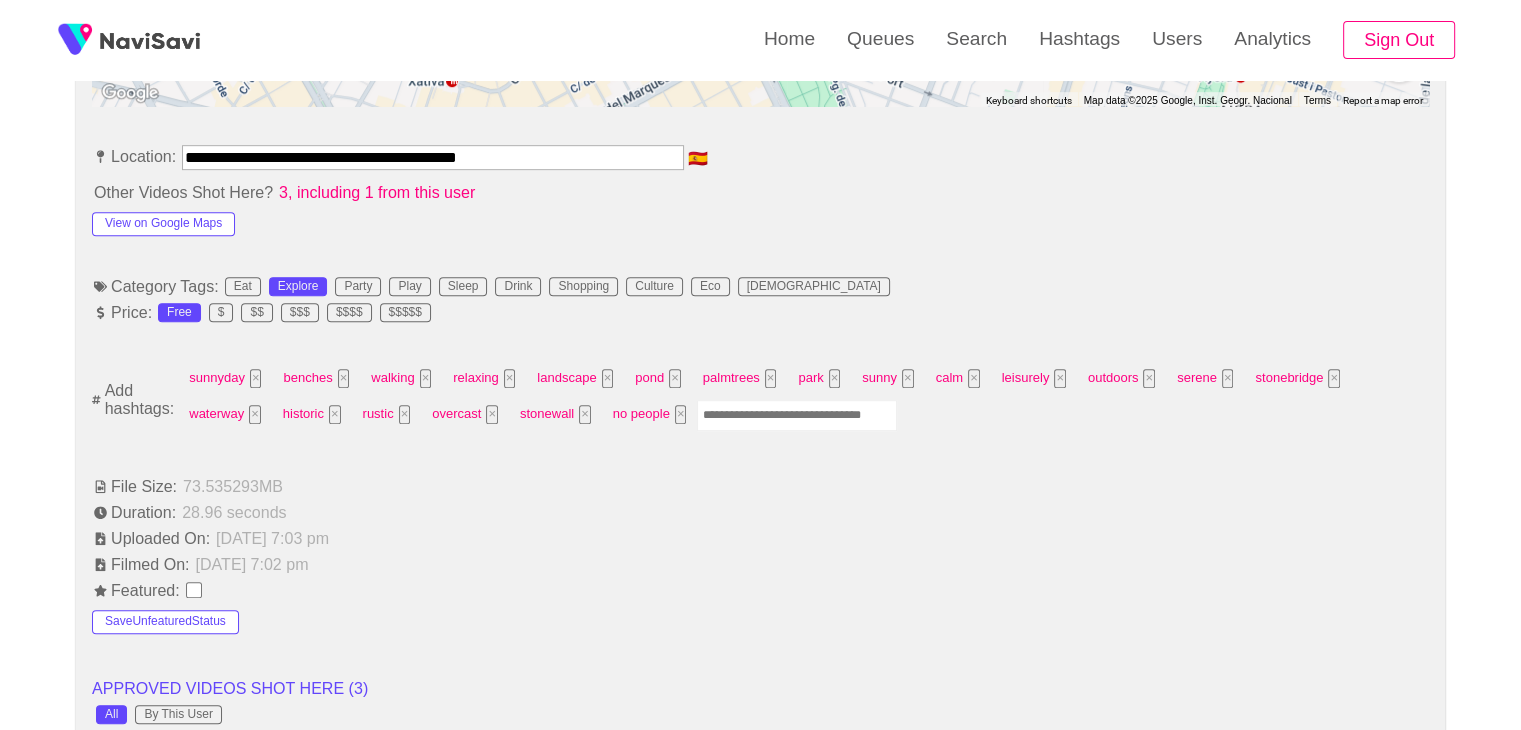 scroll, scrollTop: 1104, scrollLeft: 0, axis: vertical 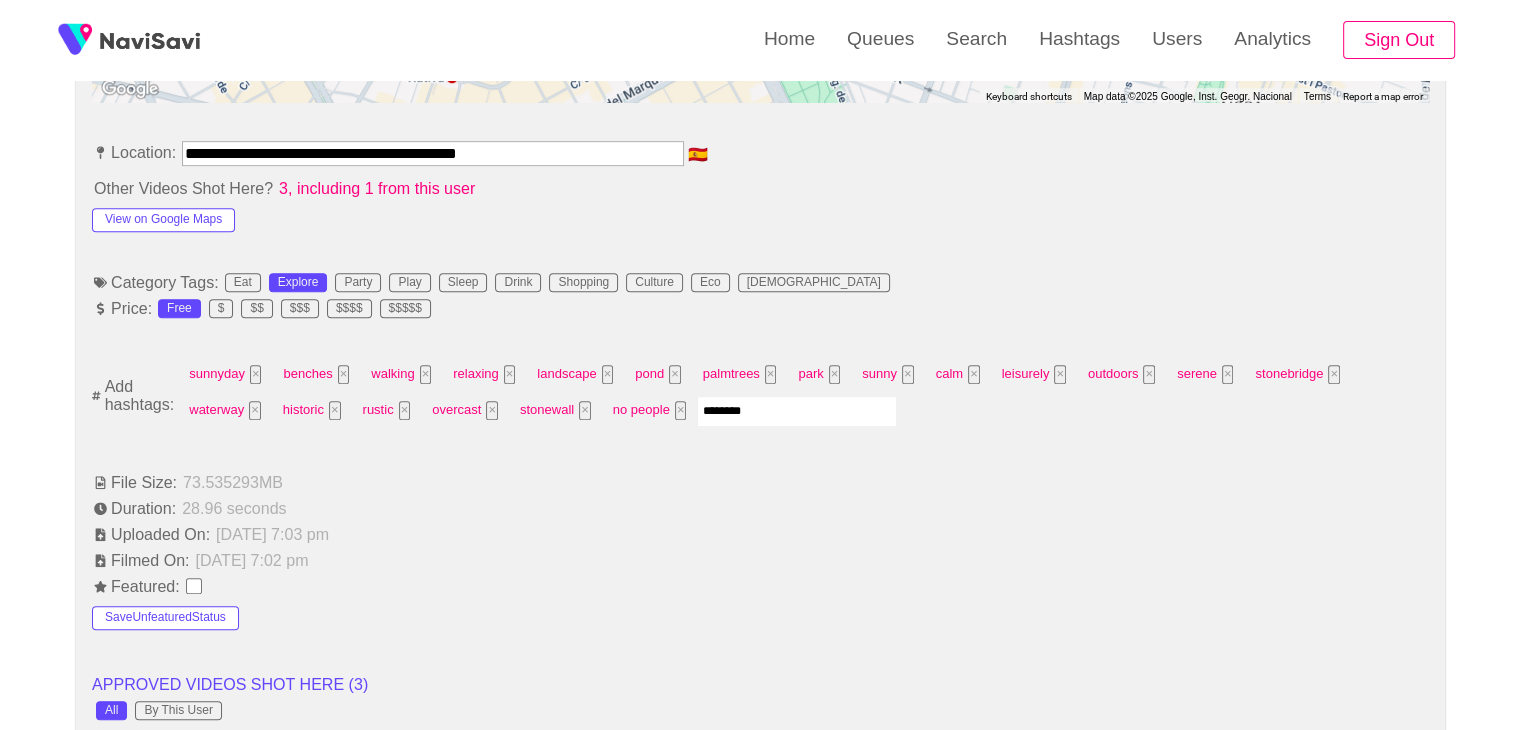 type on "*********" 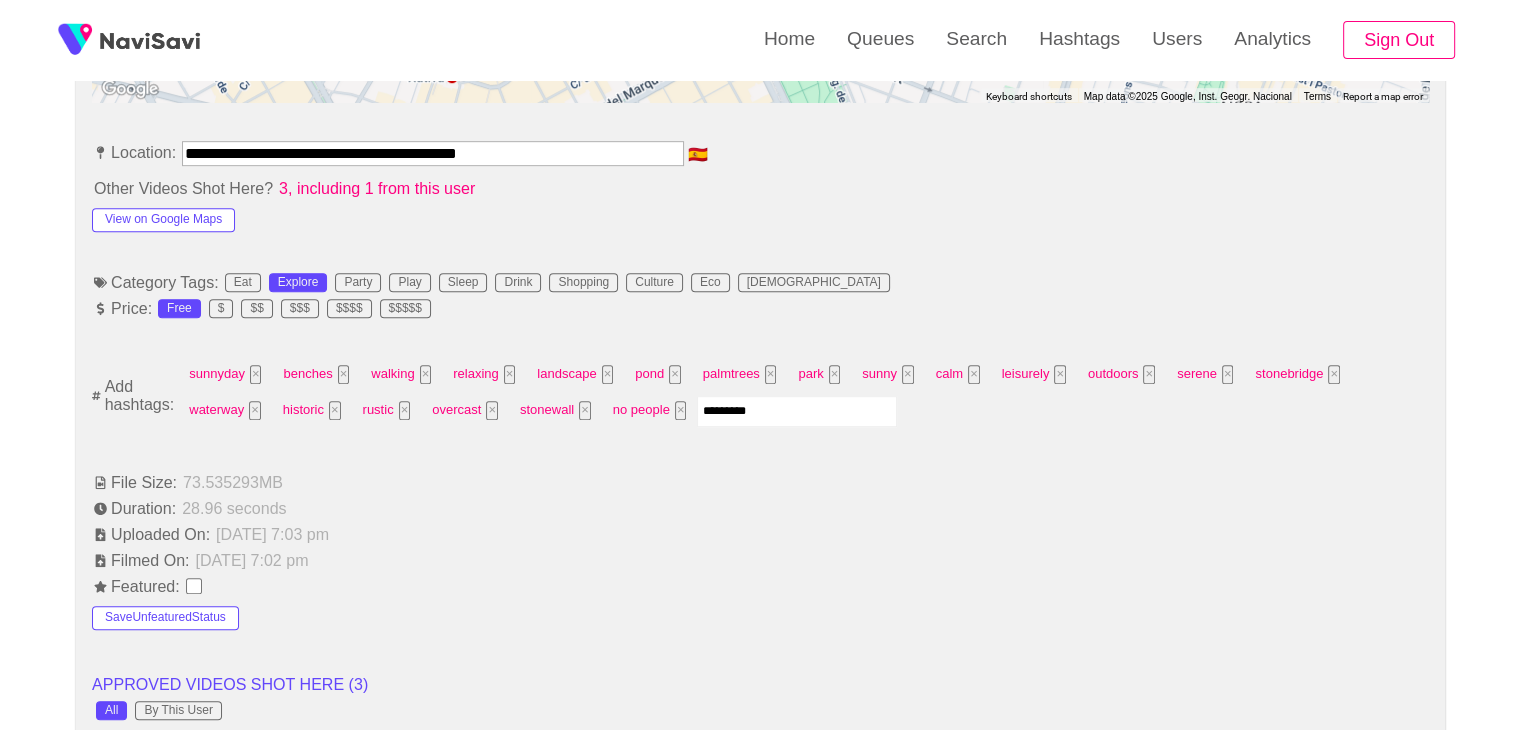 type 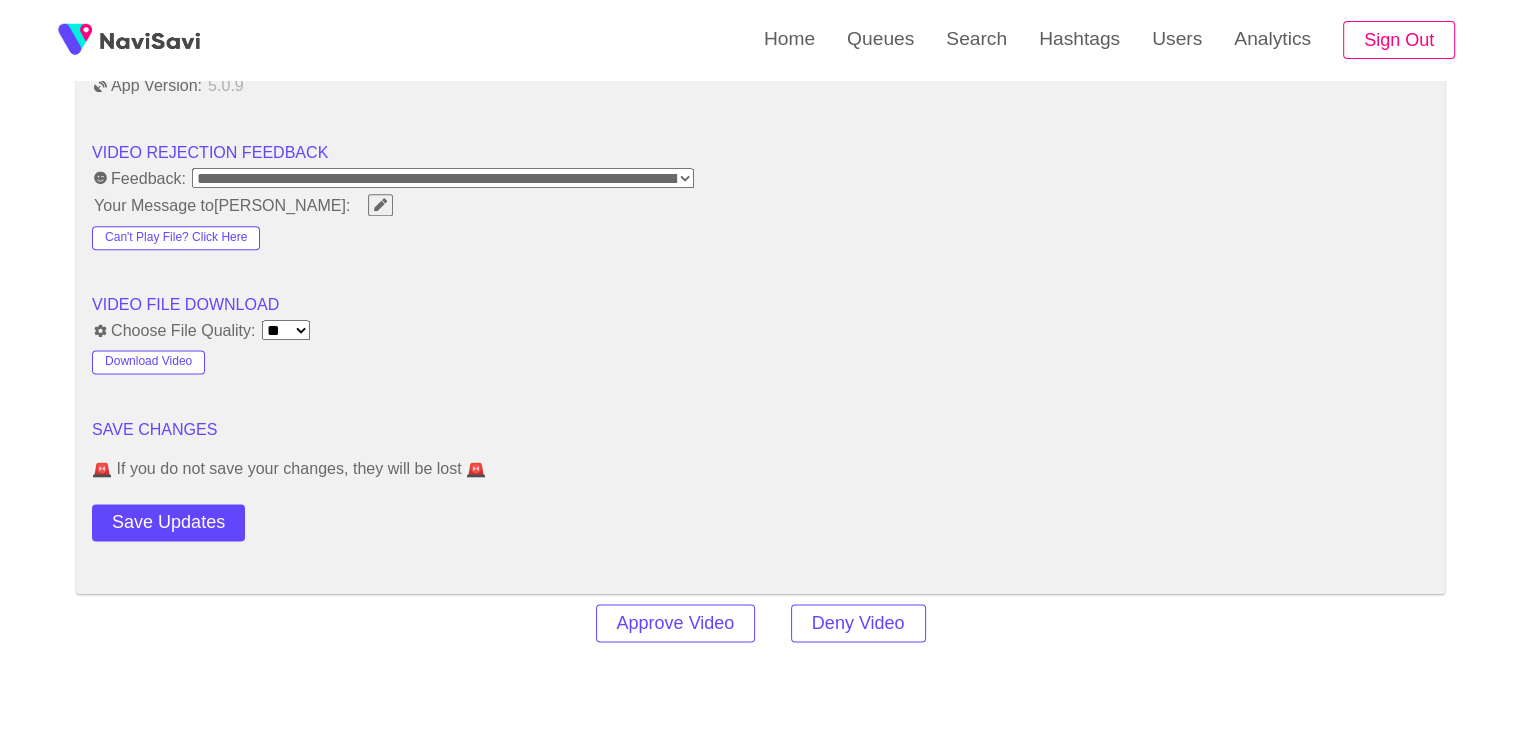 scroll, scrollTop: 2592, scrollLeft: 0, axis: vertical 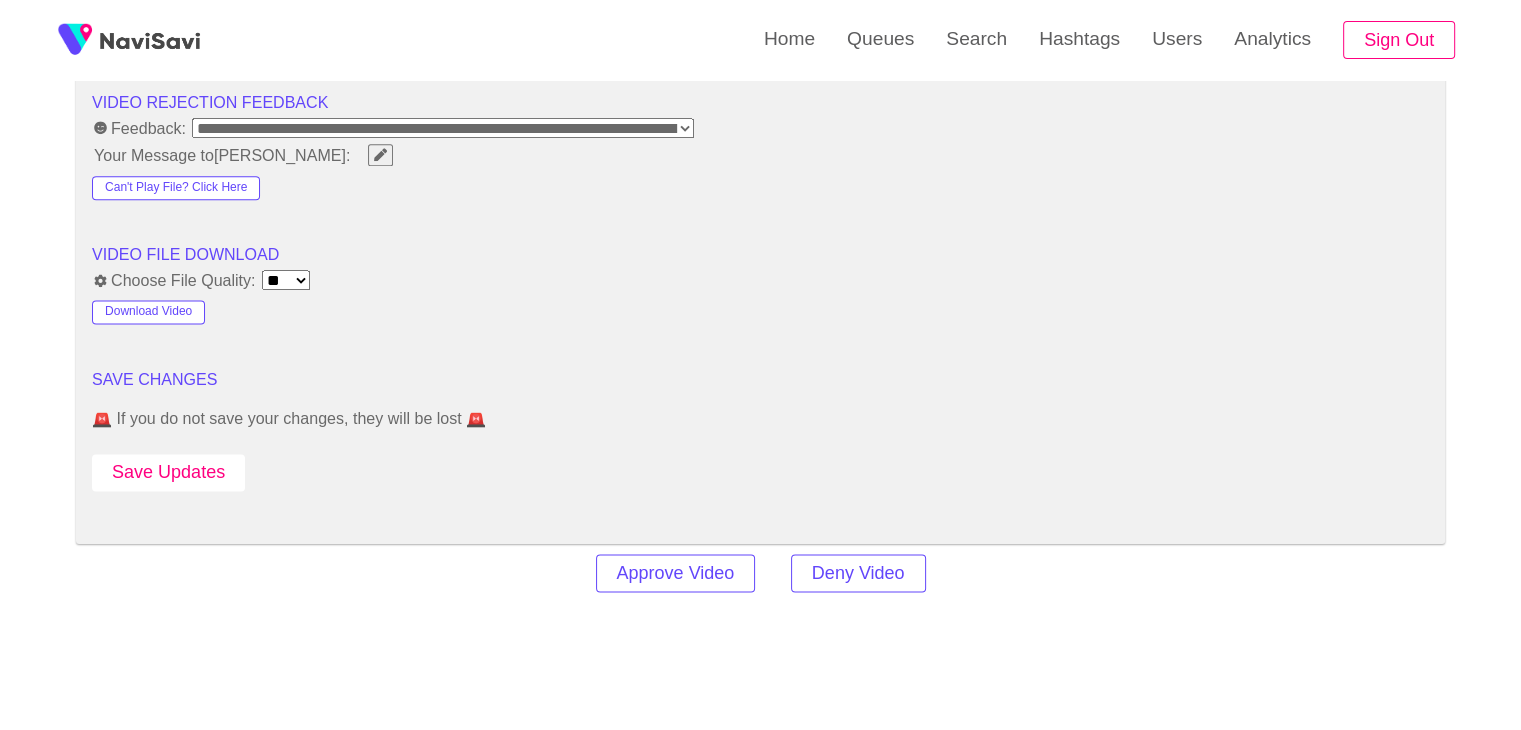 click on "Save Updates" at bounding box center (168, 472) 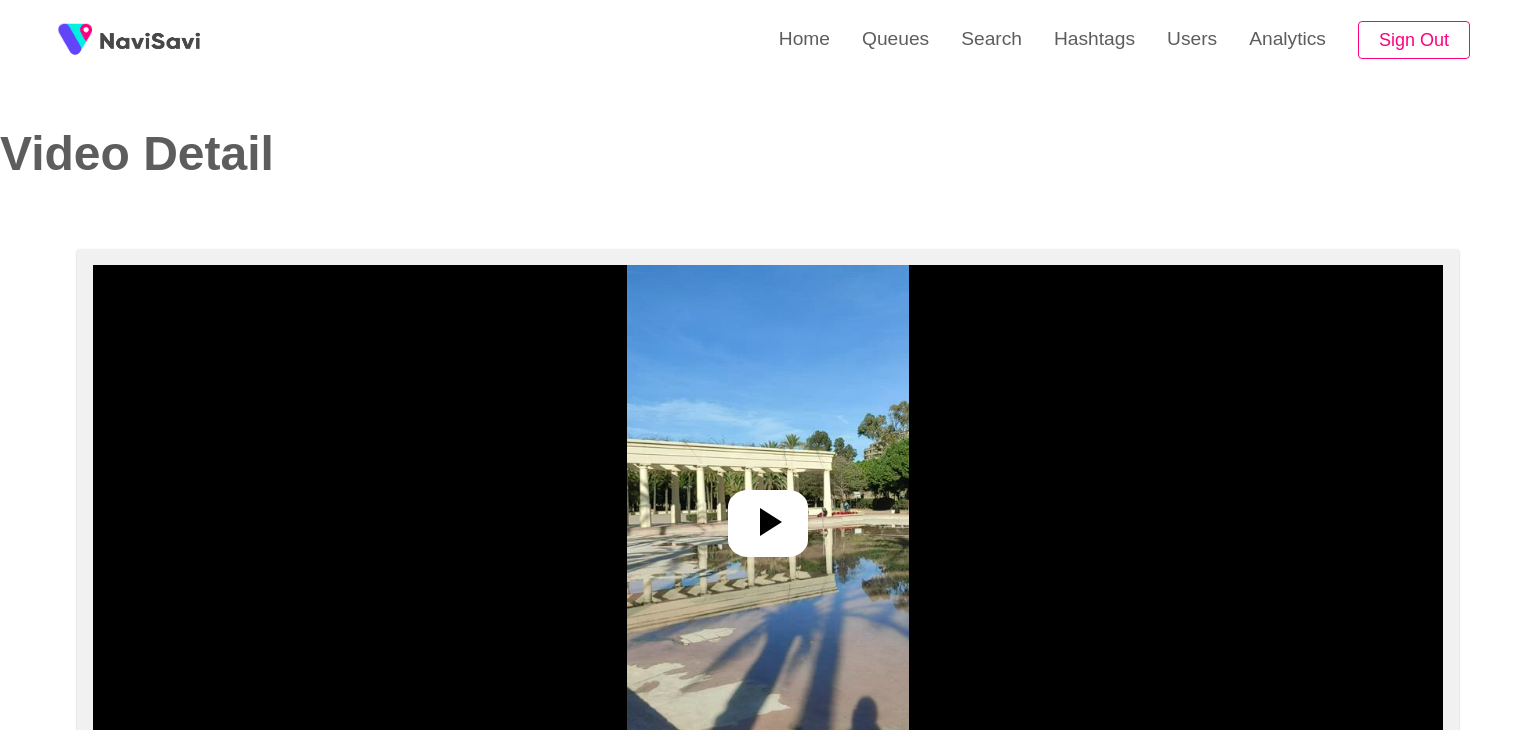 select on "**" 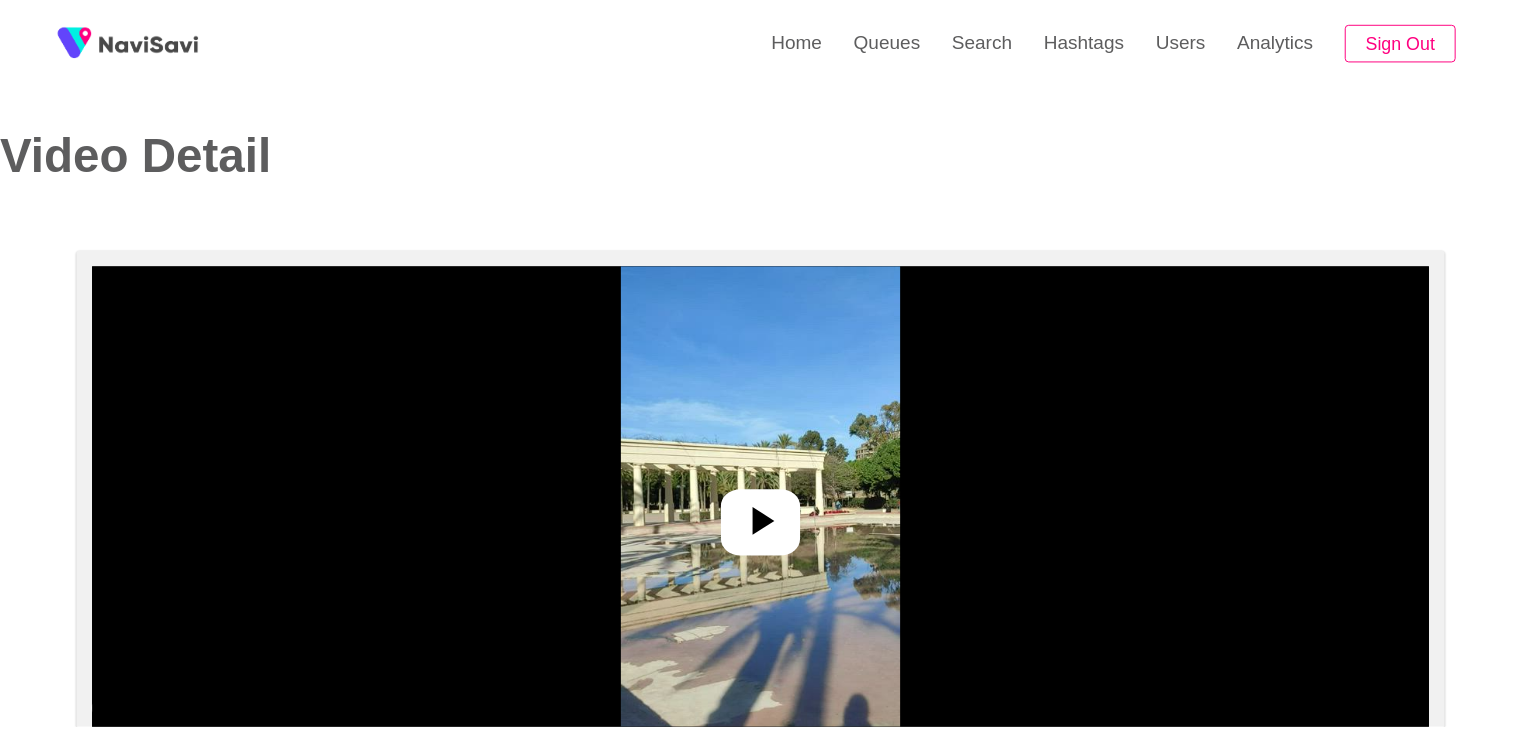 scroll, scrollTop: 0, scrollLeft: 0, axis: both 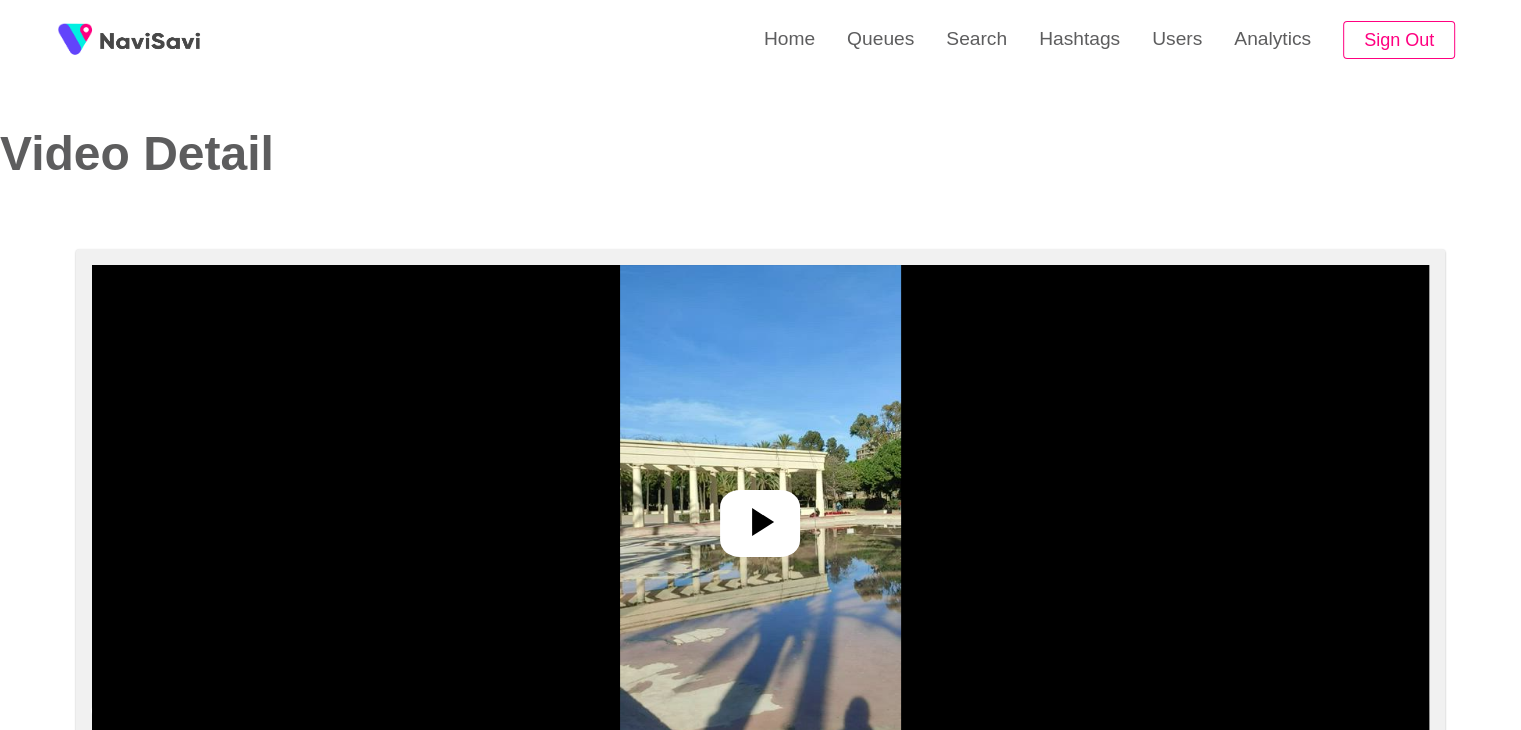 select on "**********" 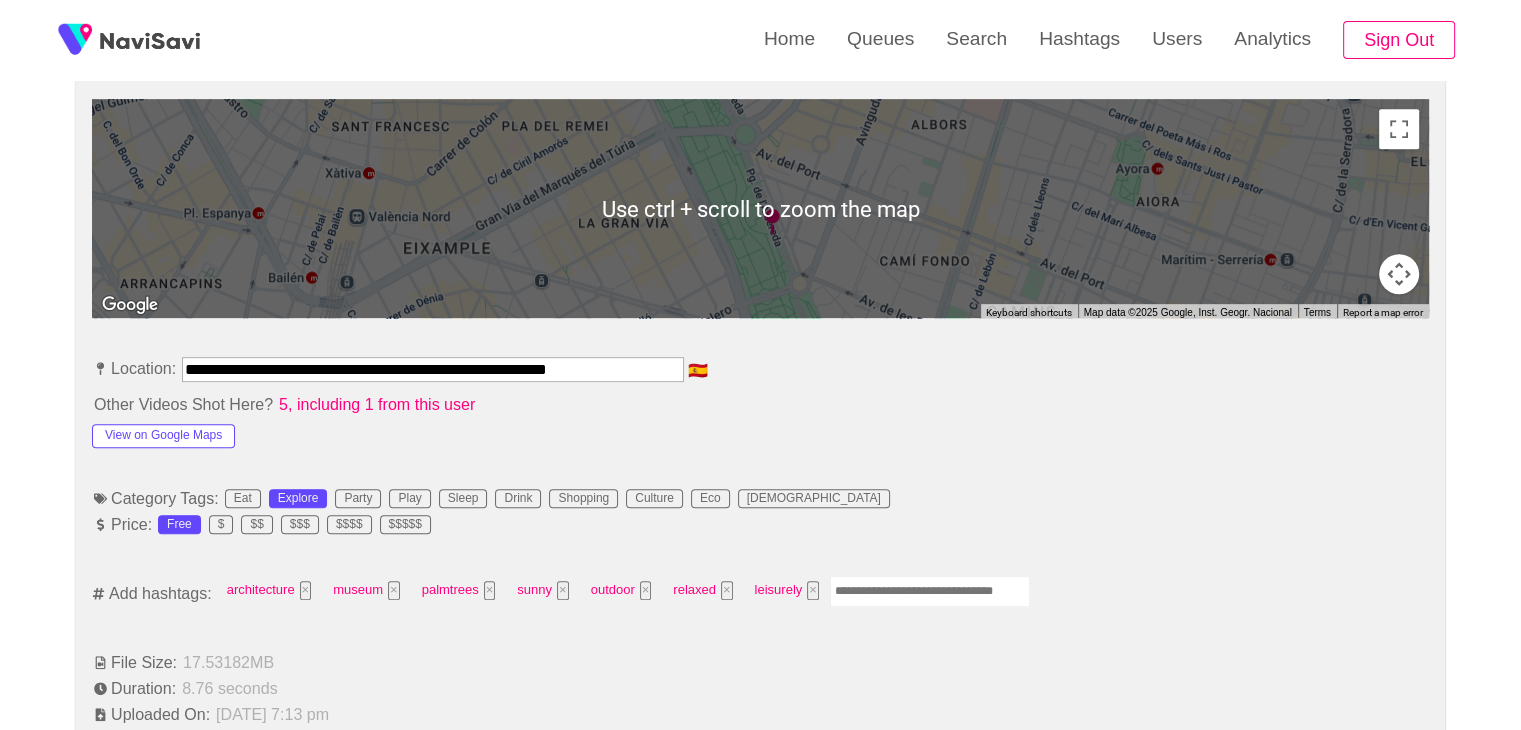 scroll, scrollTop: 896, scrollLeft: 0, axis: vertical 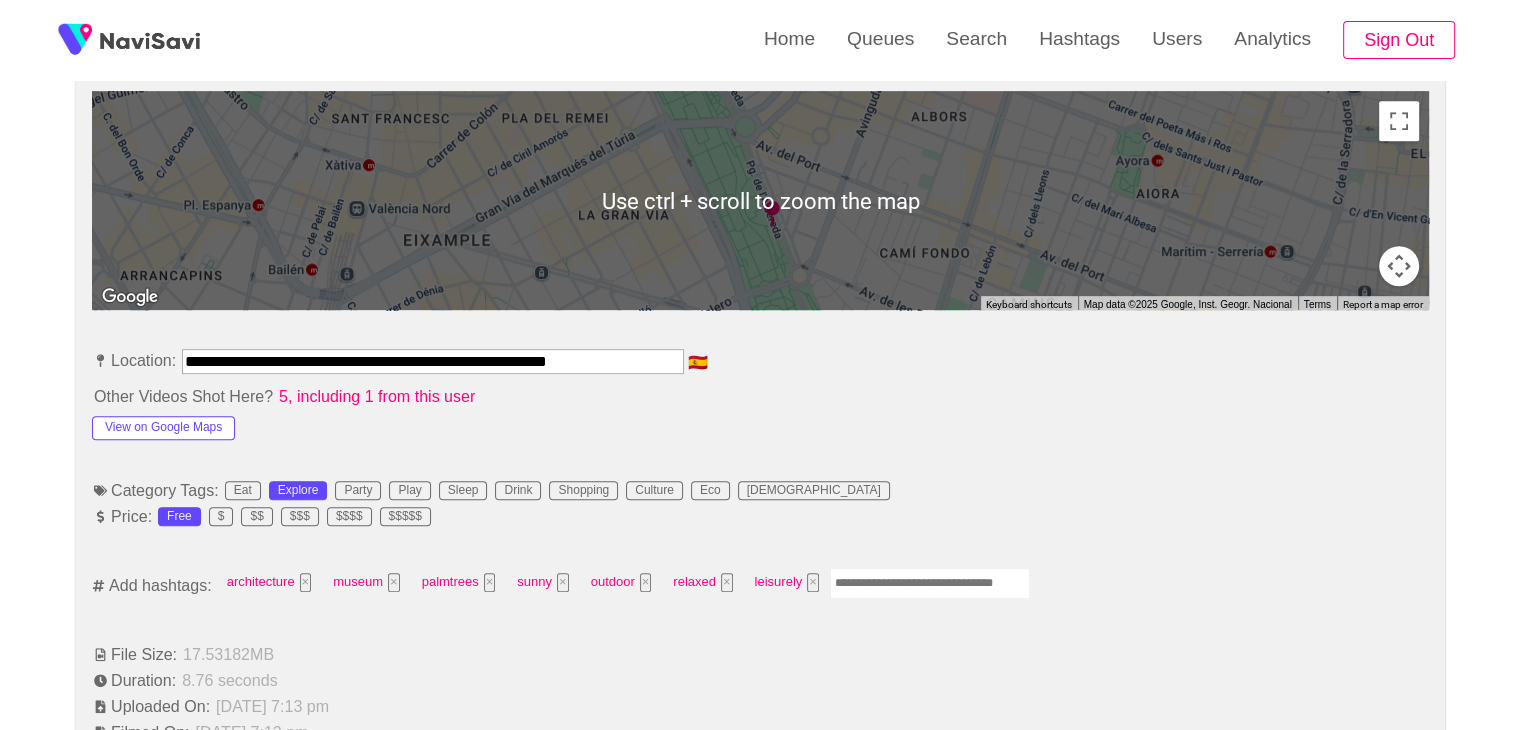 click at bounding box center (930, 583) 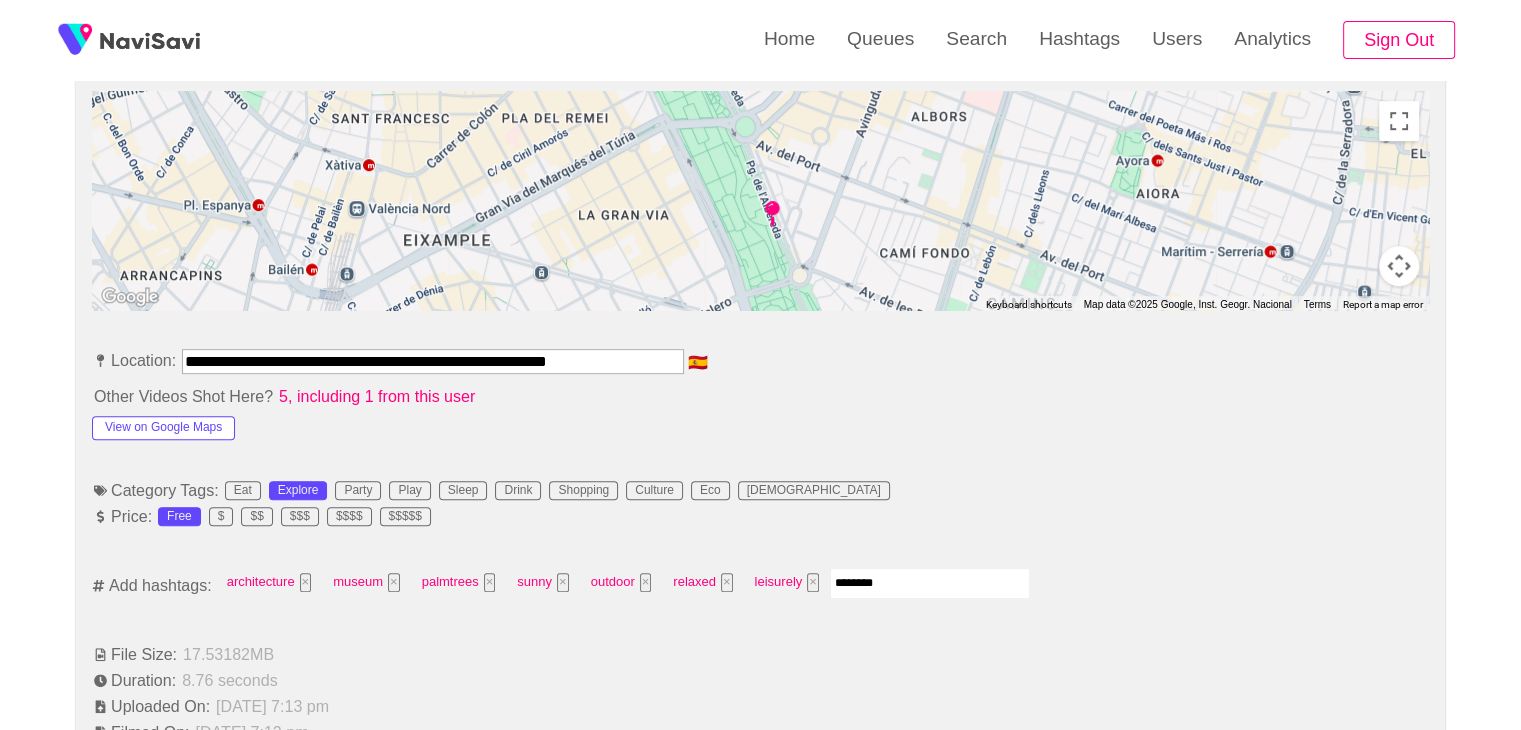 type on "*********" 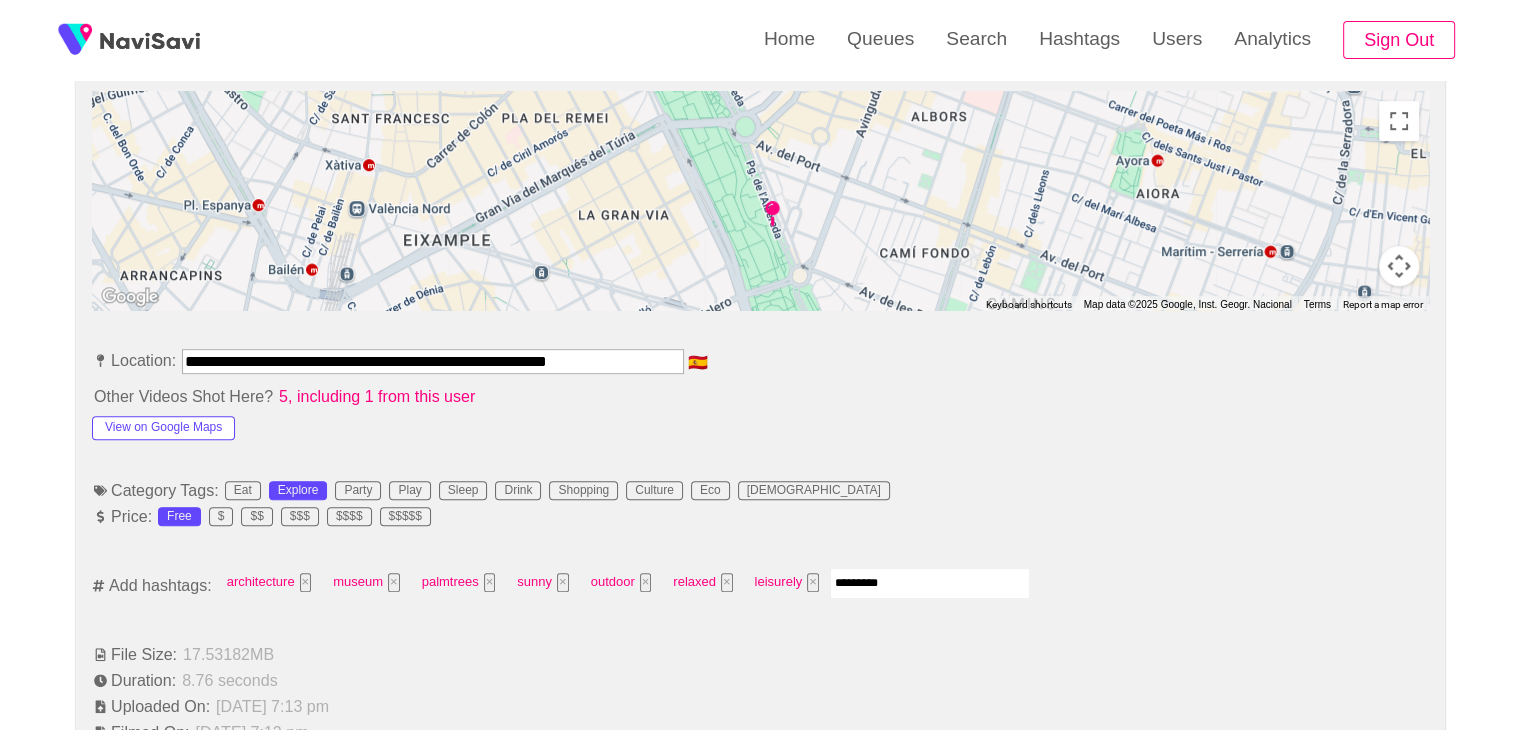 type 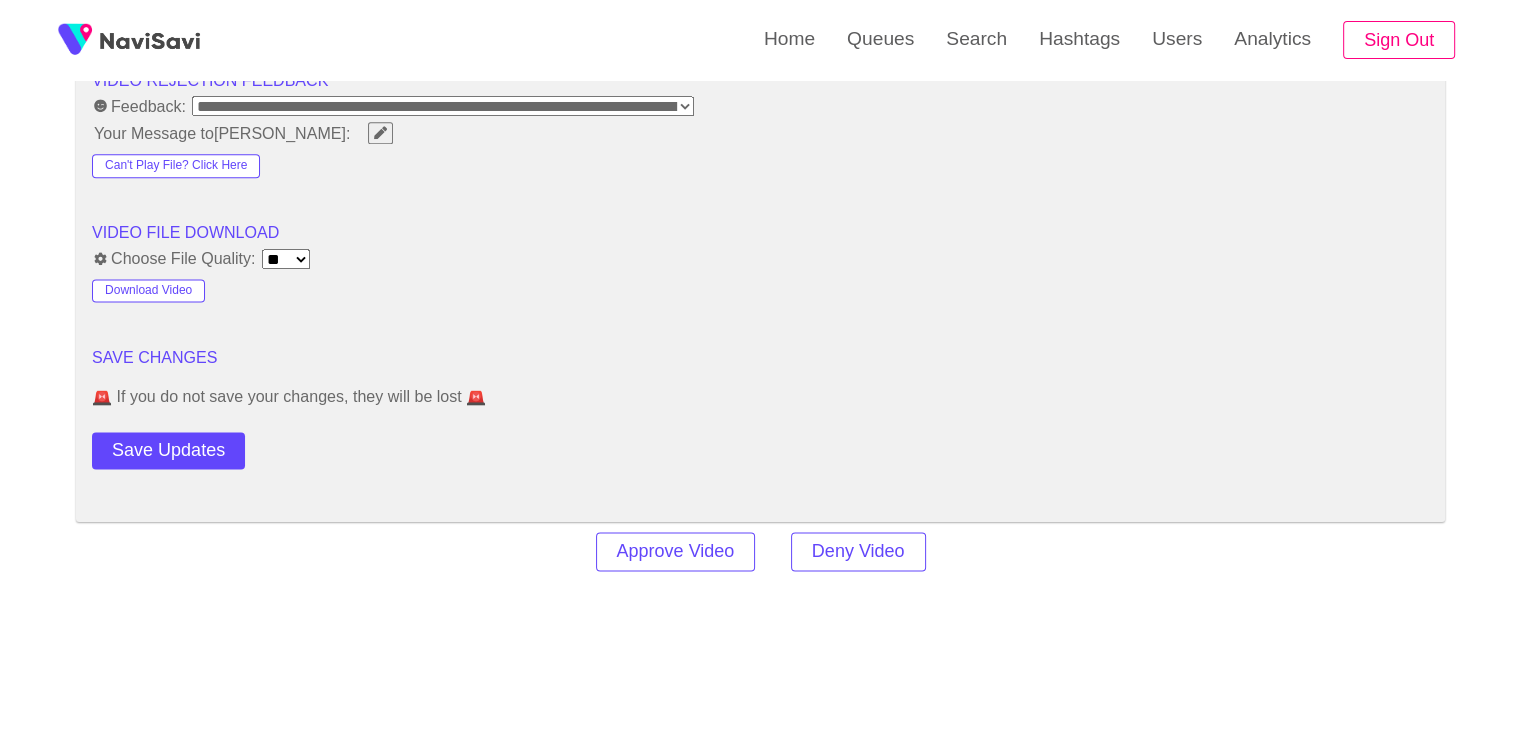 scroll, scrollTop: 2599, scrollLeft: 0, axis: vertical 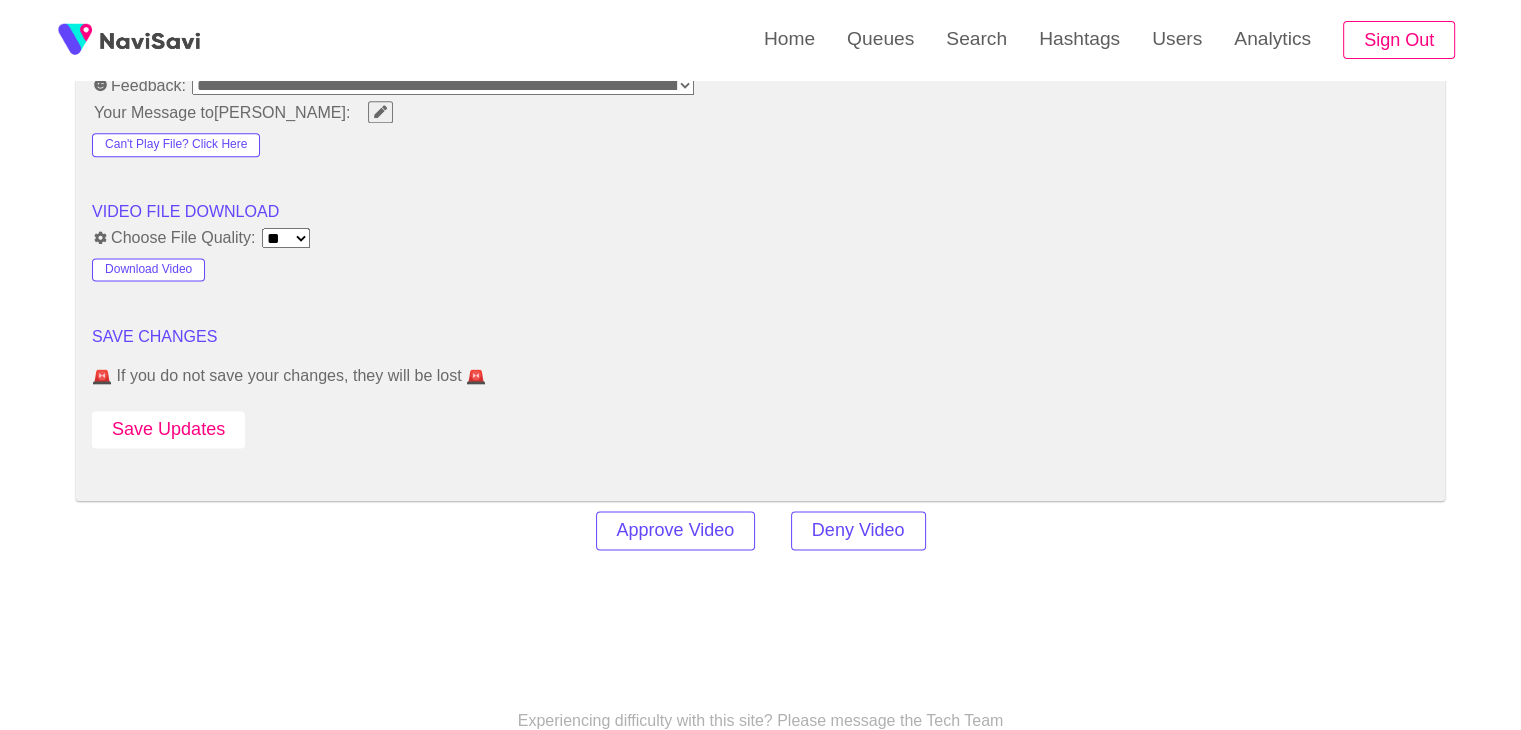 click on "Save Updates" at bounding box center [168, 429] 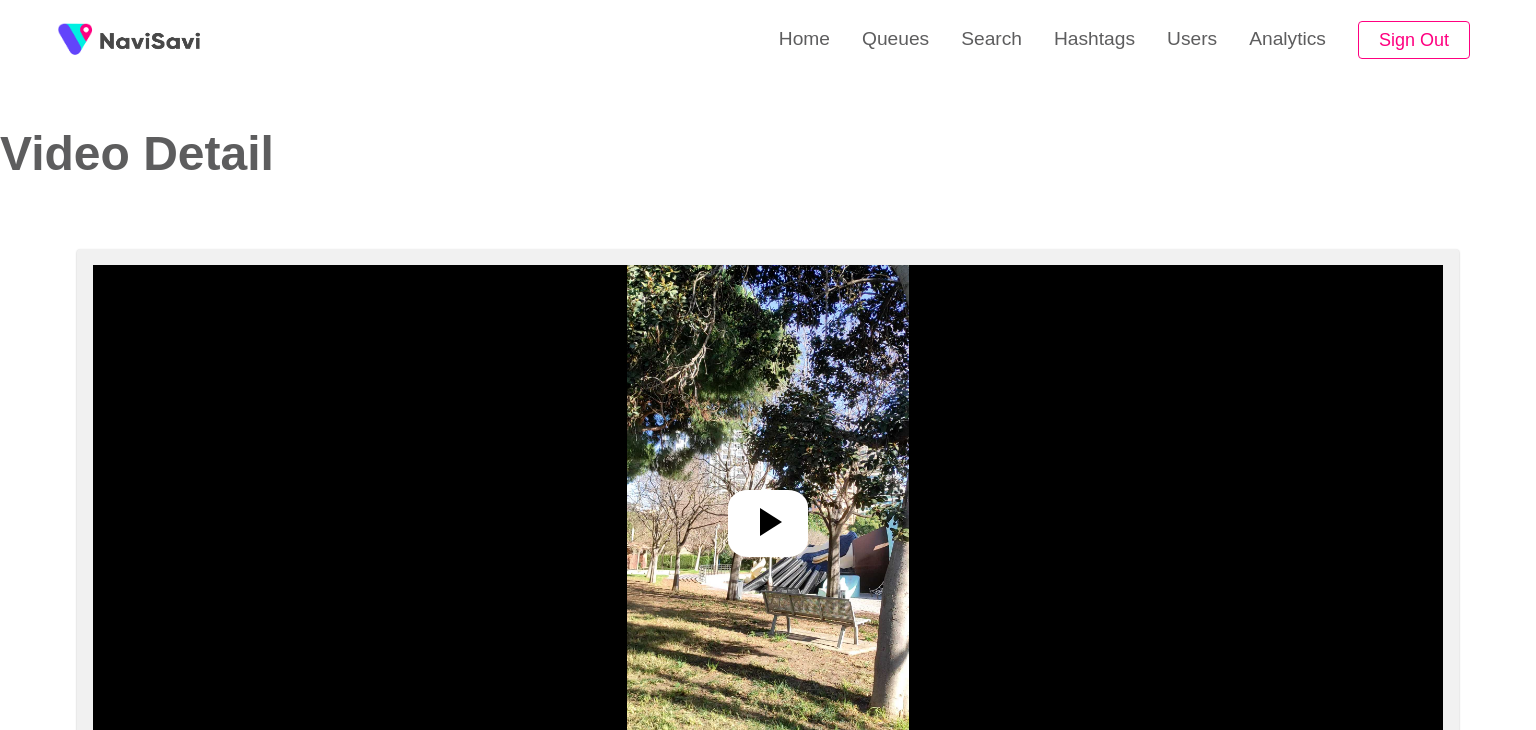 select on "**********" 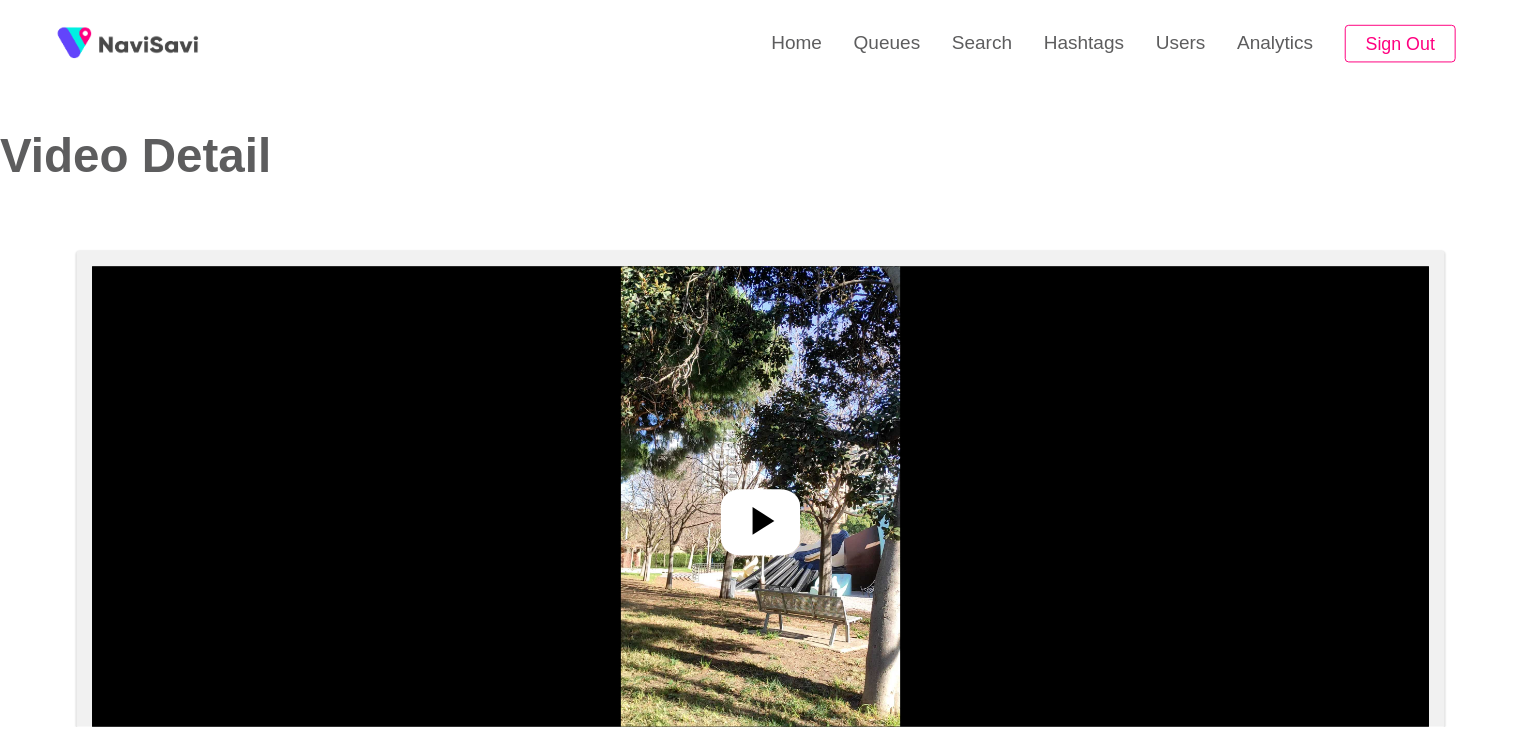 scroll, scrollTop: 0, scrollLeft: 0, axis: both 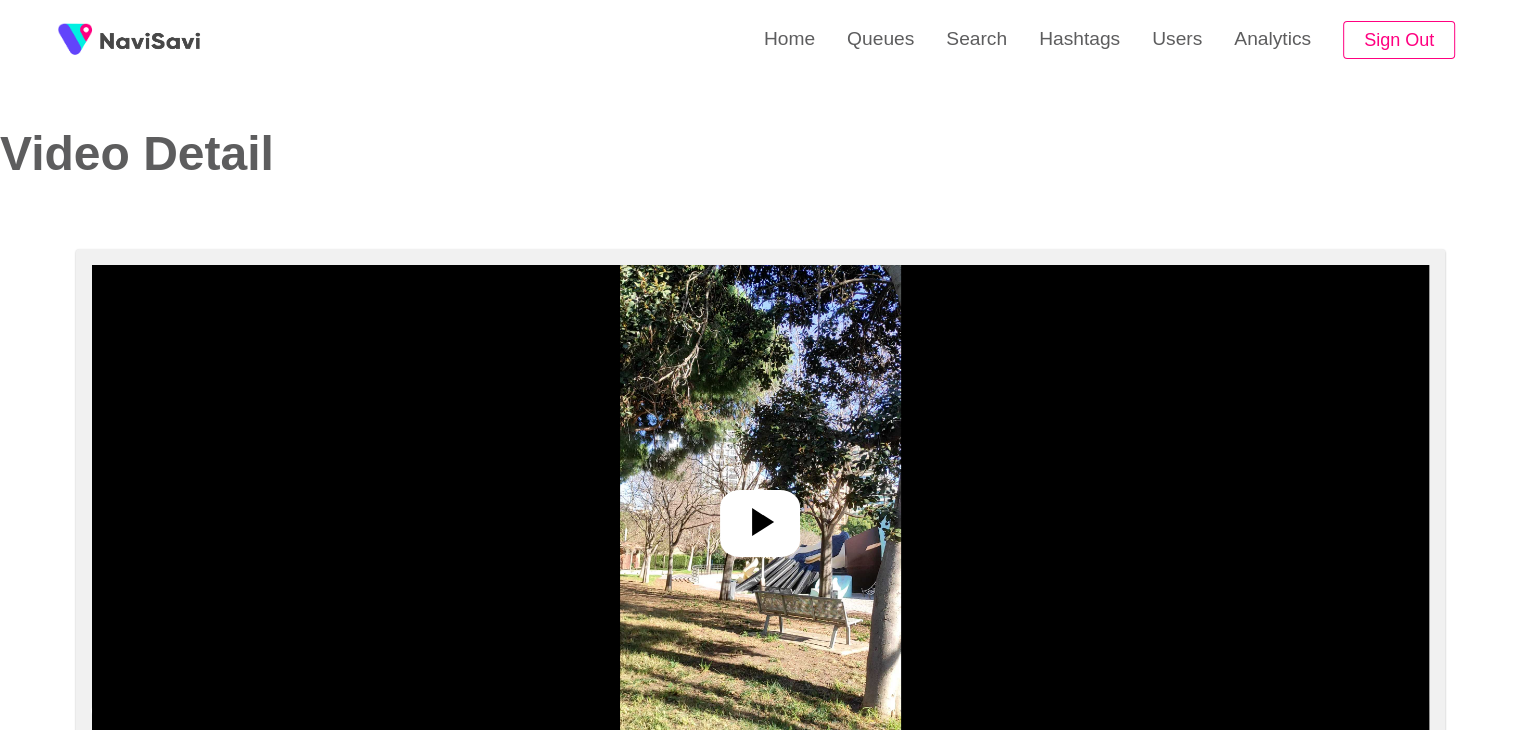 click at bounding box center [760, 515] 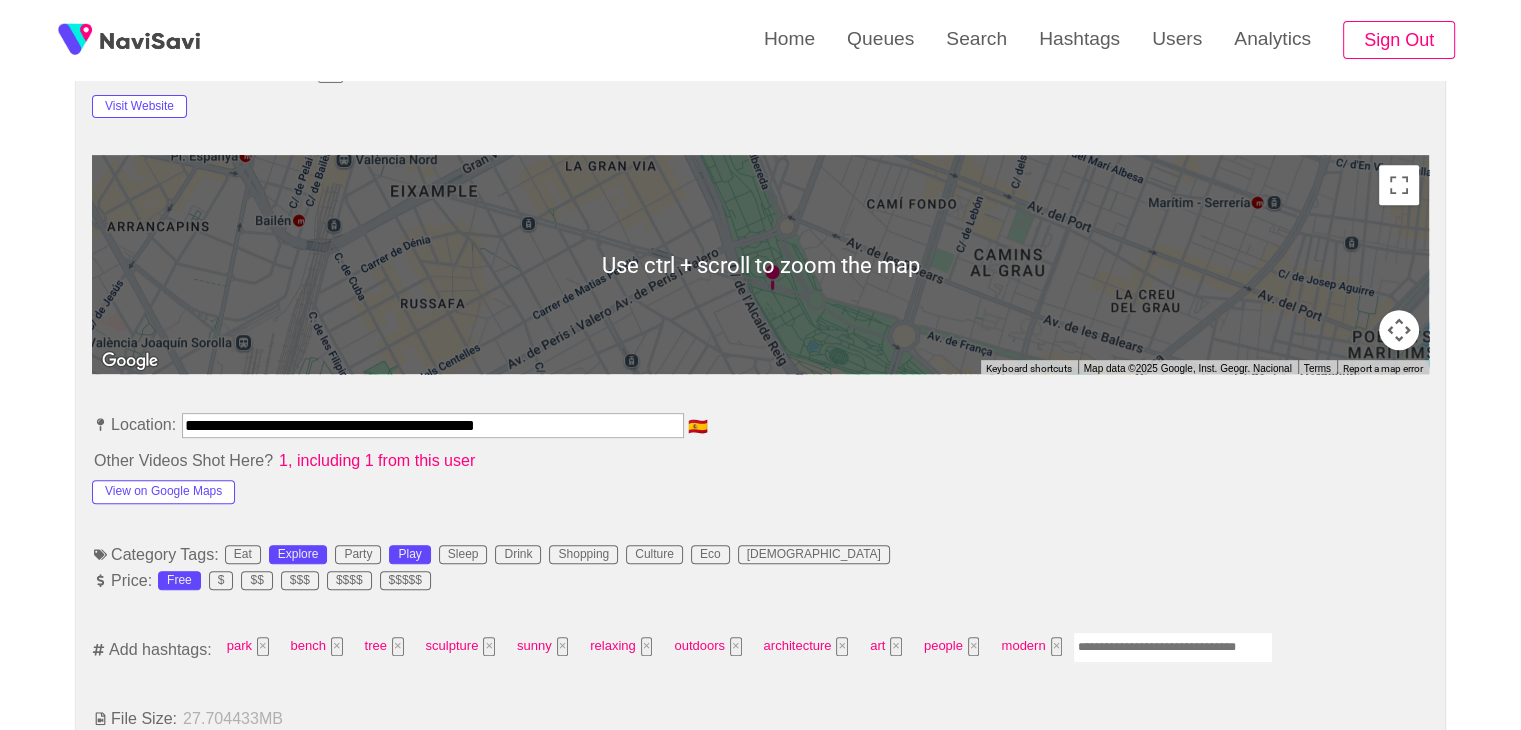 scroll, scrollTop: 846, scrollLeft: 0, axis: vertical 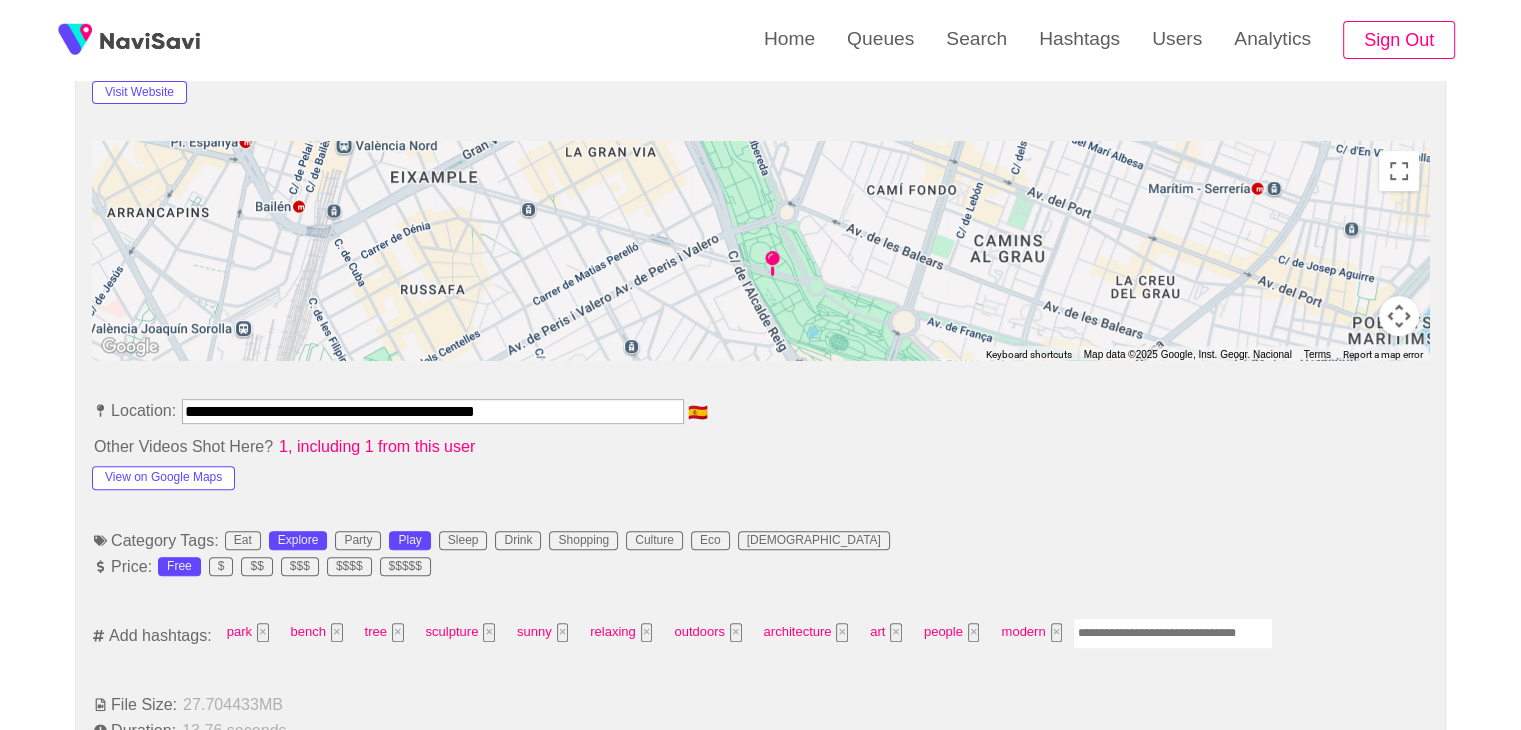 click at bounding box center (1173, 633) 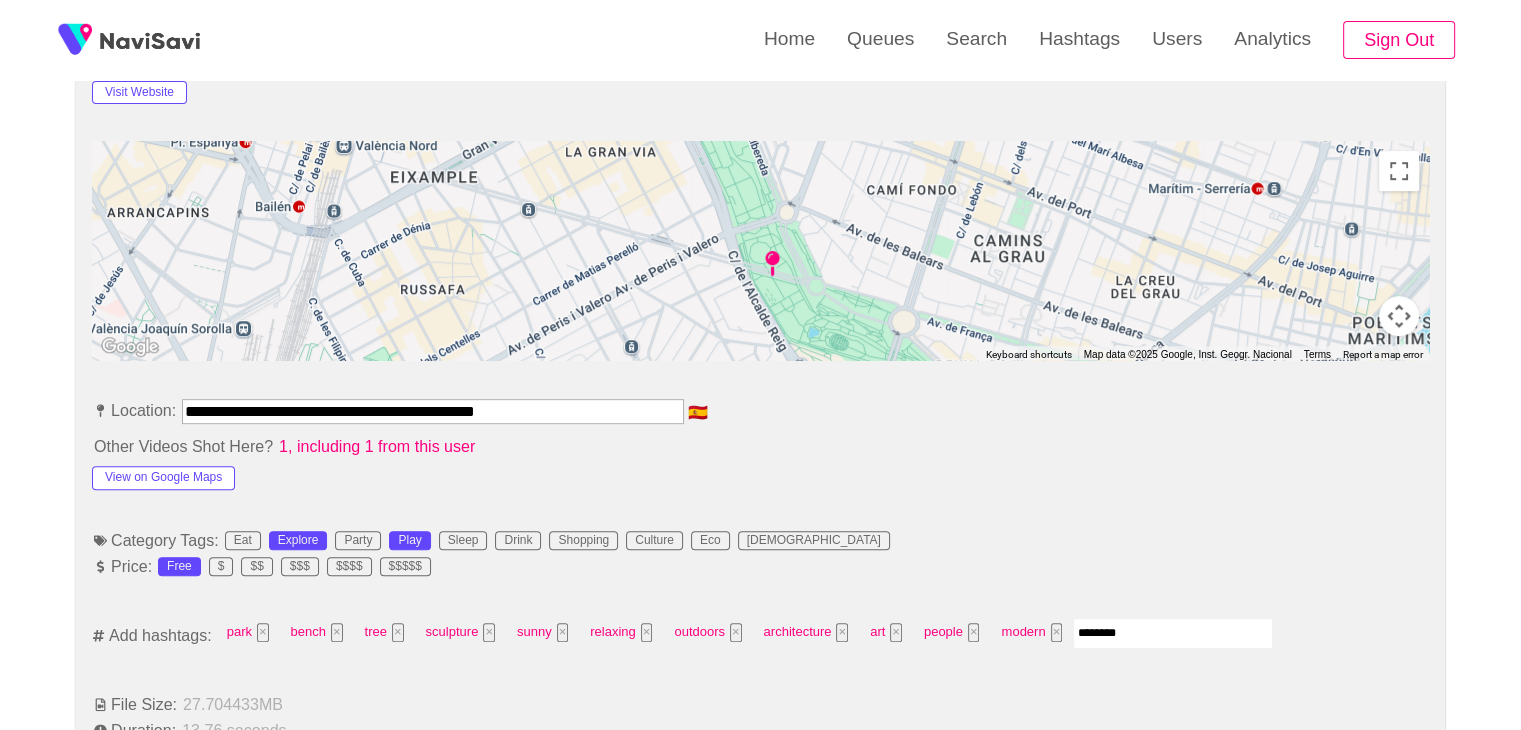 type on "*********" 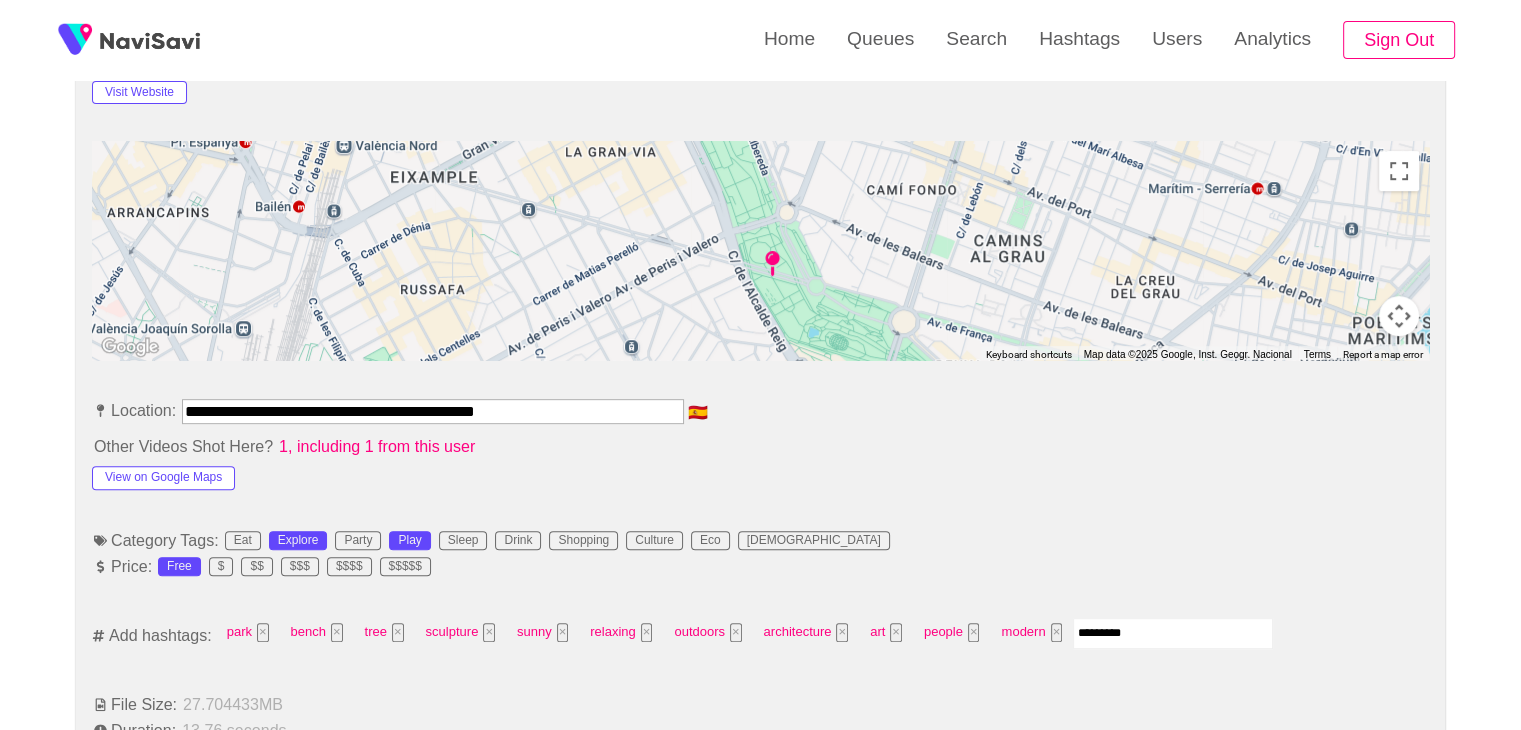 type 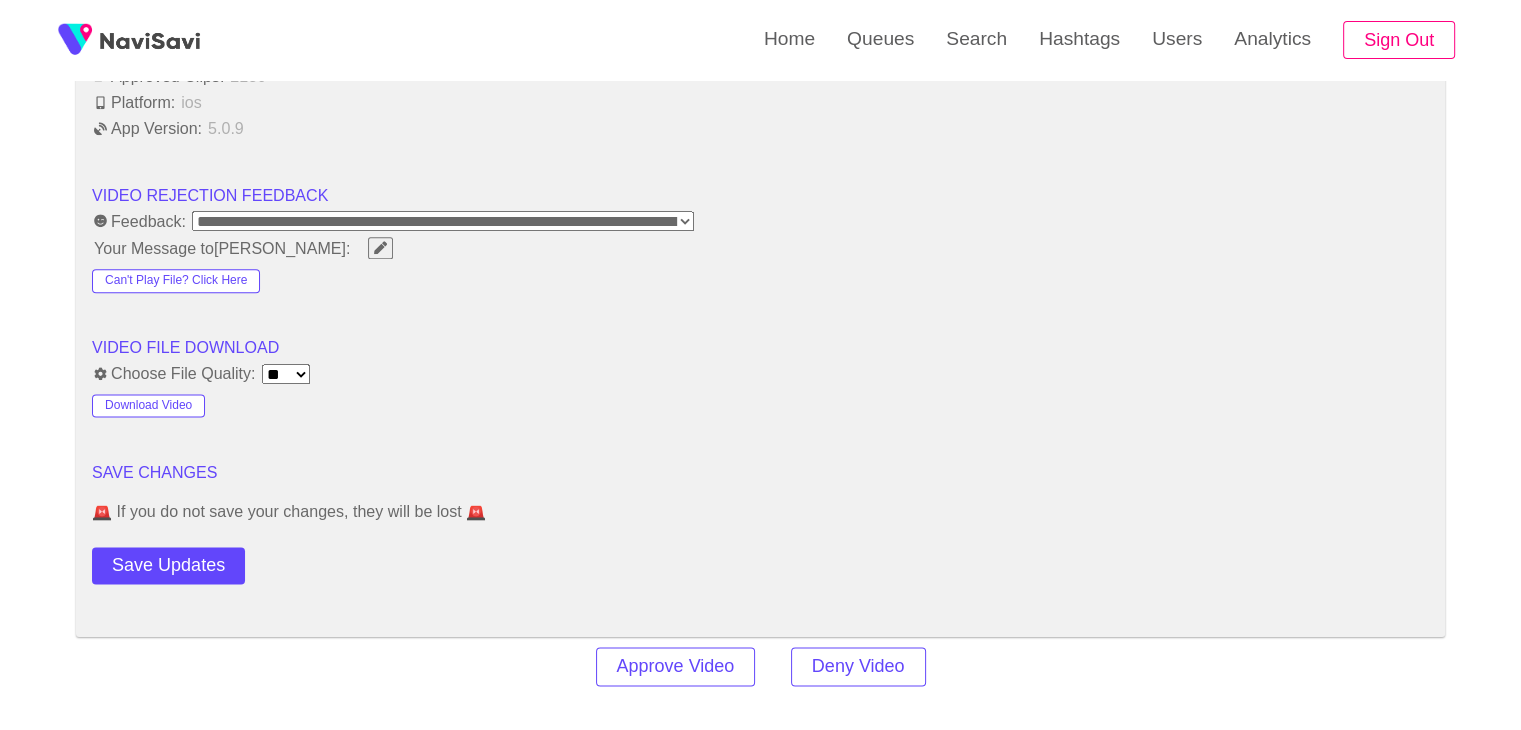 scroll, scrollTop: 2556, scrollLeft: 0, axis: vertical 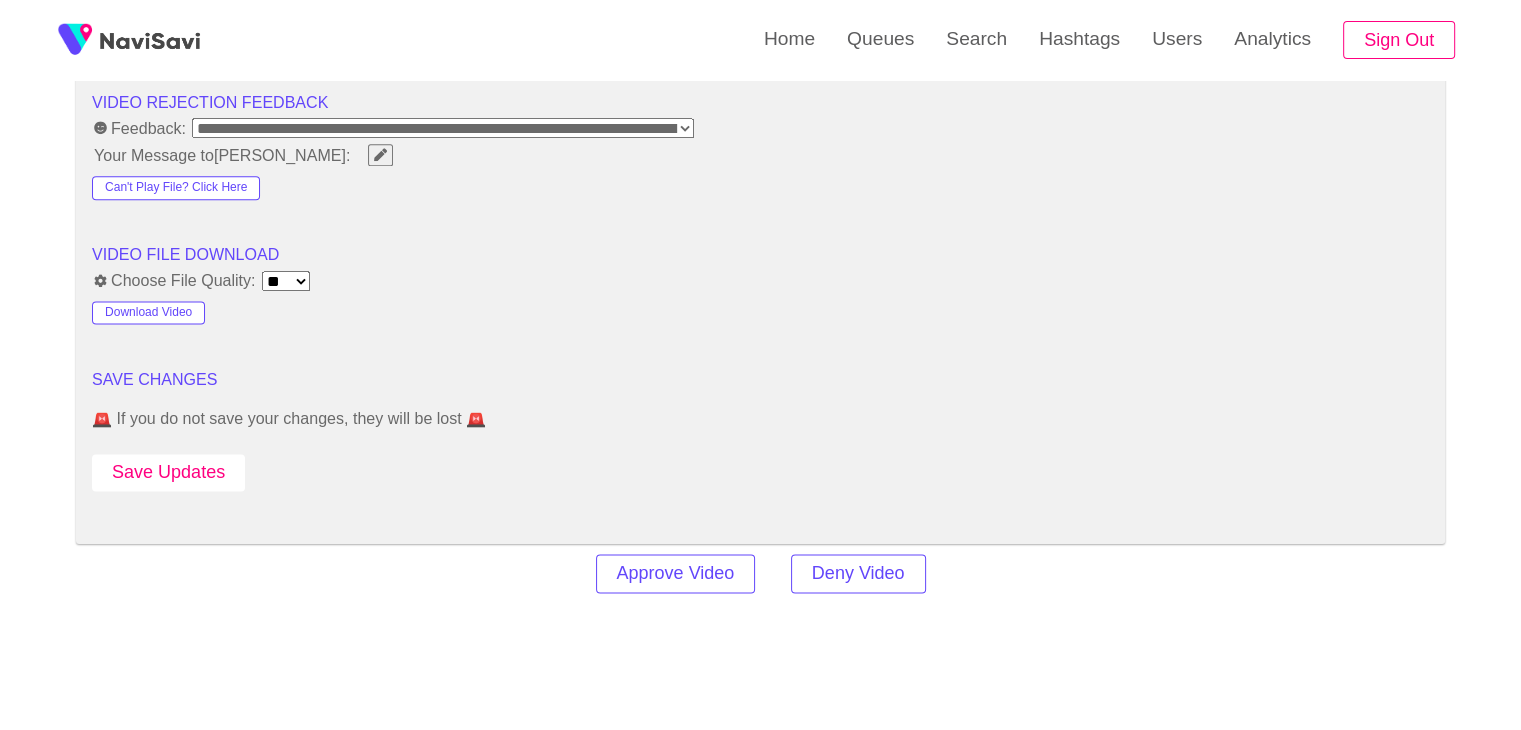 click on "Save Updates" at bounding box center (168, 472) 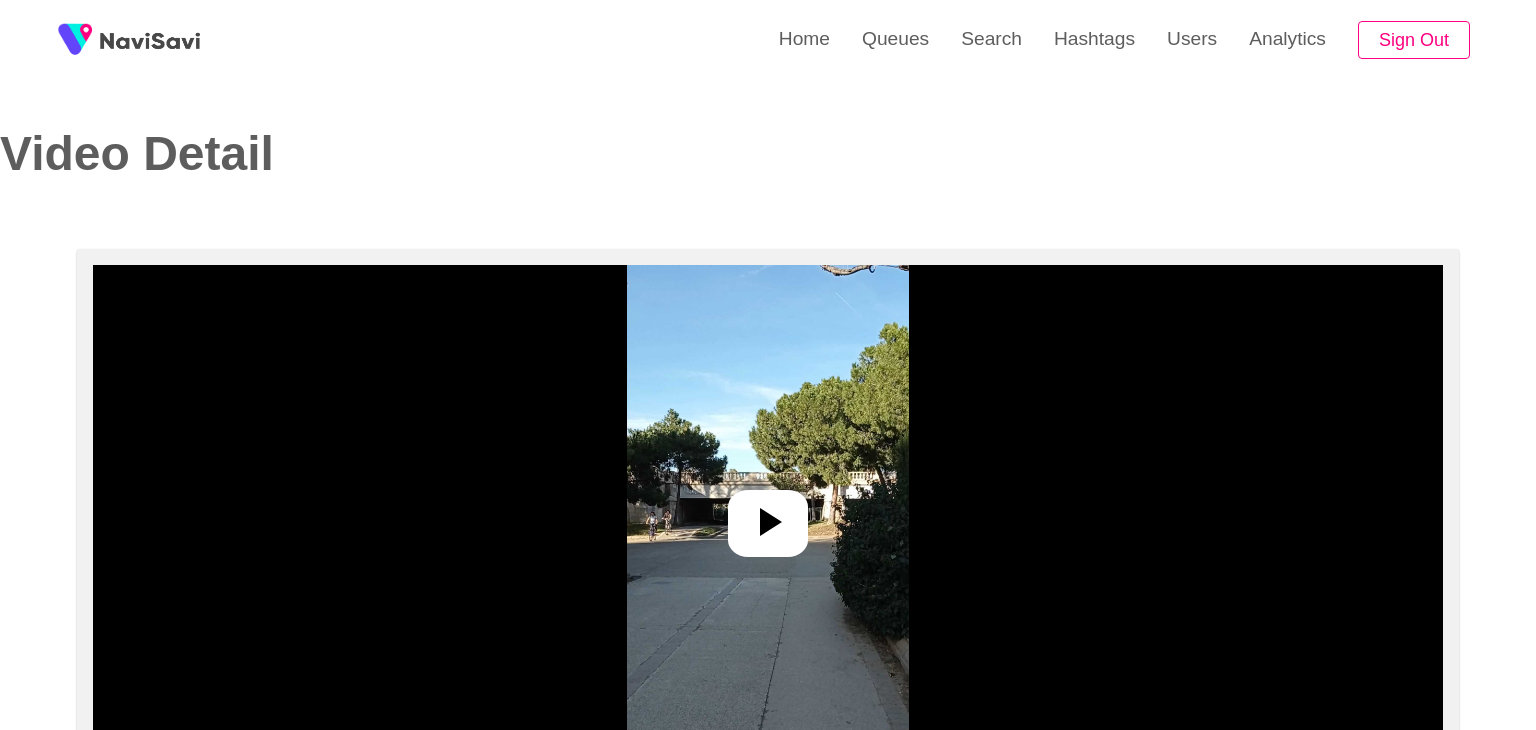 select on "**********" 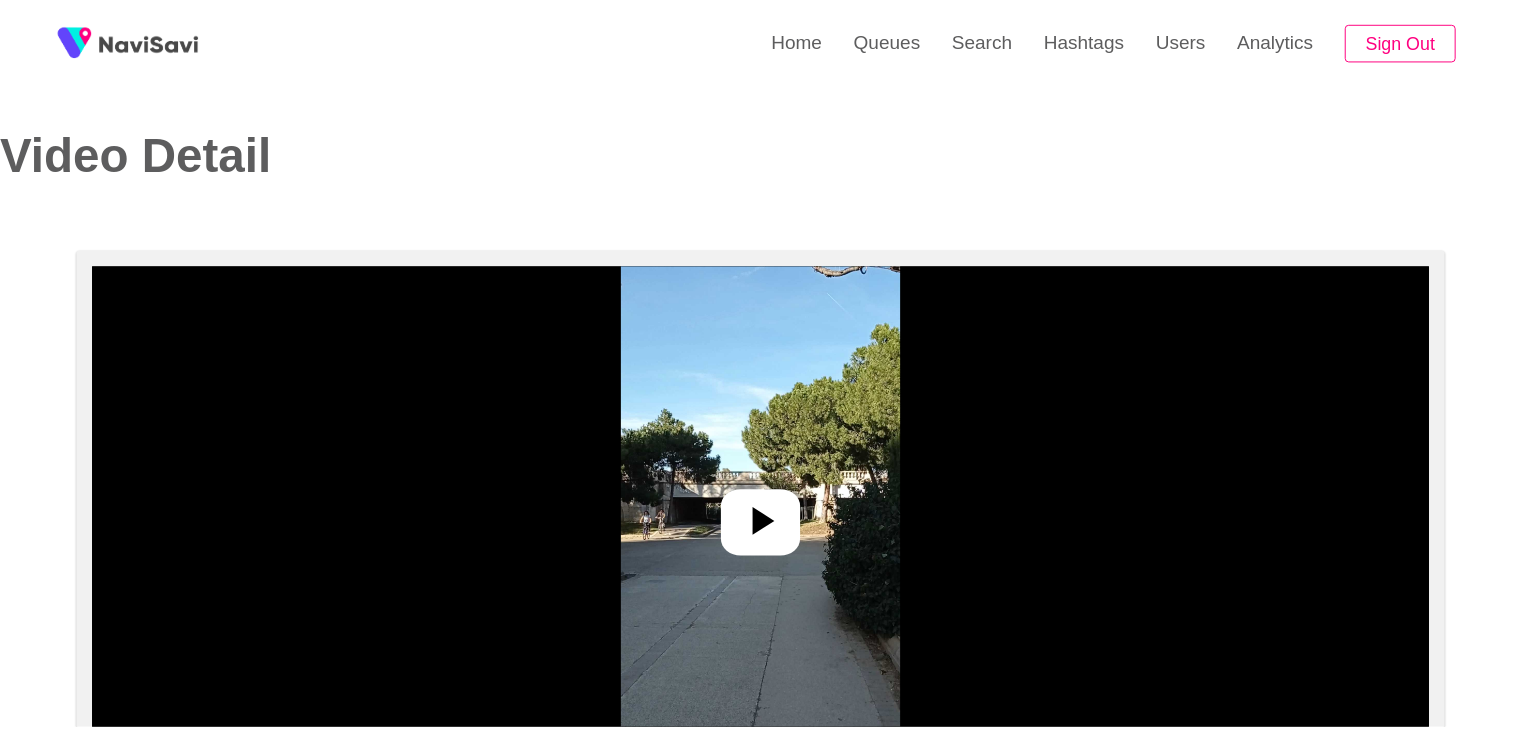 scroll, scrollTop: 0, scrollLeft: 0, axis: both 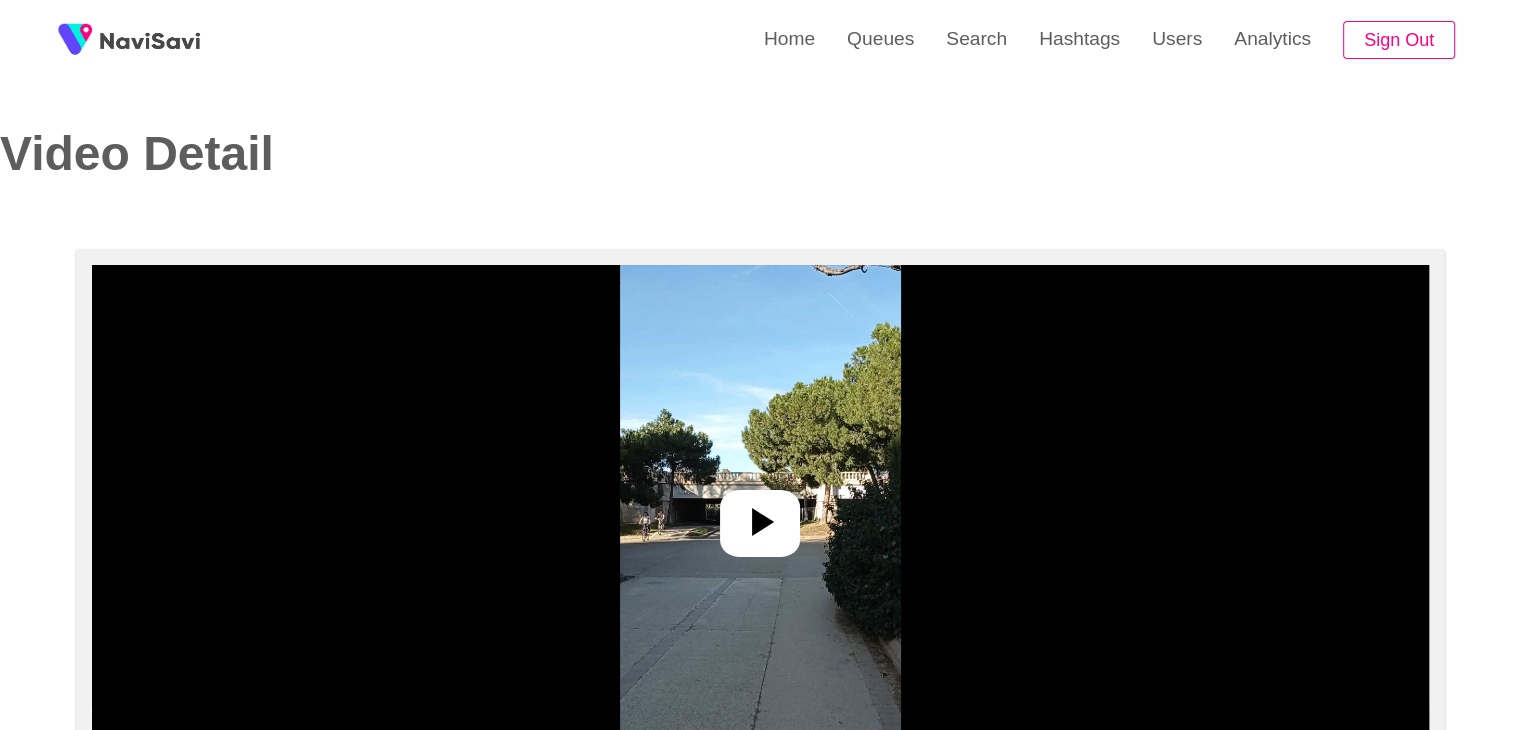 click at bounding box center [760, 515] 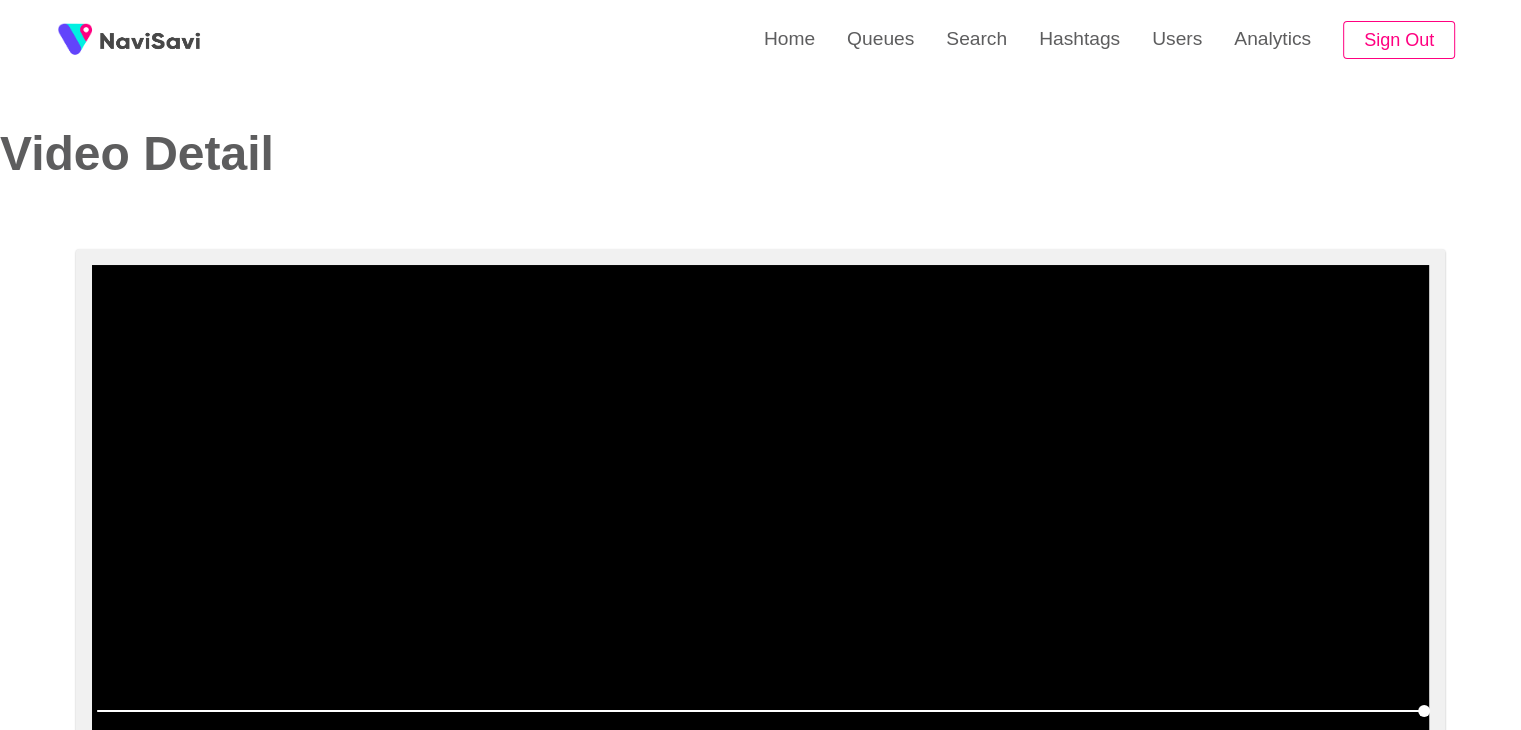 click at bounding box center (760, 515) 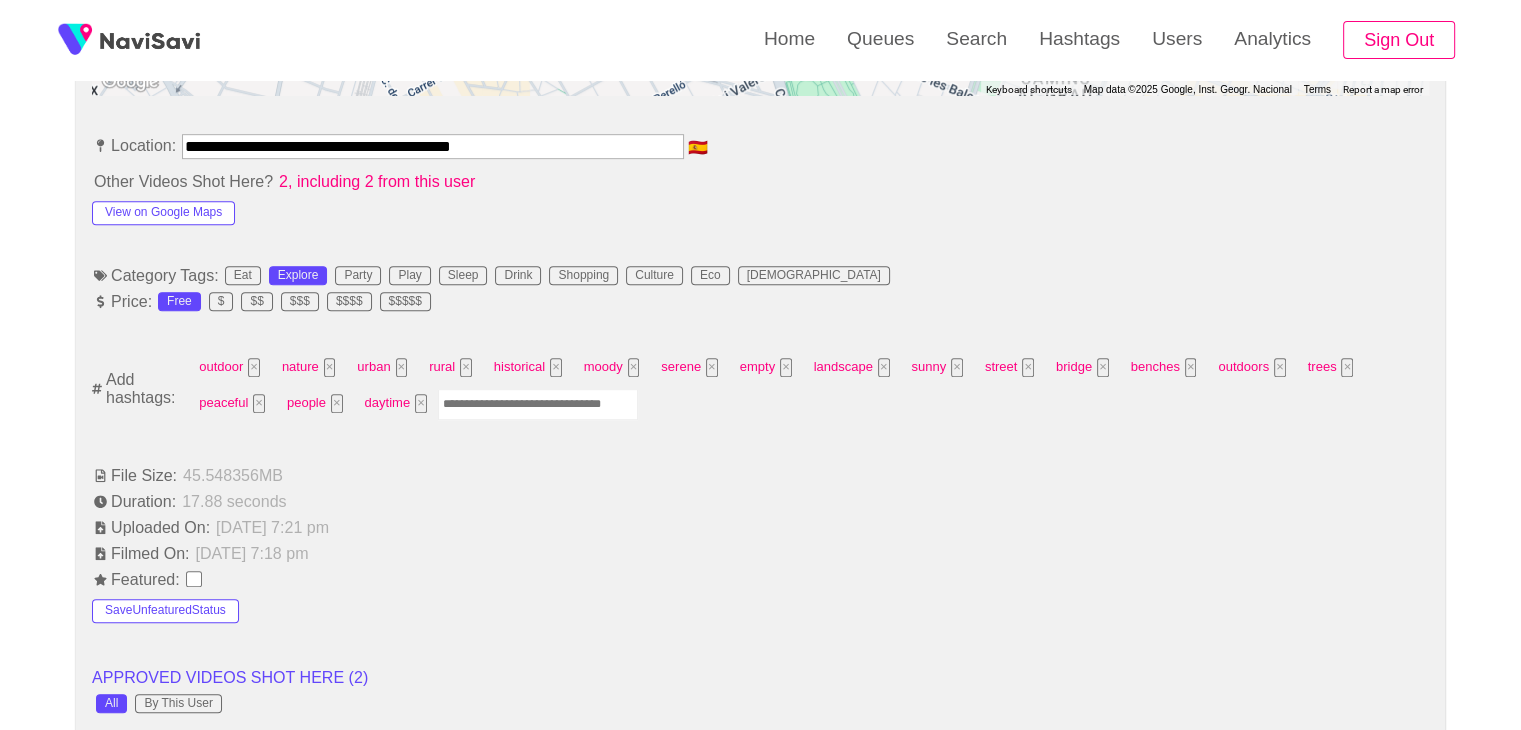 scroll, scrollTop: 1118, scrollLeft: 0, axis: vertical 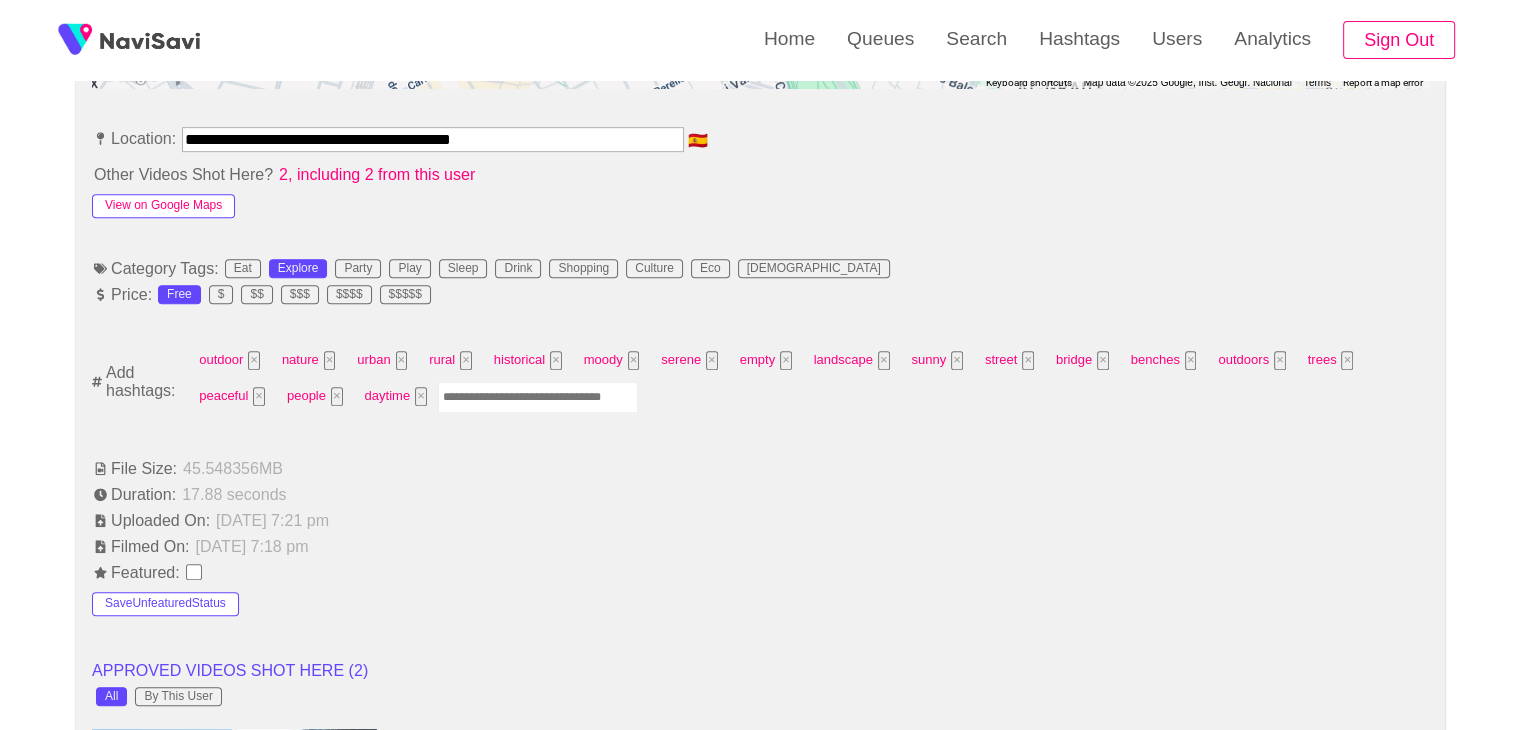 click on "View on Google Maps" at bounding box center (163, 206) 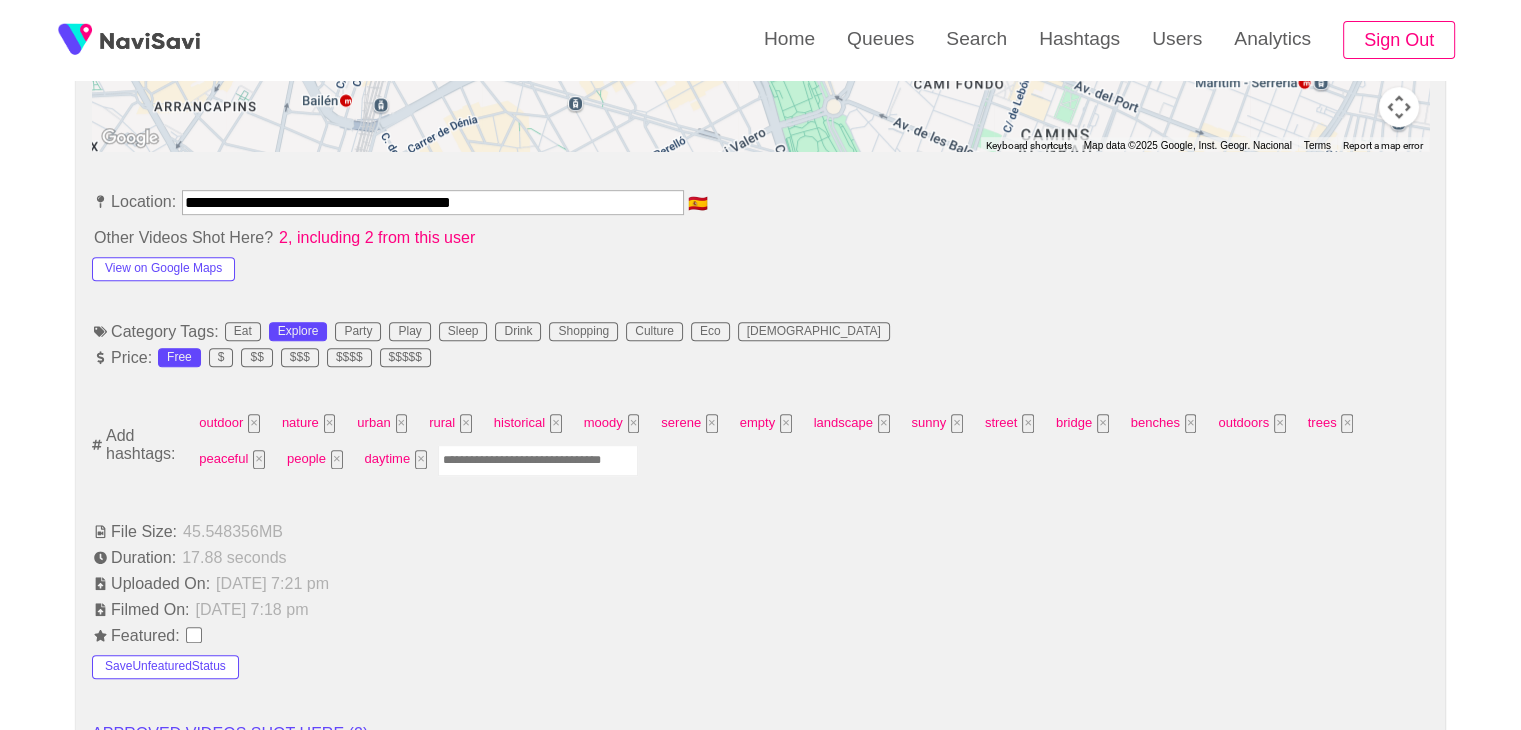 scroll, scrollTop: 1056, scrollLeft: 0, axis: vertical 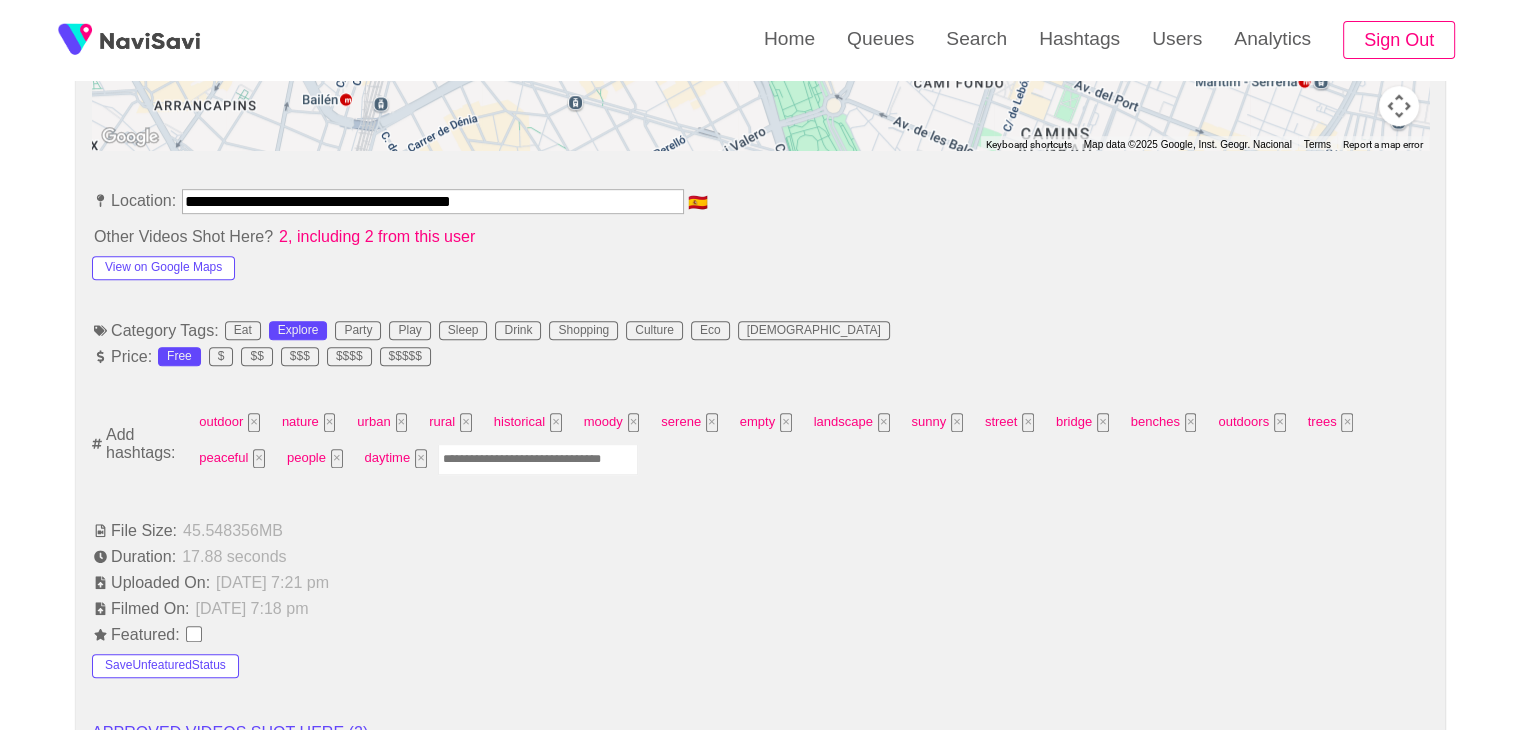 click at bounding box center [538, 459] 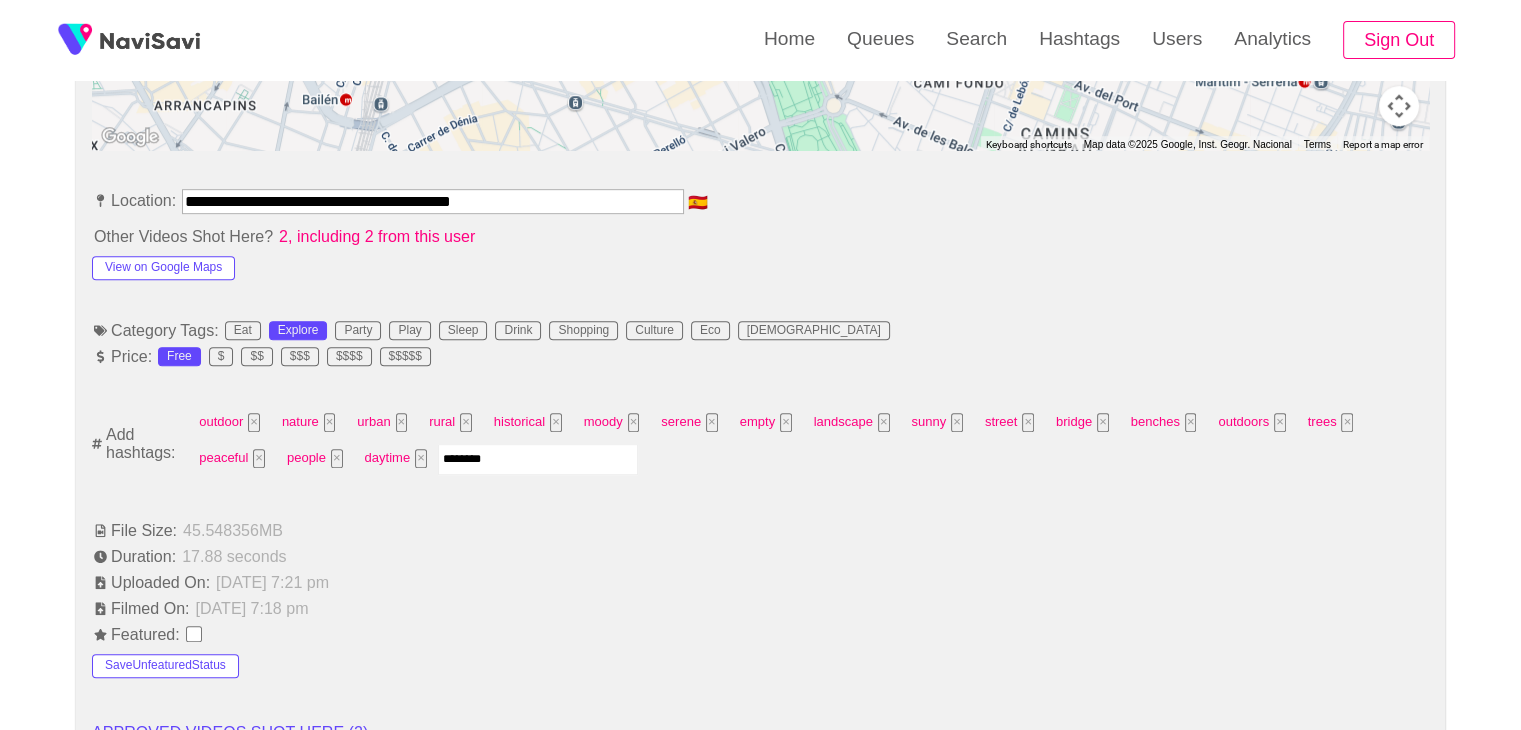 type on "*********" 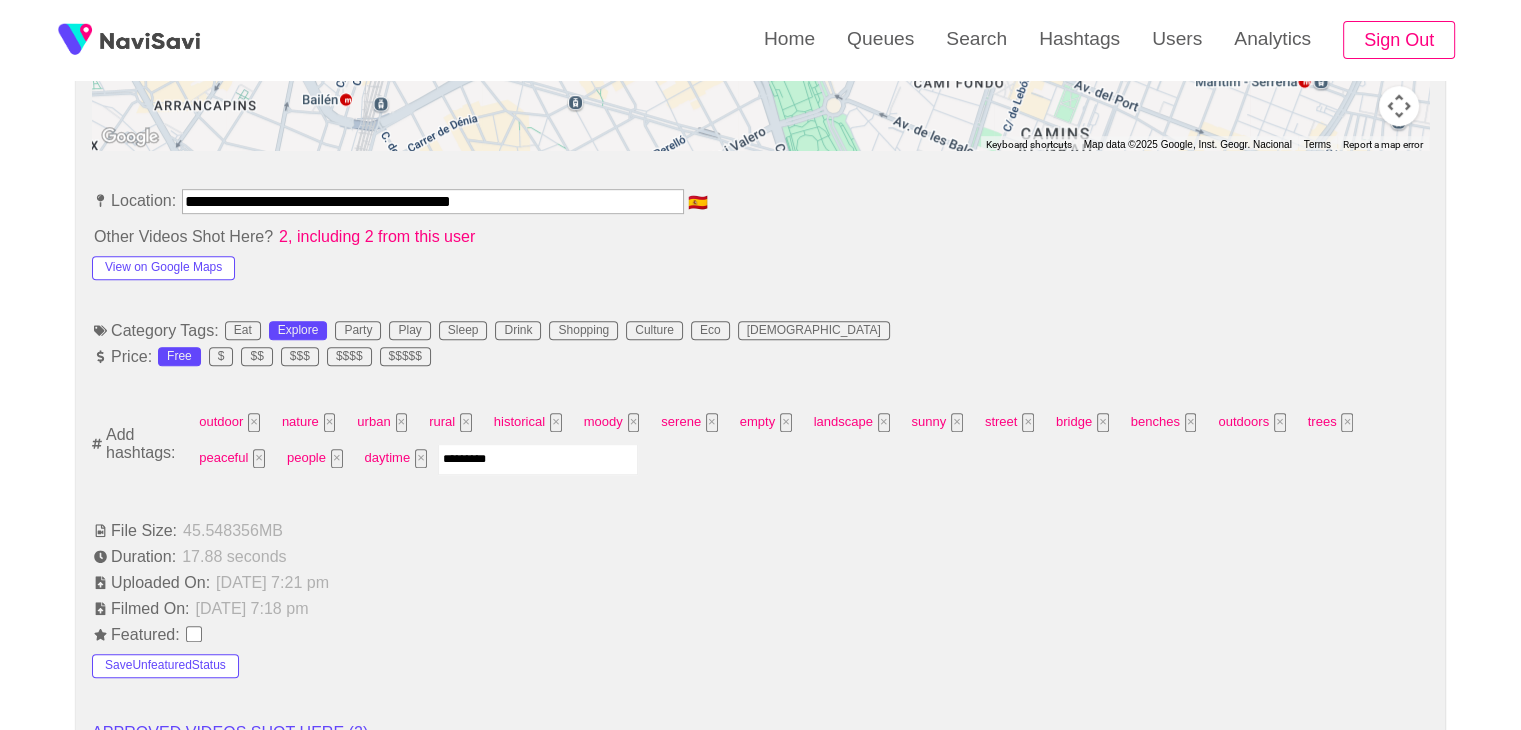type 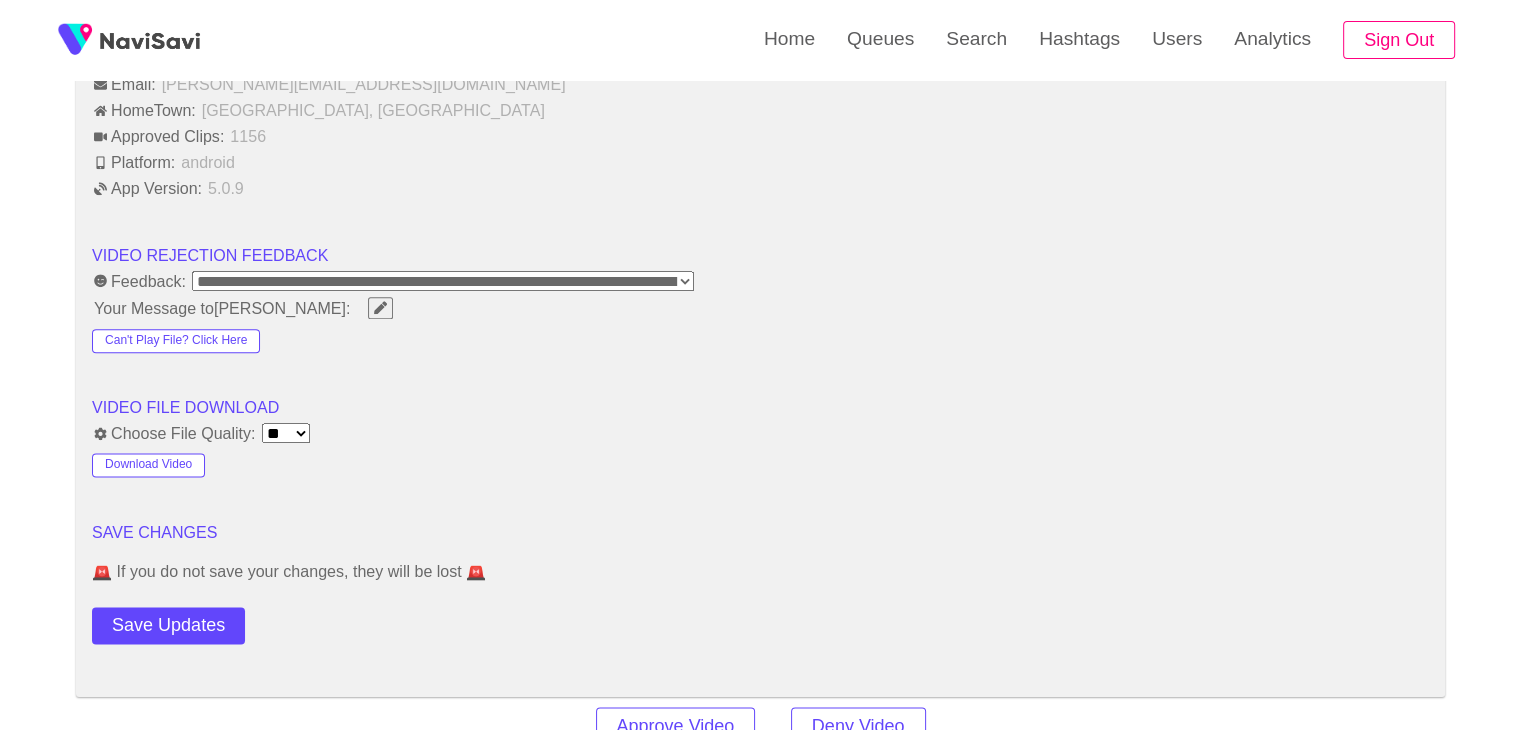 scroll, scrollTop: 2576, scrollLeft: 0, axis: vertical 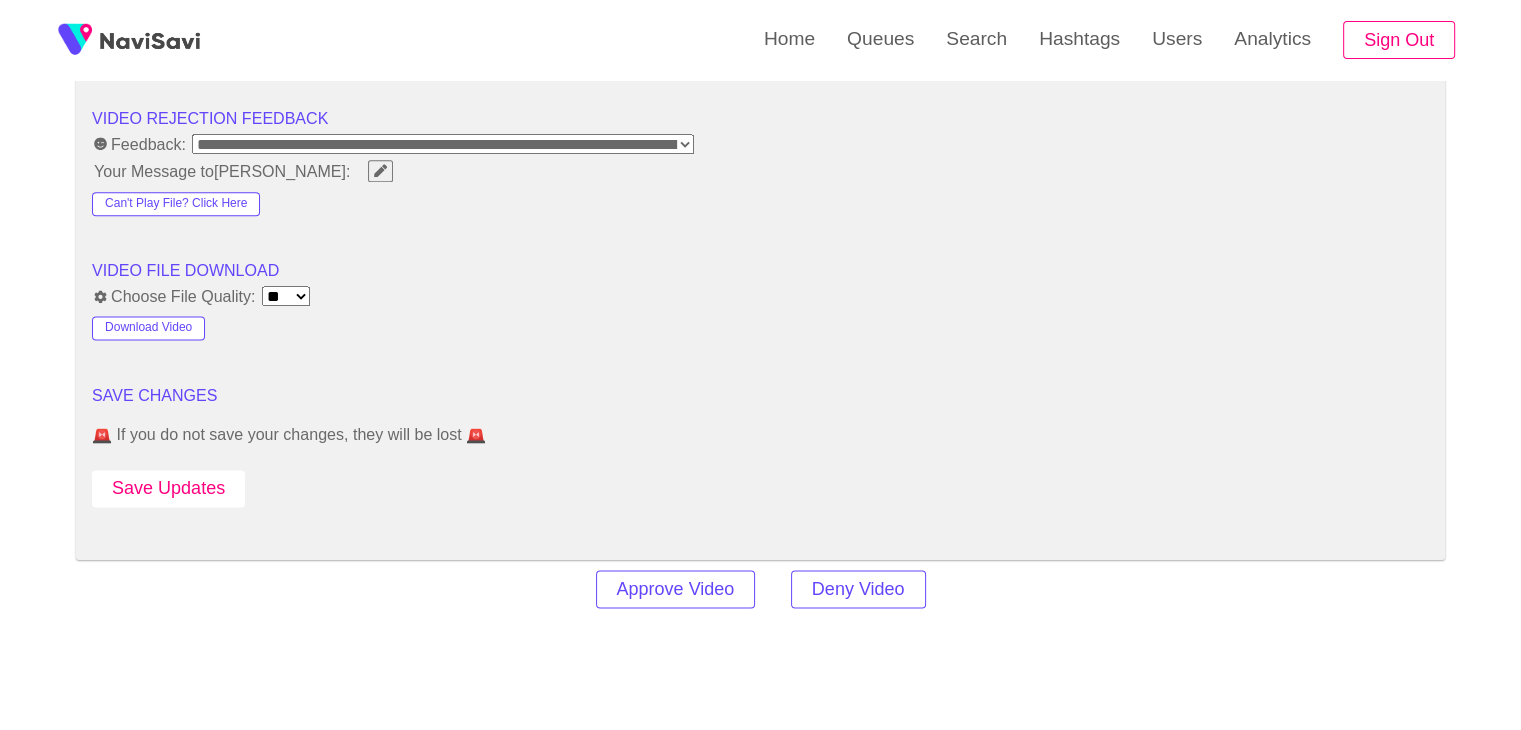 click on "Save Updates" at bounding box center (168, 488) 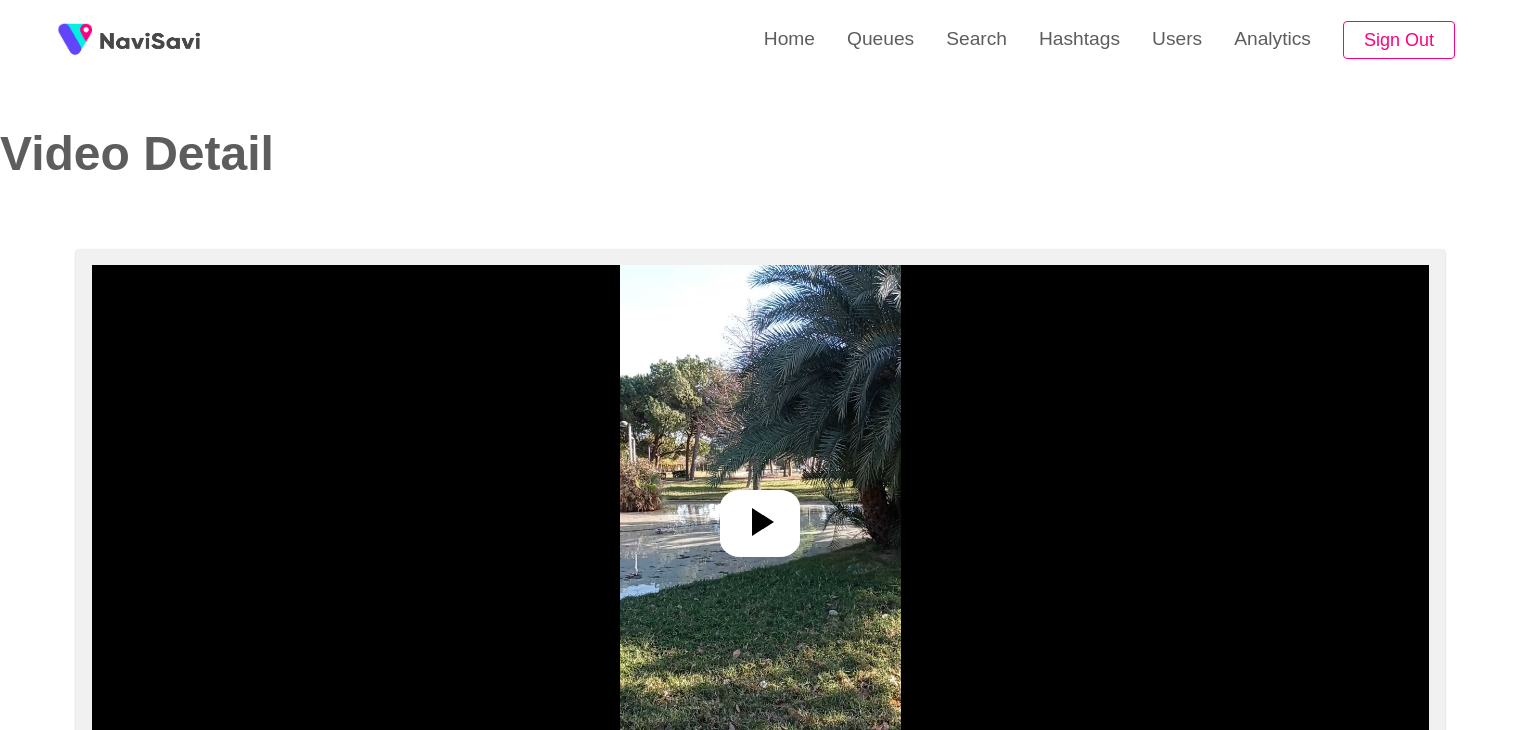 select on "**********" 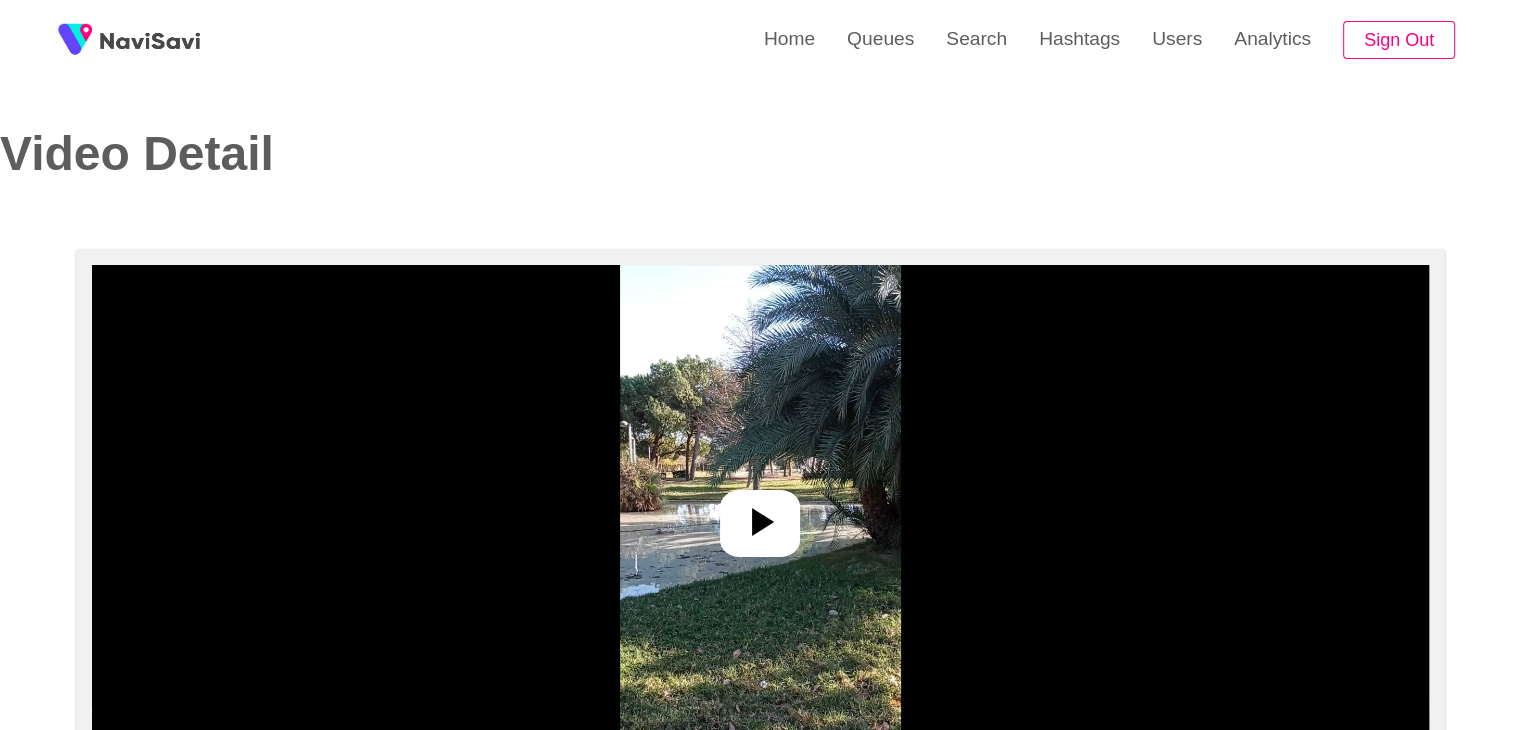 click at bounding box center (760, 523) 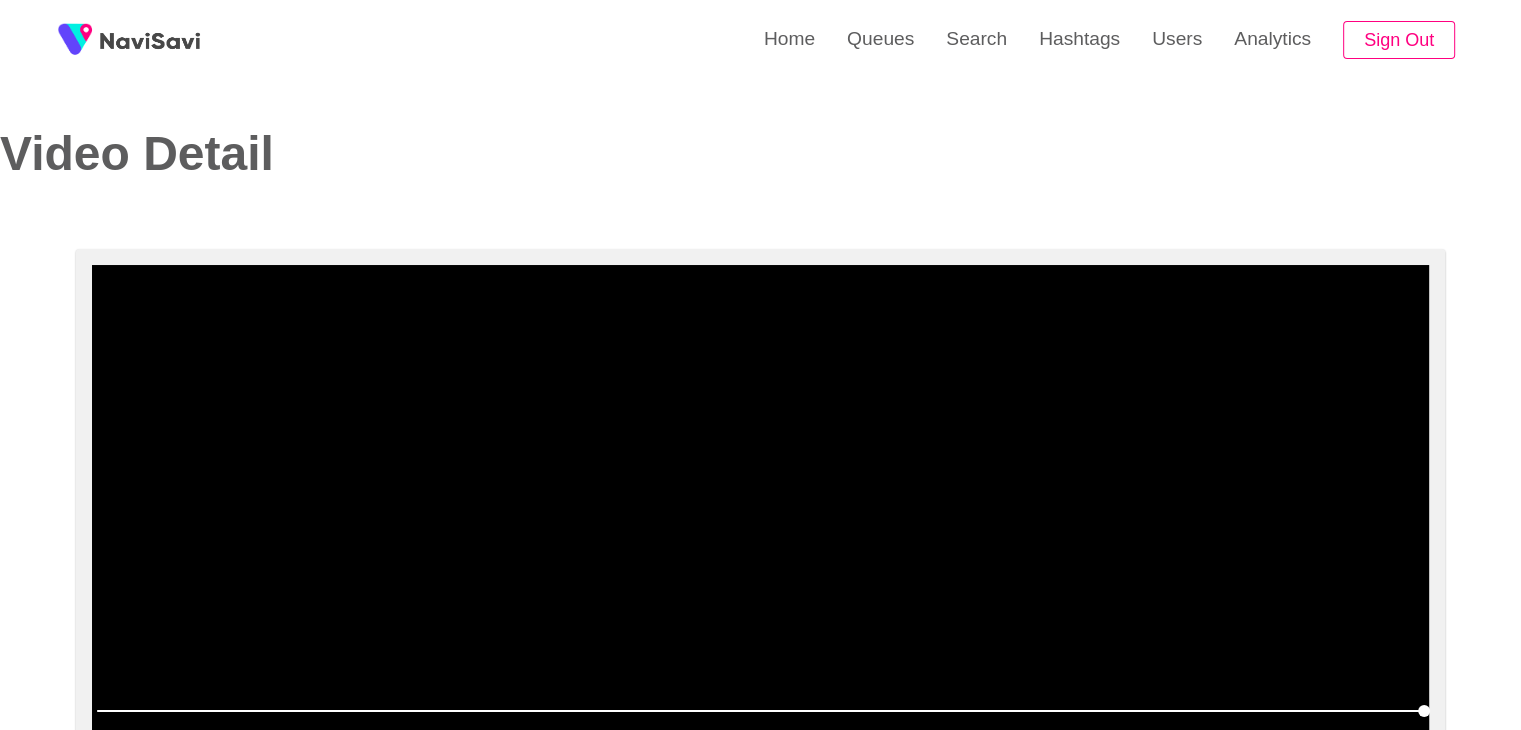 click at bounding box center (760, 515) 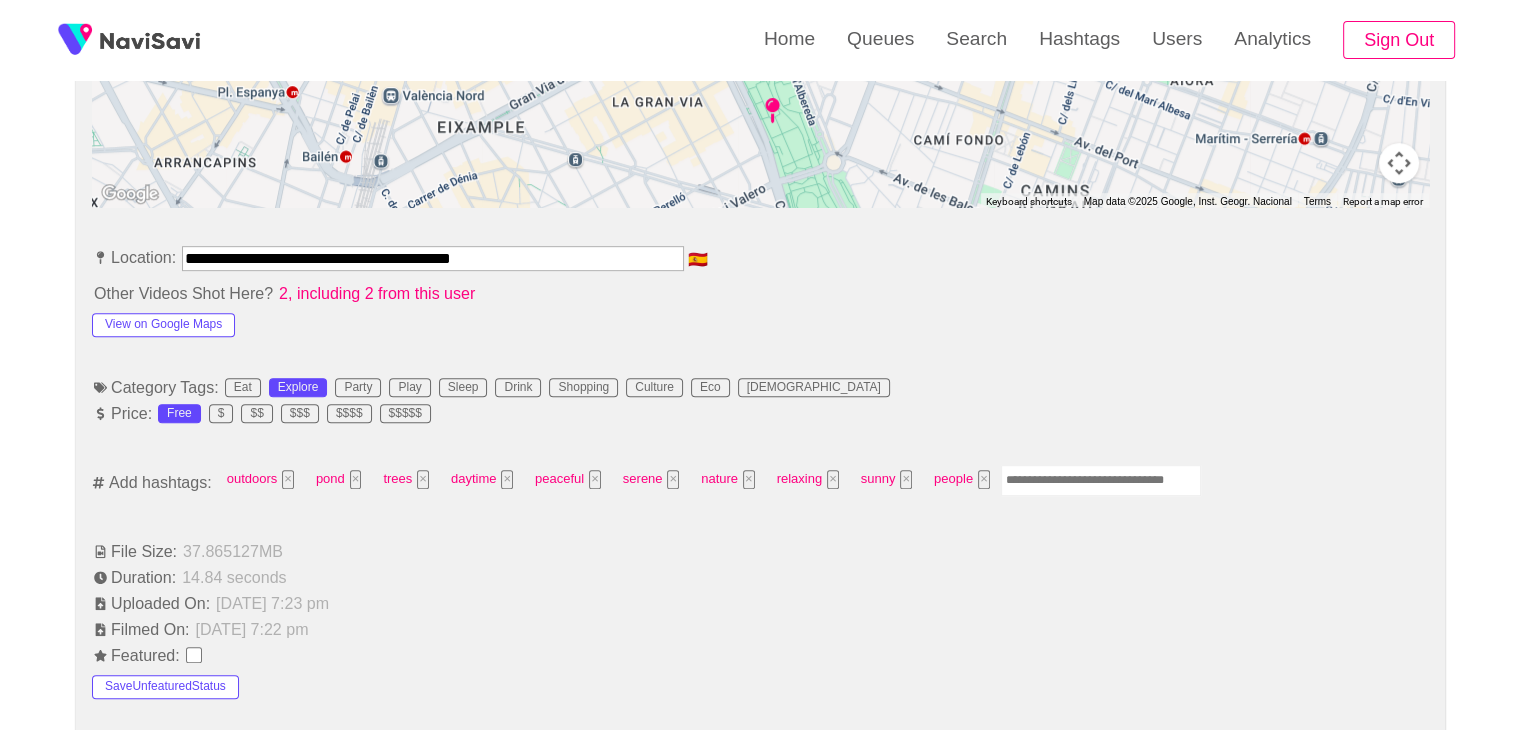 scroll, scrollTop: 1024, scrollLeft: 0, axis: vertical 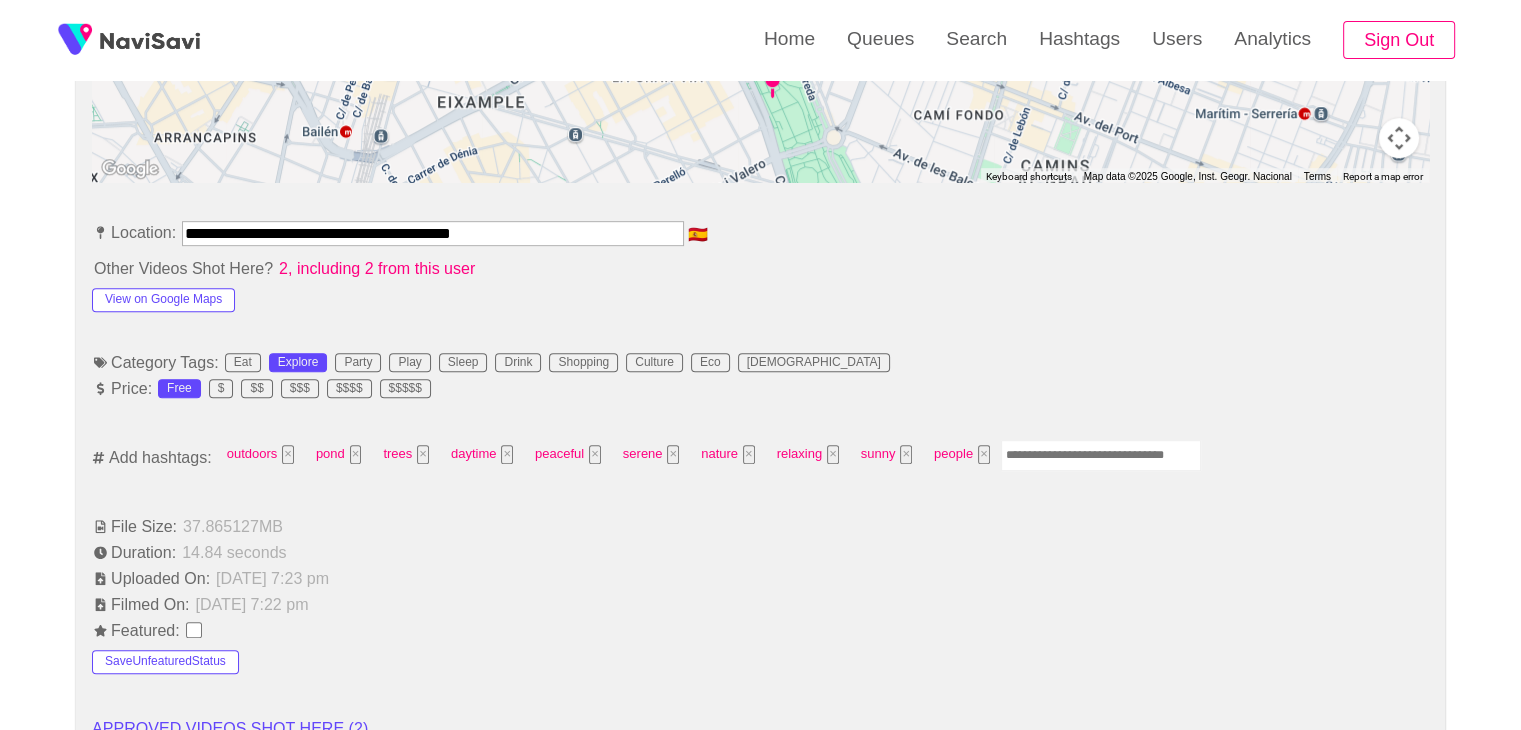 click at bounding box center [1101, 455] 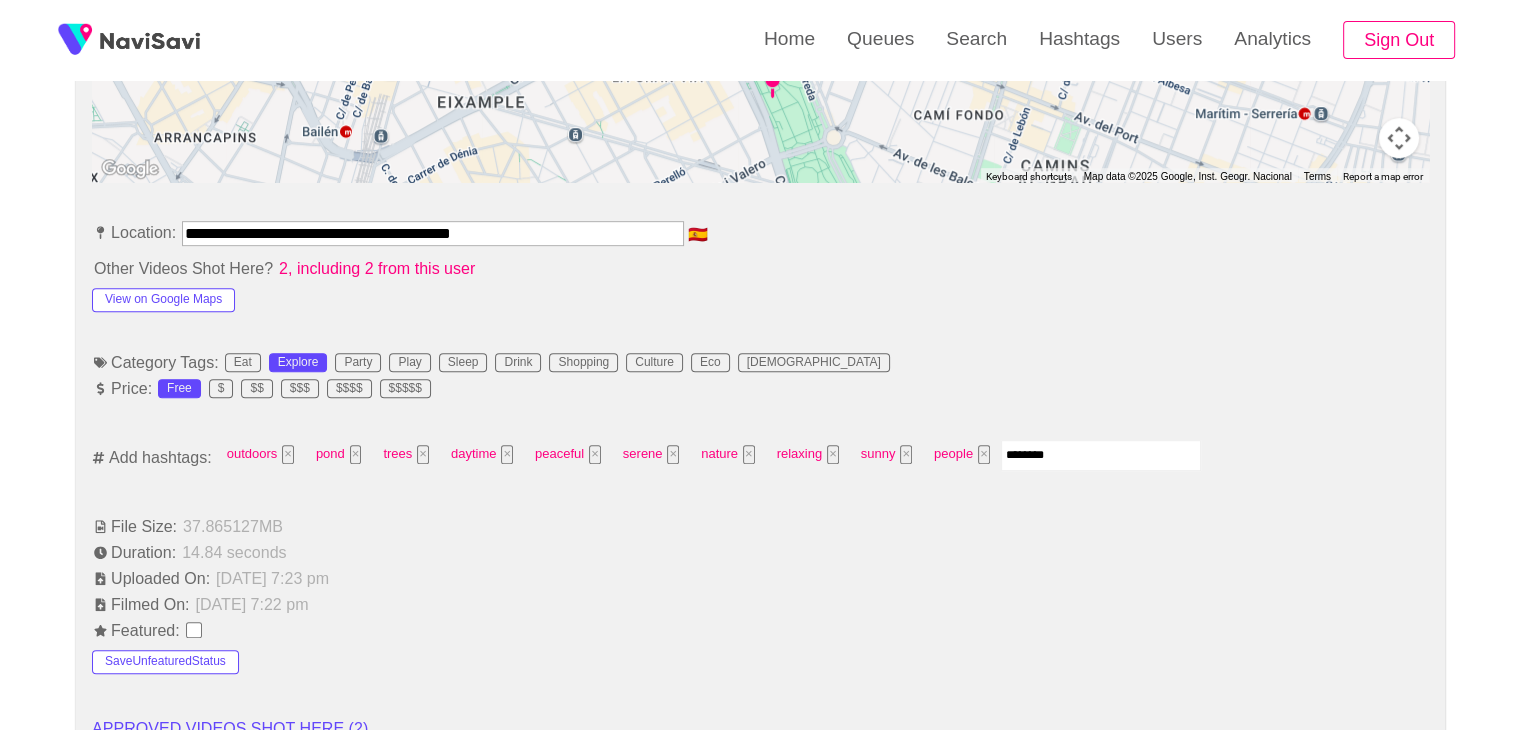 type on "*********" 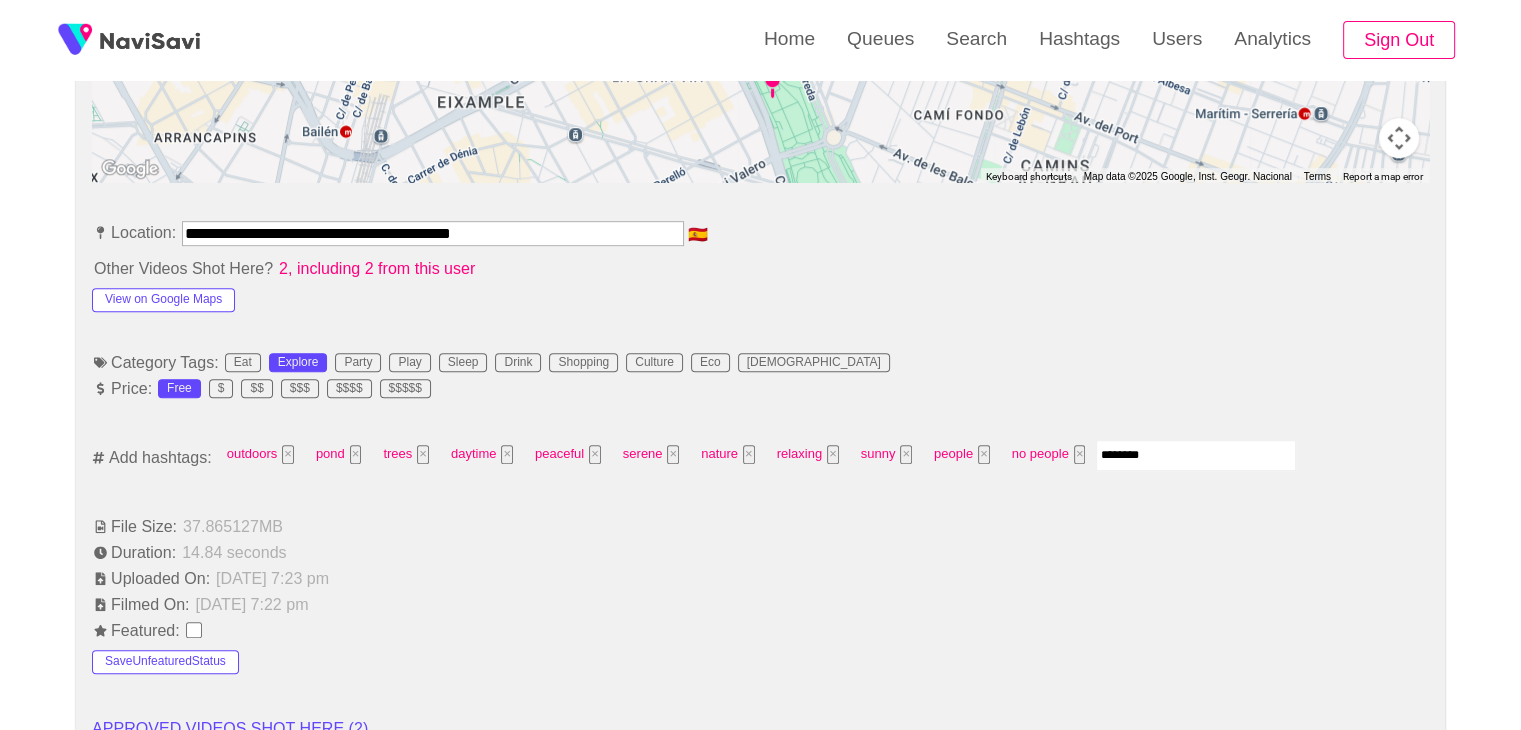 type on "*********" 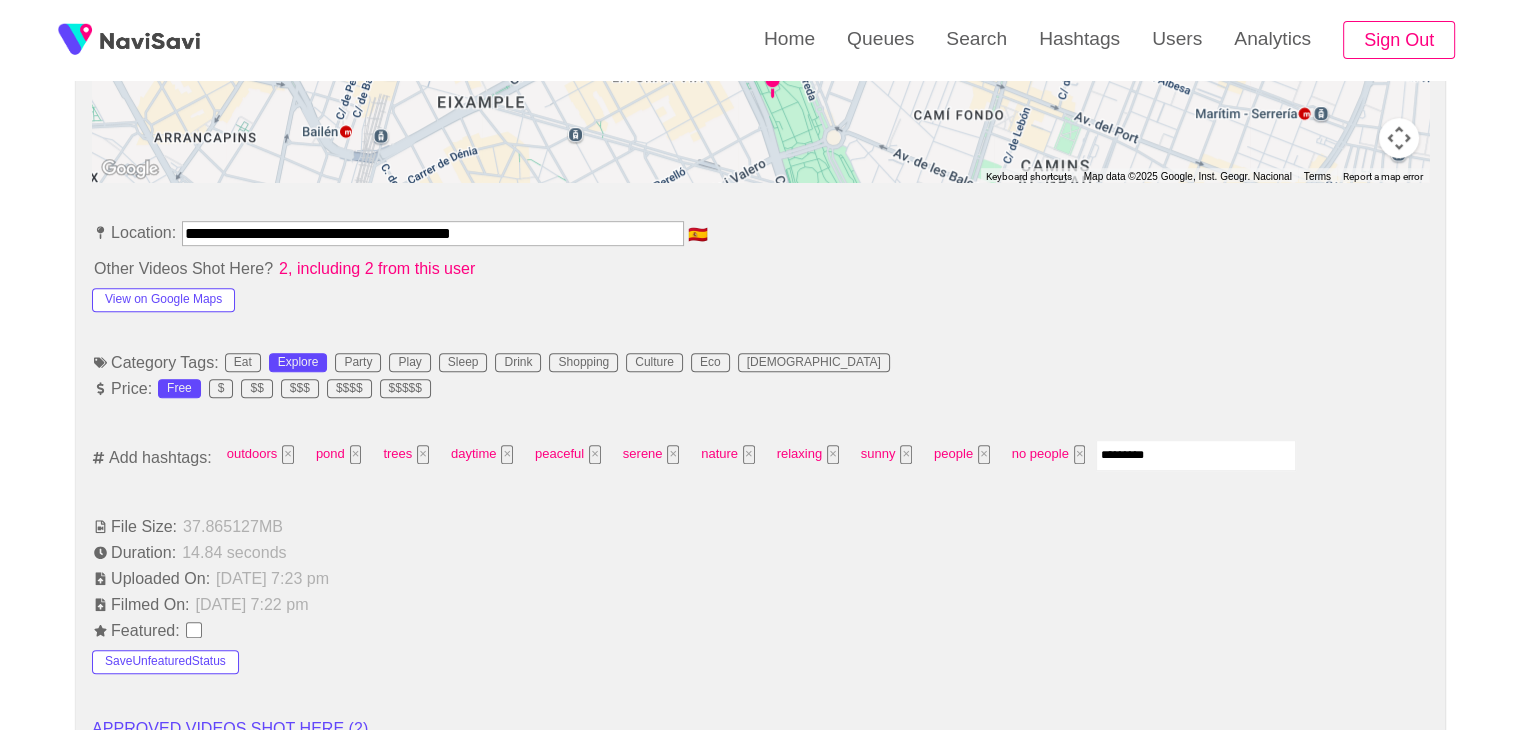type 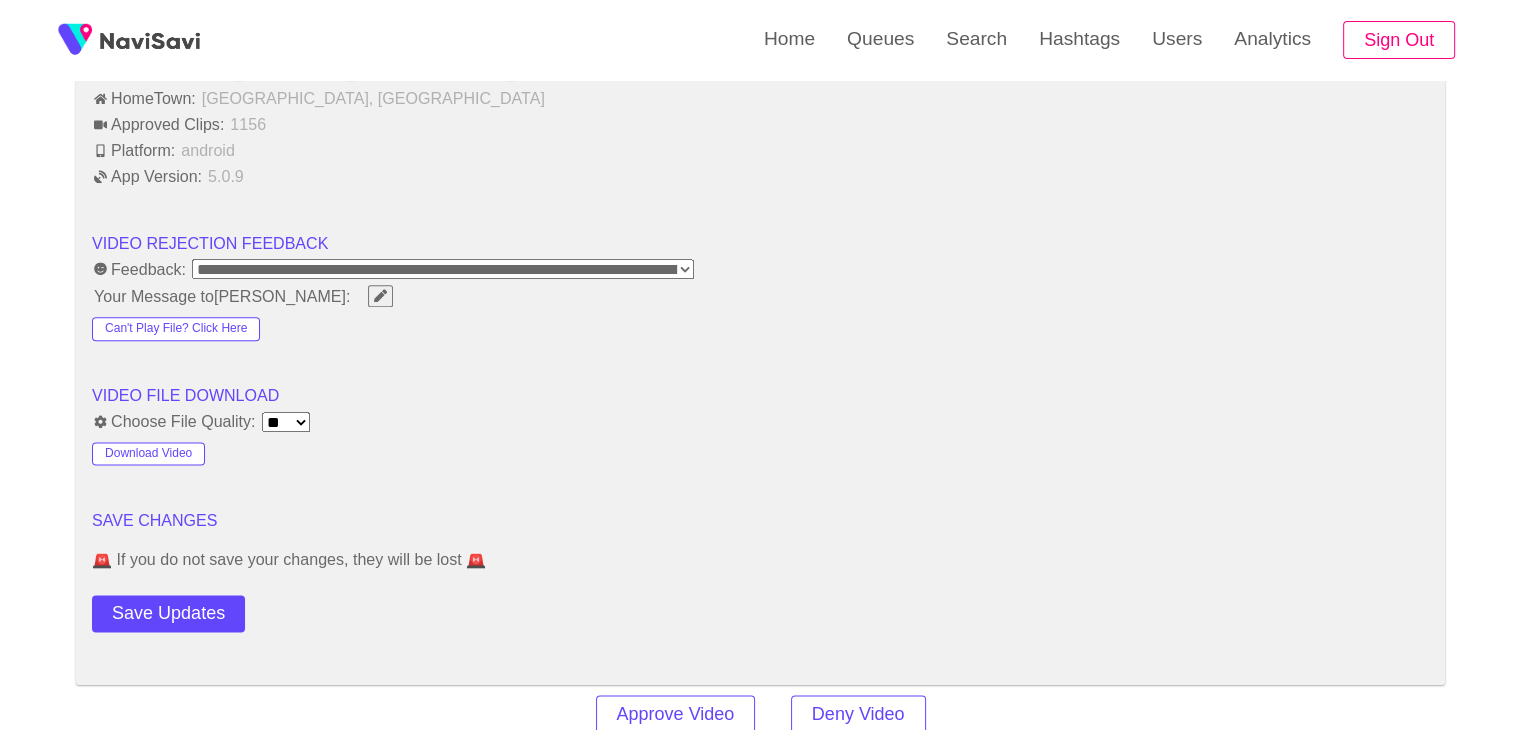 scroll, scrollTop: 2510, scrollLeft: 0, axis: vertical 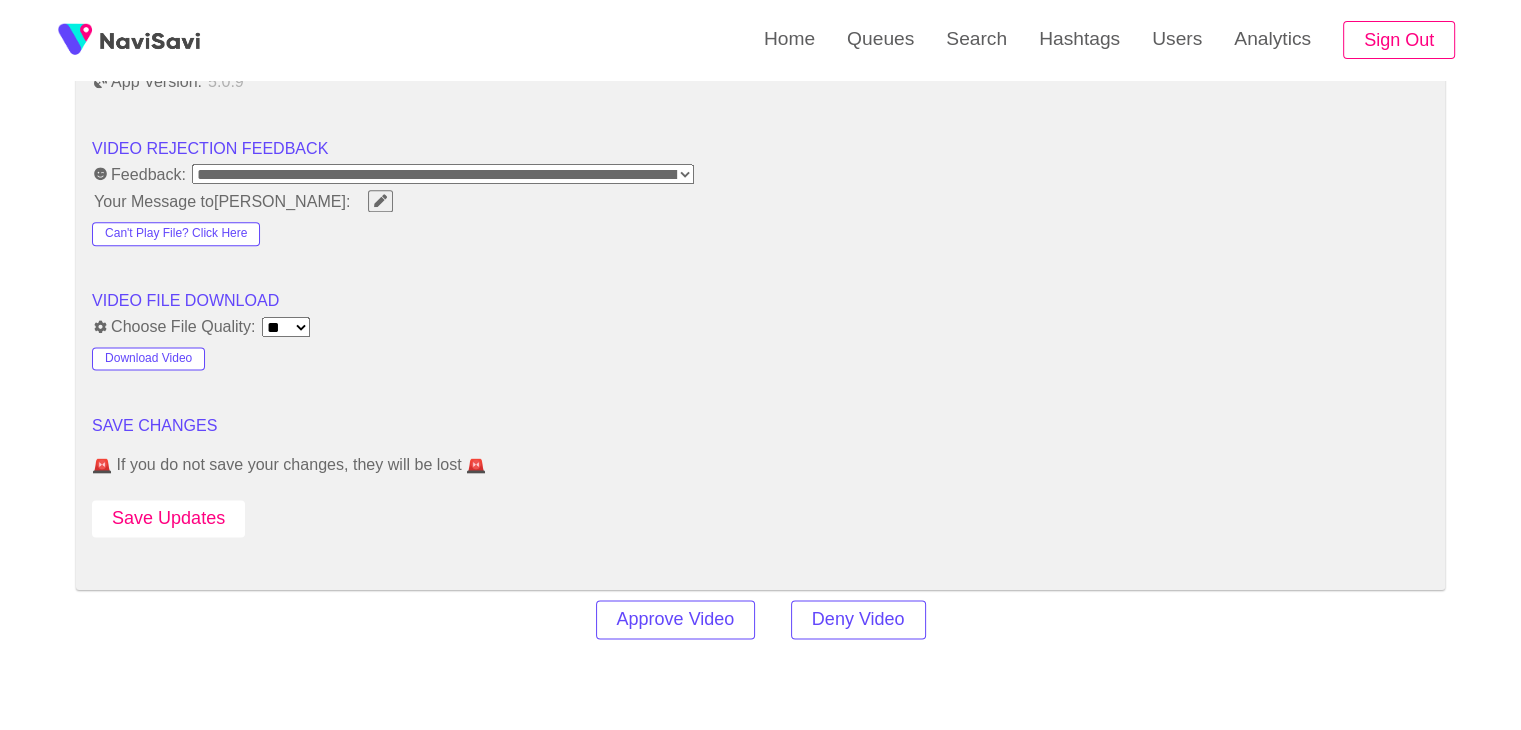 click on "Save Updates" at bounding box center (168, 518) 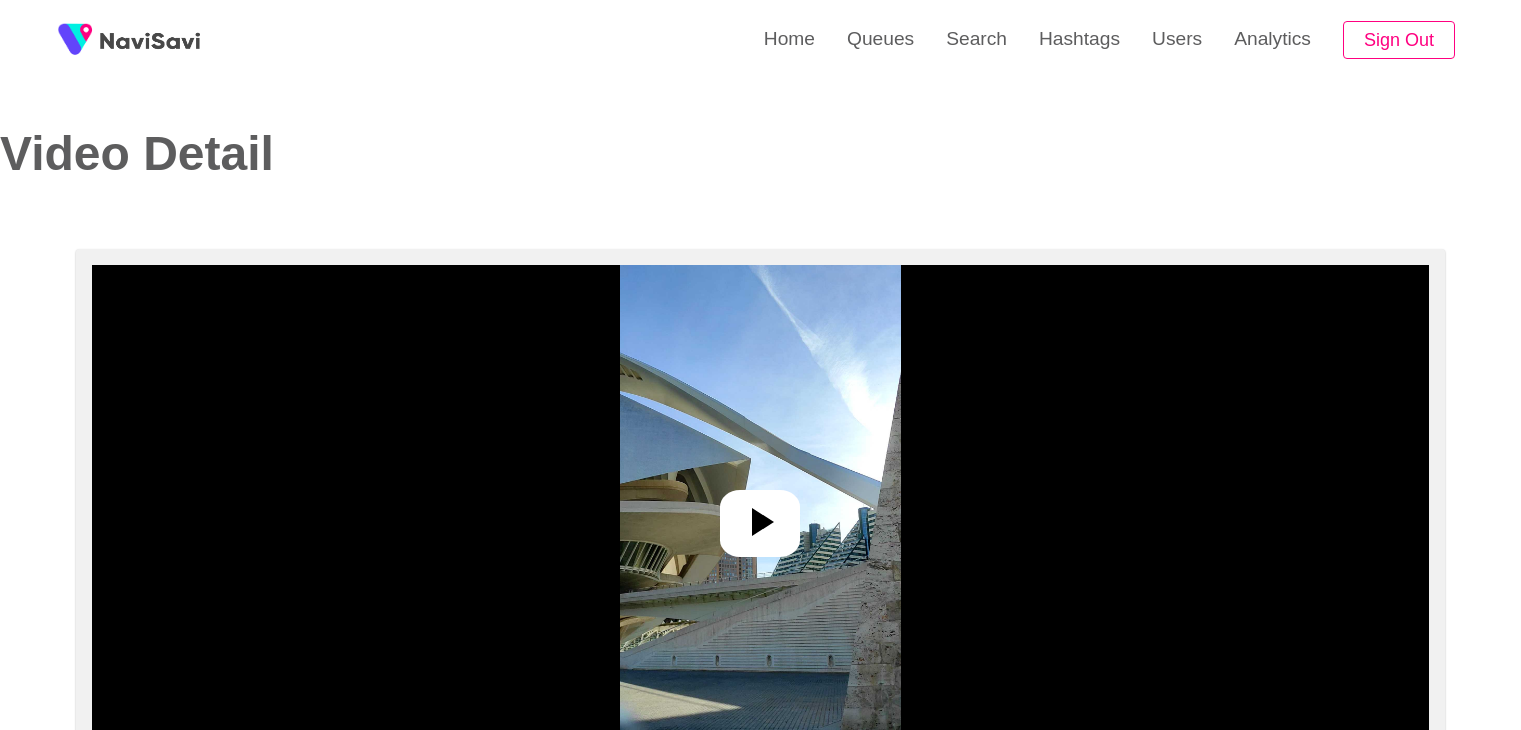 select on "**********" 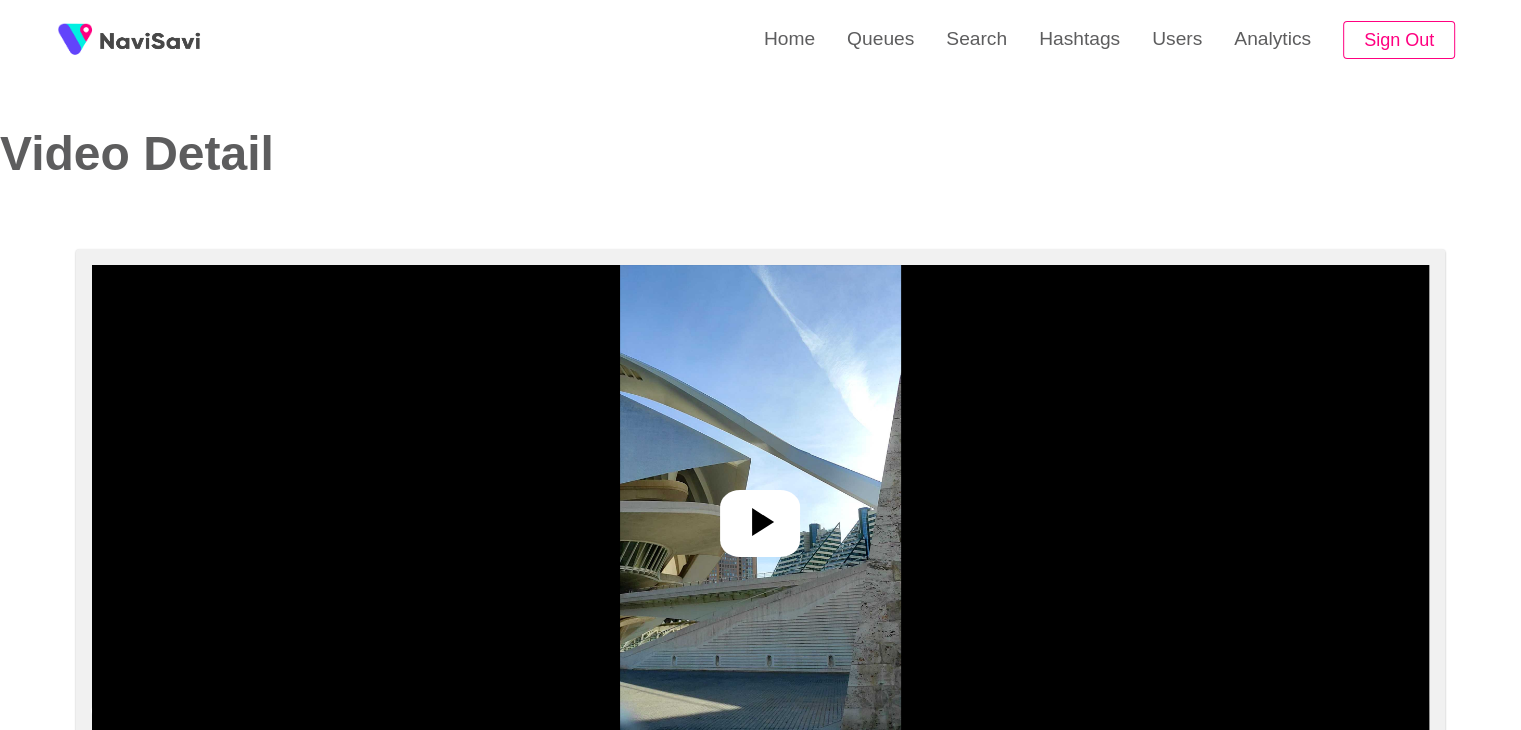 click at bounding box center [760, 515] 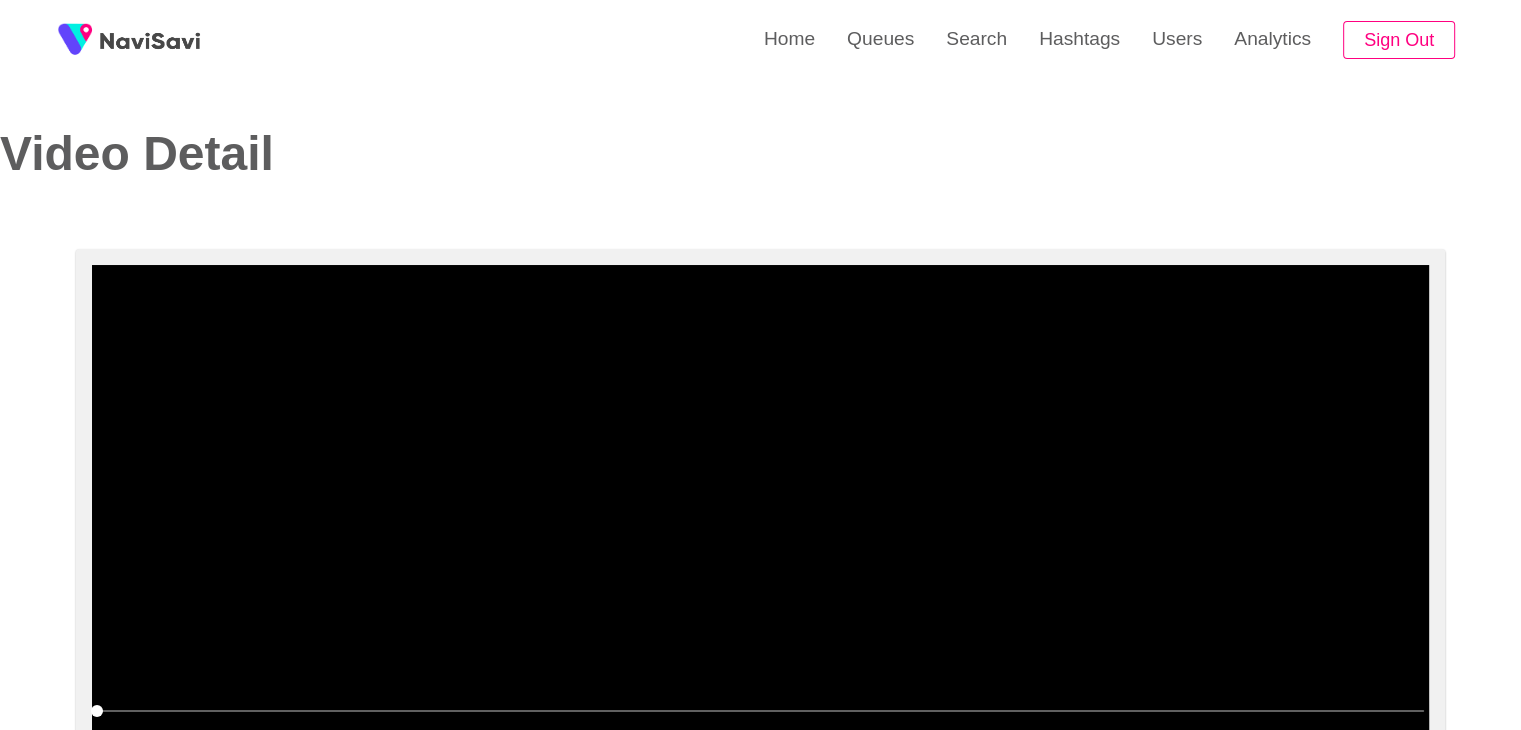 scroll, scrollTop: 80, scrollLeft: 0, axis: vertical 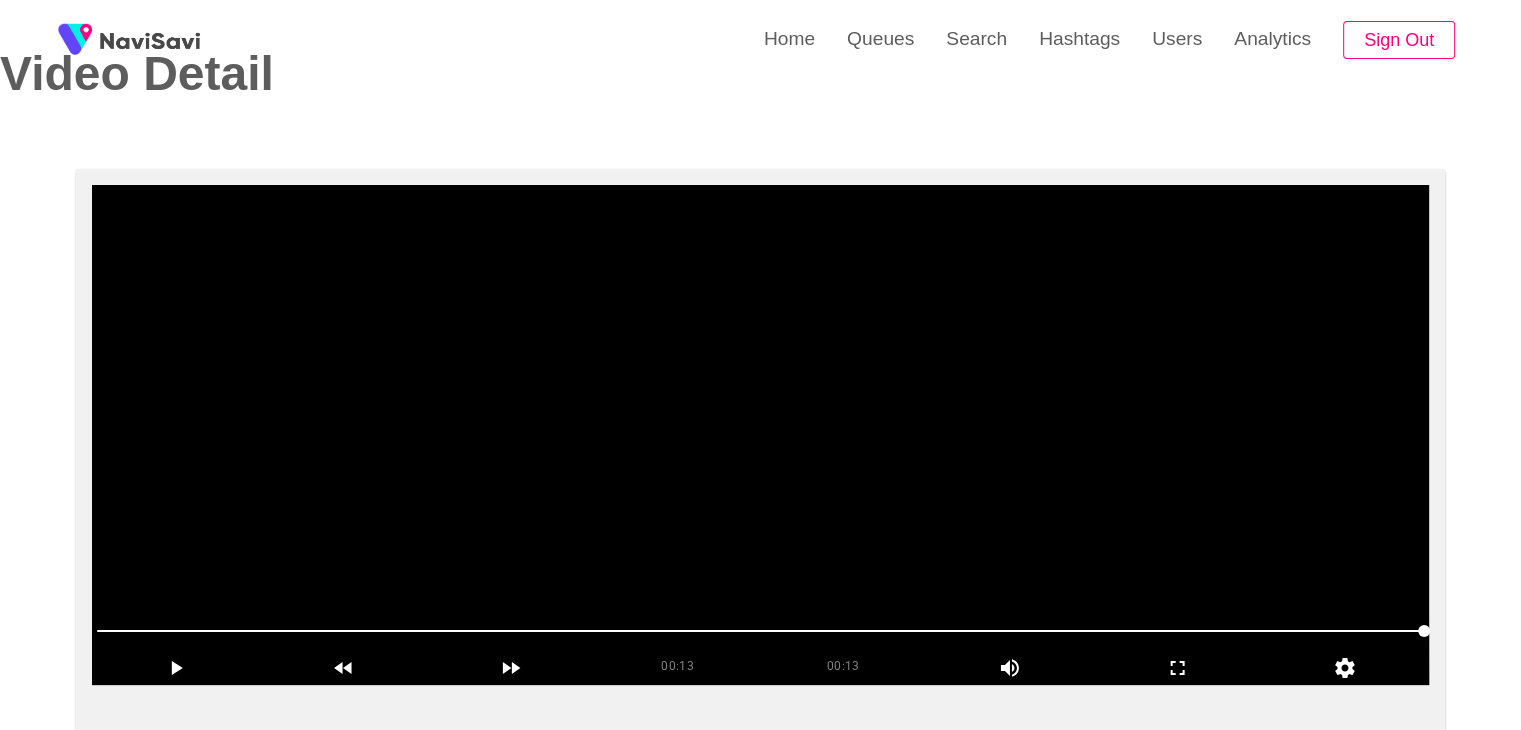 click at bounding box center [760, 435] 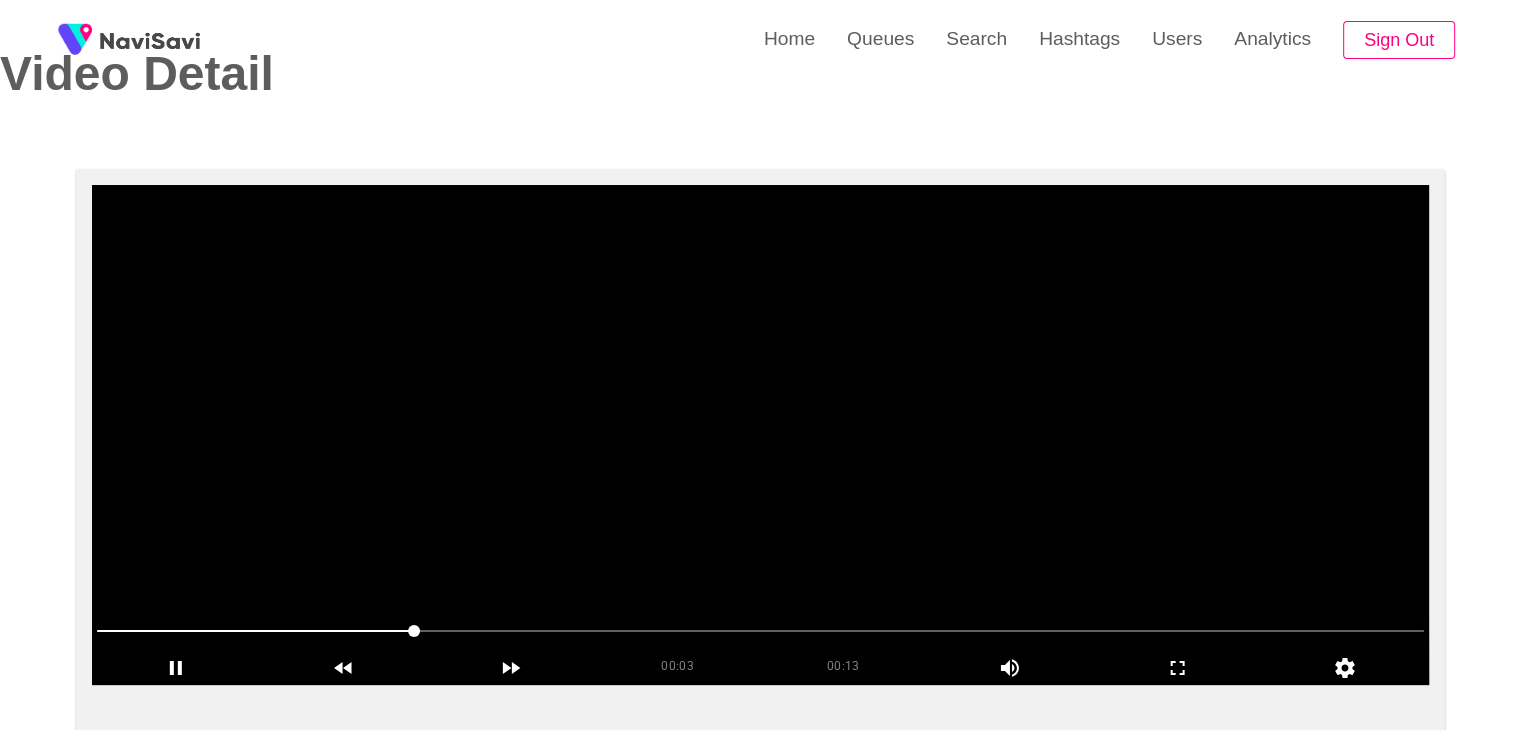 click at bounding box center [760, 435] 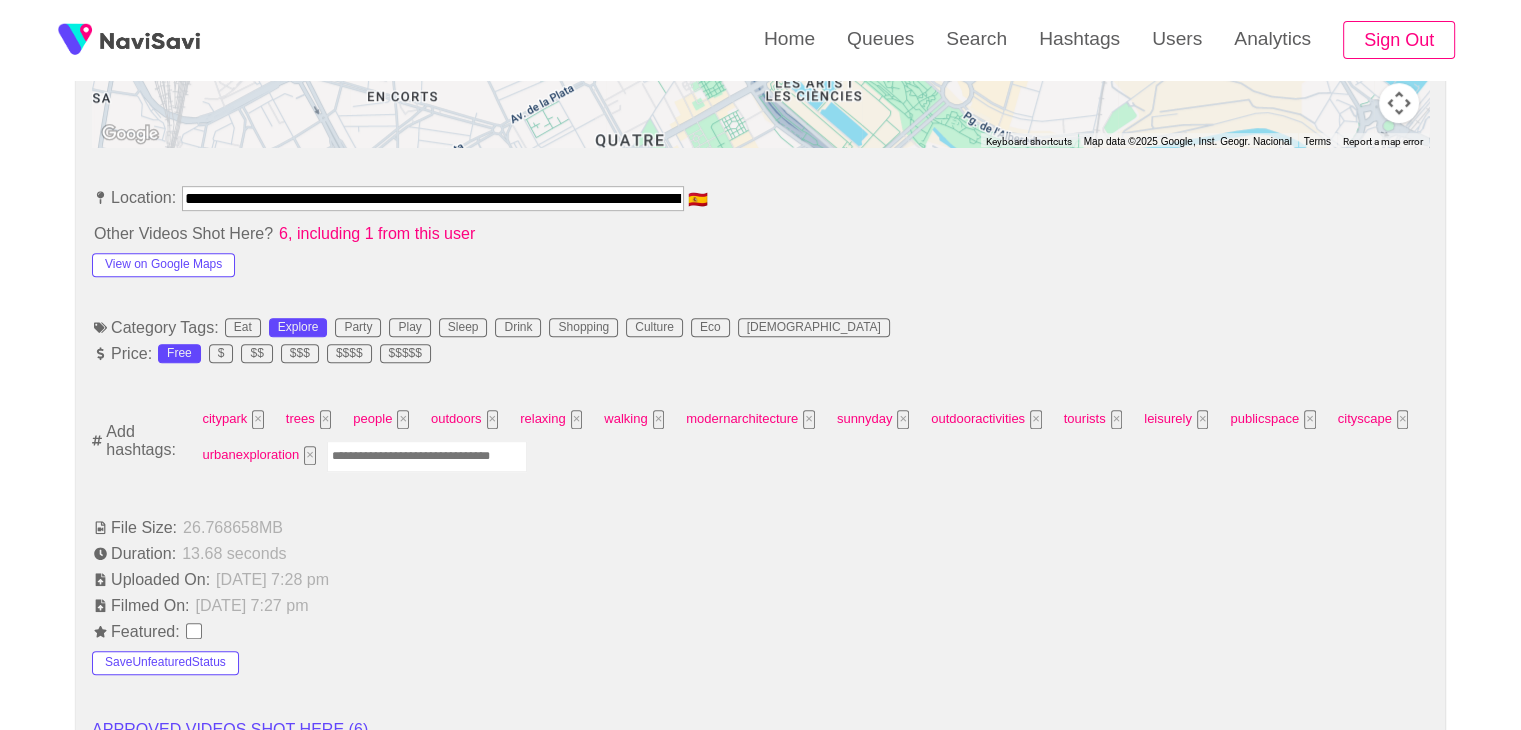 scroll, scrollTop: 1067, scrollLeft: 0, axis: vertical 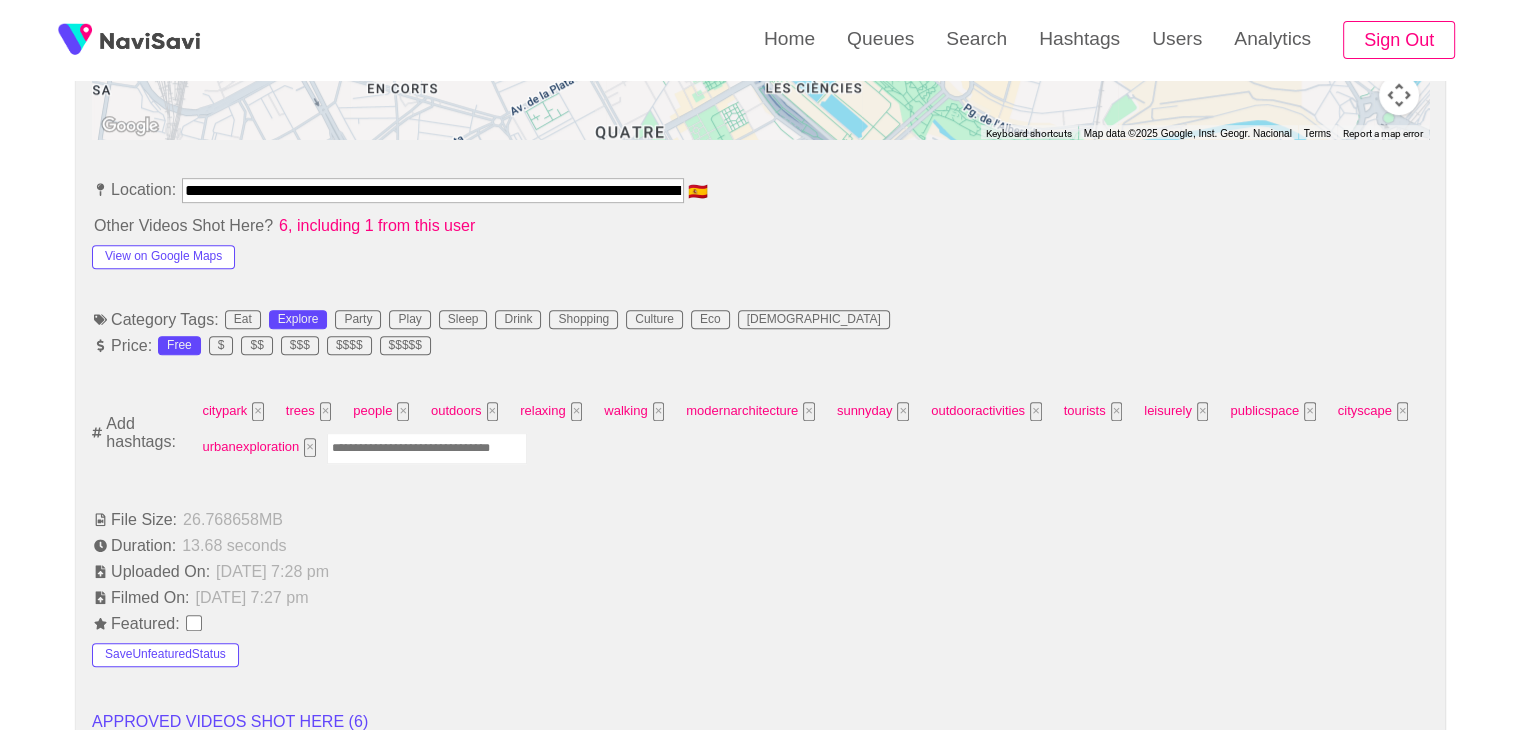 click at bounding box center (427, 448) 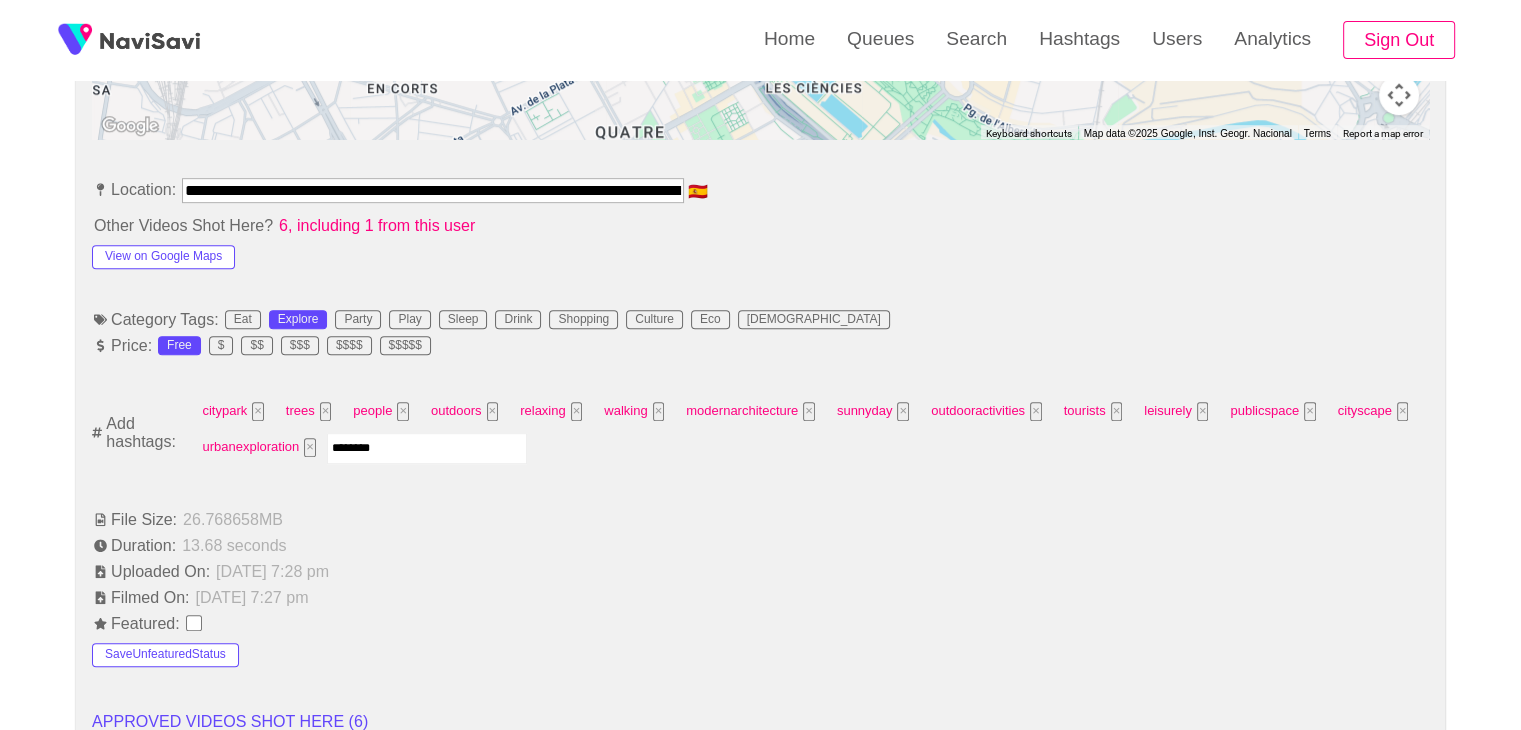 type on "*********" 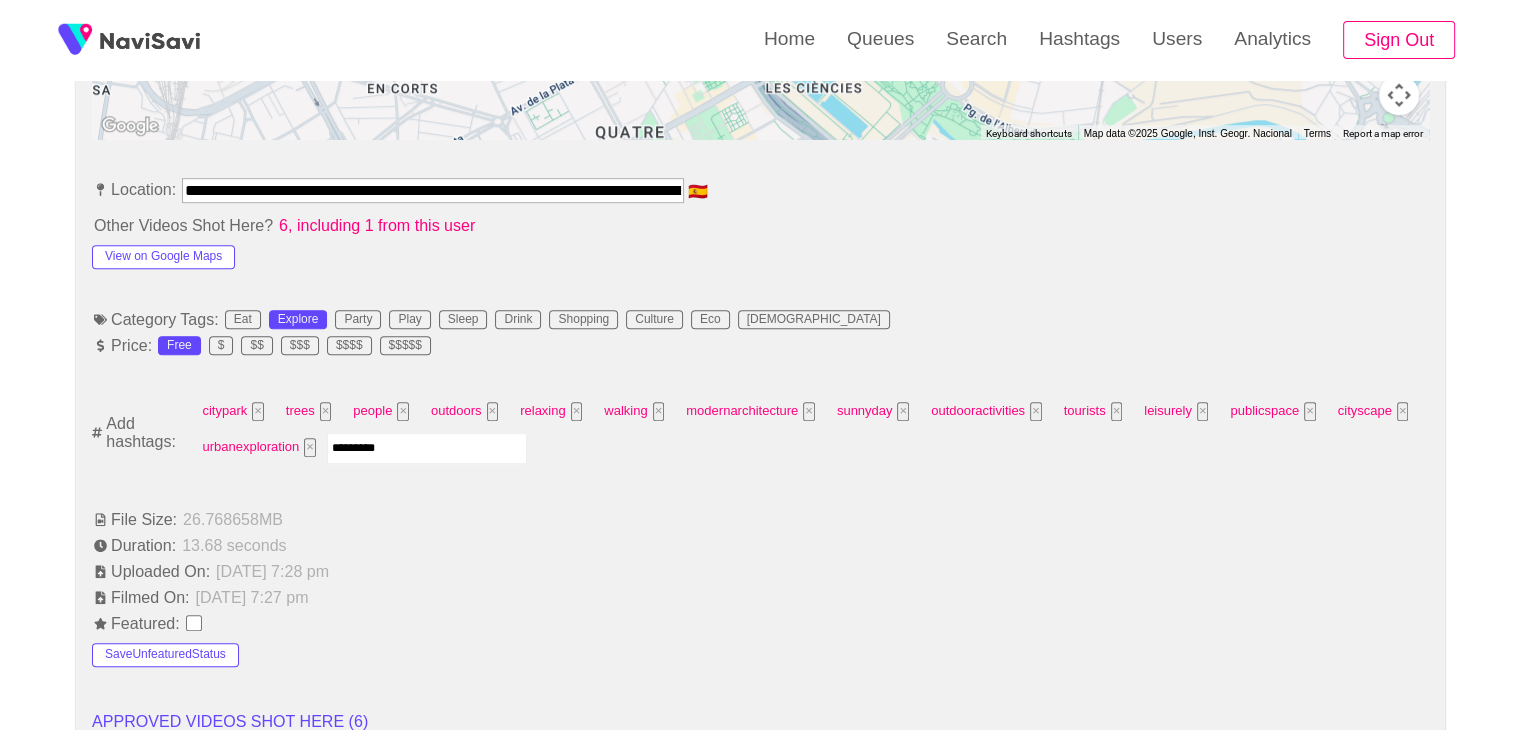 type 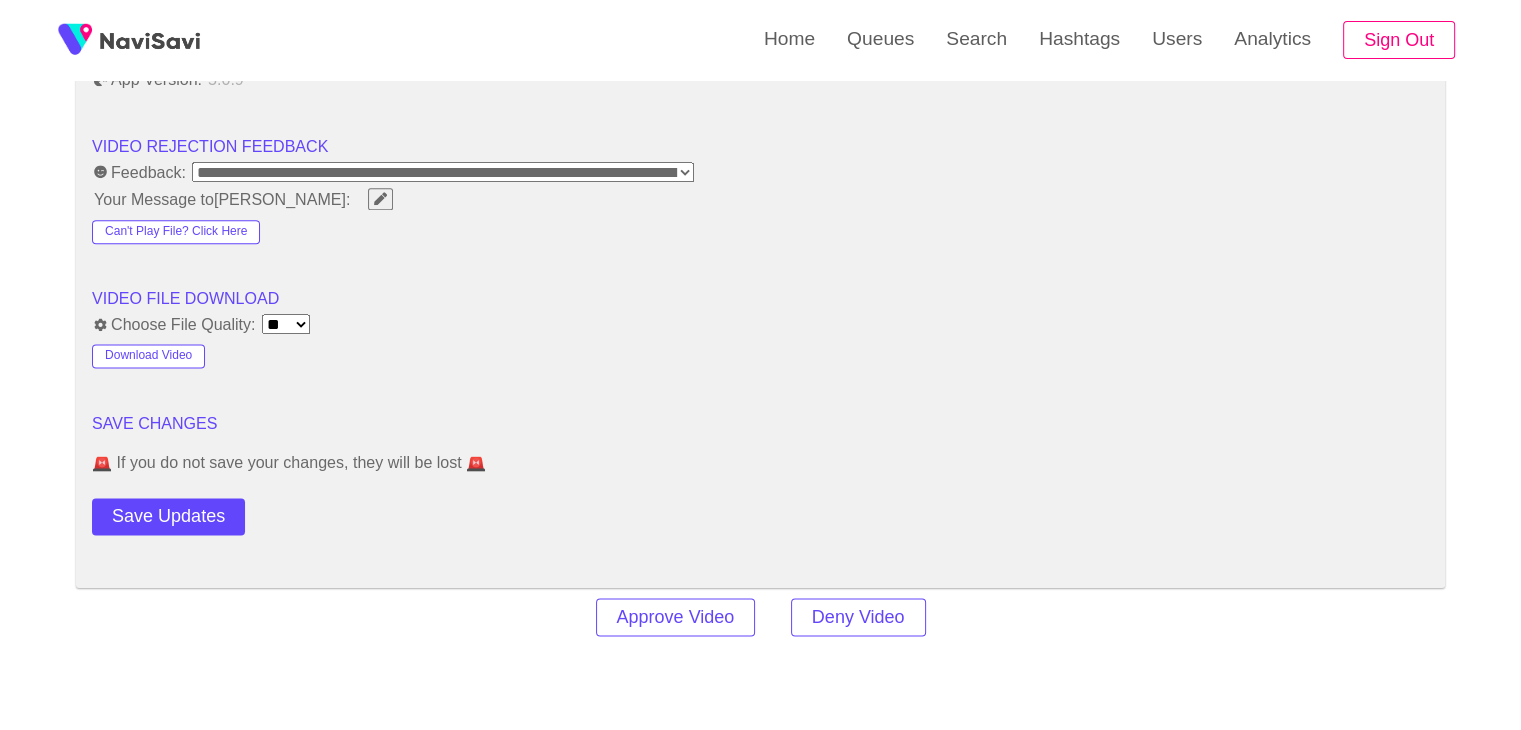 scroll, scrollTop: 2552, scrollLeft: 0, axis: vertical 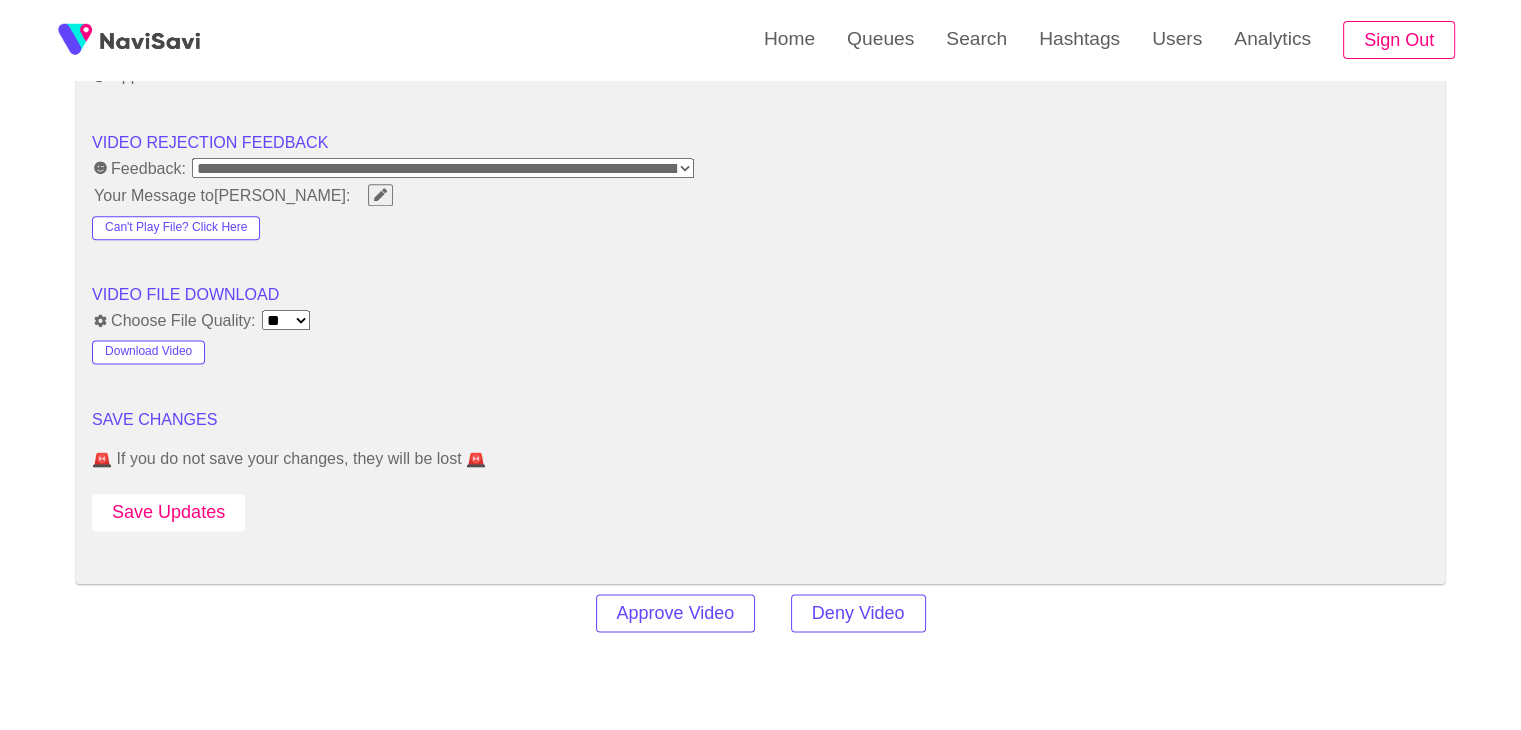 click on "Save Updates" at bounding box center [168, 512] 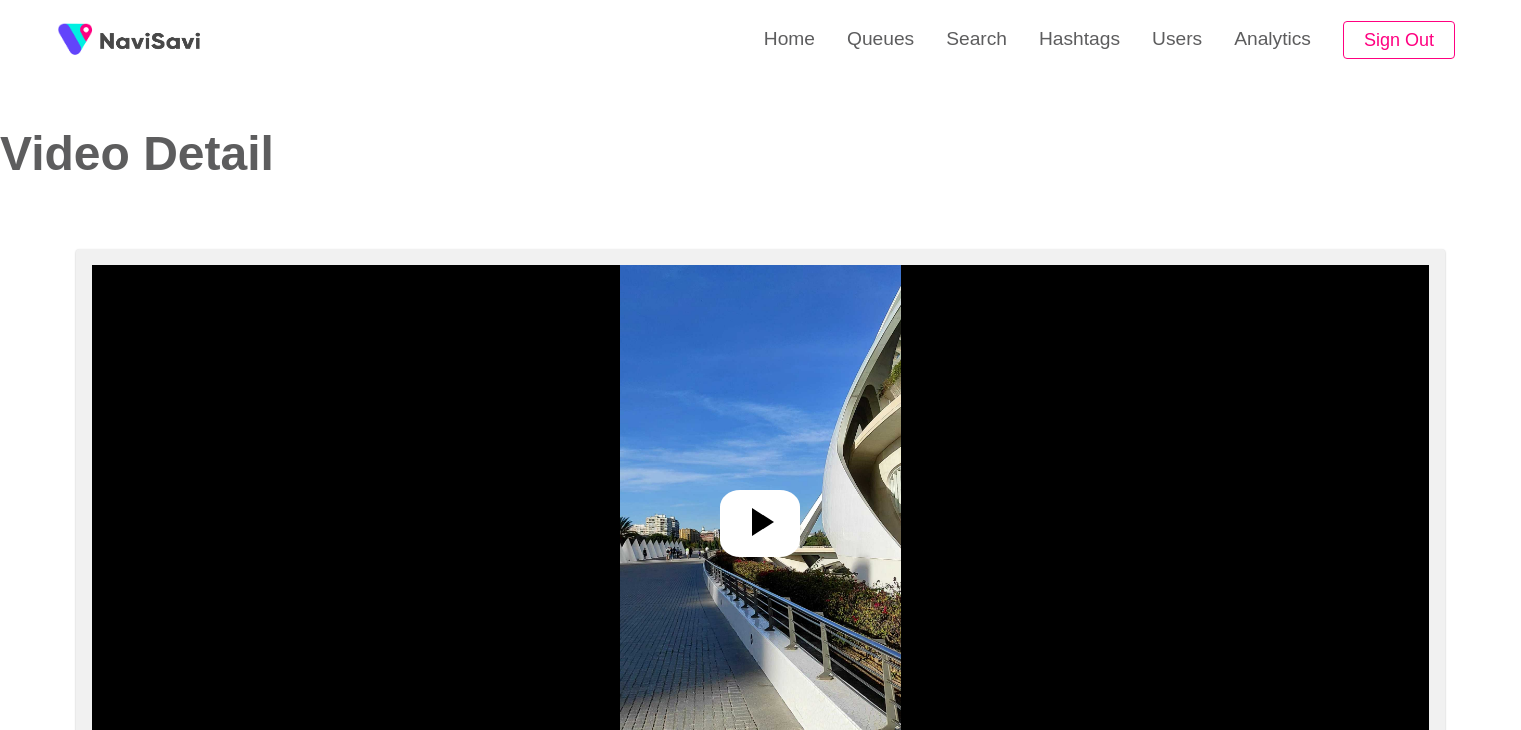 select on "**********" 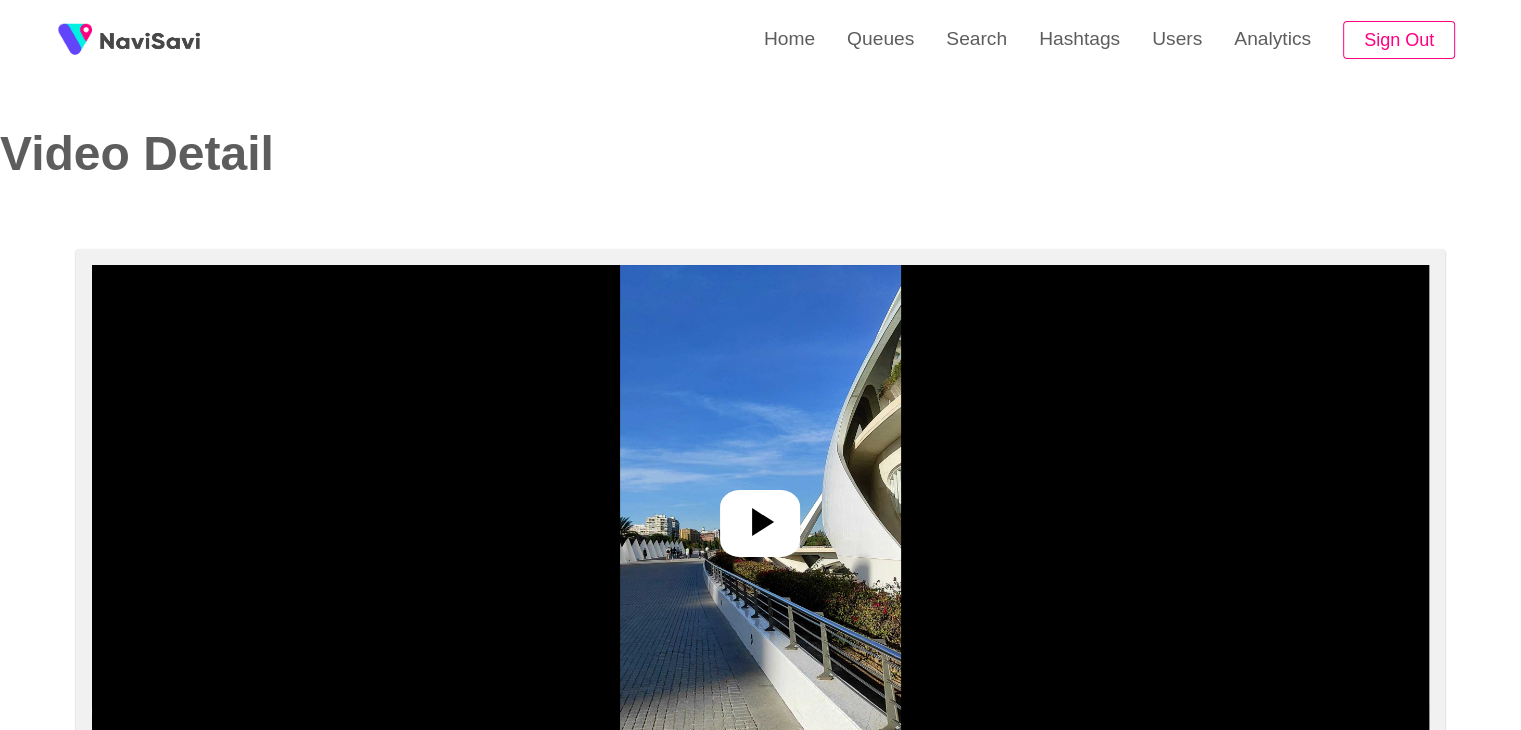 click at bounding box center (760, 515) 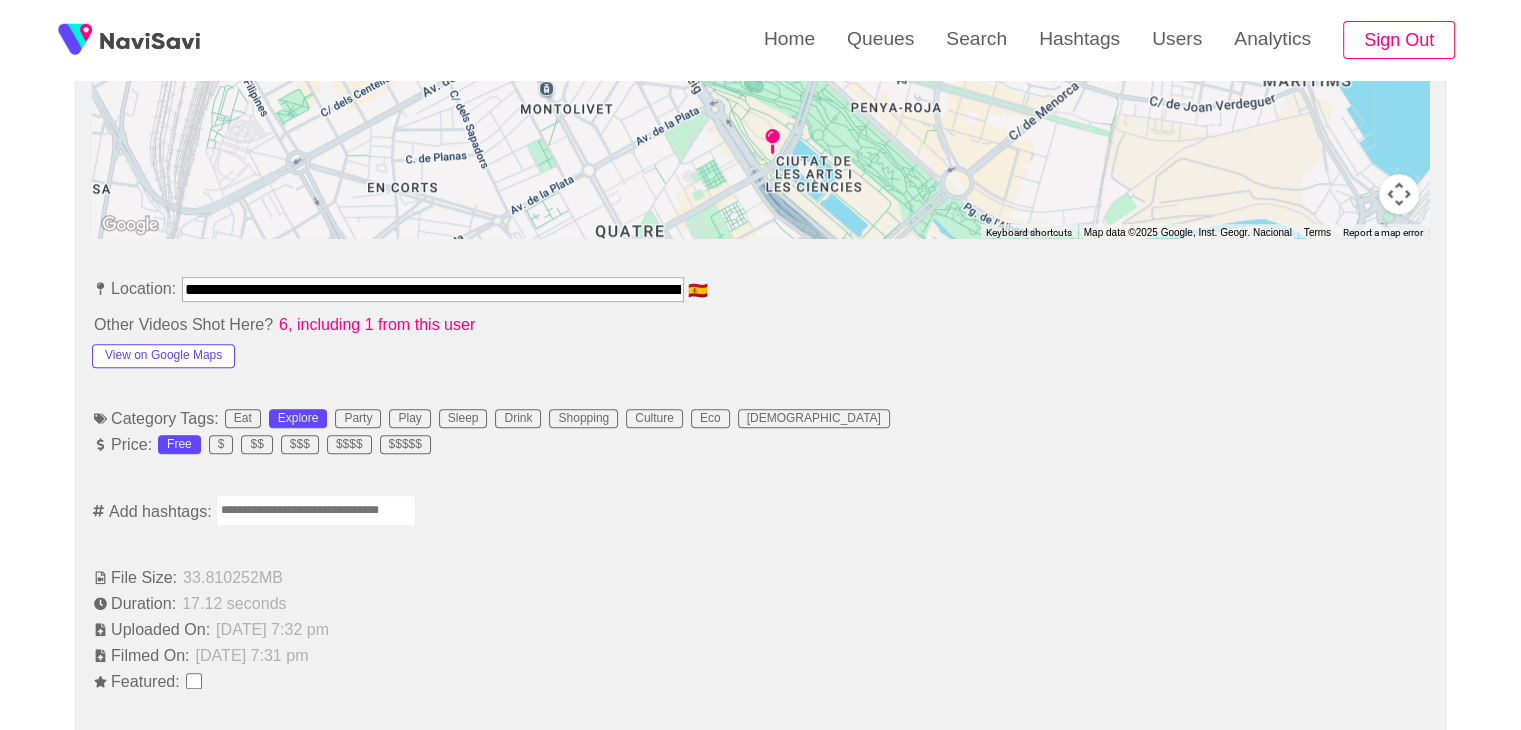 scroll, scrollTop: 1064, scrollLeft: 0, axis: vertical 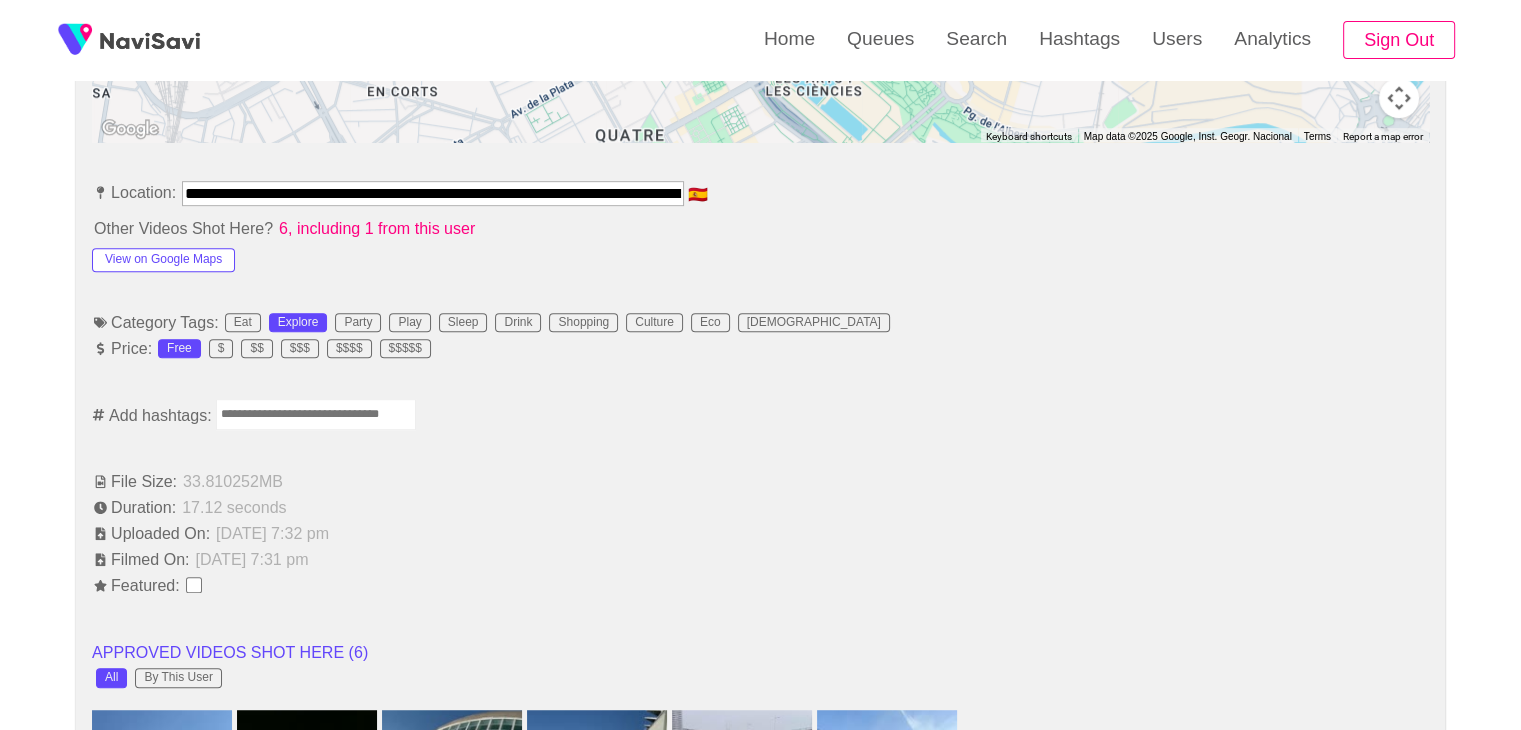 click on "Add hashtags:" at bounding box center (760, 414) 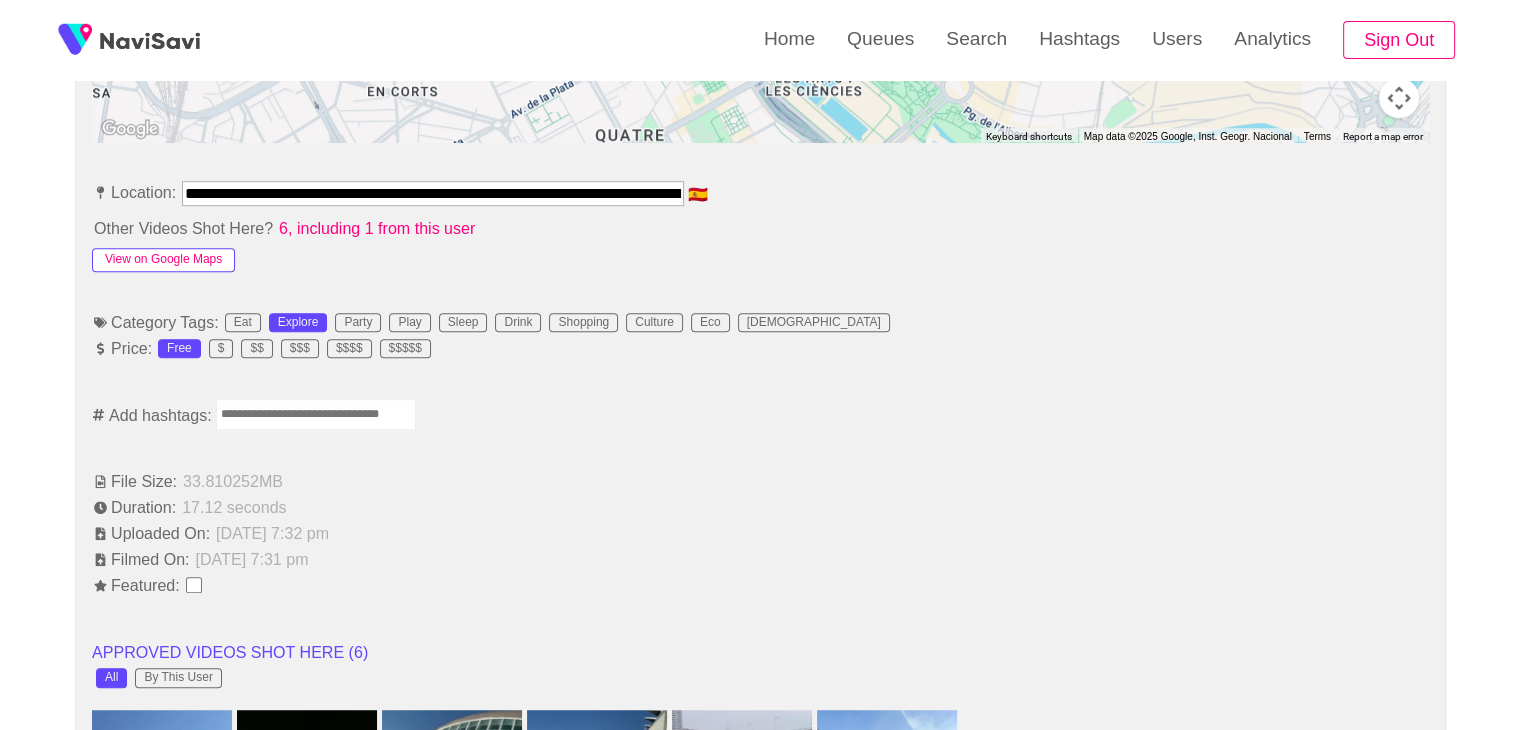 click on "View on Google Maps" at bounding box center (163, 260) 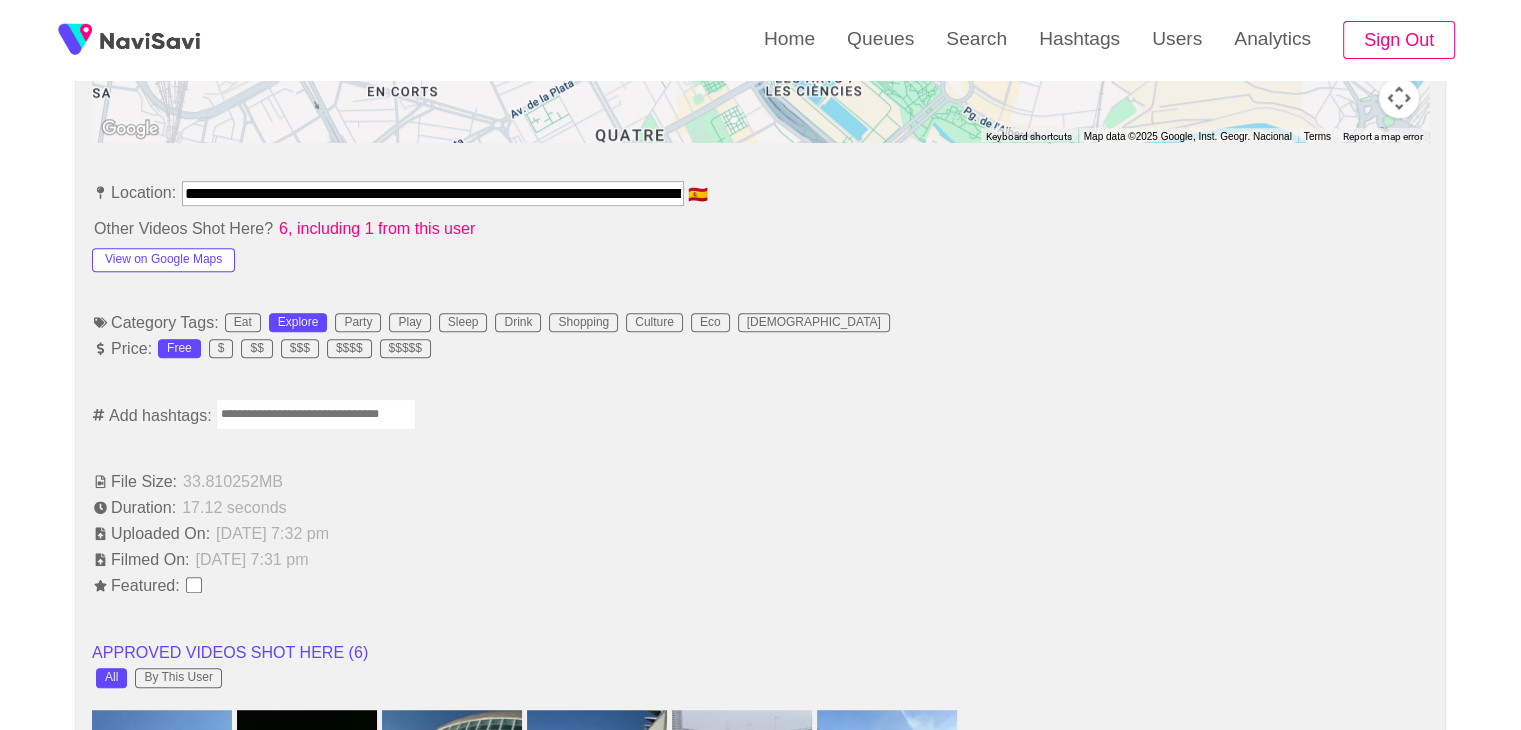 click at bounding box center (316, 414) 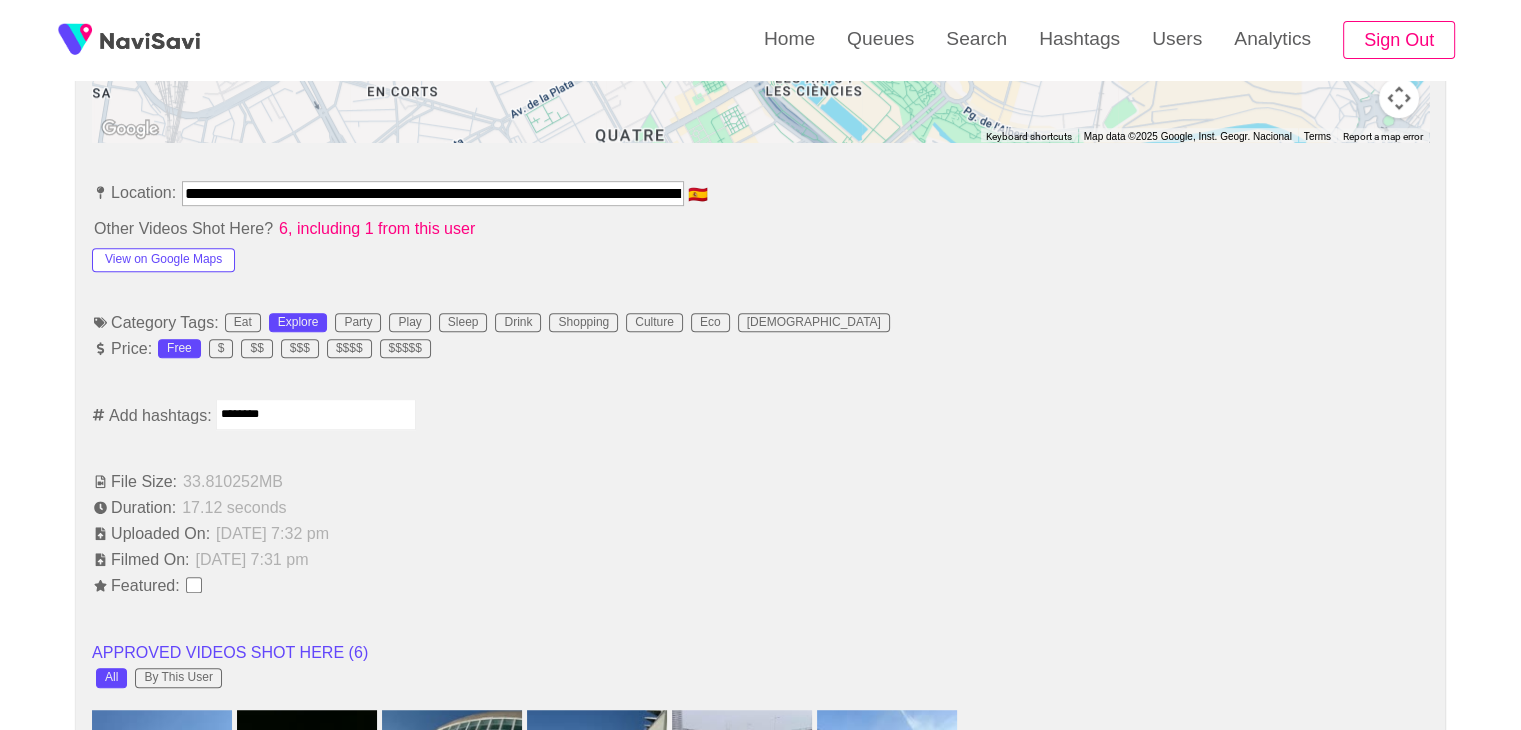 type on "*********" 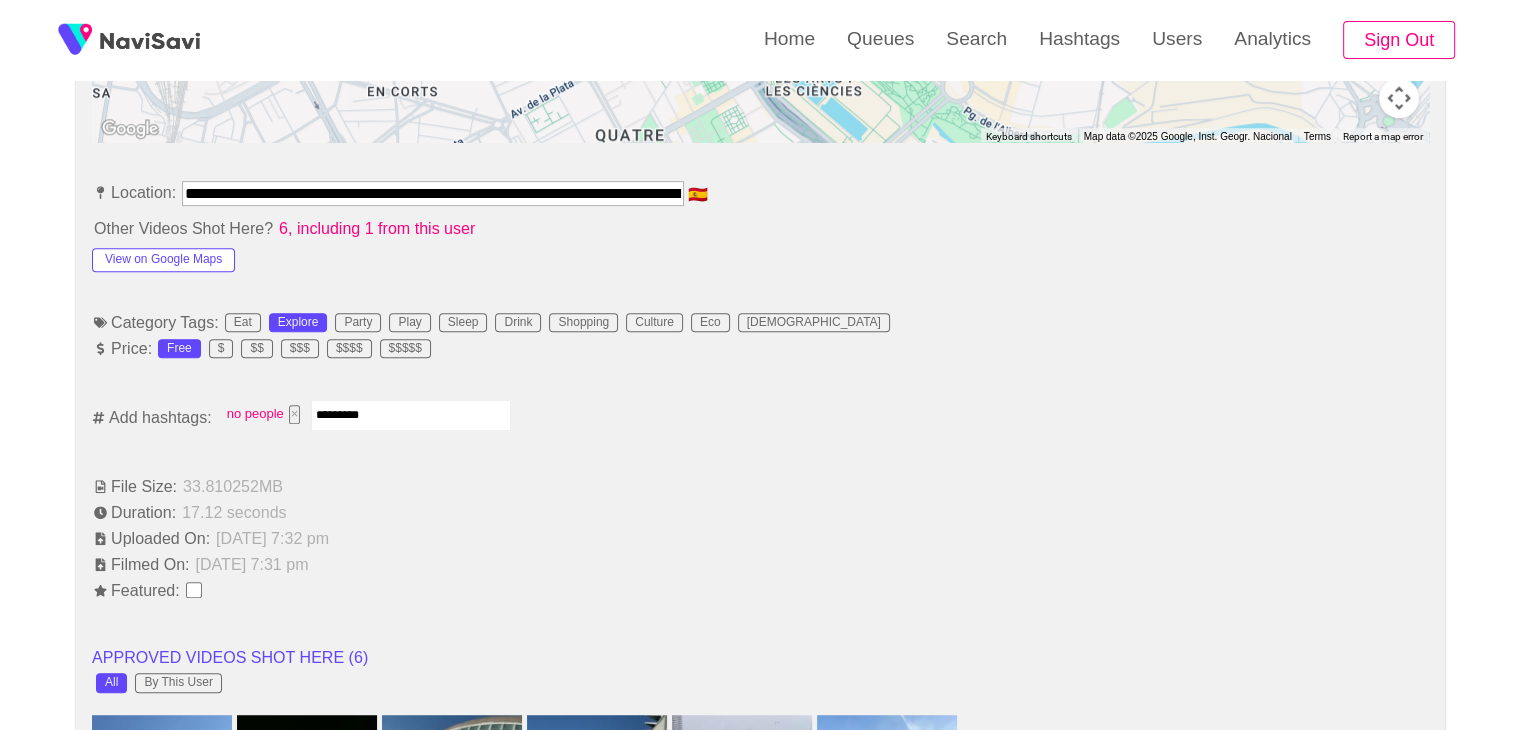 type 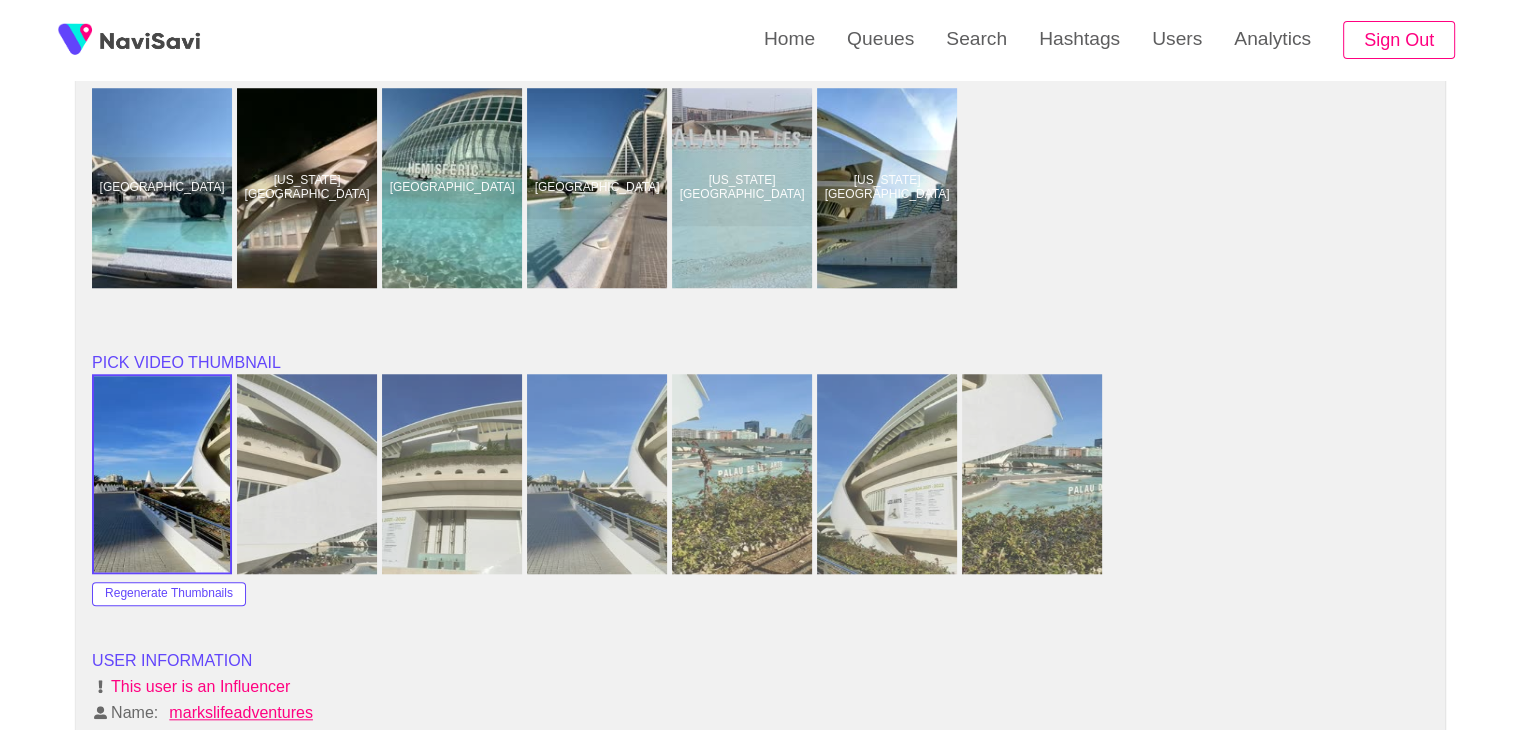 scroll, scrollTop: 1400, scrollLeft: 0, axis: vertical 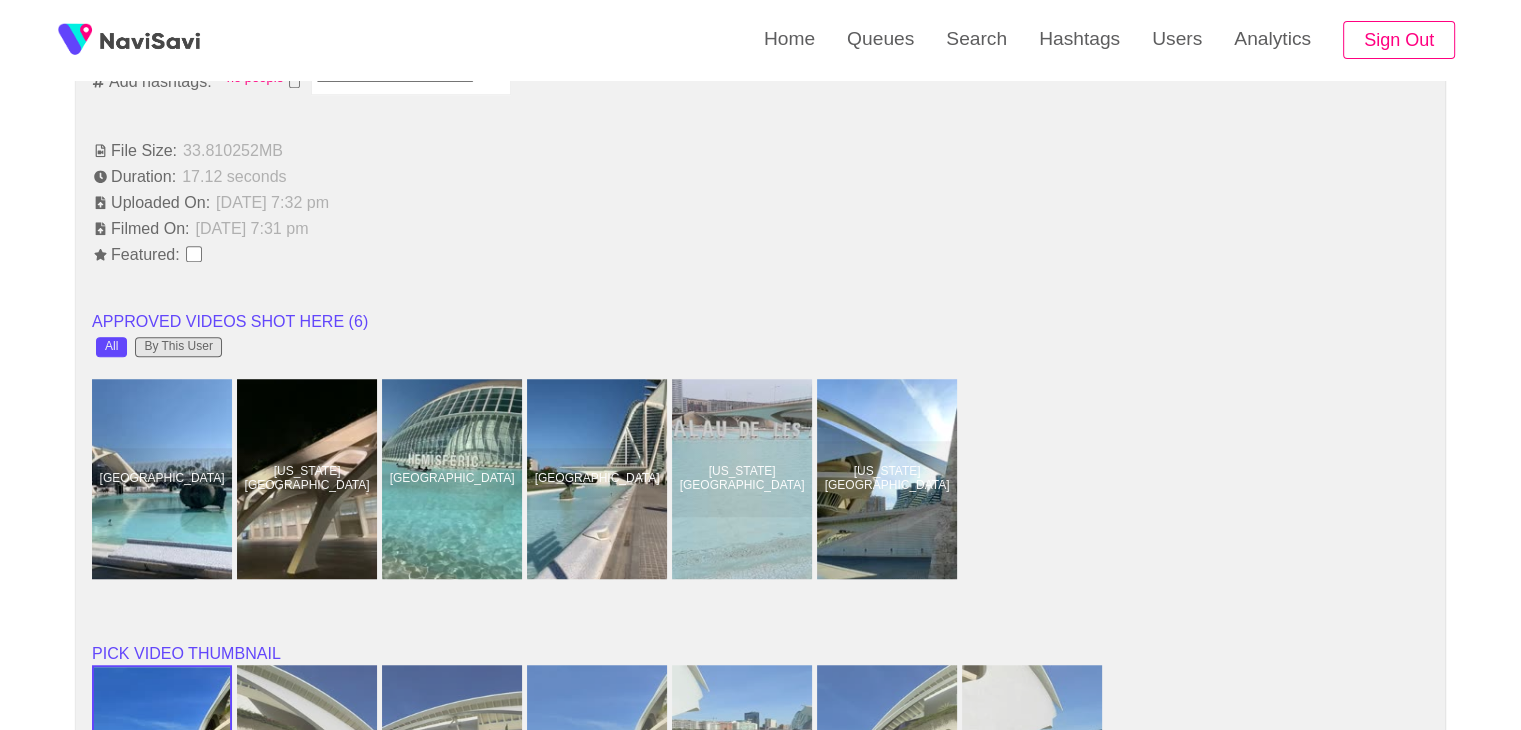 click on "By This User" at bounding box center (178, 347) 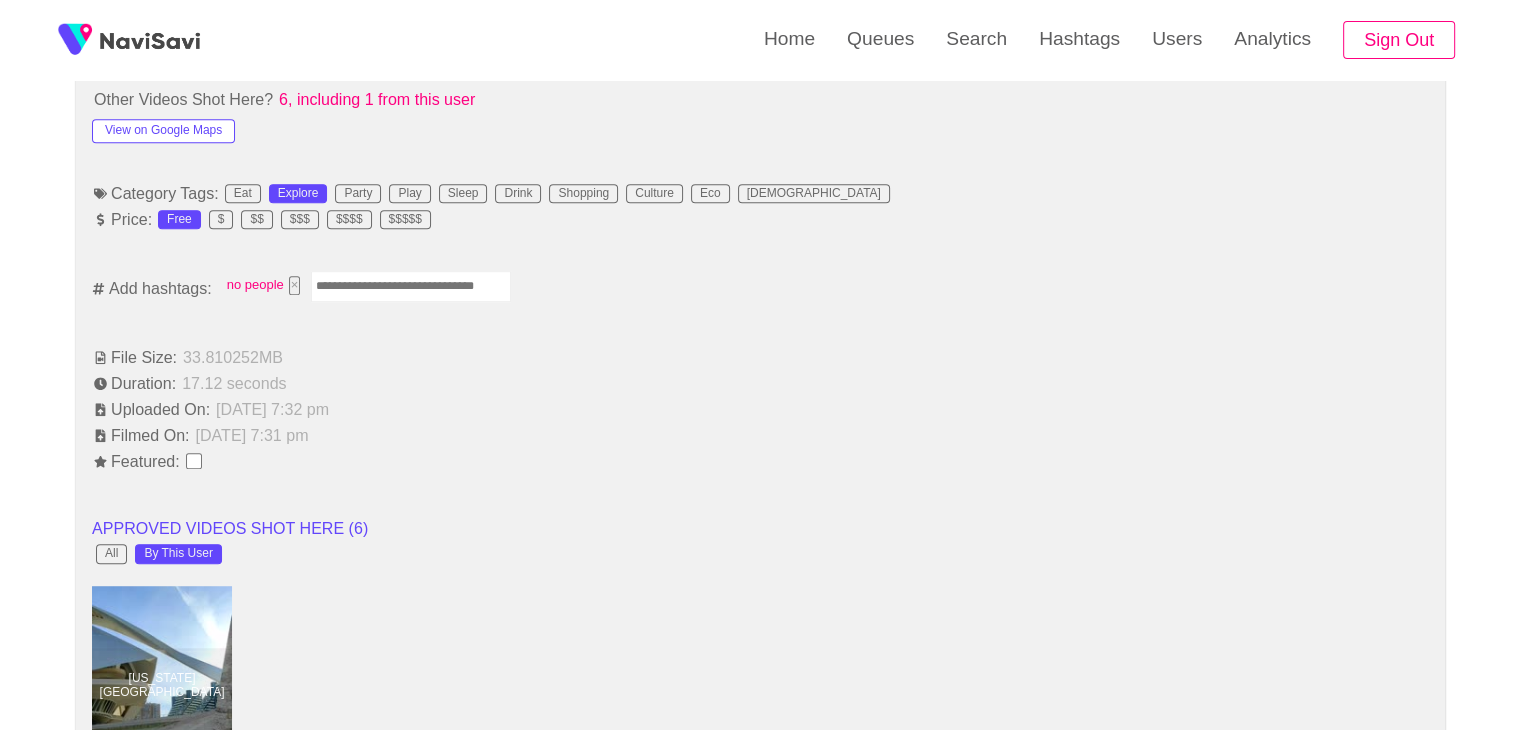 scroll, scrollTop: 1124, scrollLeft: 0, axis: vertical 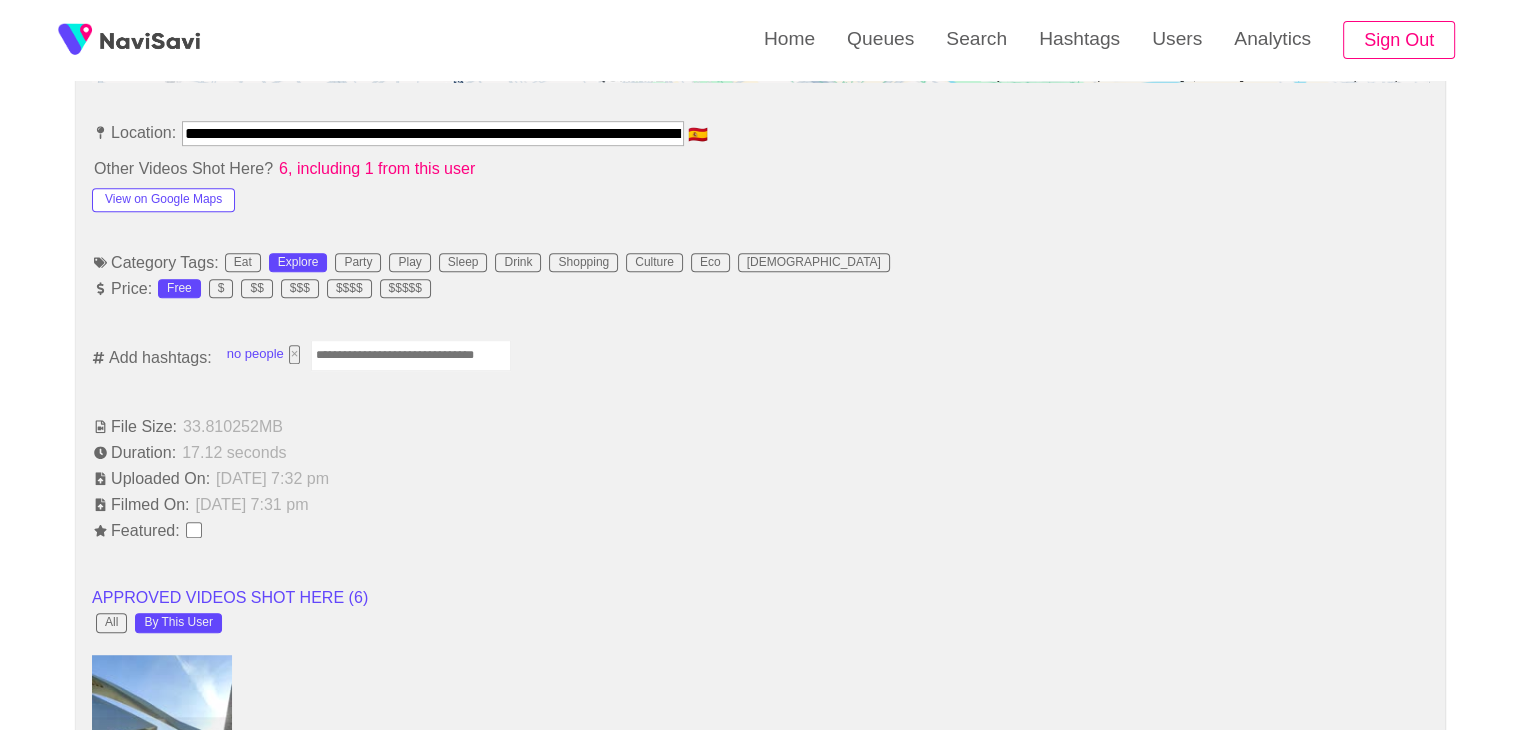click on "×" at bounding box center (295, 354) 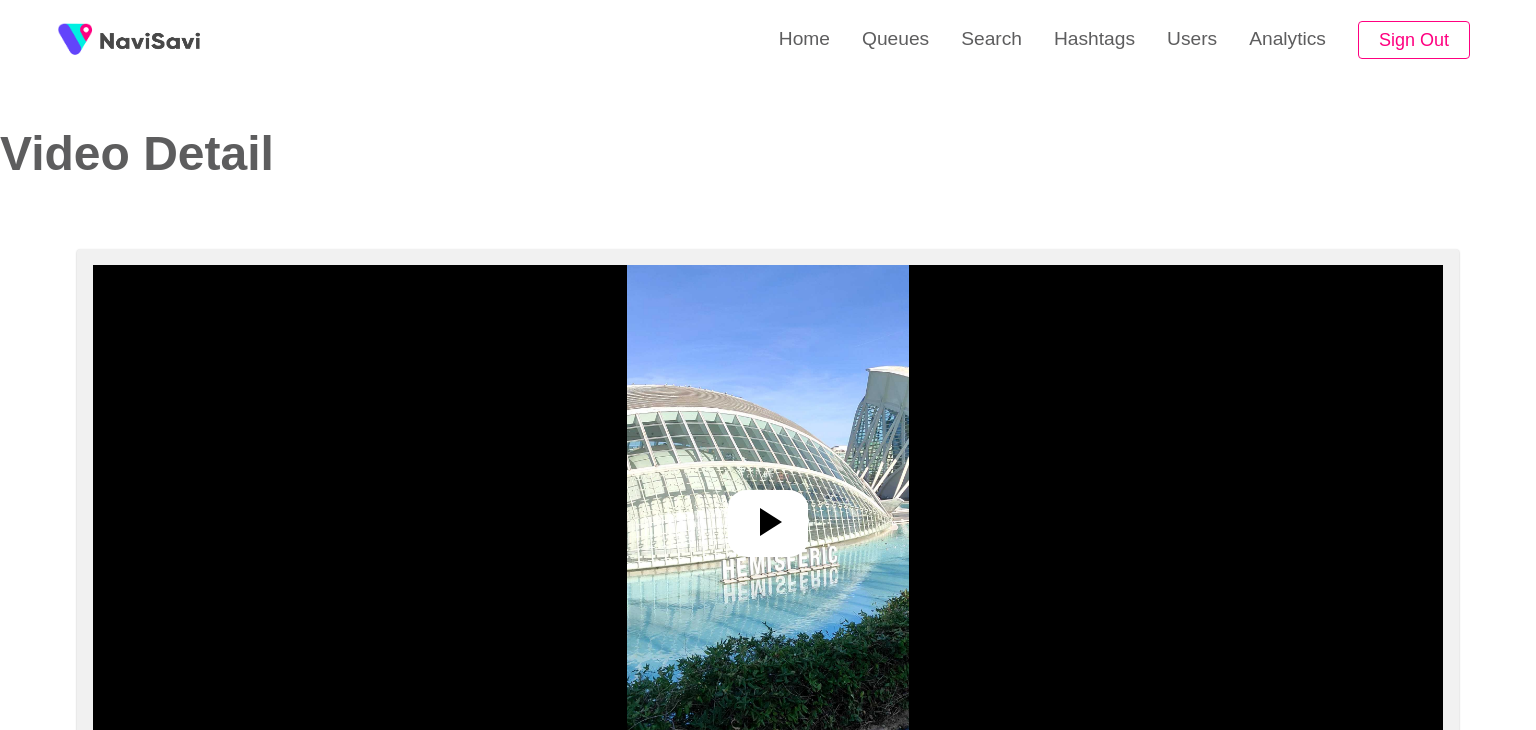select on "**********" 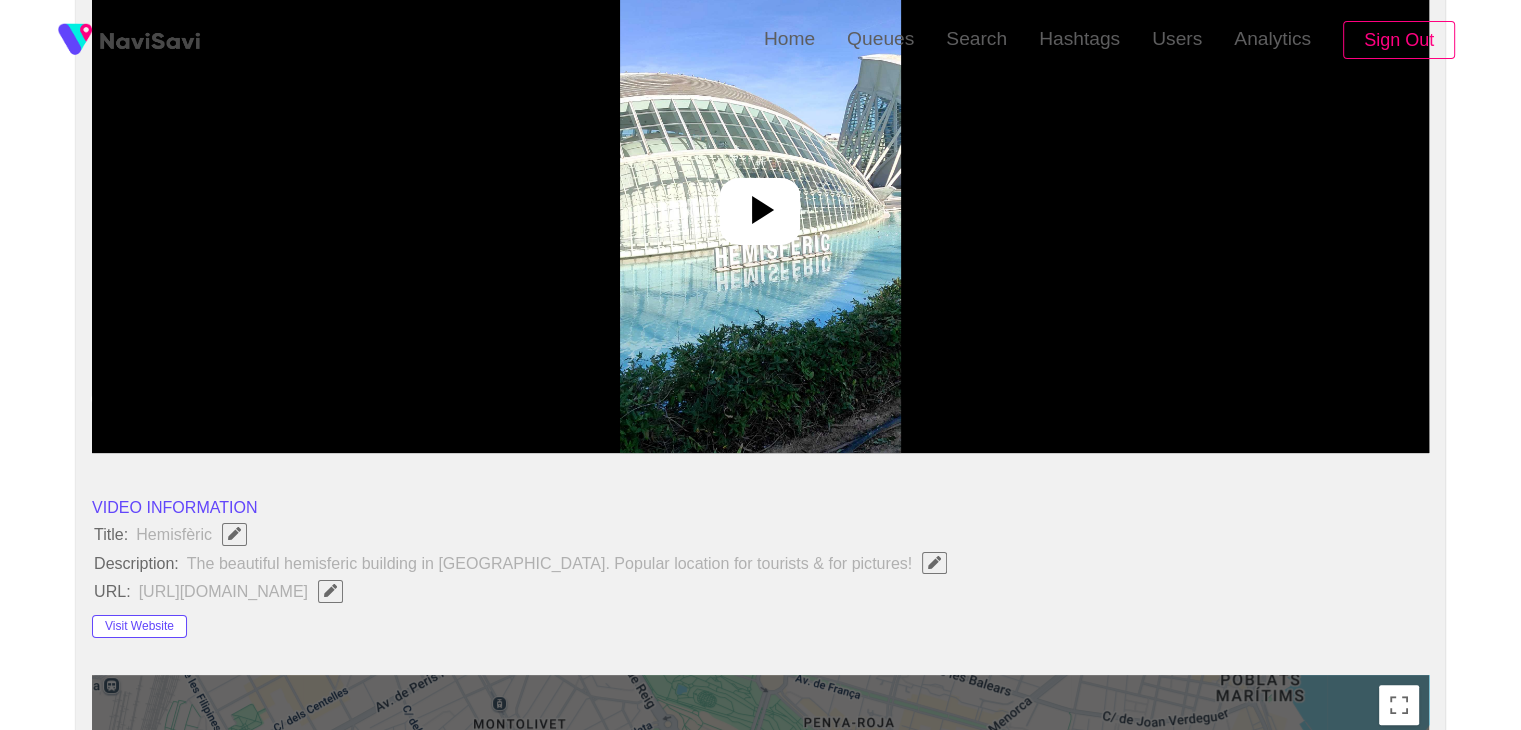 scroll, scrollTop: 48, scrollLeft: 0, axis: vertical 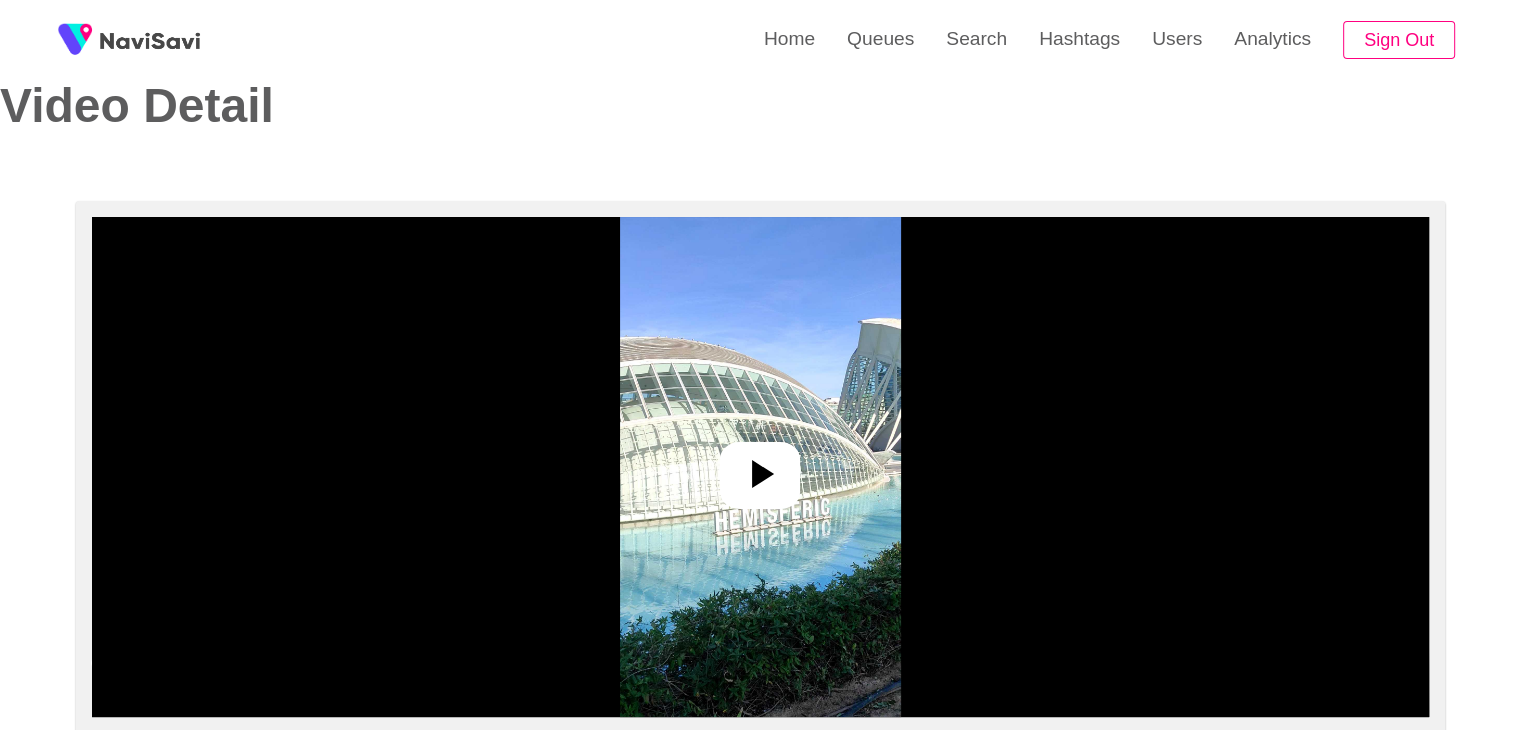 click at bounding box center [760, 467] 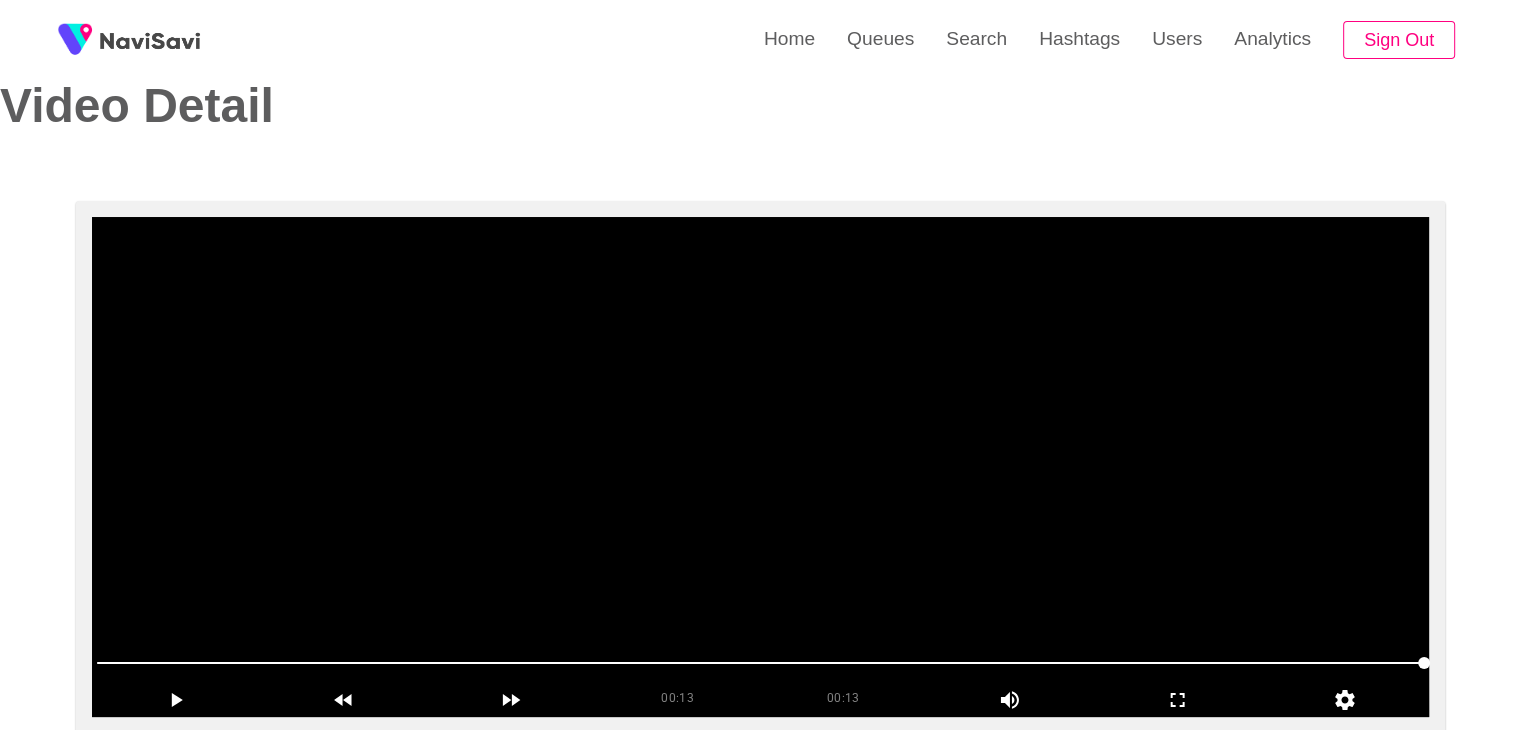 click at bounding box center [760, 467] 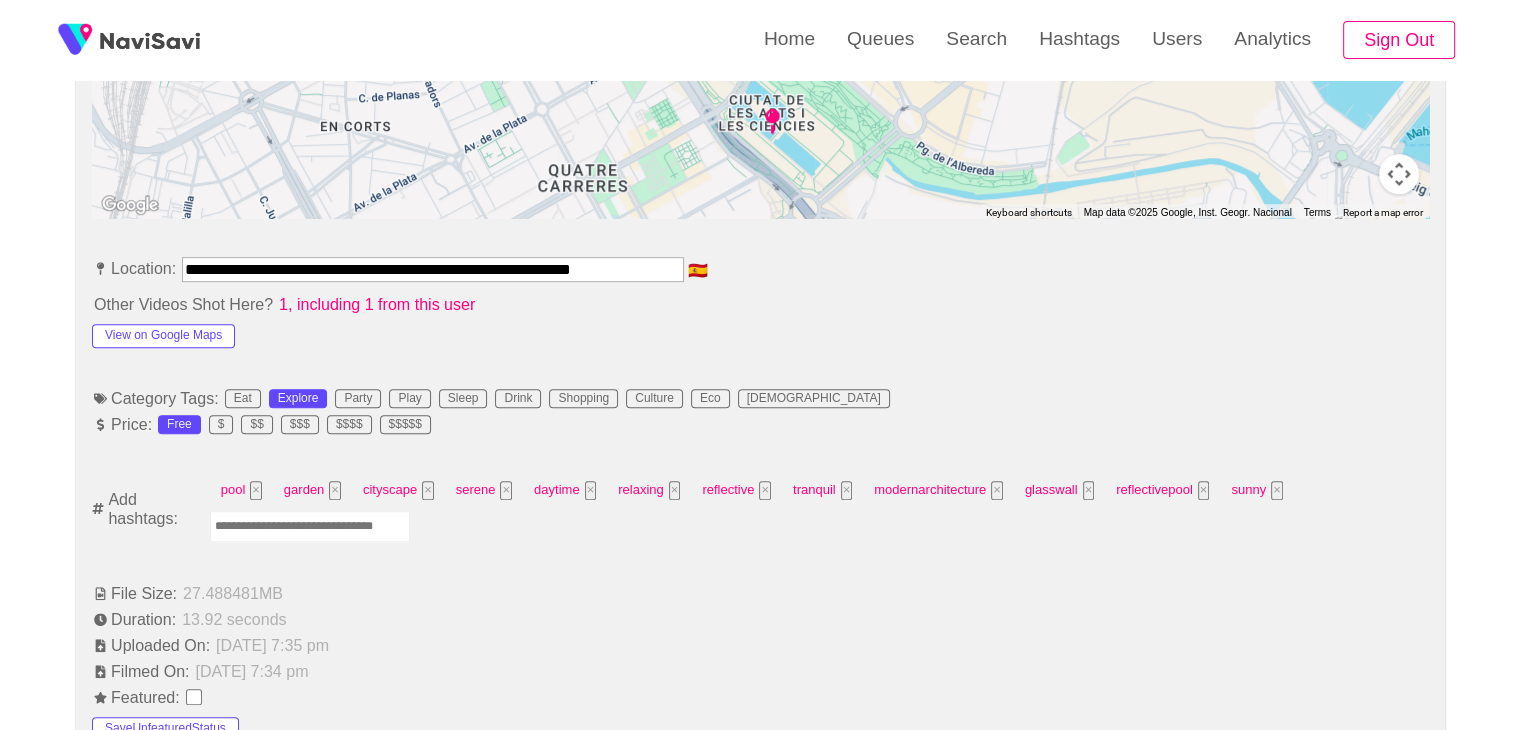 scroll, scrollTop: 996, scrollLeft: 0, axis: vertical 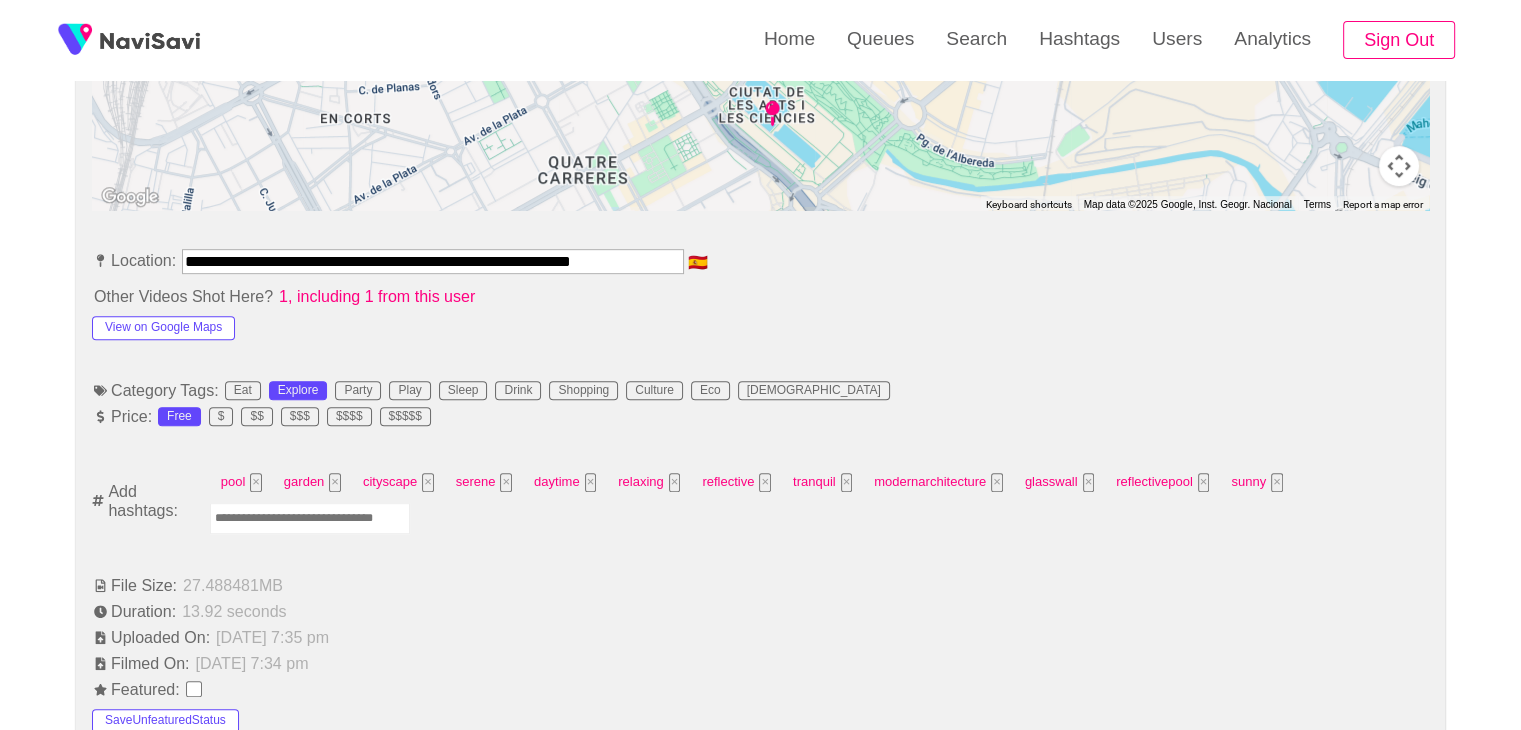 click at bounding box center (310, 518) 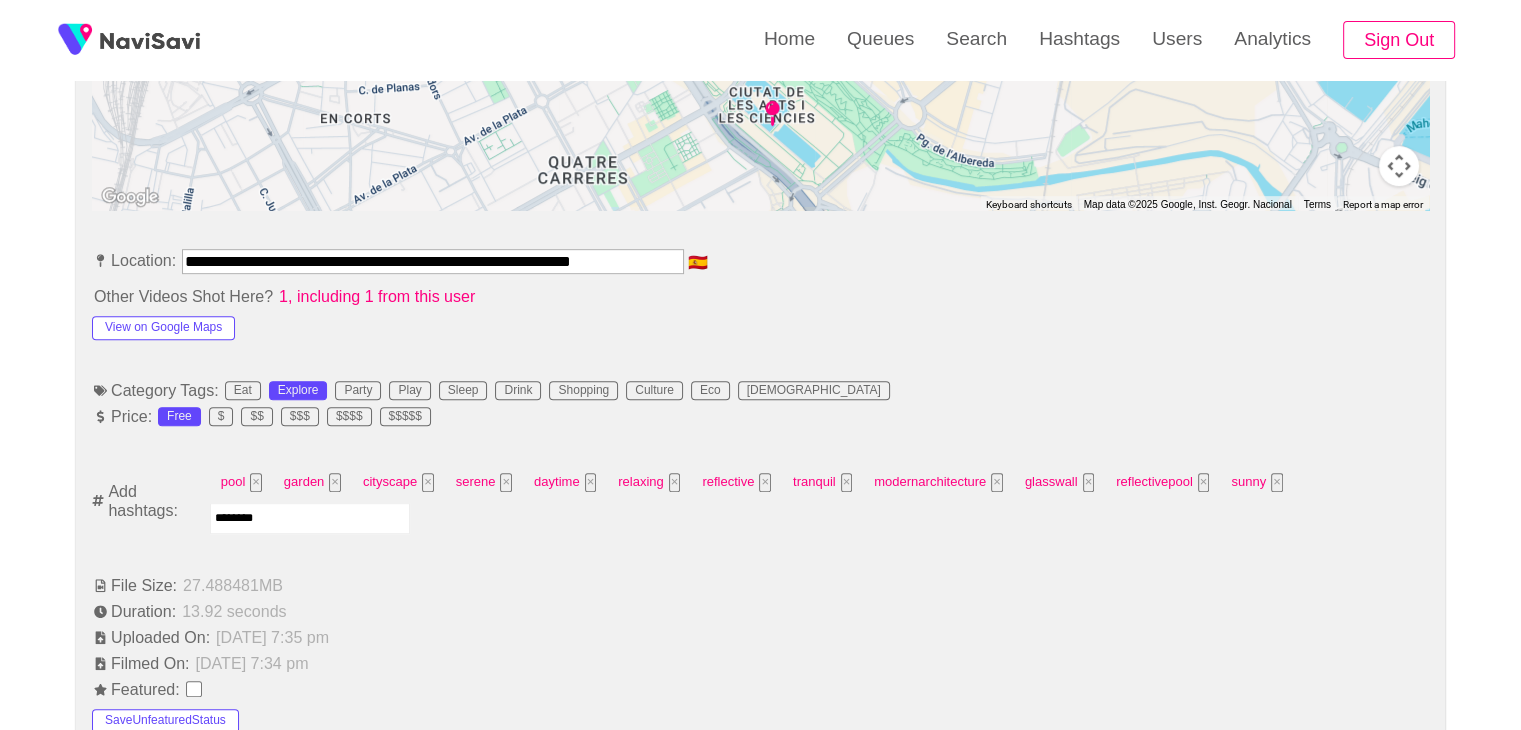 type on "*********" 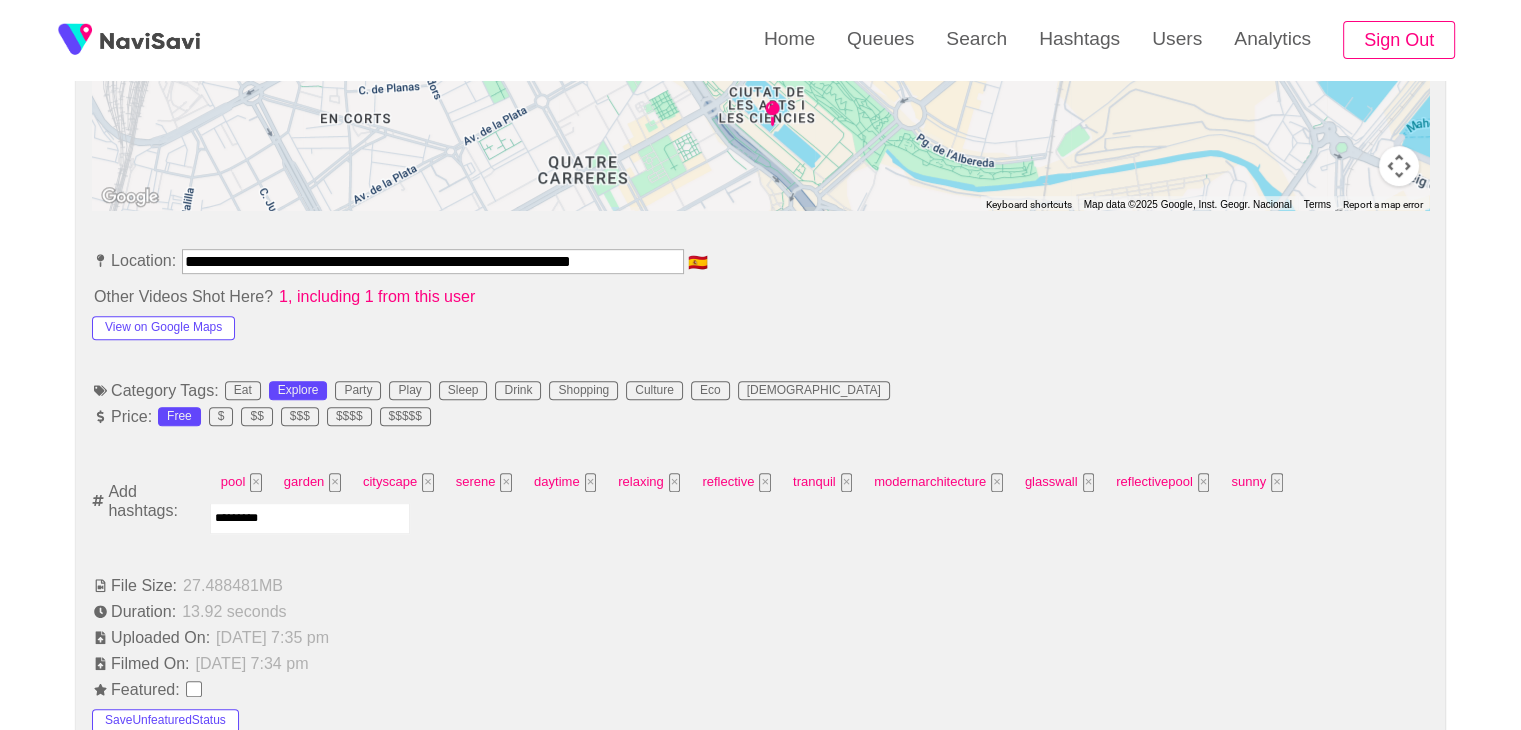 type 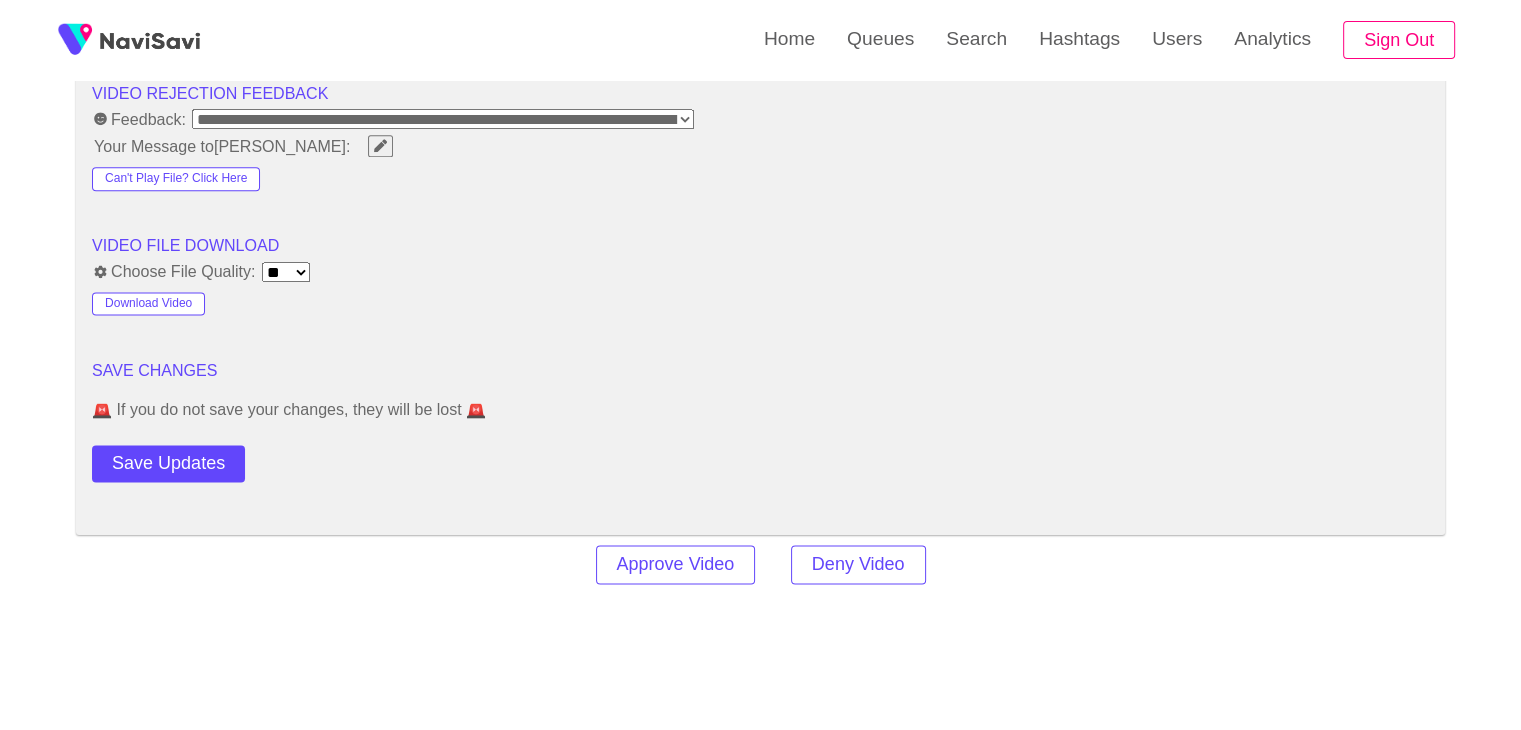 scroll, scrollTop: 2659, scrollLeft: 0, axis: vertical 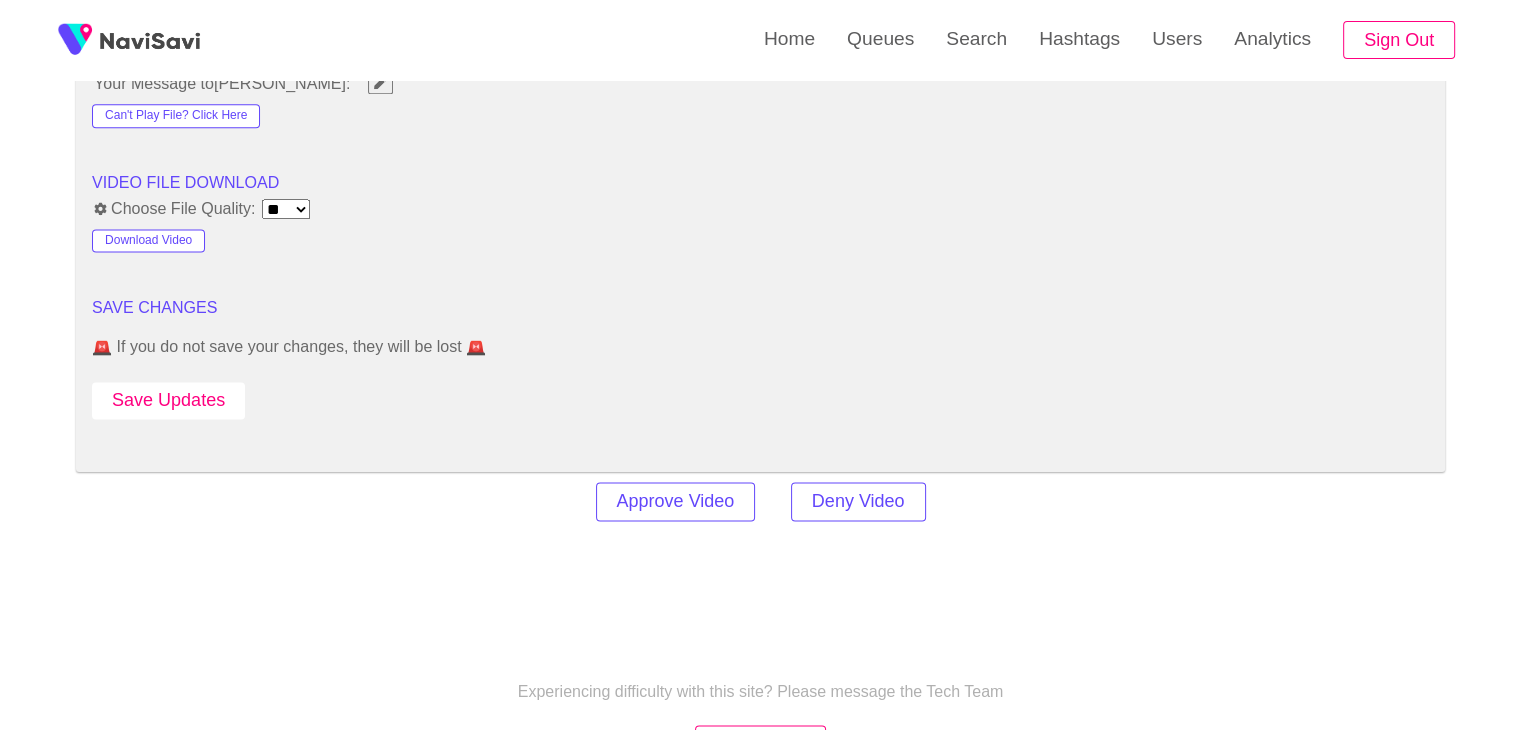 click on "Save Updates" at bounding box center [225, 396] 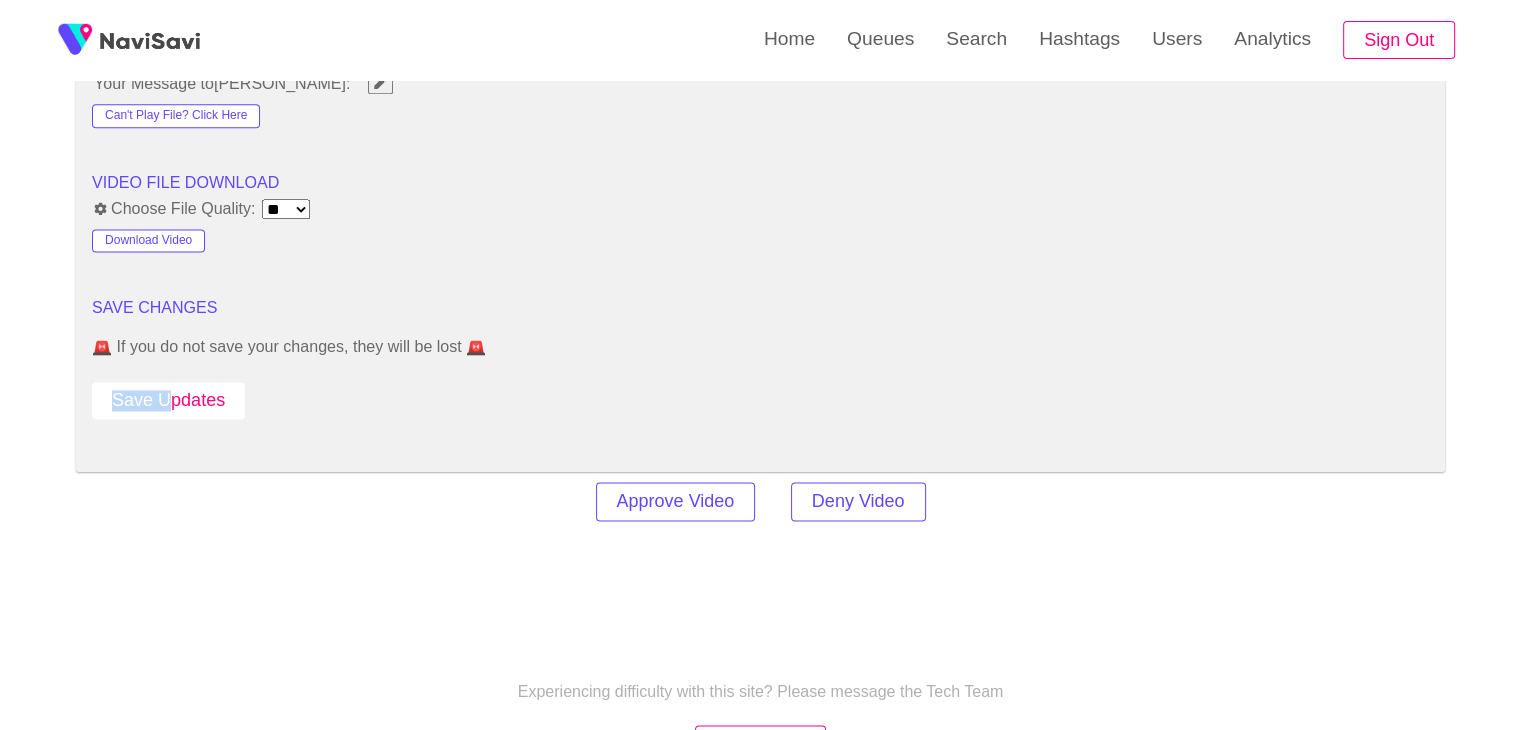 click on "Save Updates" at bounding box center [168, 400] 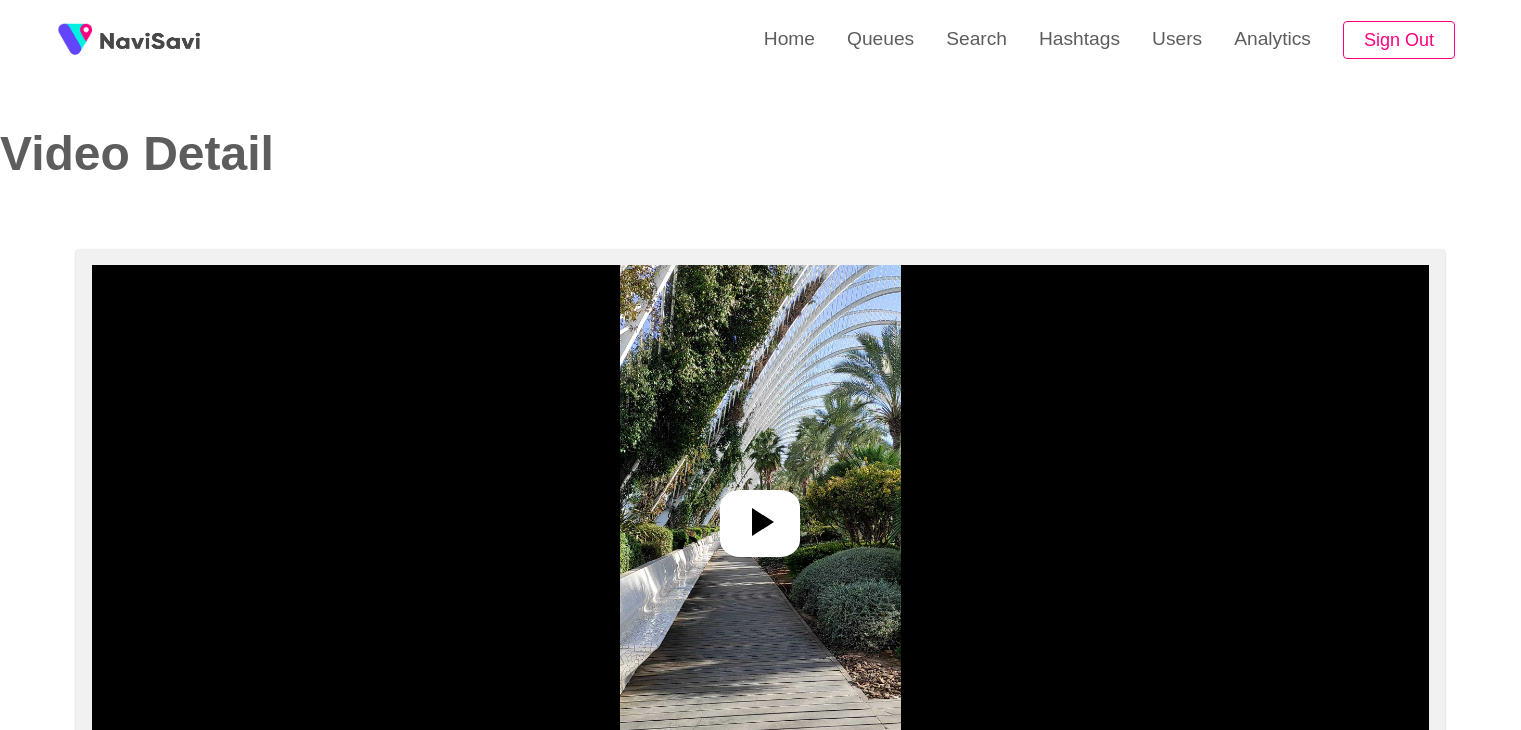 select on "**********" 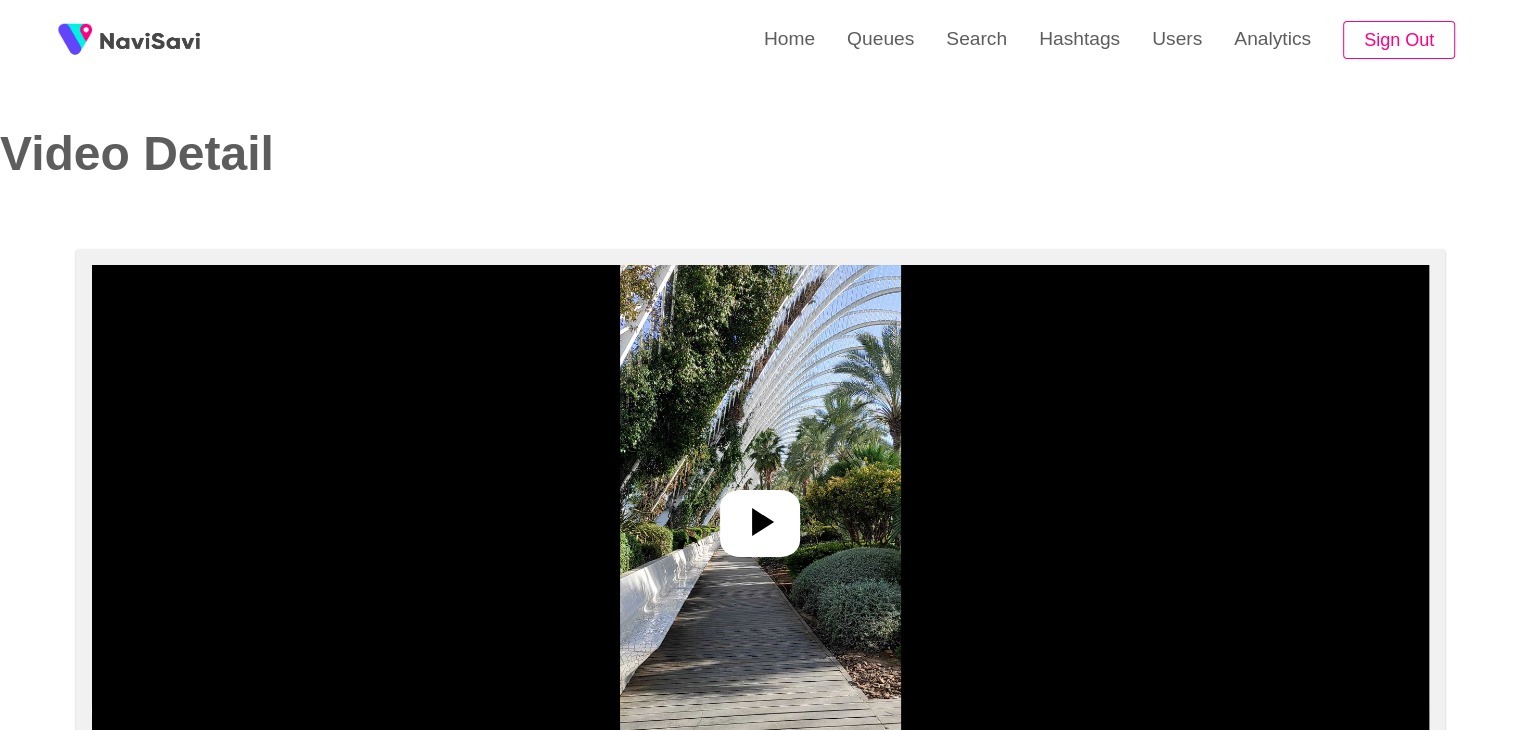 click at bounding box center [760, 515] 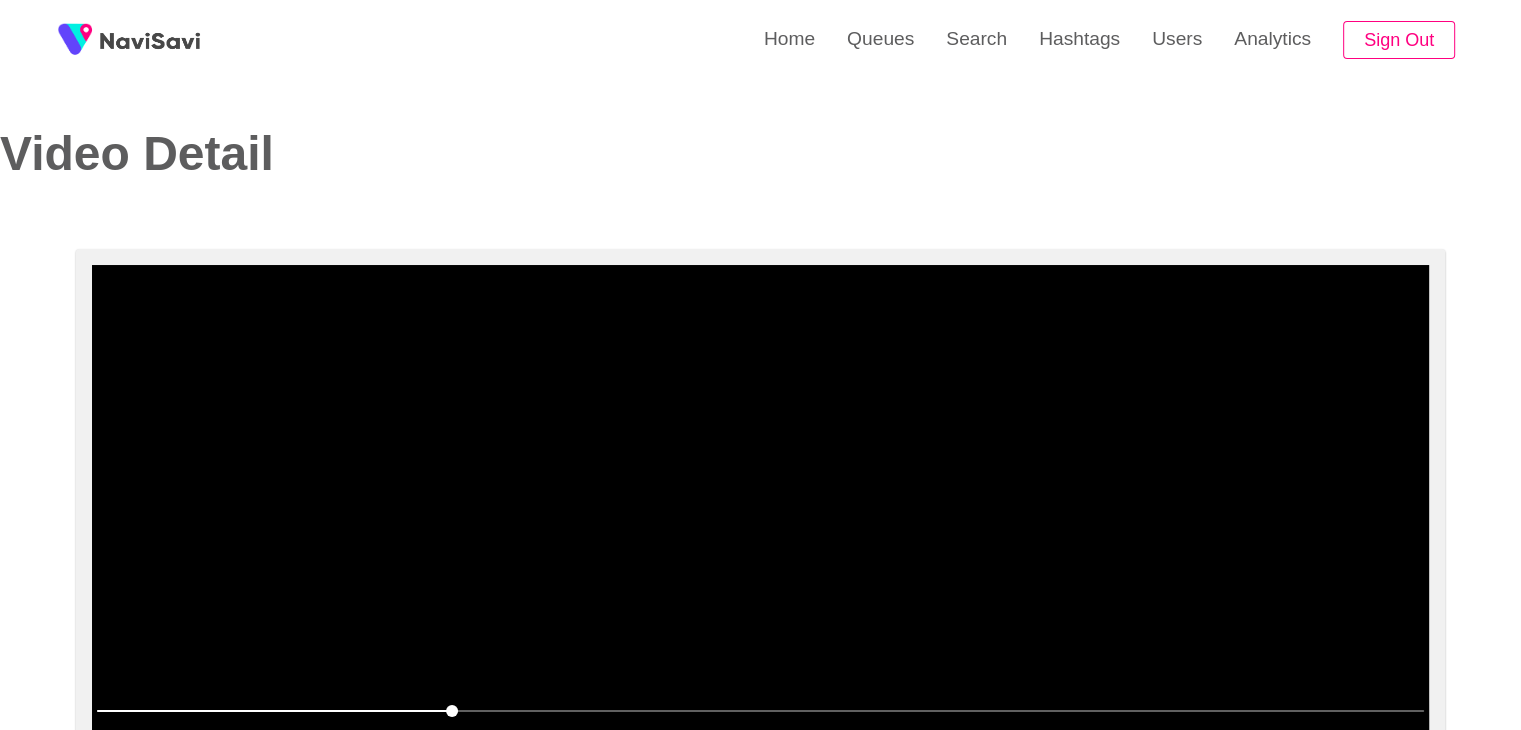 scroll, scrollTop: 96, scrollLeft: 0, axis: vertical 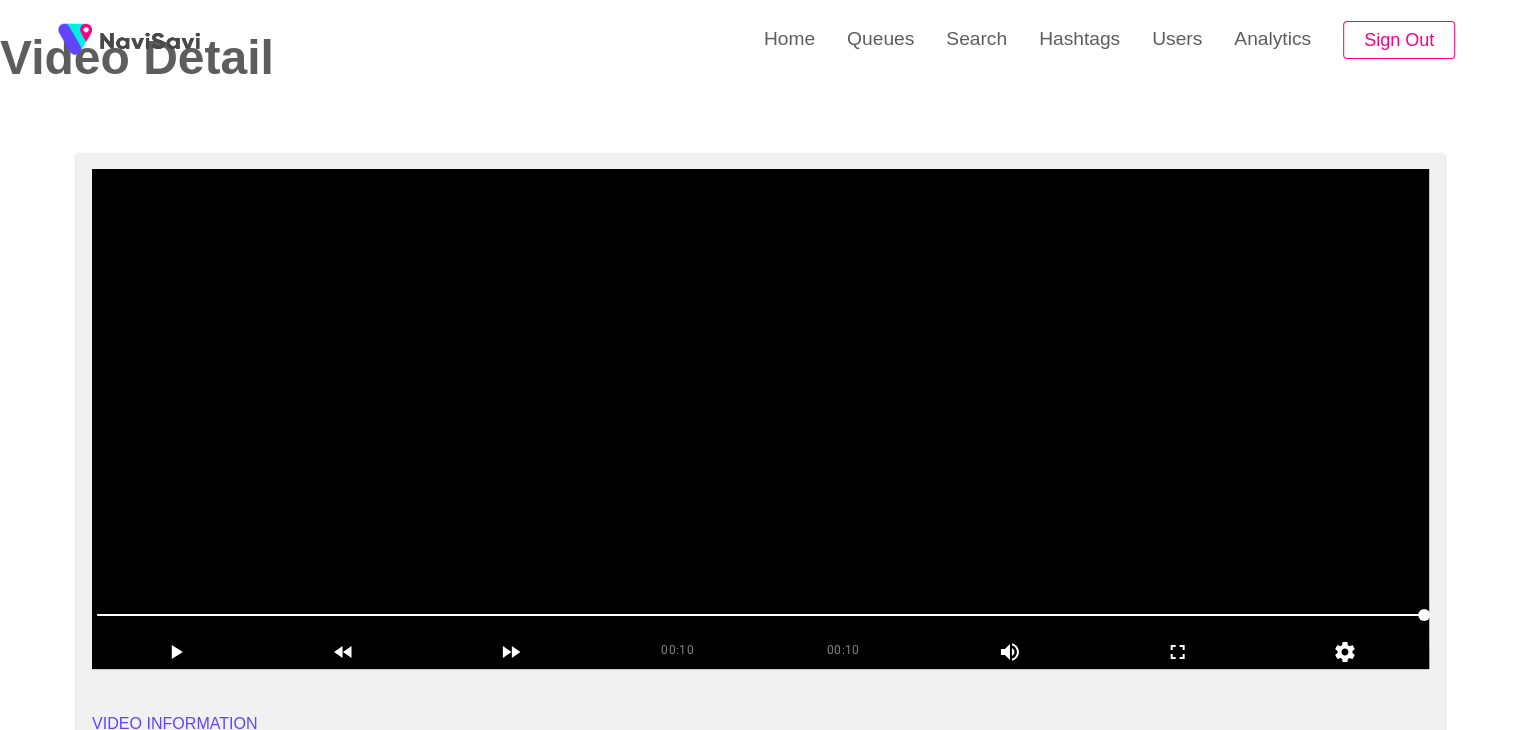 click at bounding box center (760, 419) 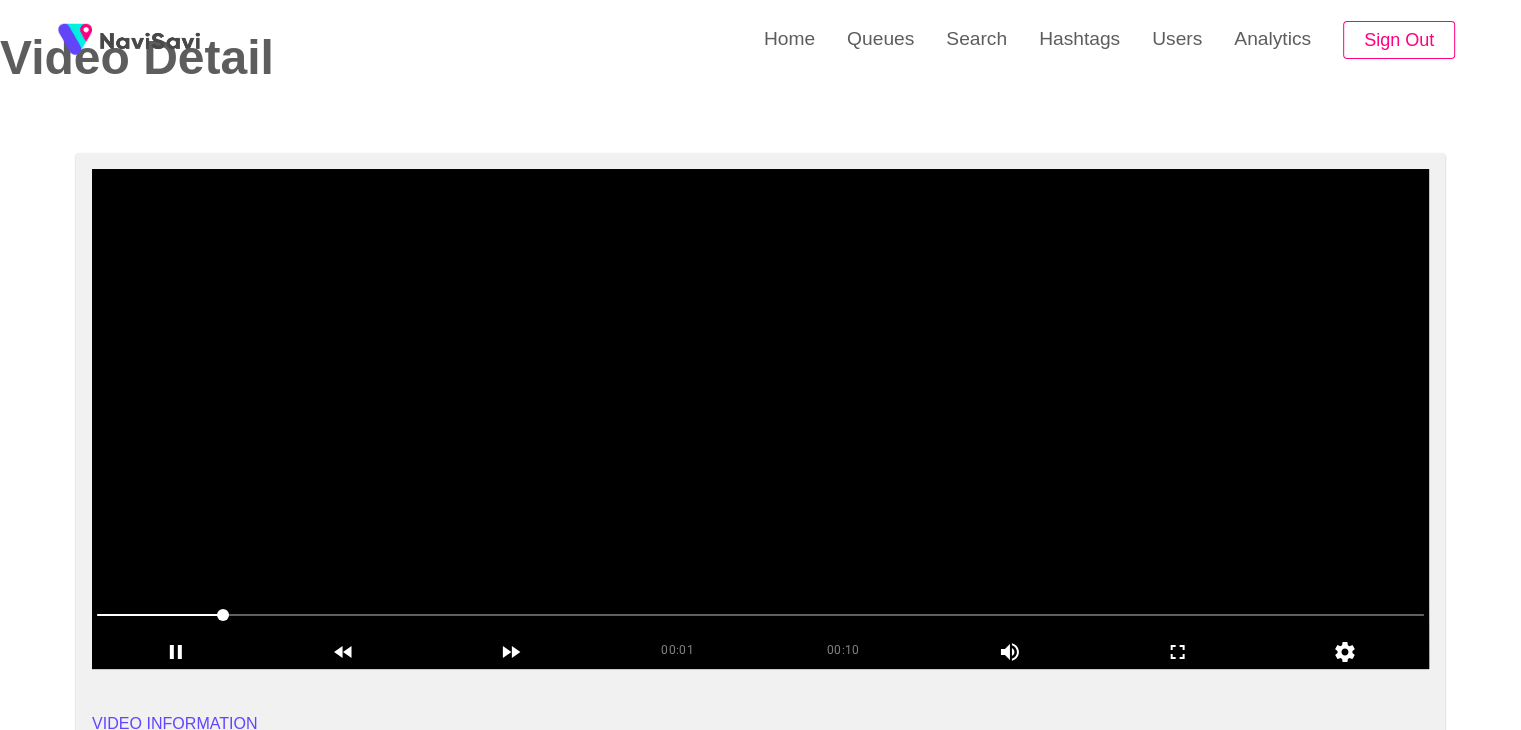 click at bounding box center (760, 419) 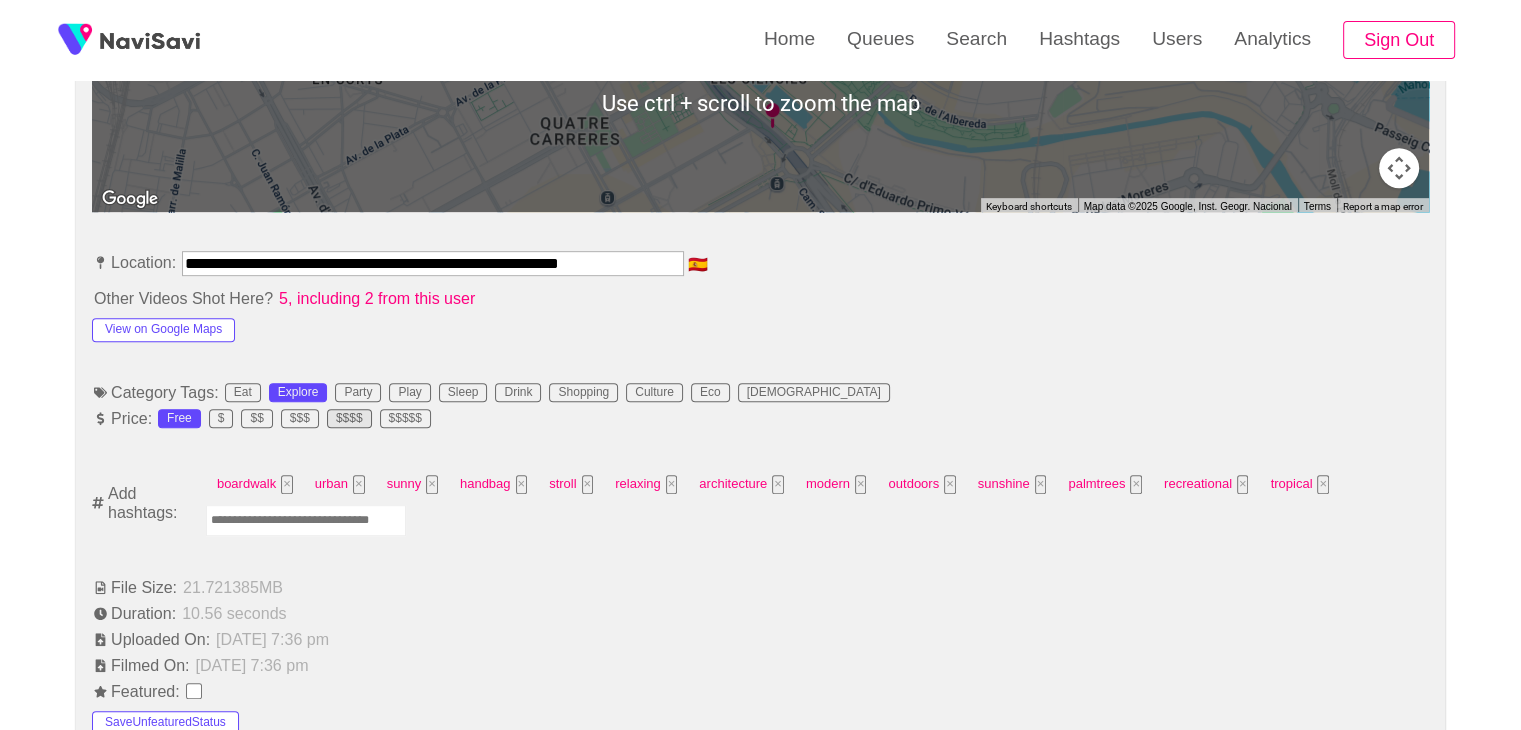 scroll, scrollTop: 996, scrollLeft: 0, axis: vertical 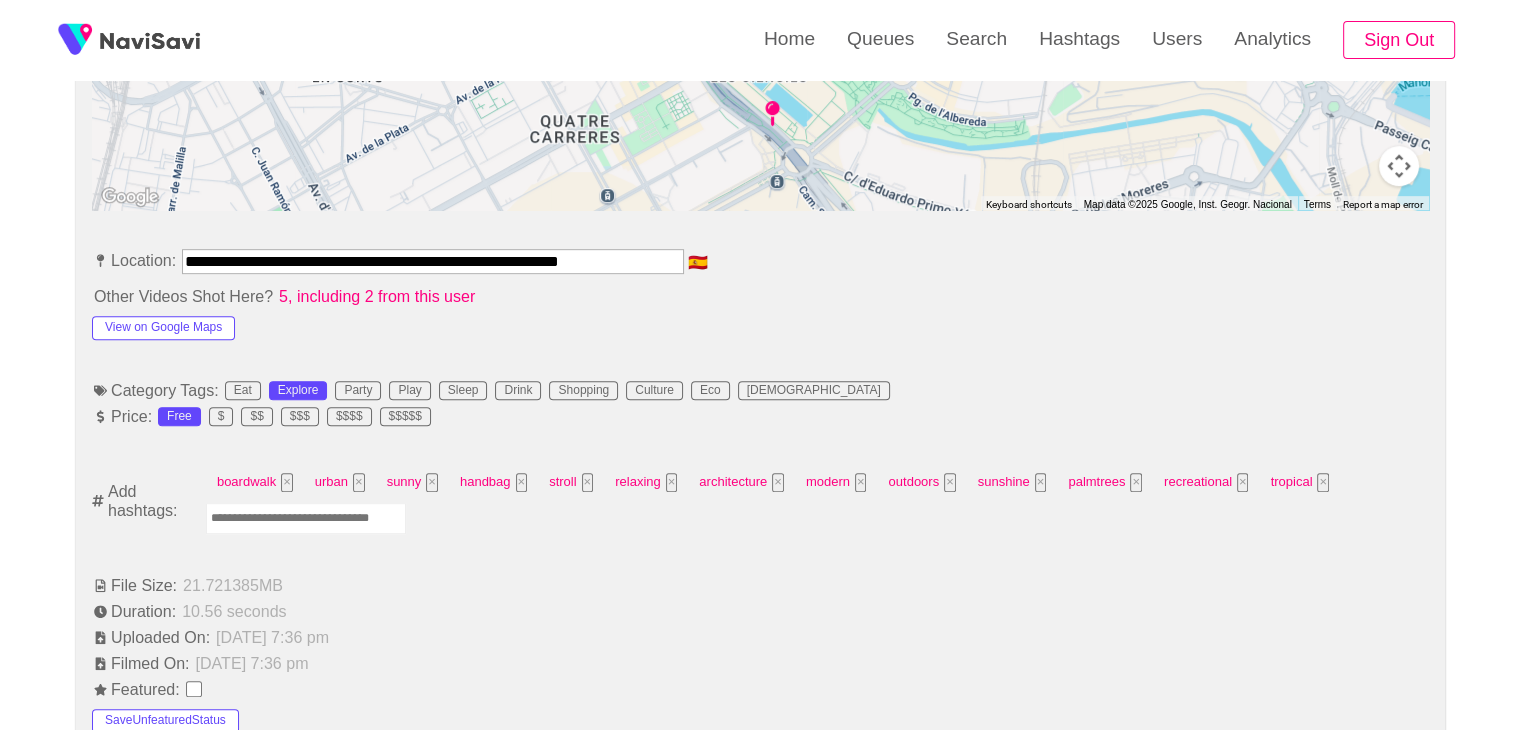 click at bounding box center [306, 518] 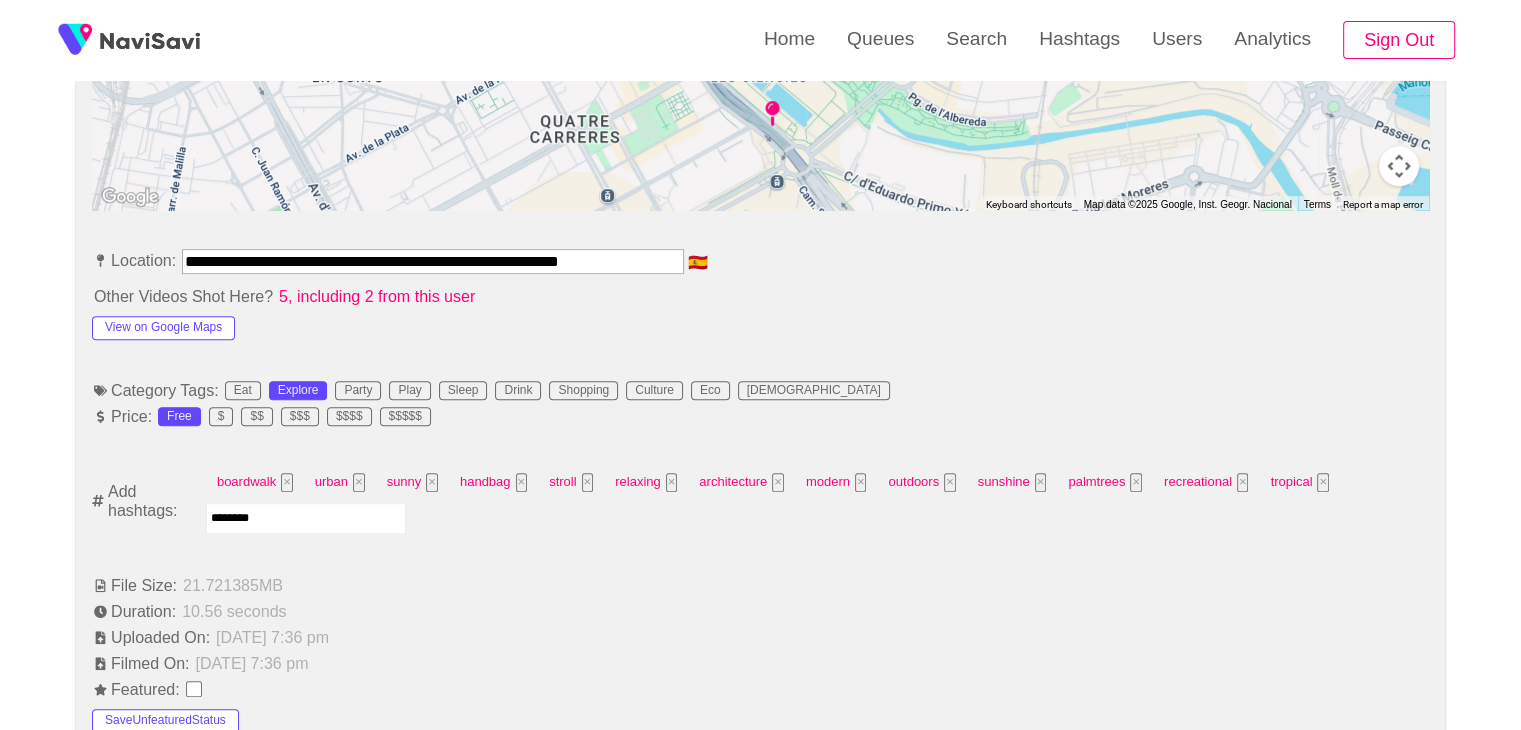 type on "*********" 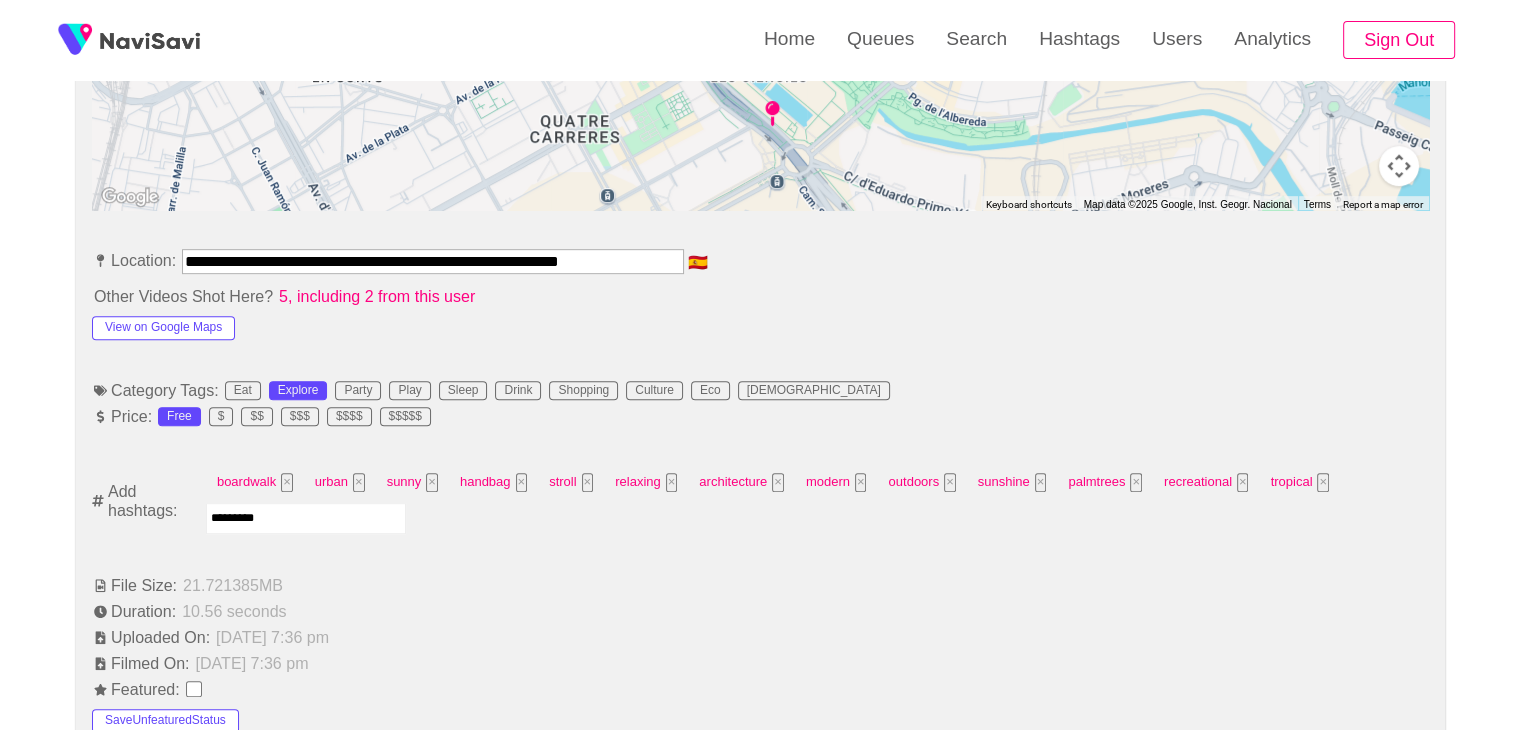 type 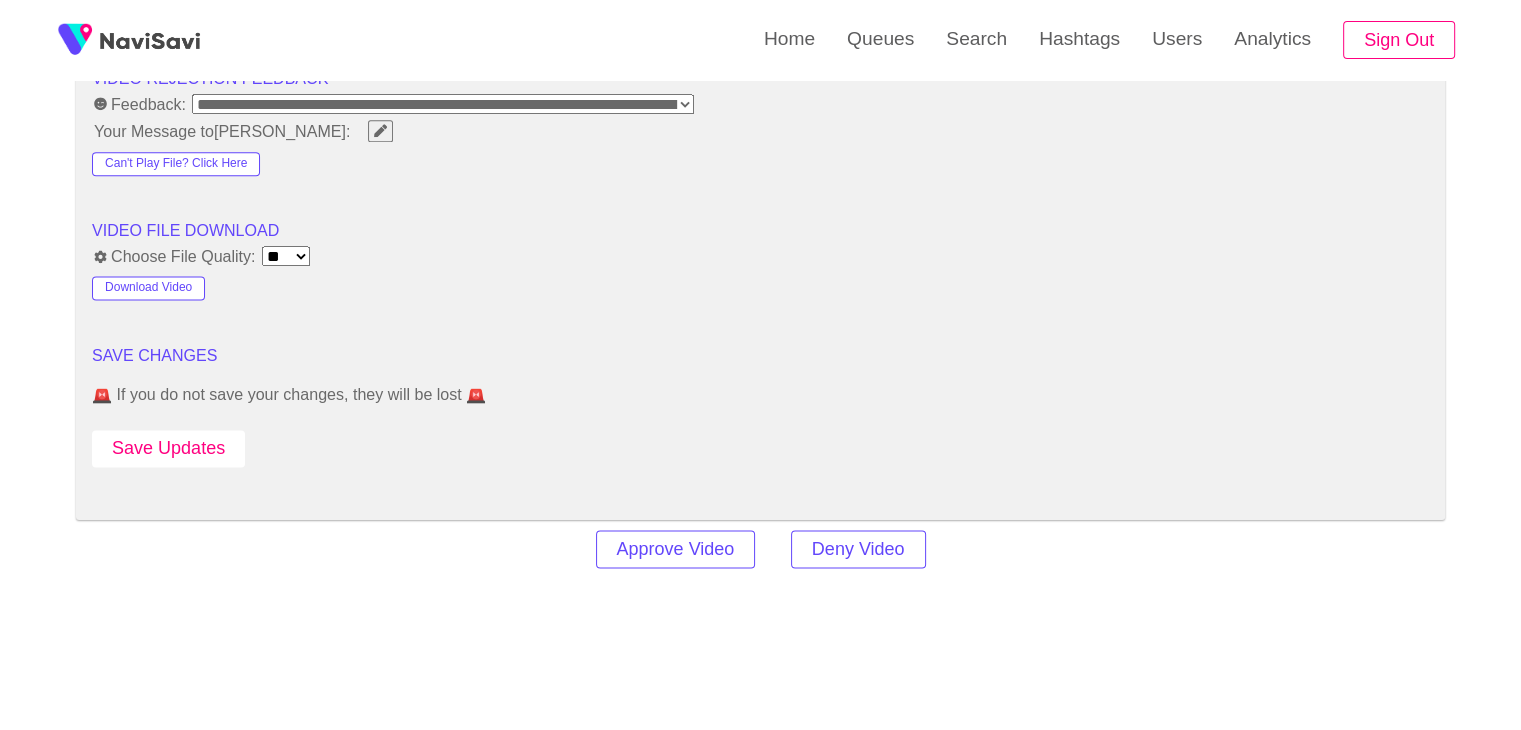 scroll, scrollTop: 2648, scrollLeft: 0, axis: vertical 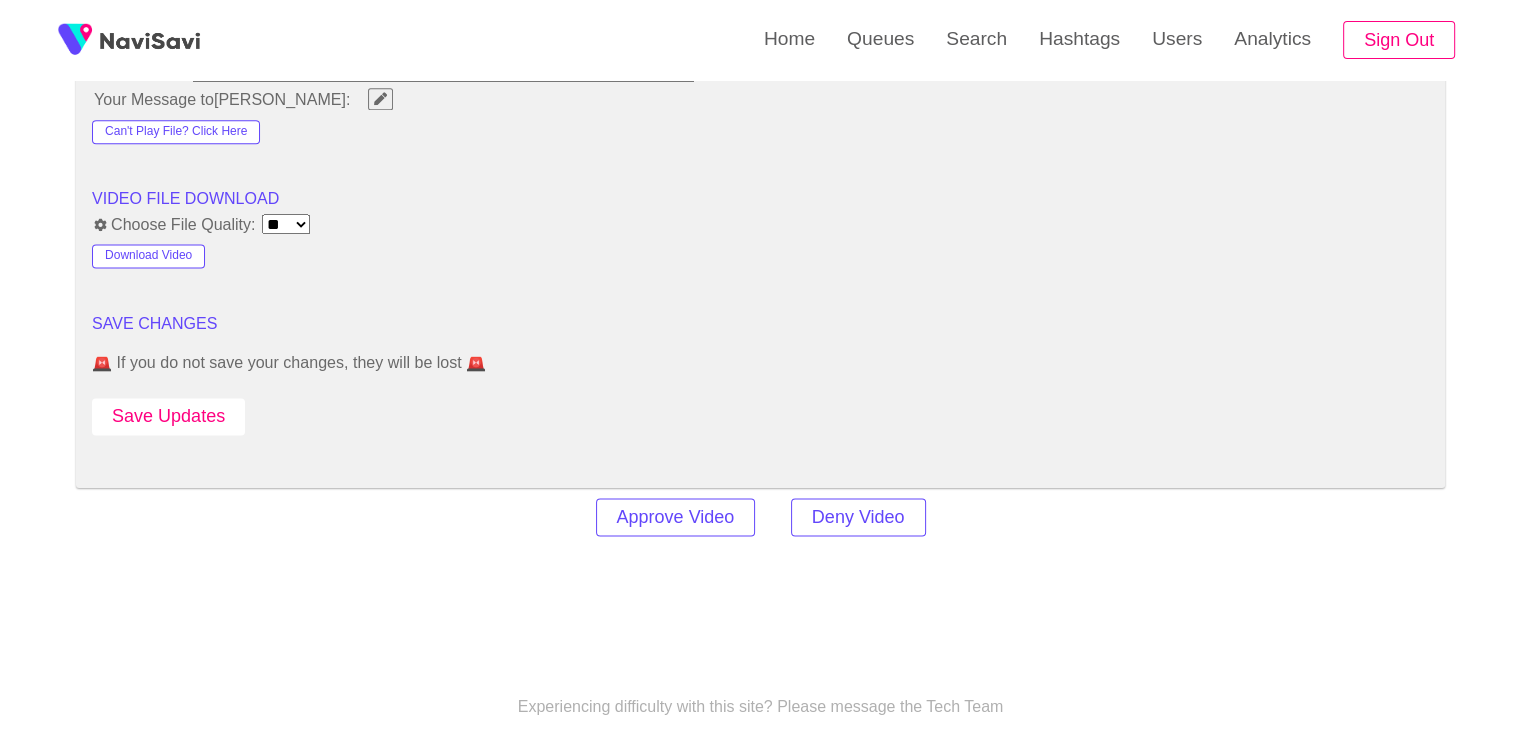 click on "Save Updates" at bounding box center (168, 416) 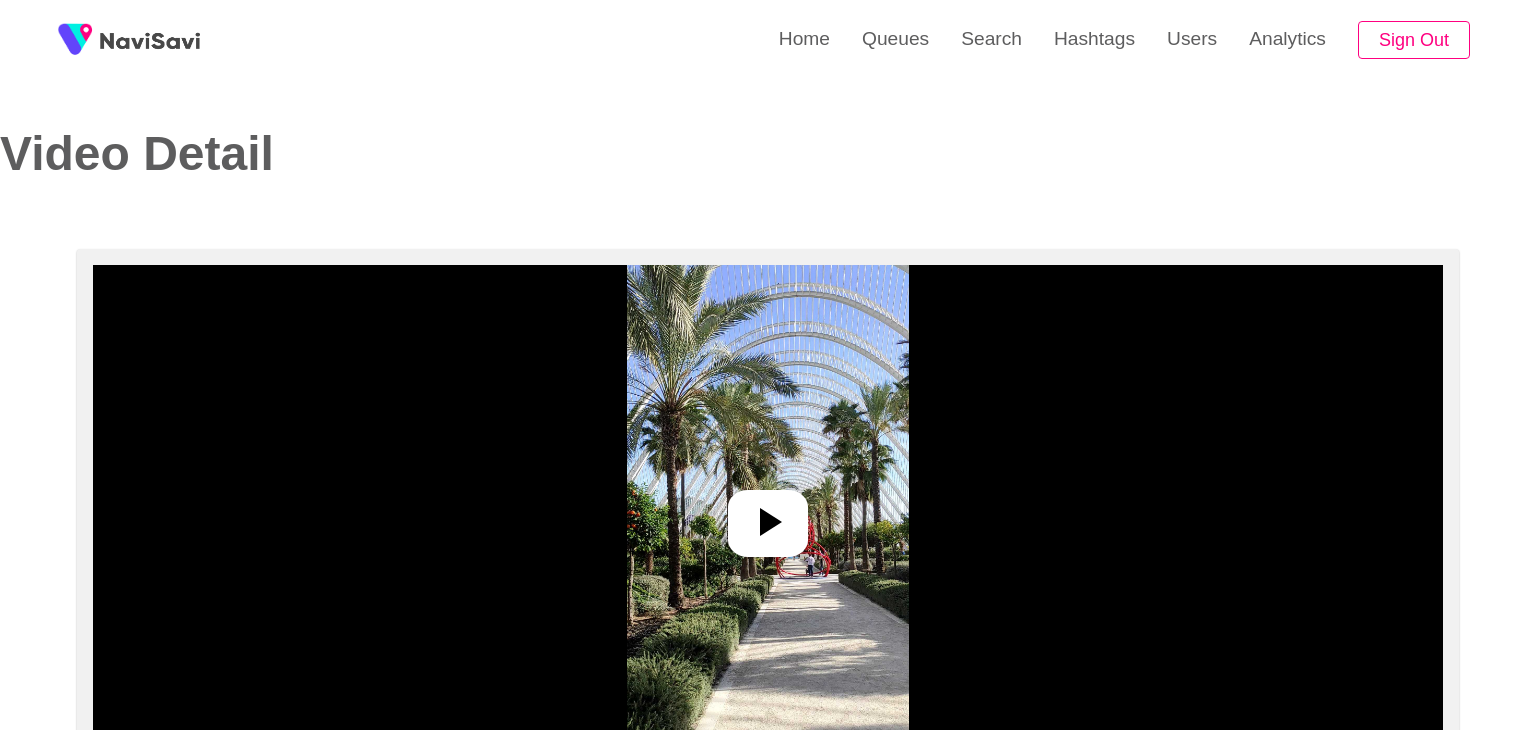 select on "**********" 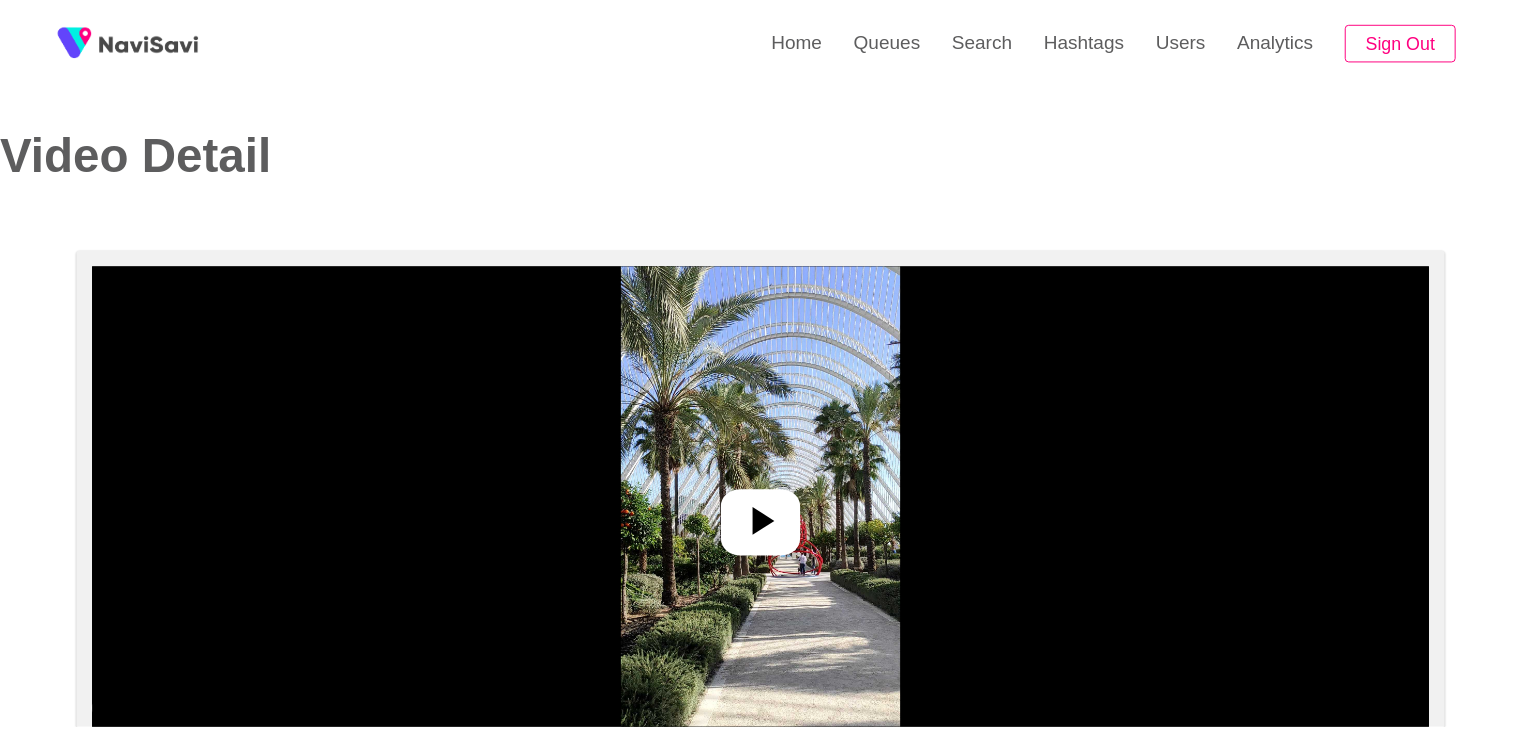 scroll, scrollTop: 0, scrollLeft: 0, axis: both 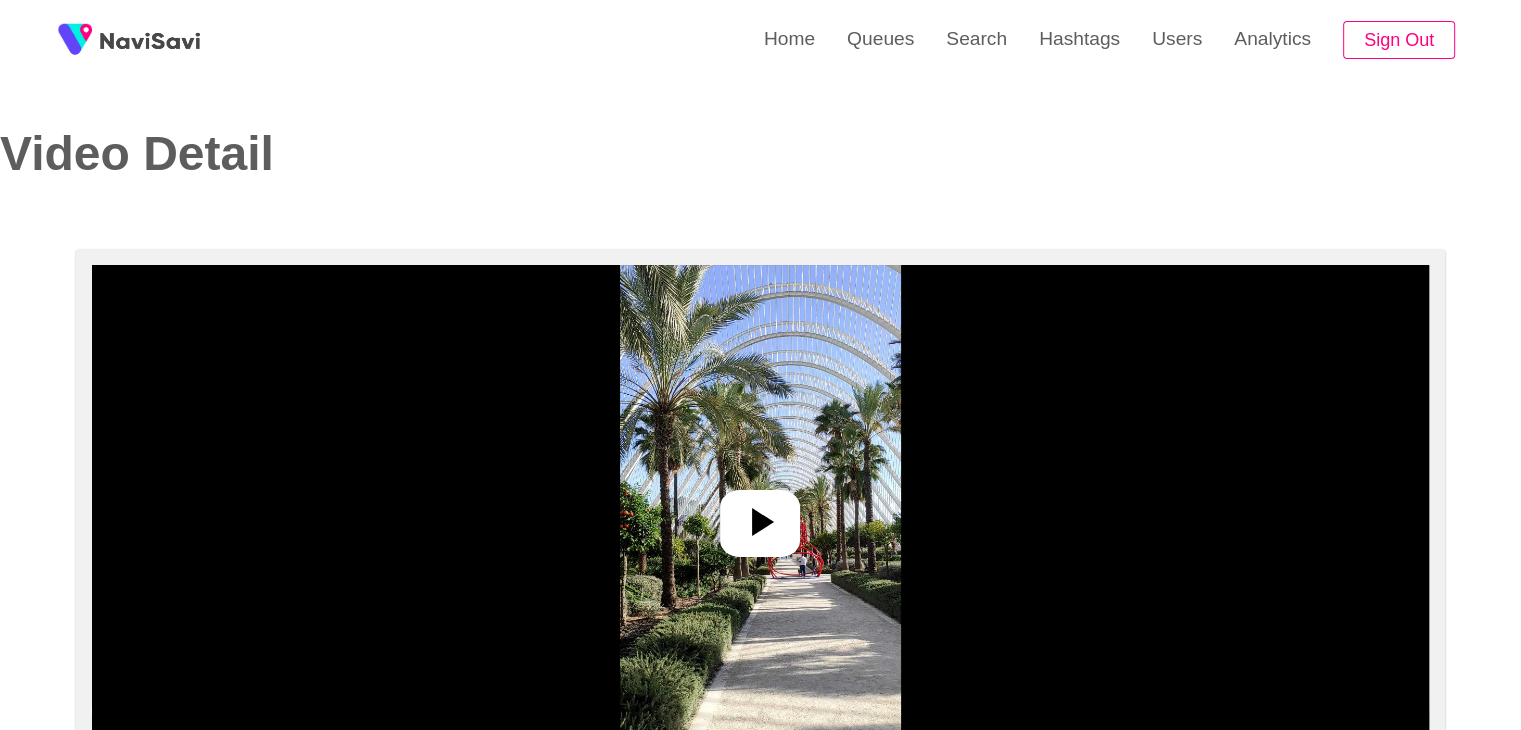 click at bounding box center [760, 515] 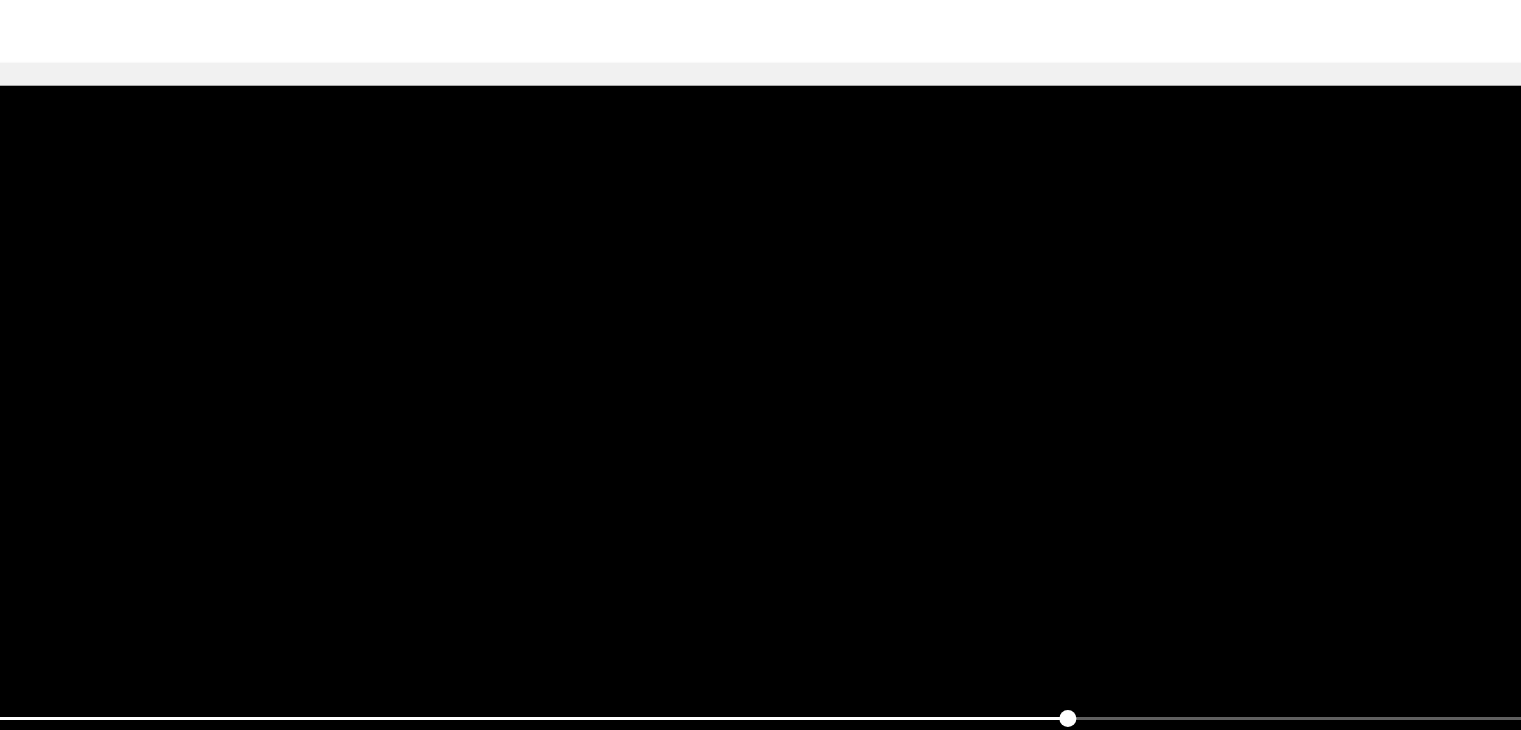 scroll, scrollTop: 63, scrollLeft: 0, axis: vertical 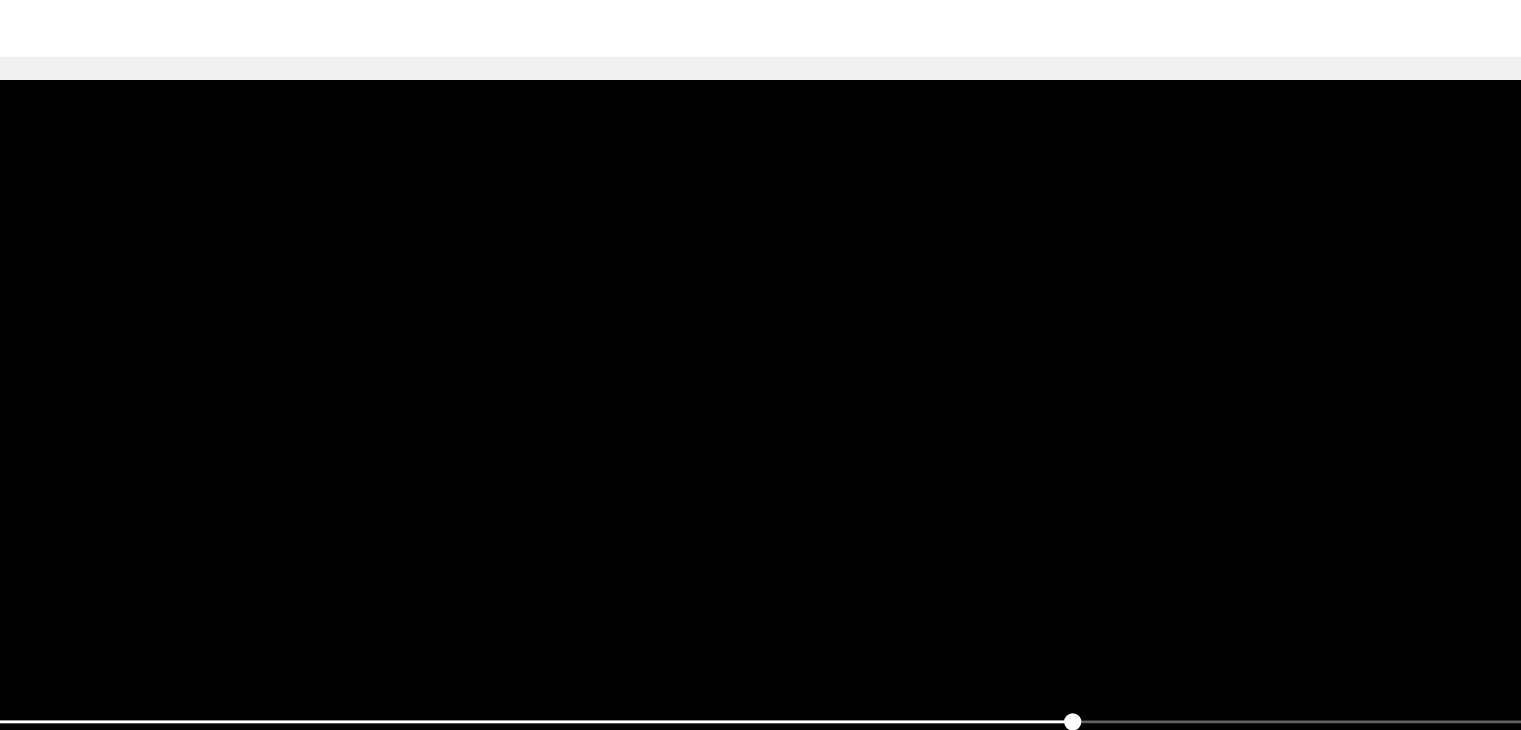 click at bounding box center [760, 452] 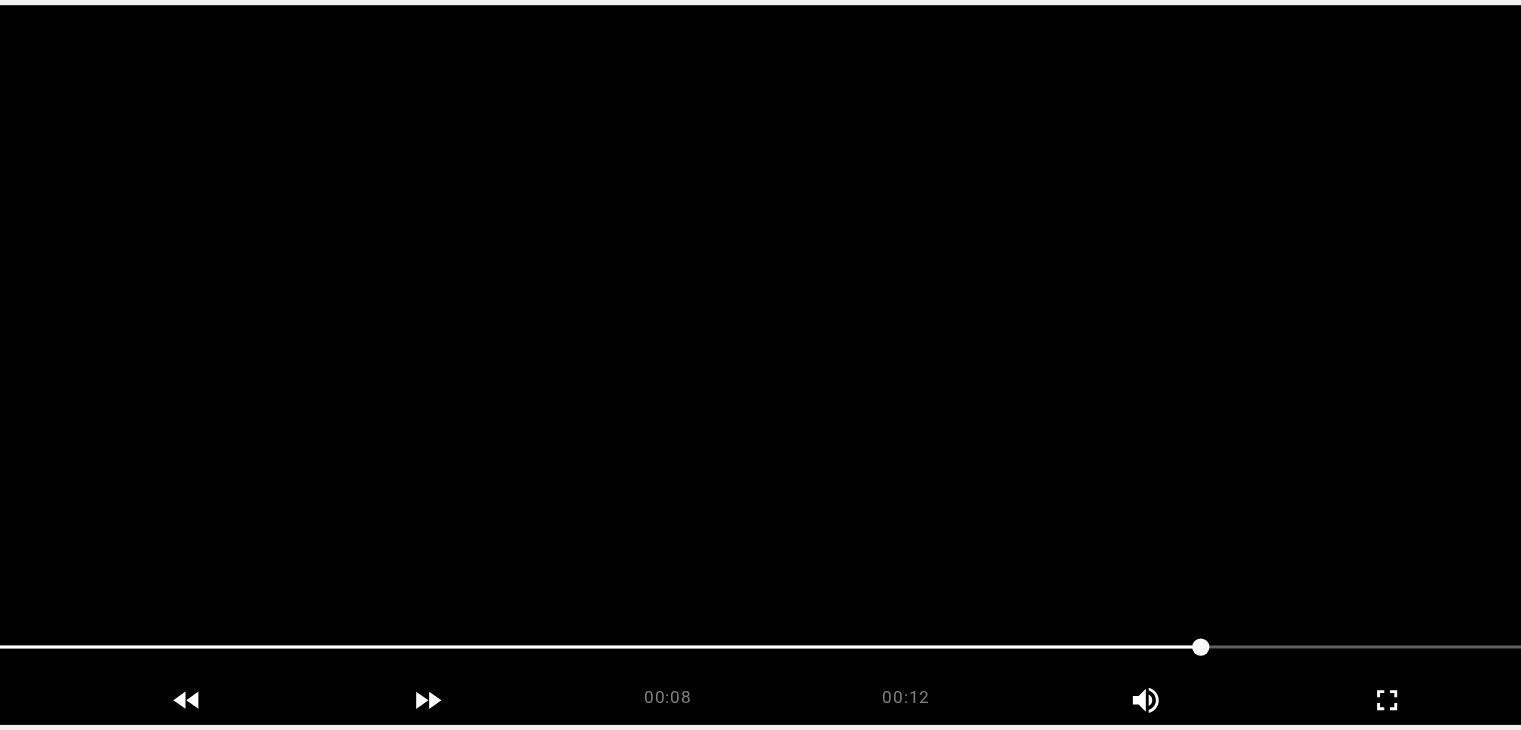 scroll, scrollTop: 63, scrollLeft: 0, axis: vertical 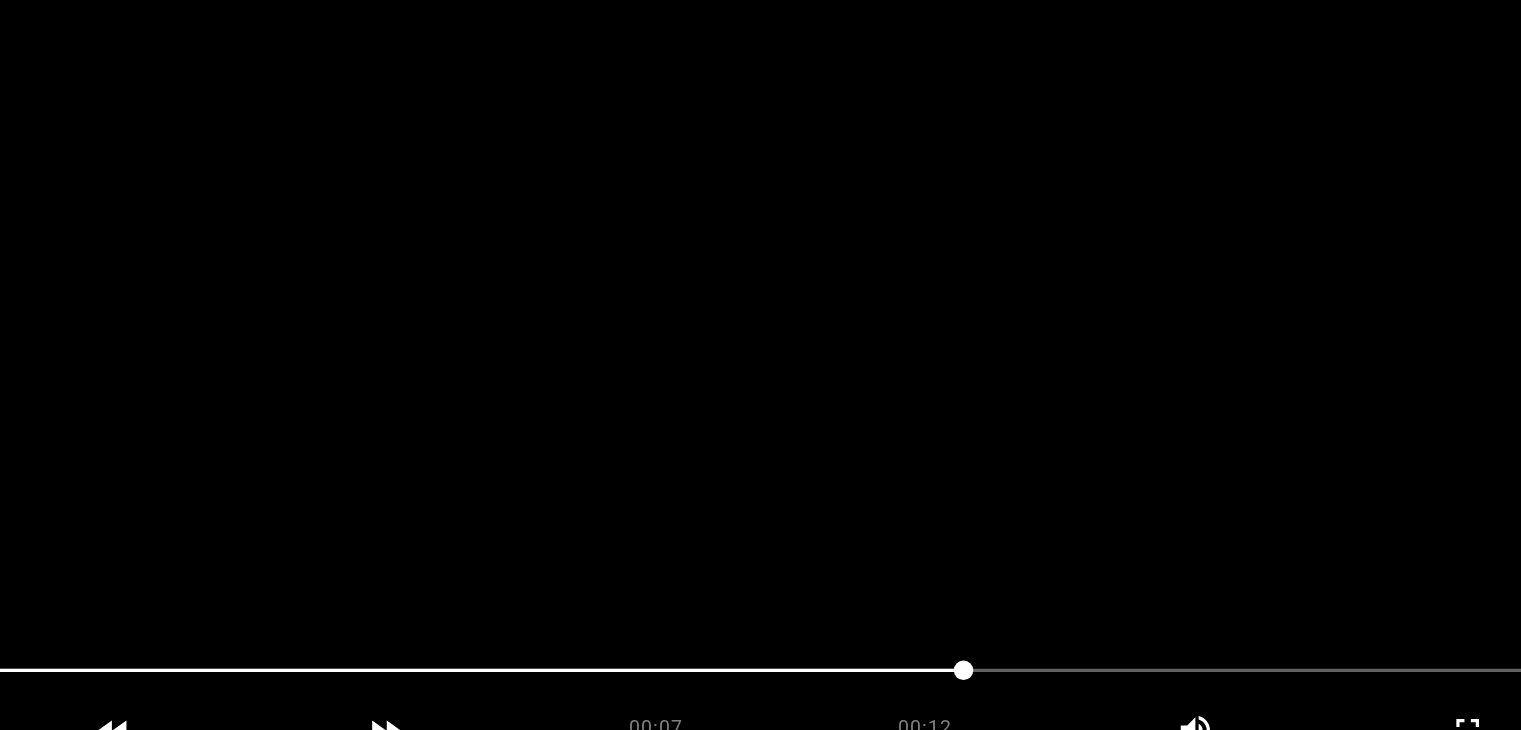 click at bounding box center [760, 452] 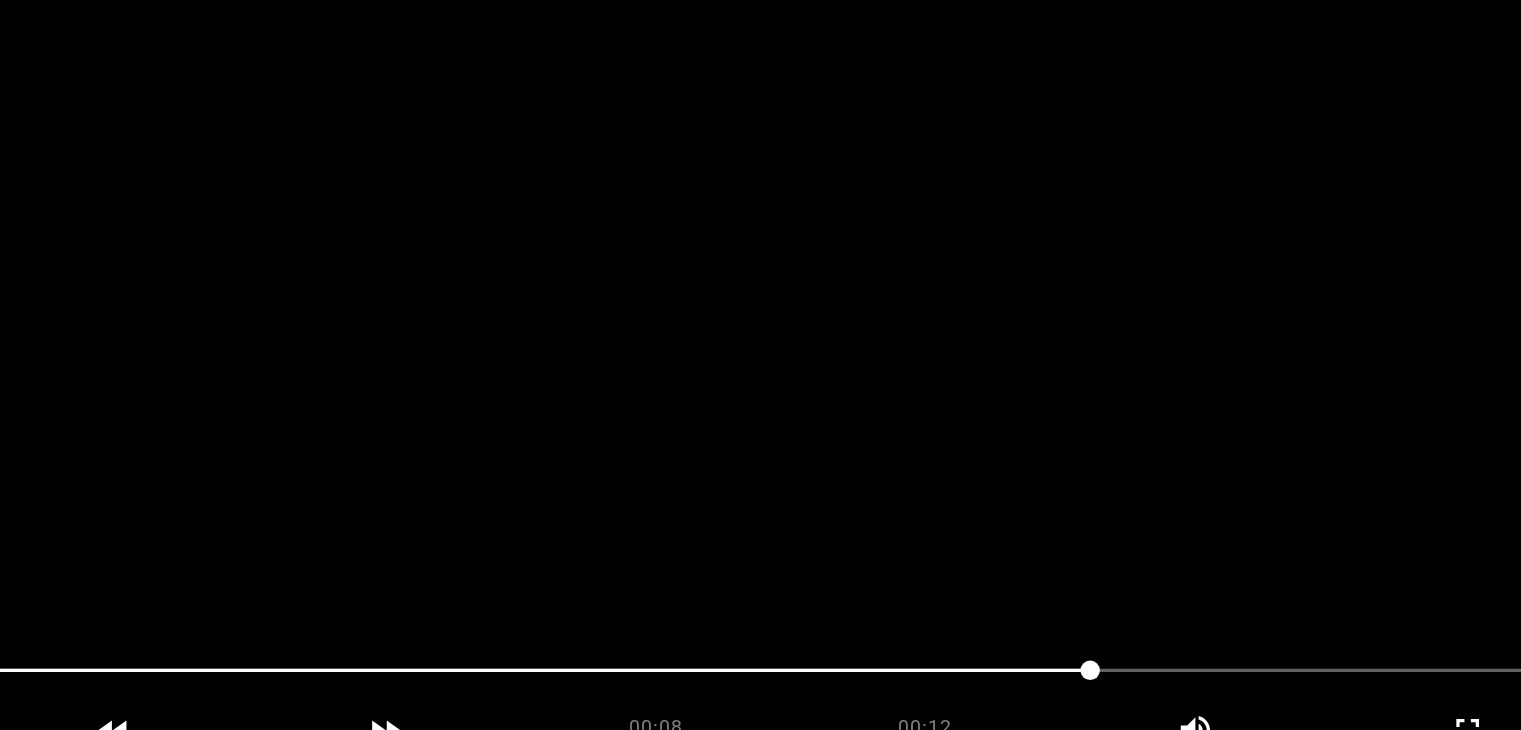 click at bounding box center [760, 452] 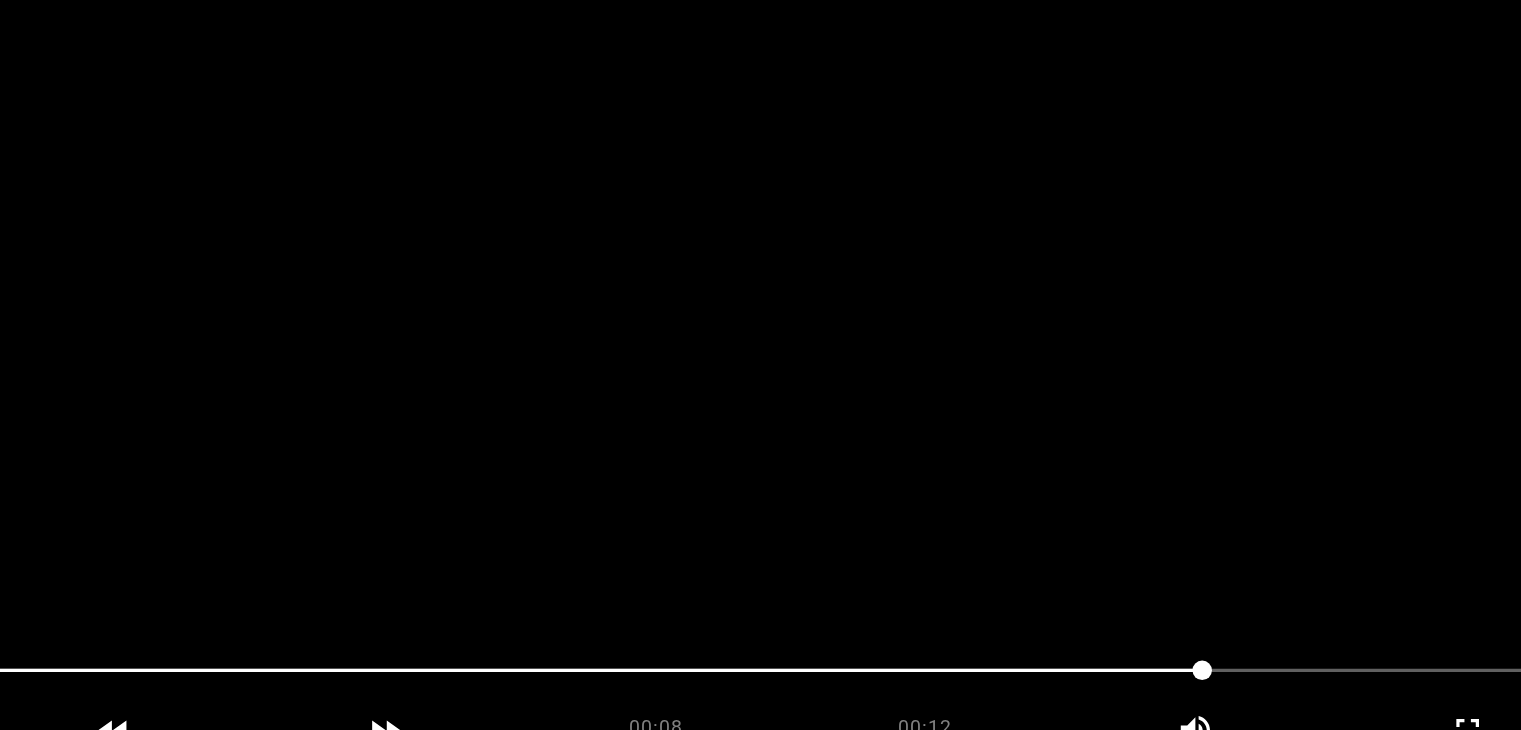 click at bounding box center [760, 452] 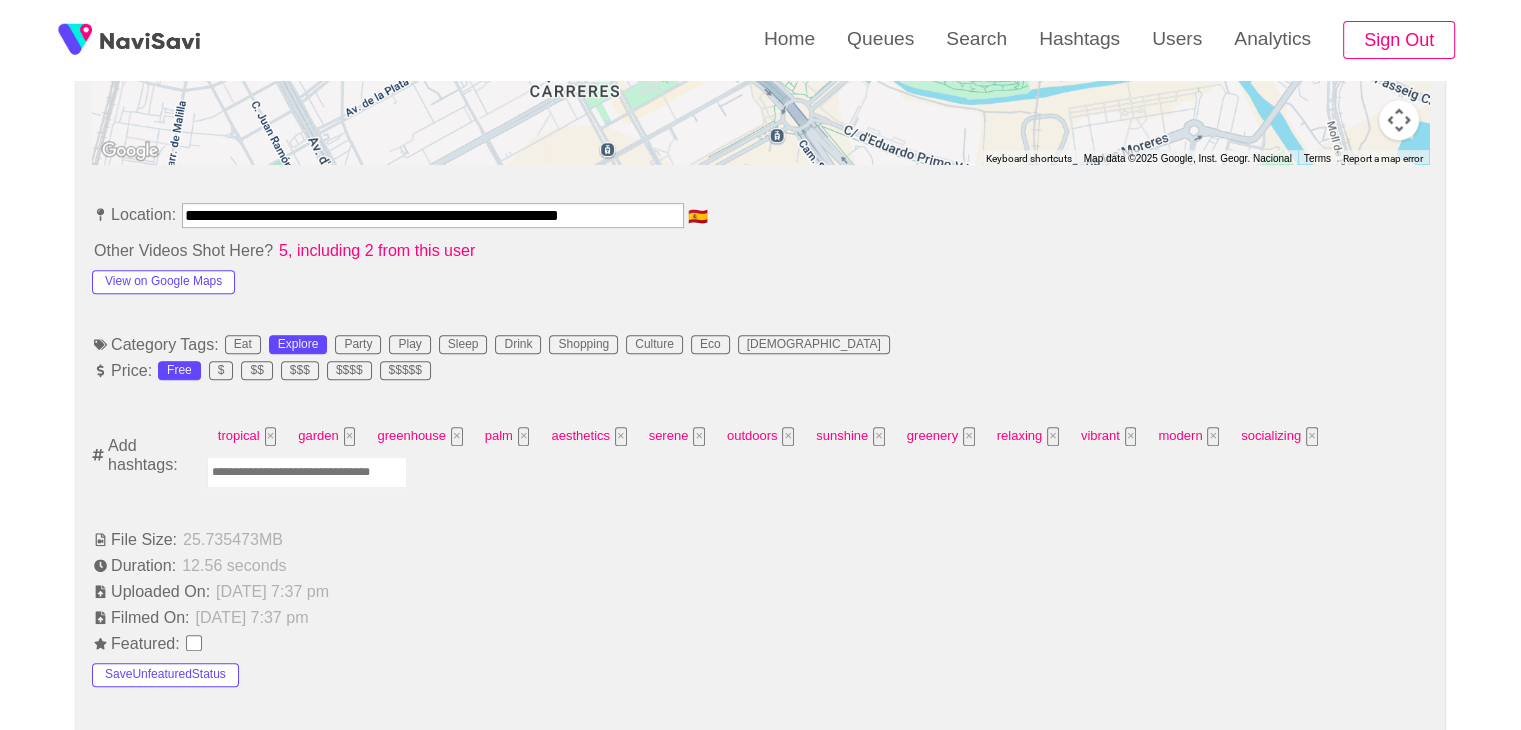 scroll, scrollTop: 1041, scrollLeft: 0, axis: vertical 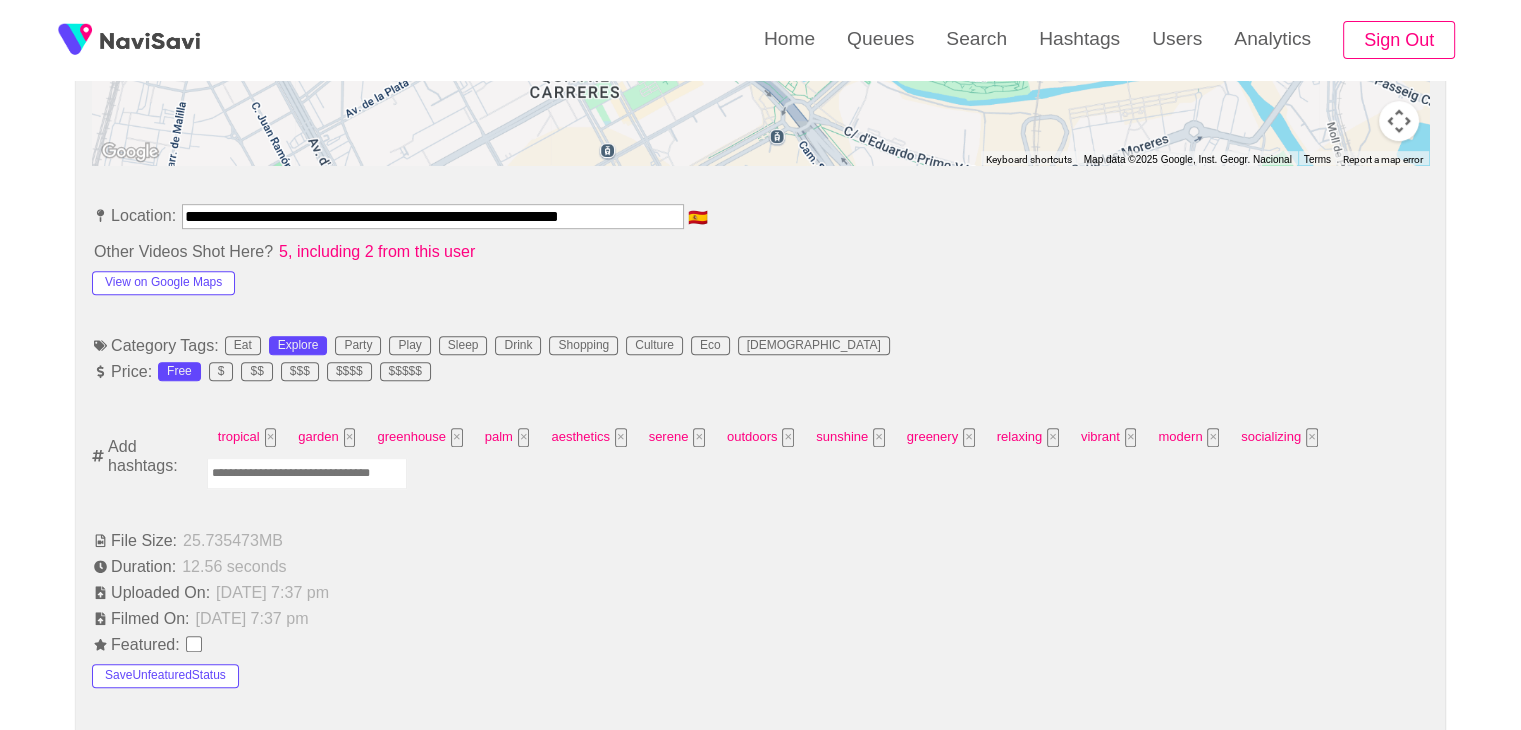 click at bounding box center [307, 473] 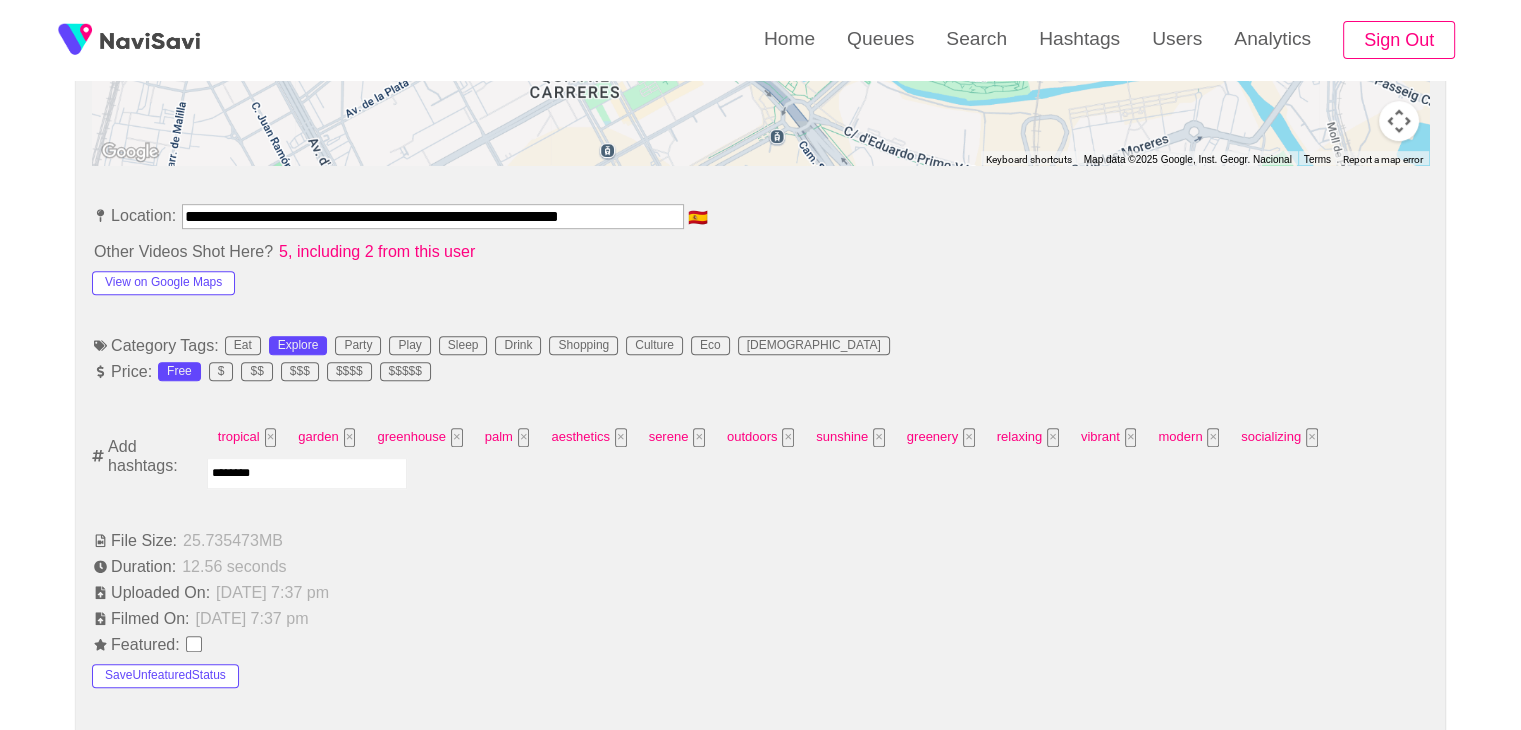 type on "*********" 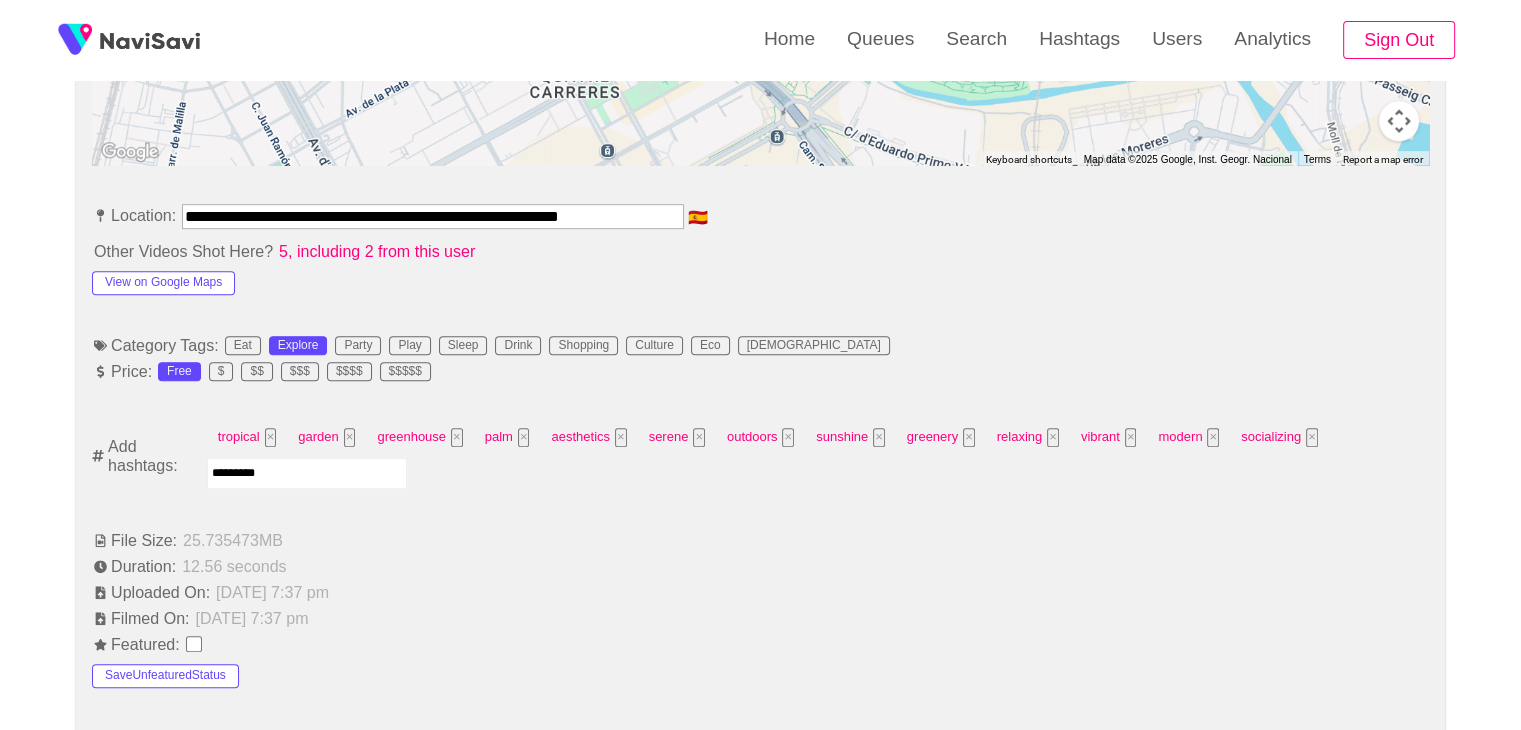 type 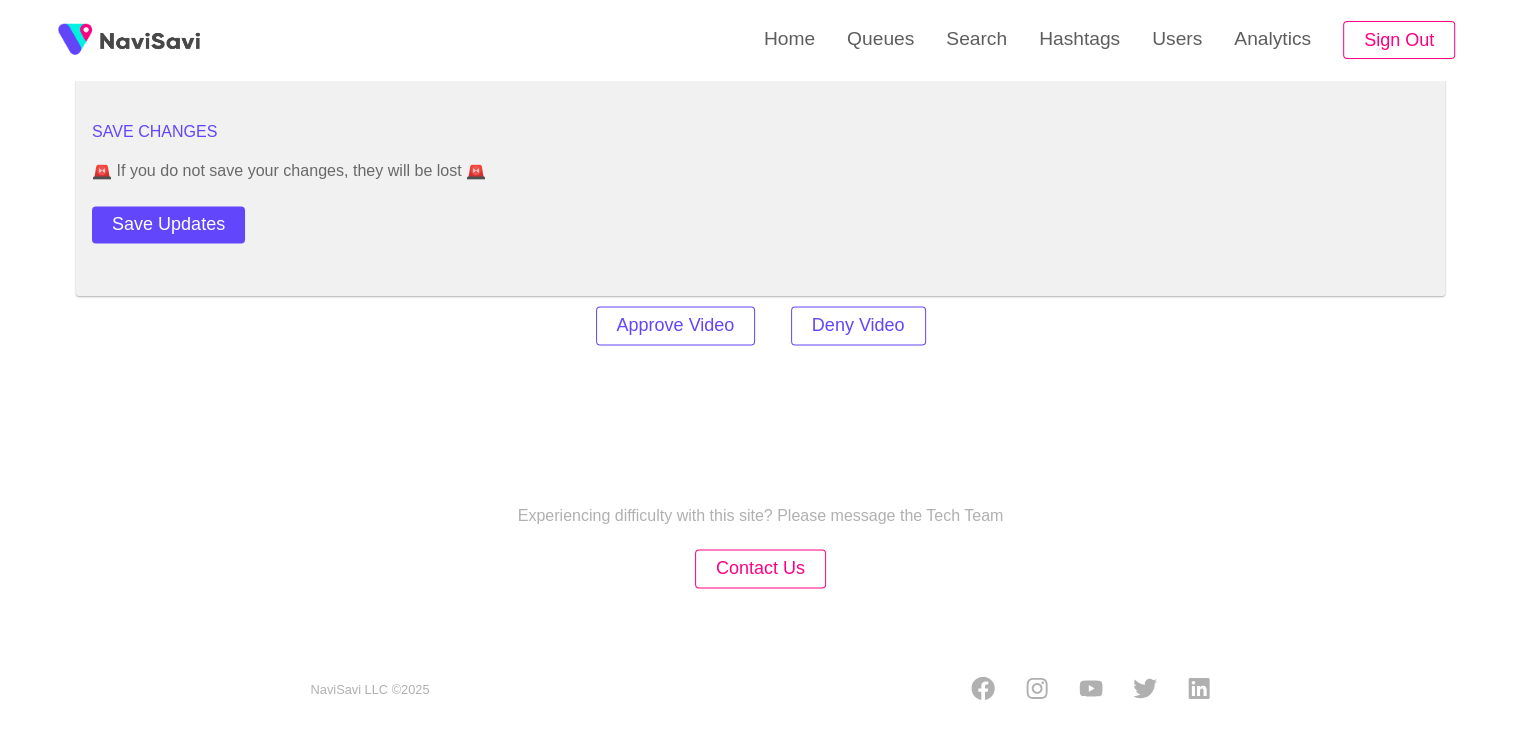 scroll, scrollTop: 2834, scrollLeft: 0, axis: vertical 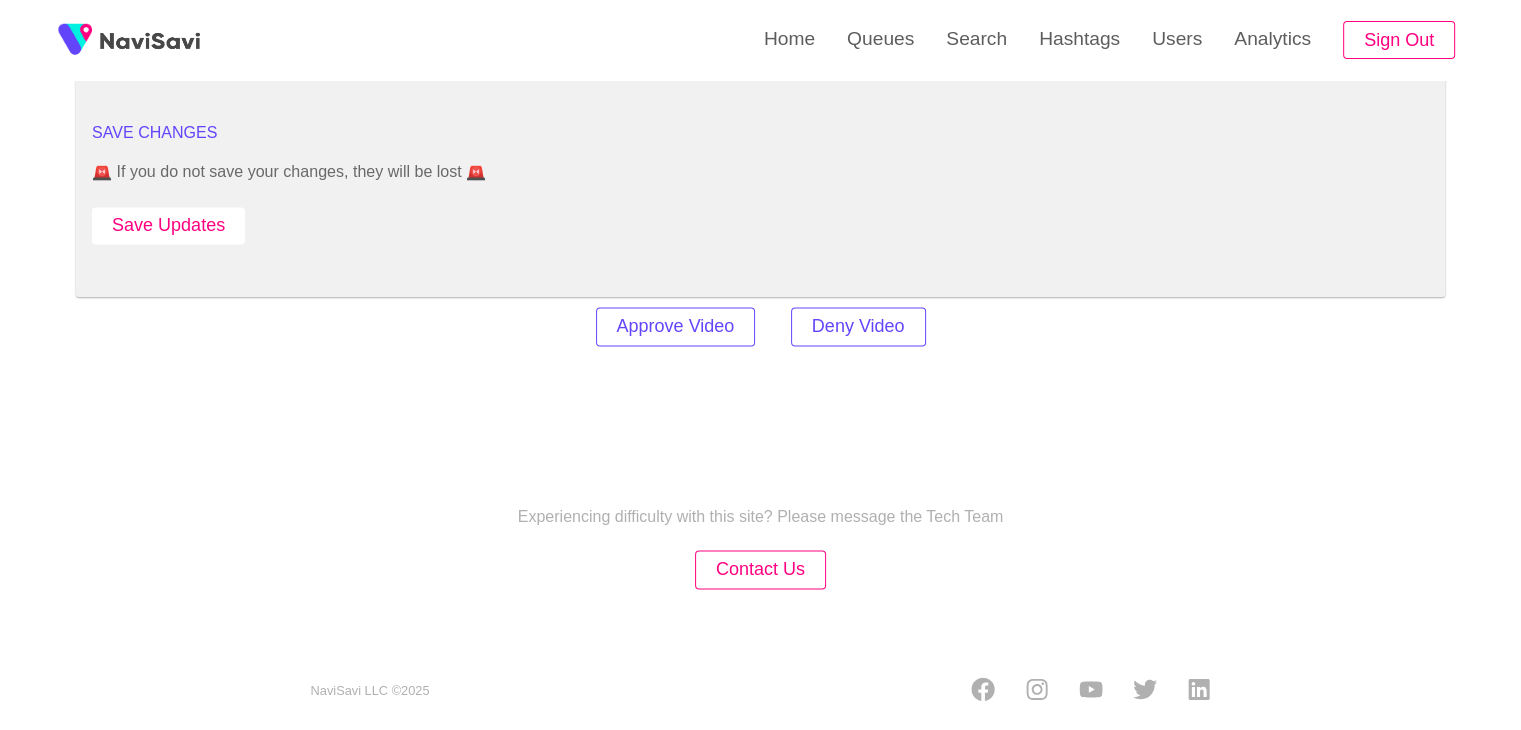 click on "Save Updates" at bounding box center [168, 225] 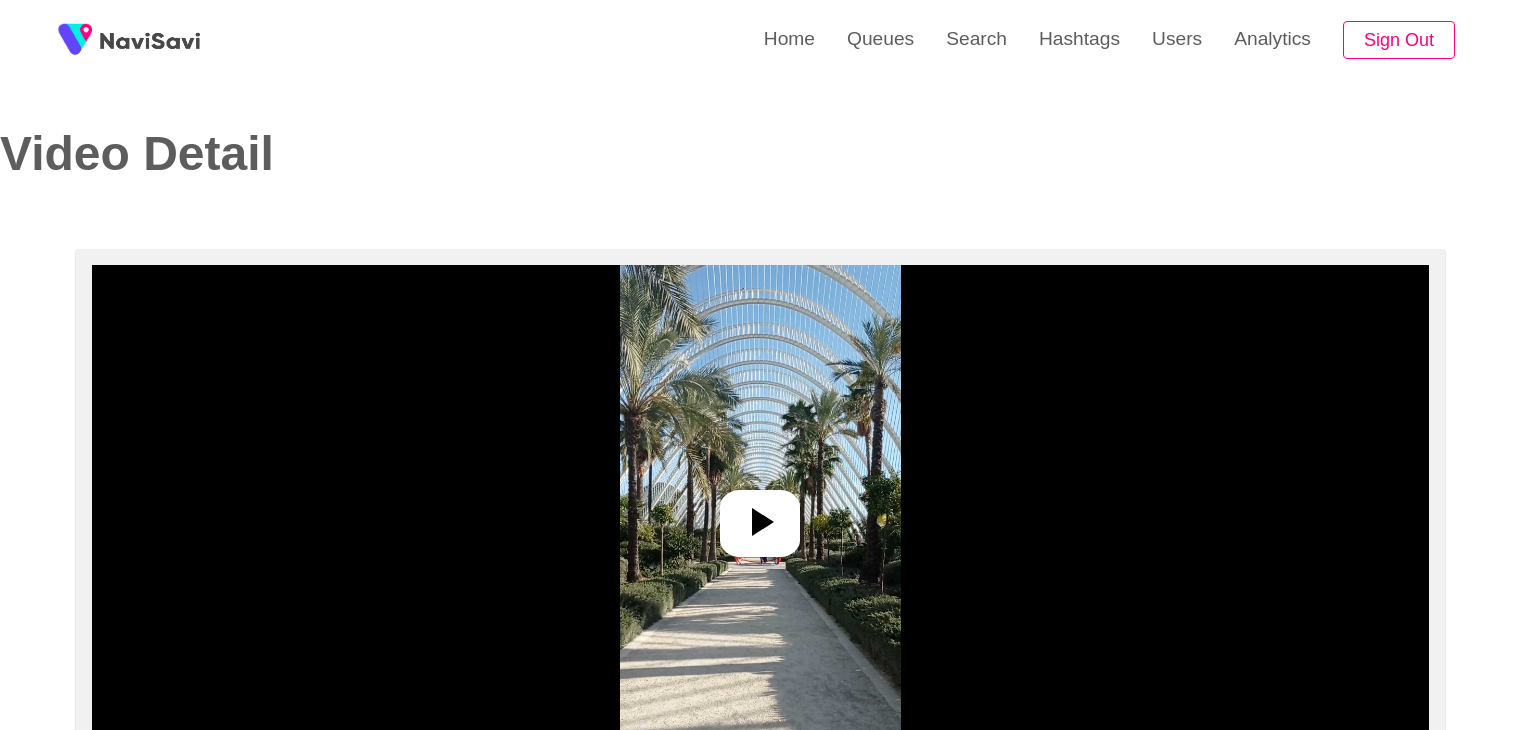 select on "**********" 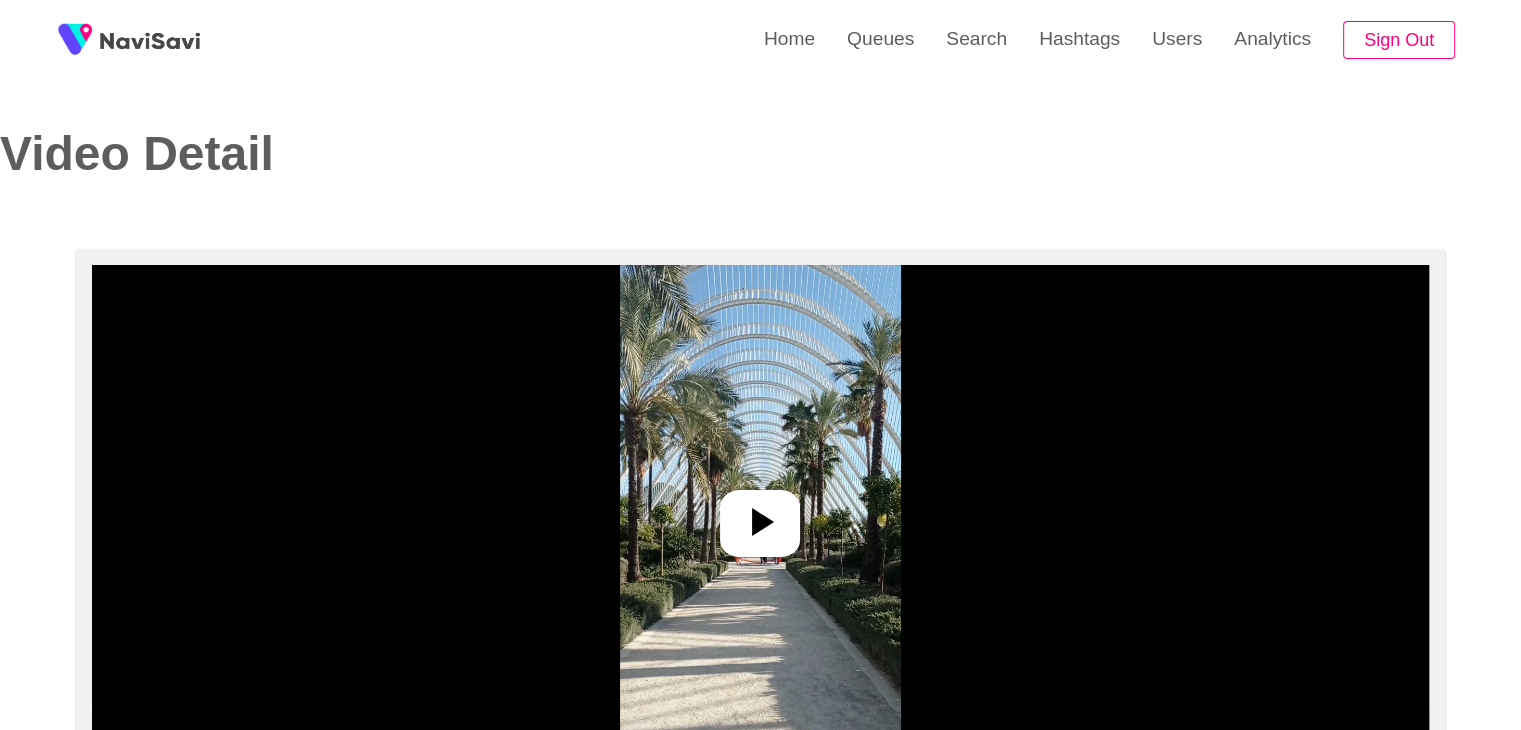 click at bounding box center (760, 515) 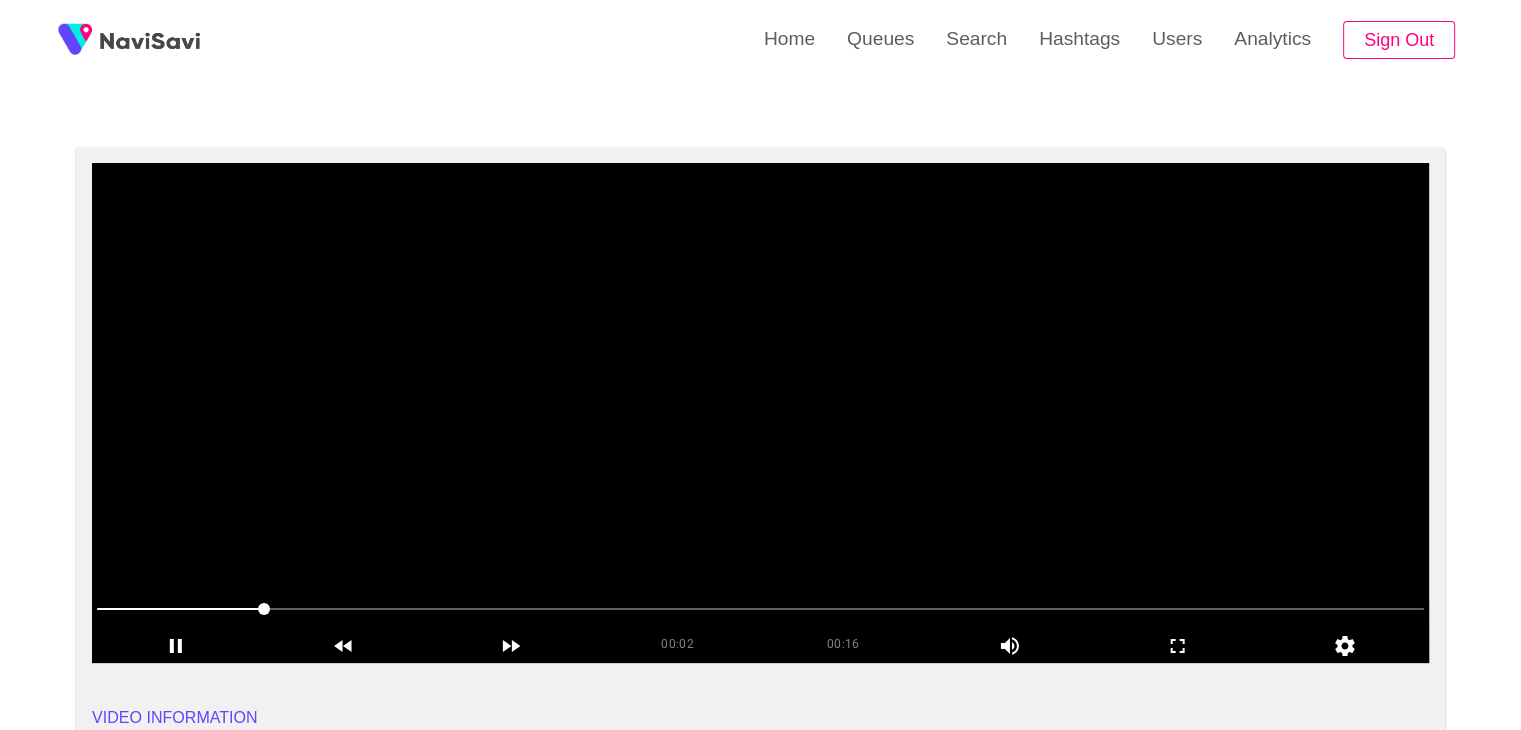 click at bounding box center (760, 413) 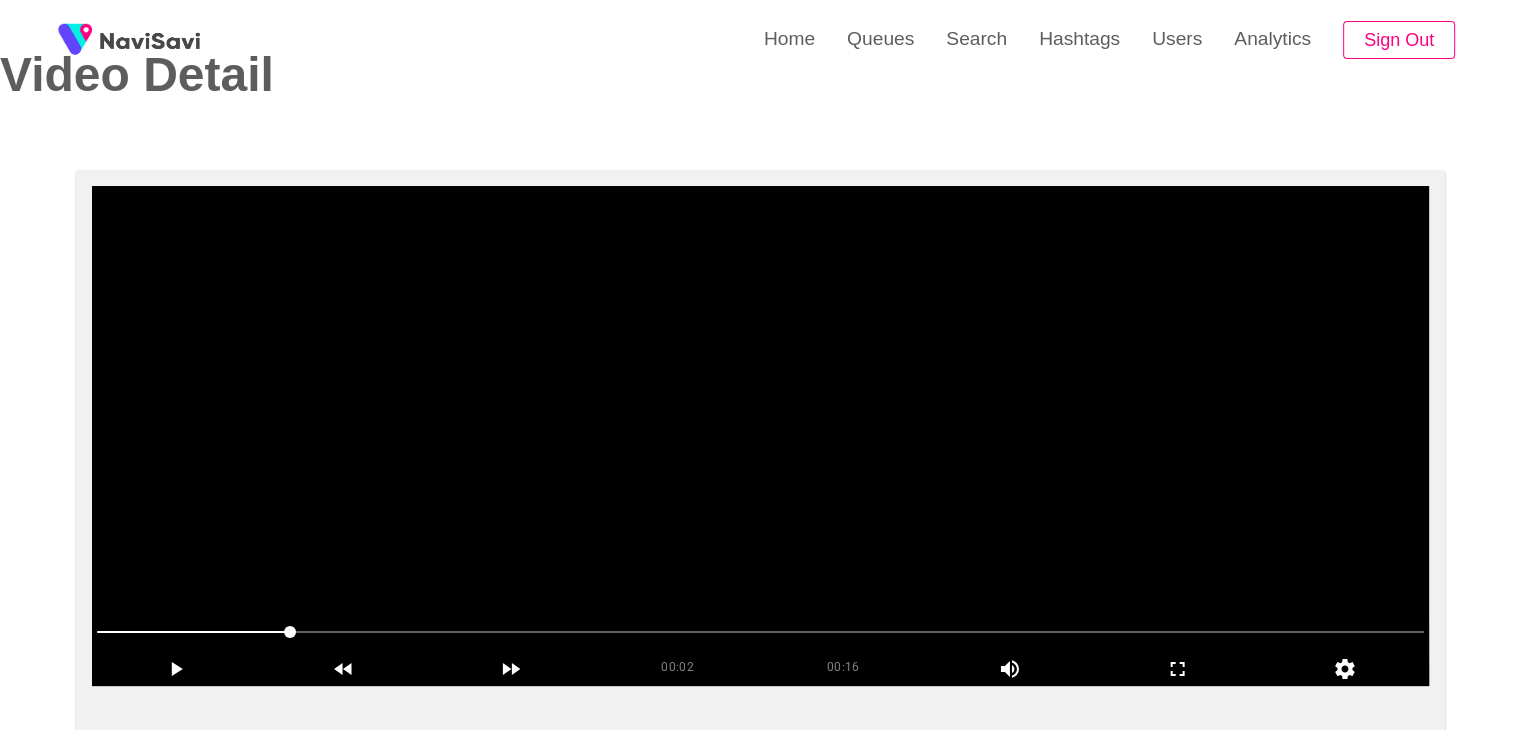scroll, scrollTop: 0, scrollLeft: 0, axis: both 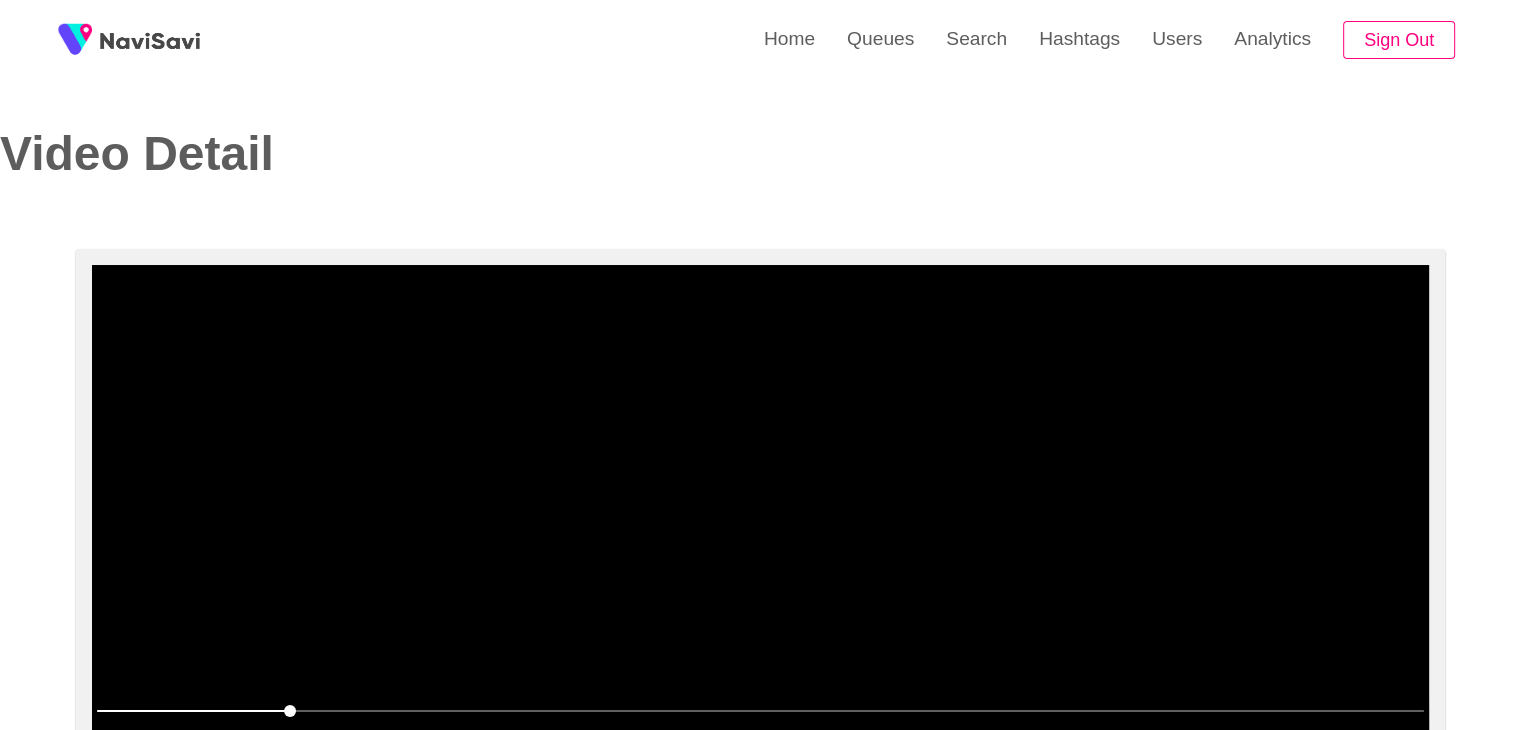 click at bounding box center (760, 515) 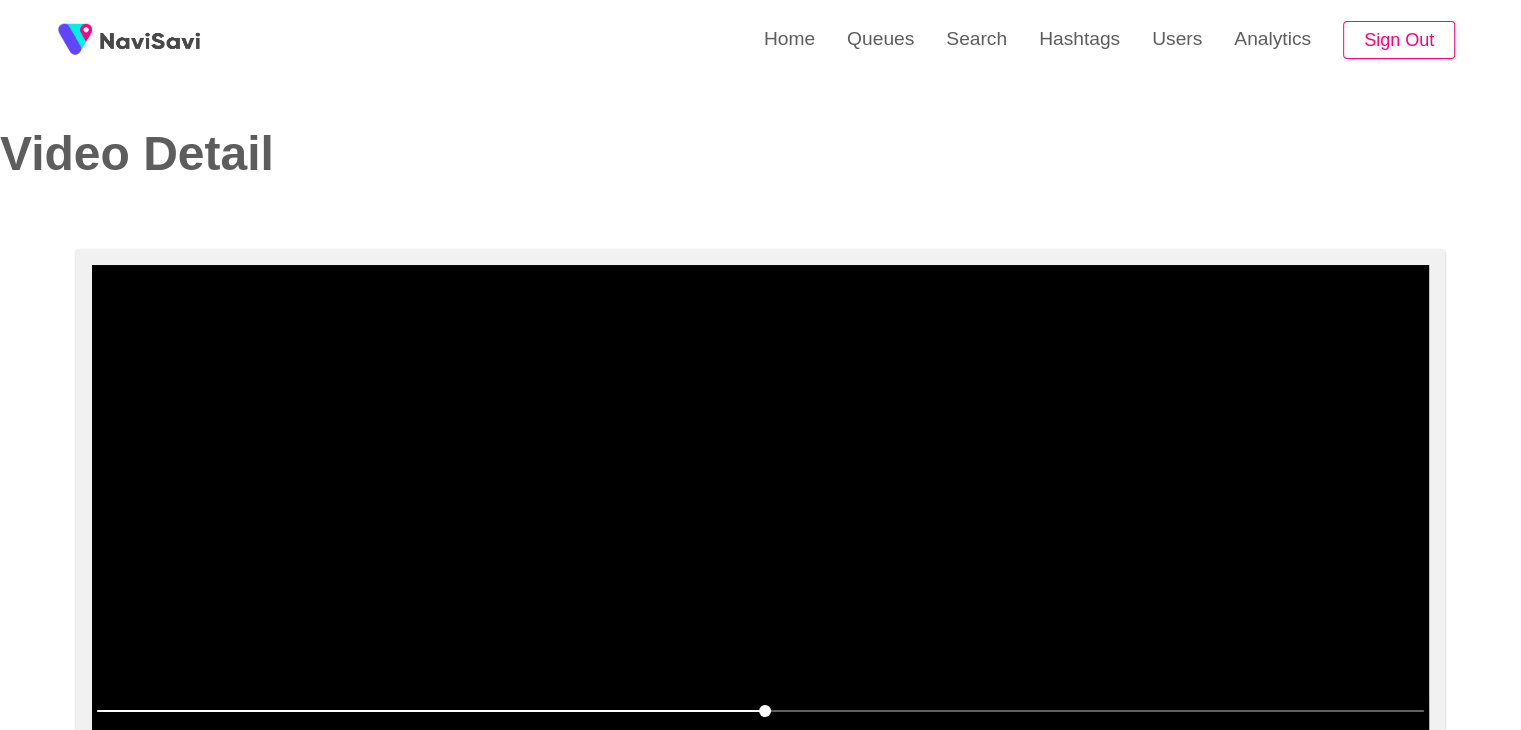 click at bounding box center [760, 515] 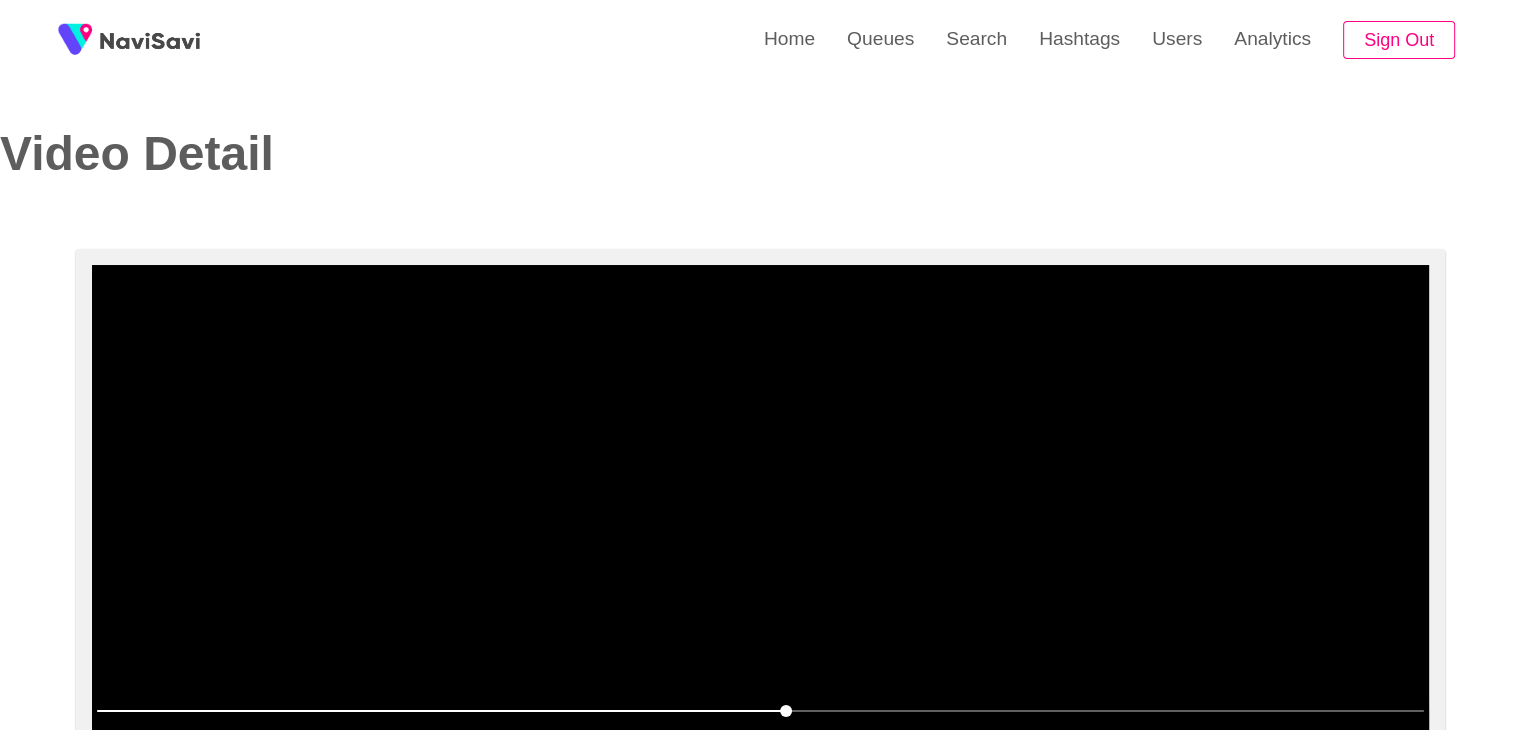 click at bounding box center (760, 515) 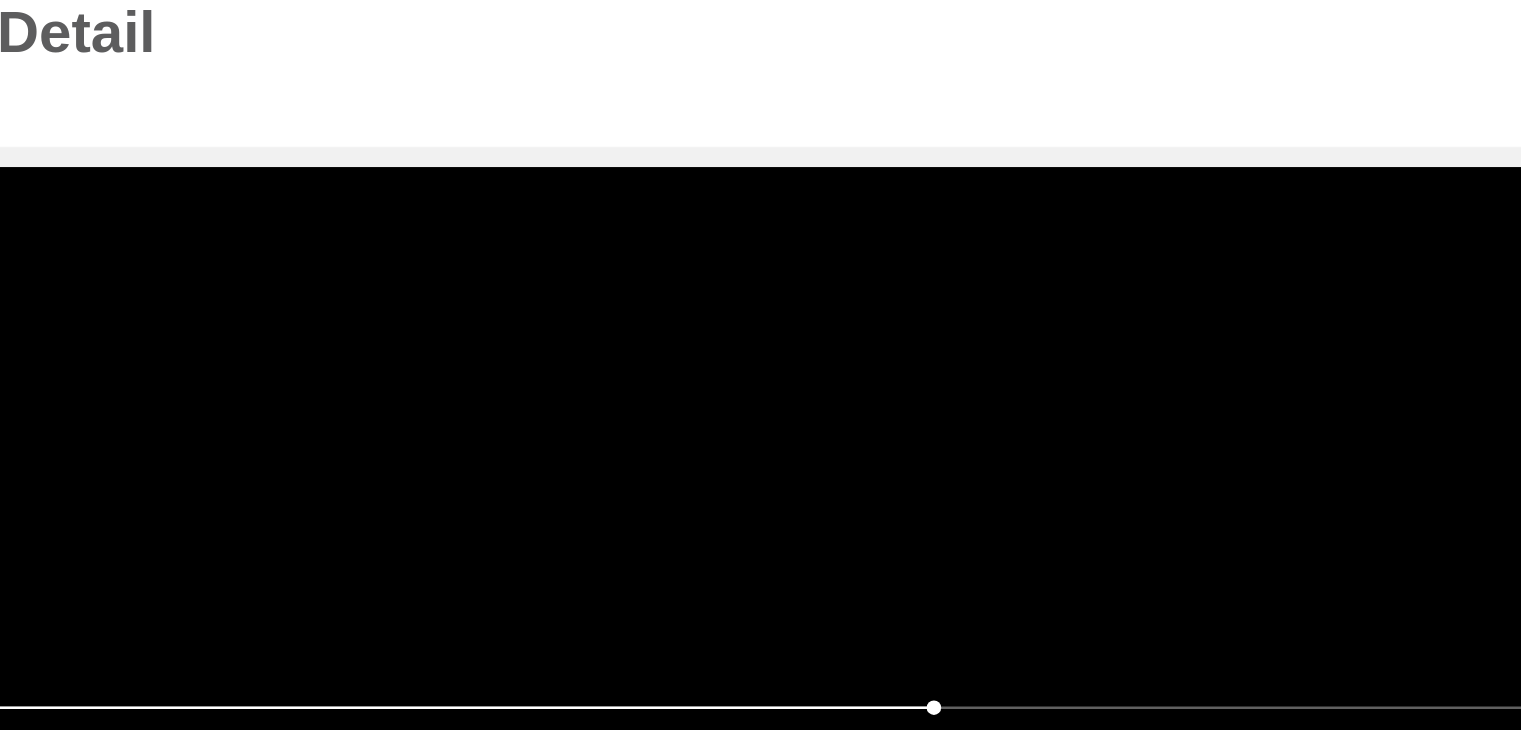 click on "00:10 00:16 Picture In Picture 1   Error:  Failed to load Video" at bounding box center [760, 515] 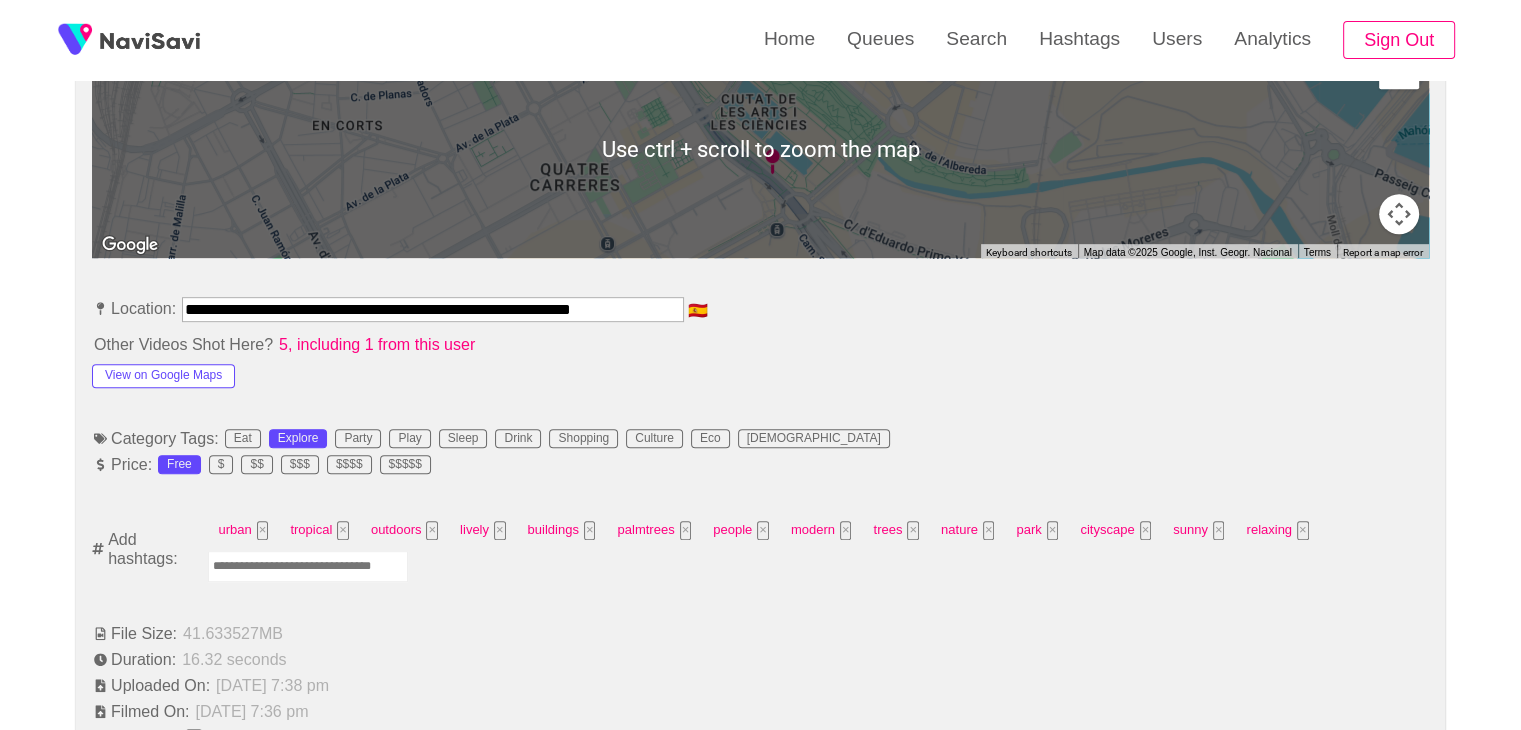 scroll, scrollTop: 954, scrollLeft: 0, axis: vertical 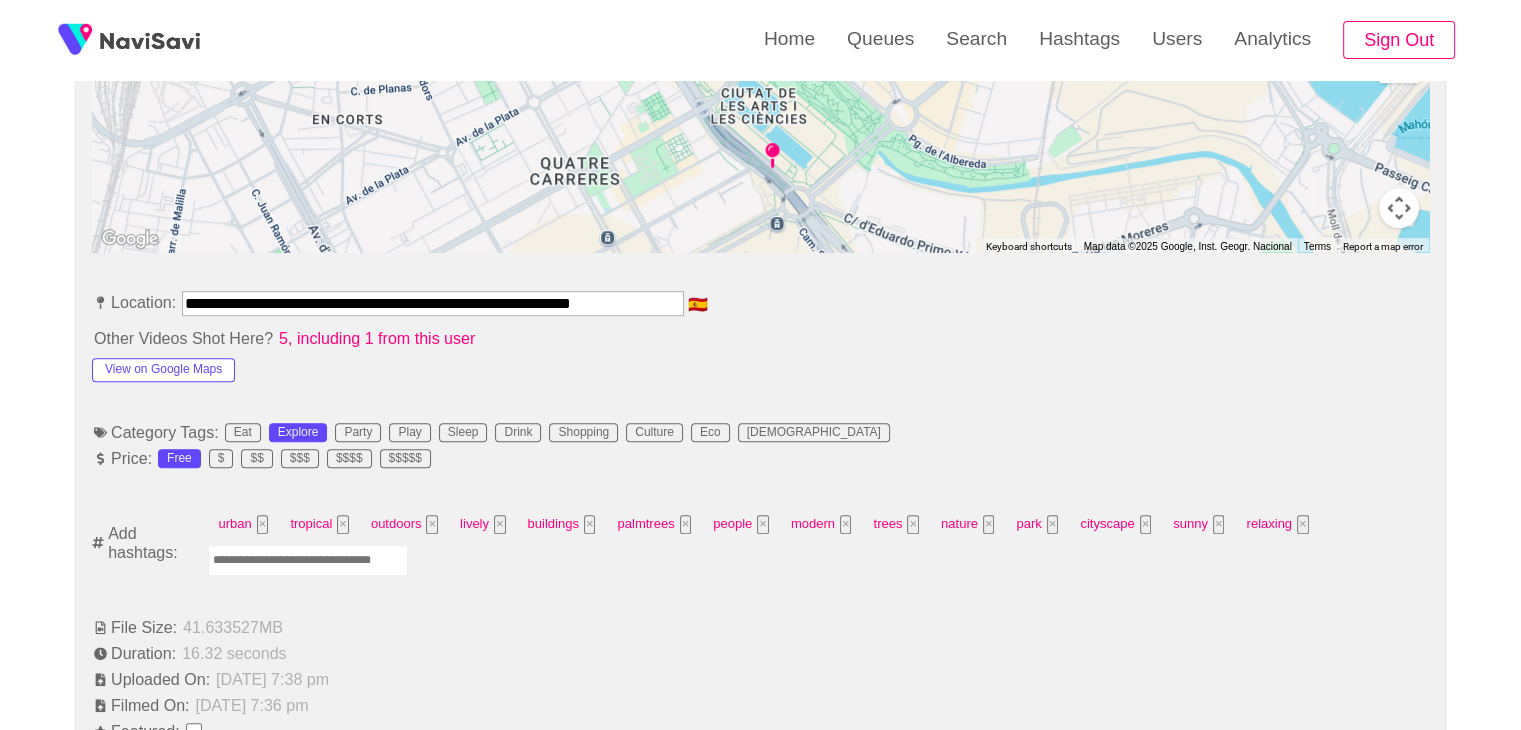 click at bounding box center (308, 560) 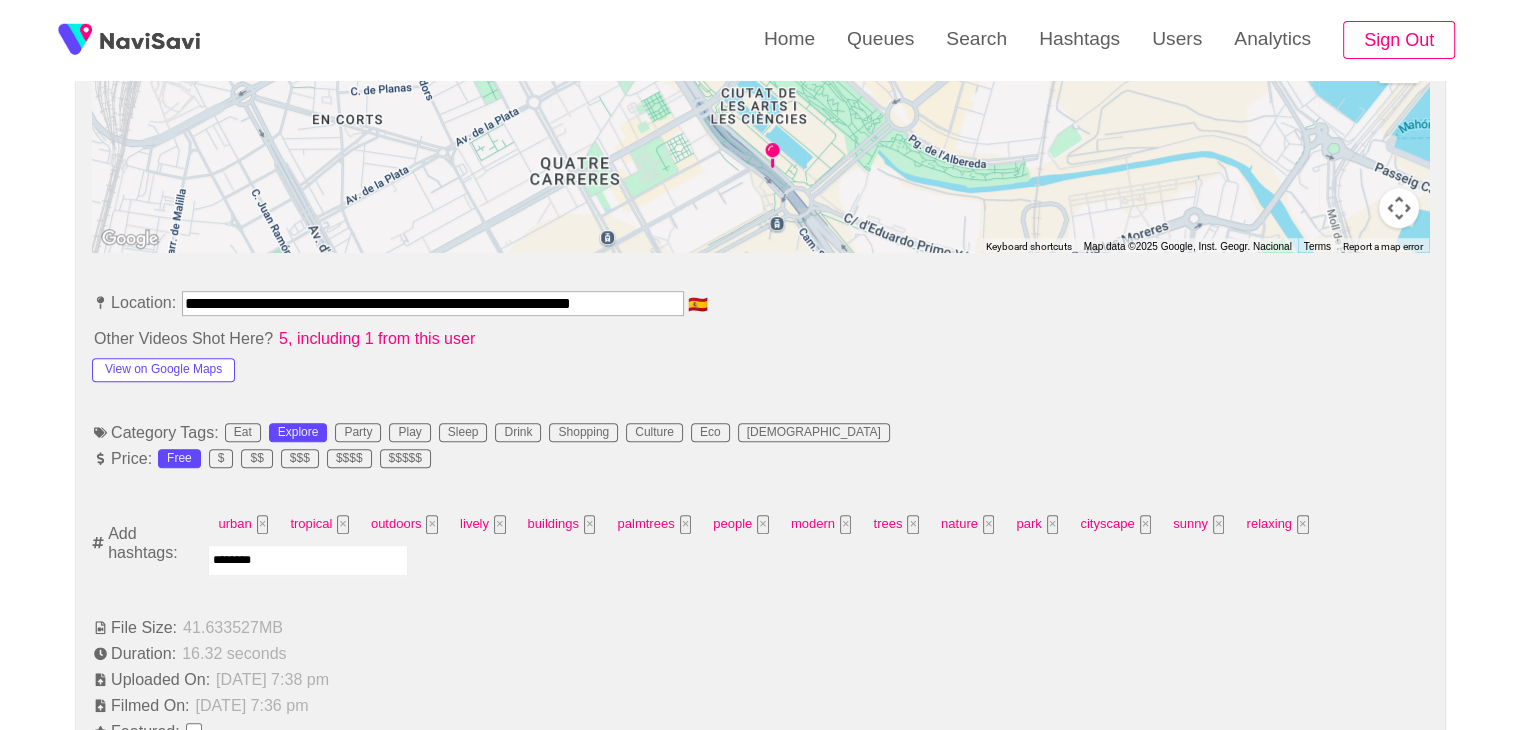 type on "*********" 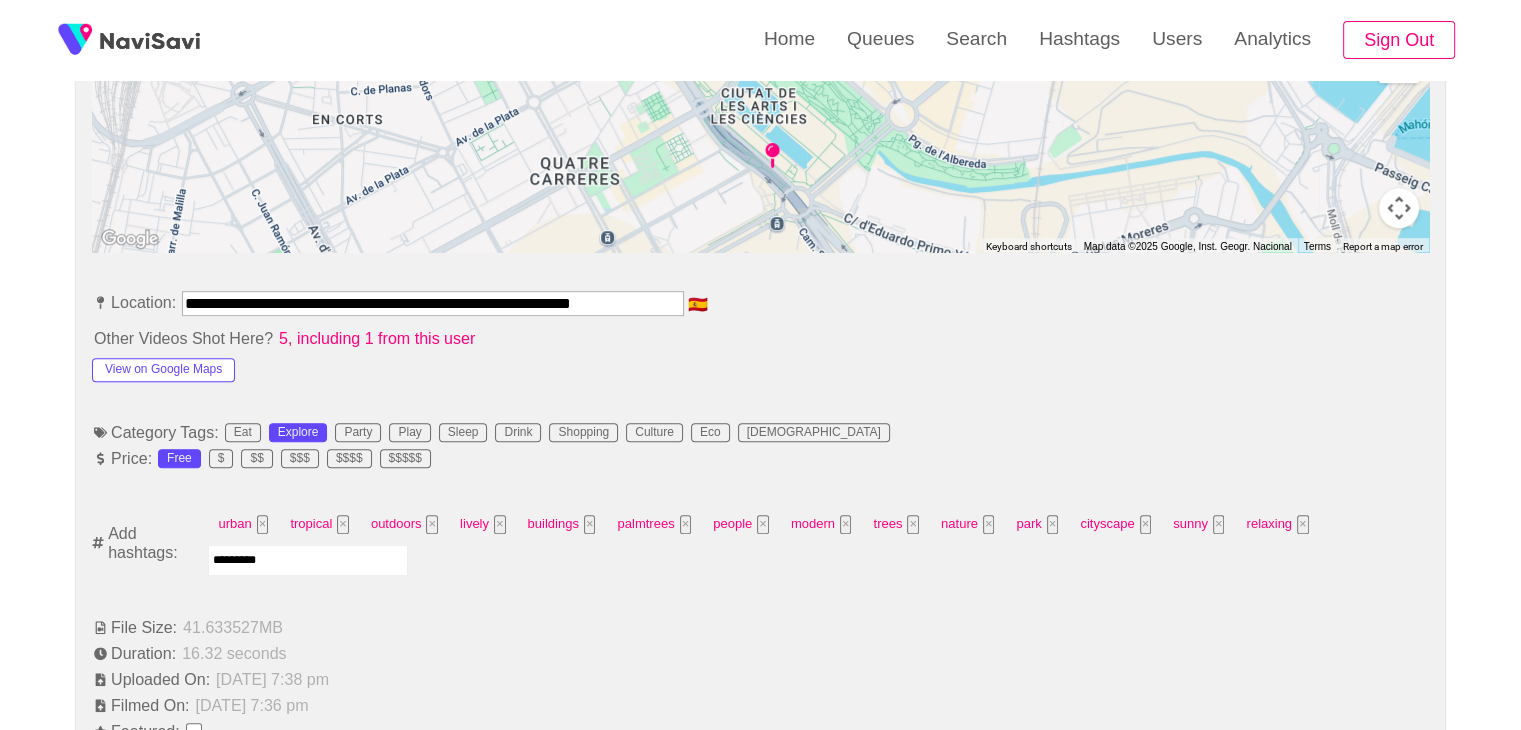 type 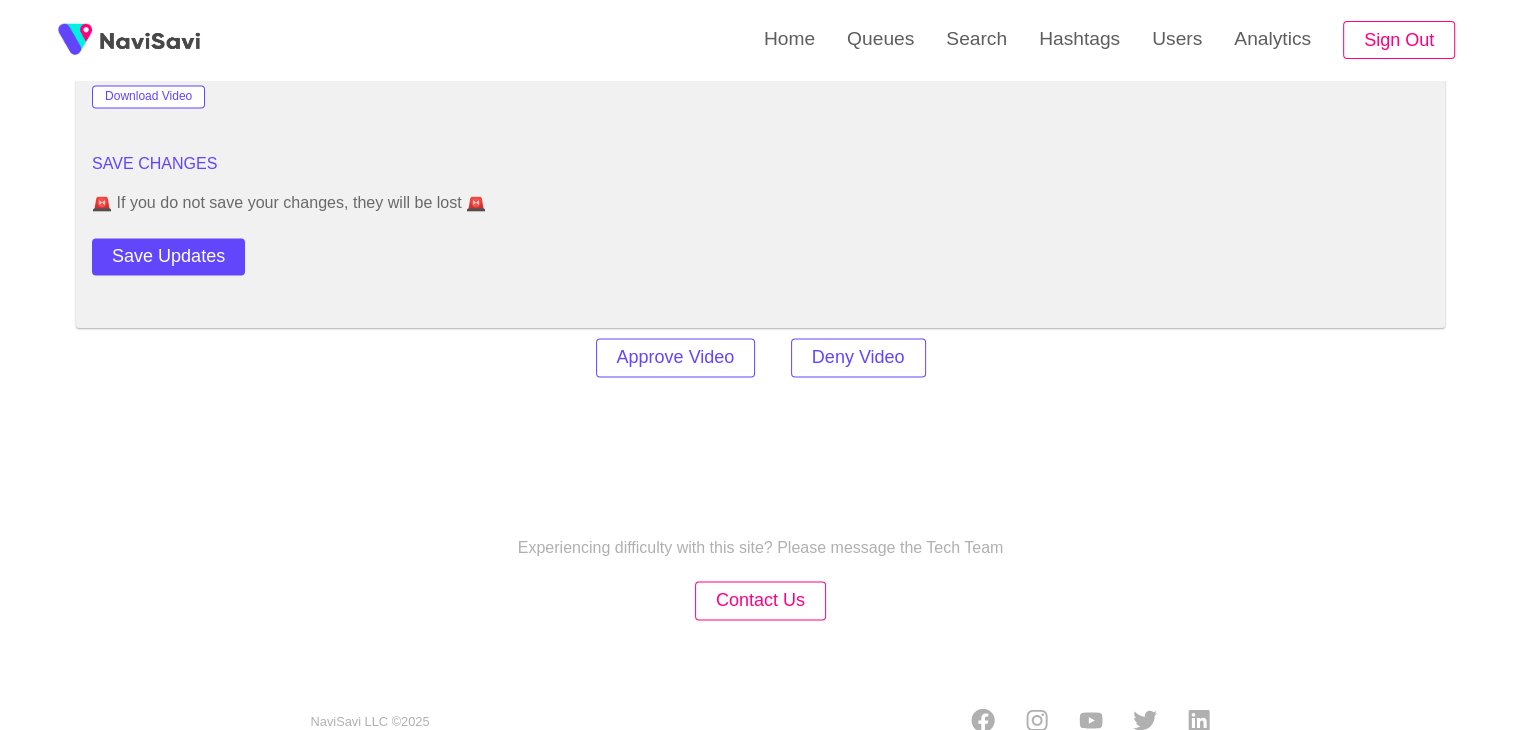 scroll, scrollTop: 2816, scrollLeft: 0, axis: vertical 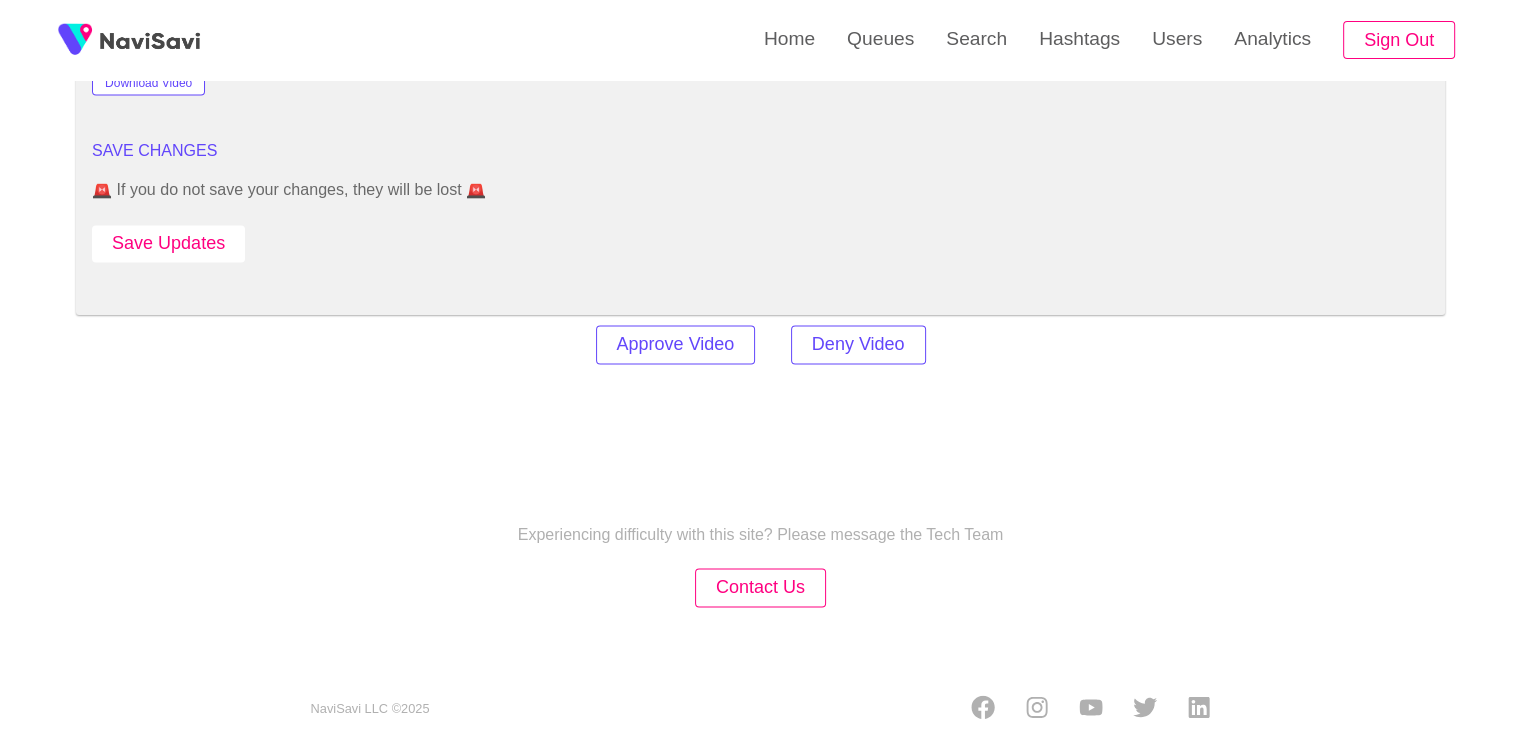 click on "Save Updates" at bounding box center (168, 243) 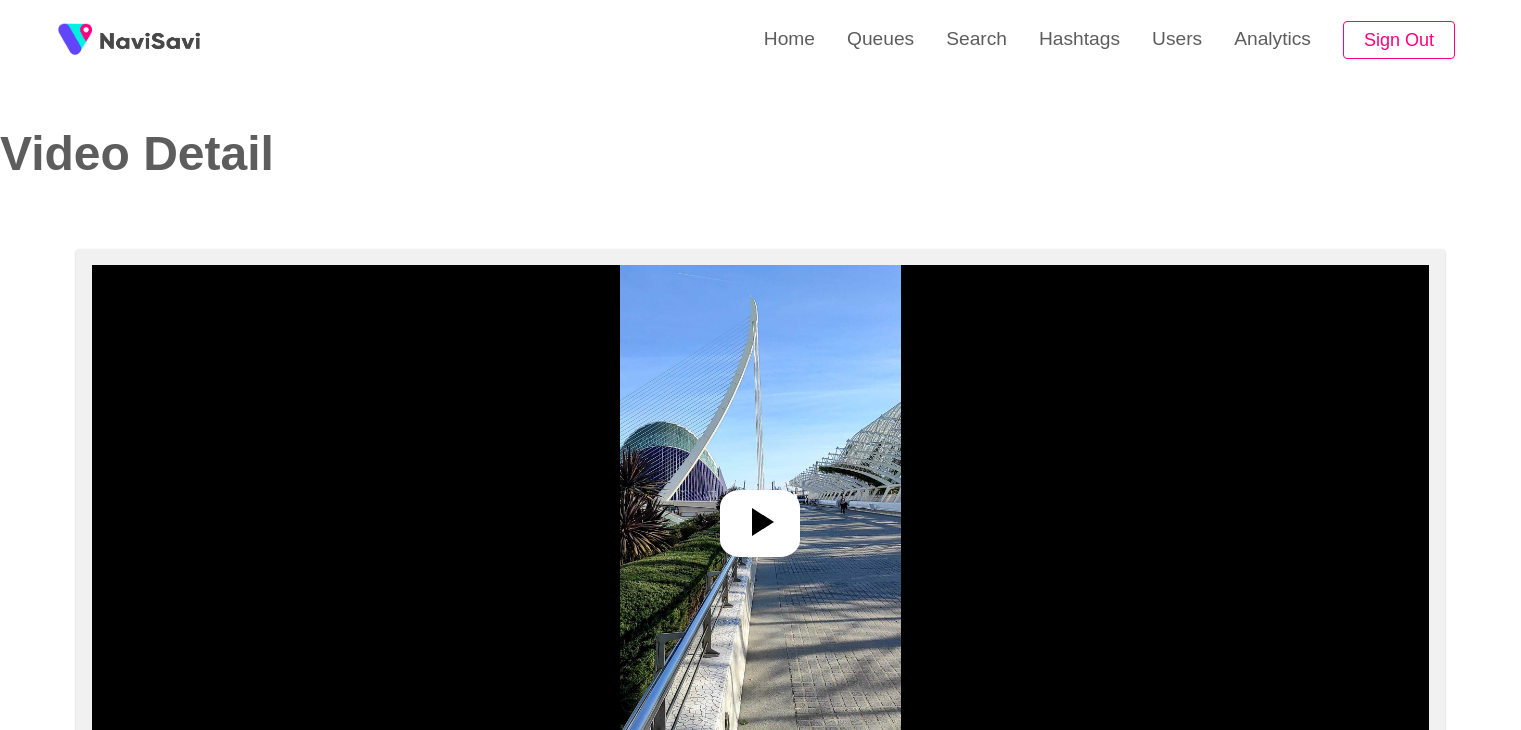 select on "**********" 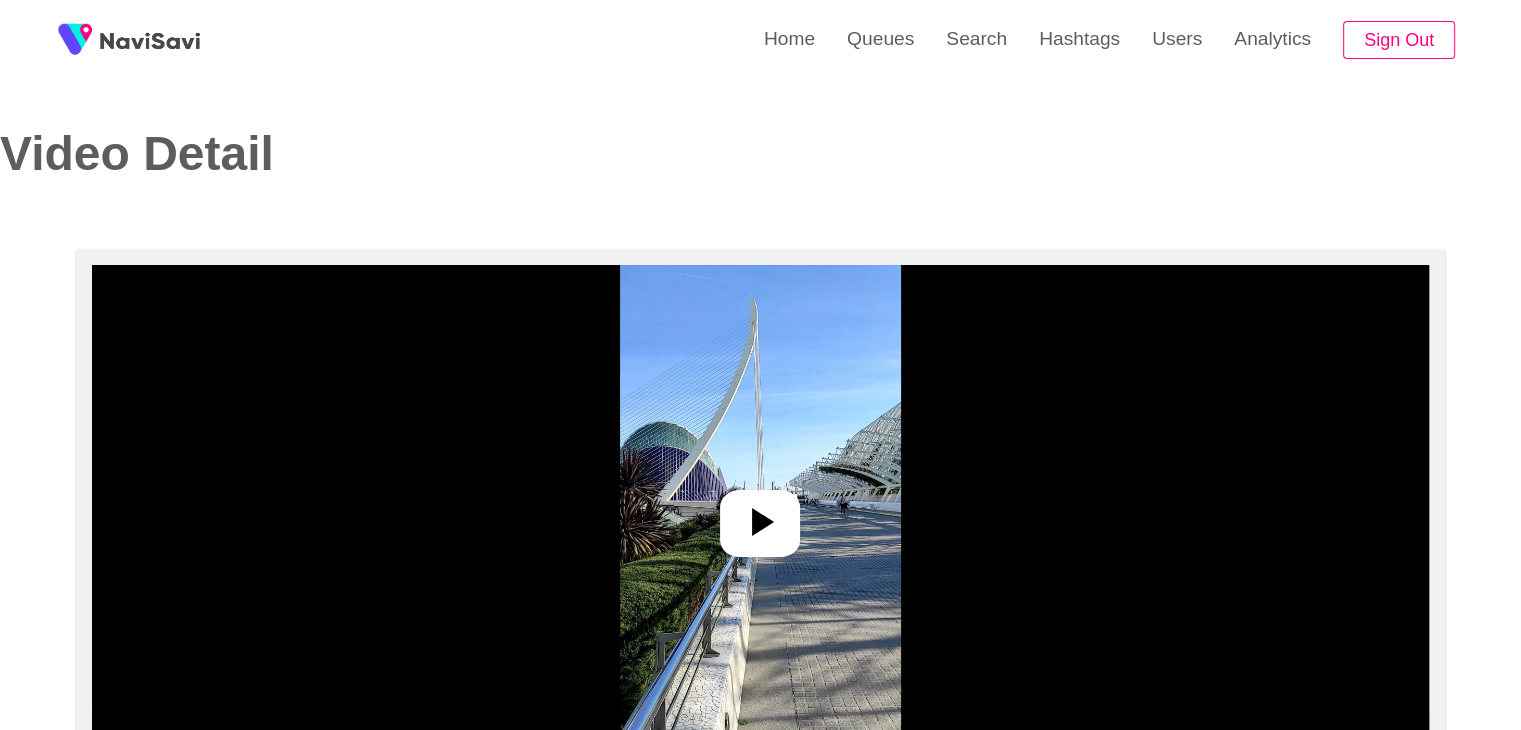 click at bounding box center [760, 515] 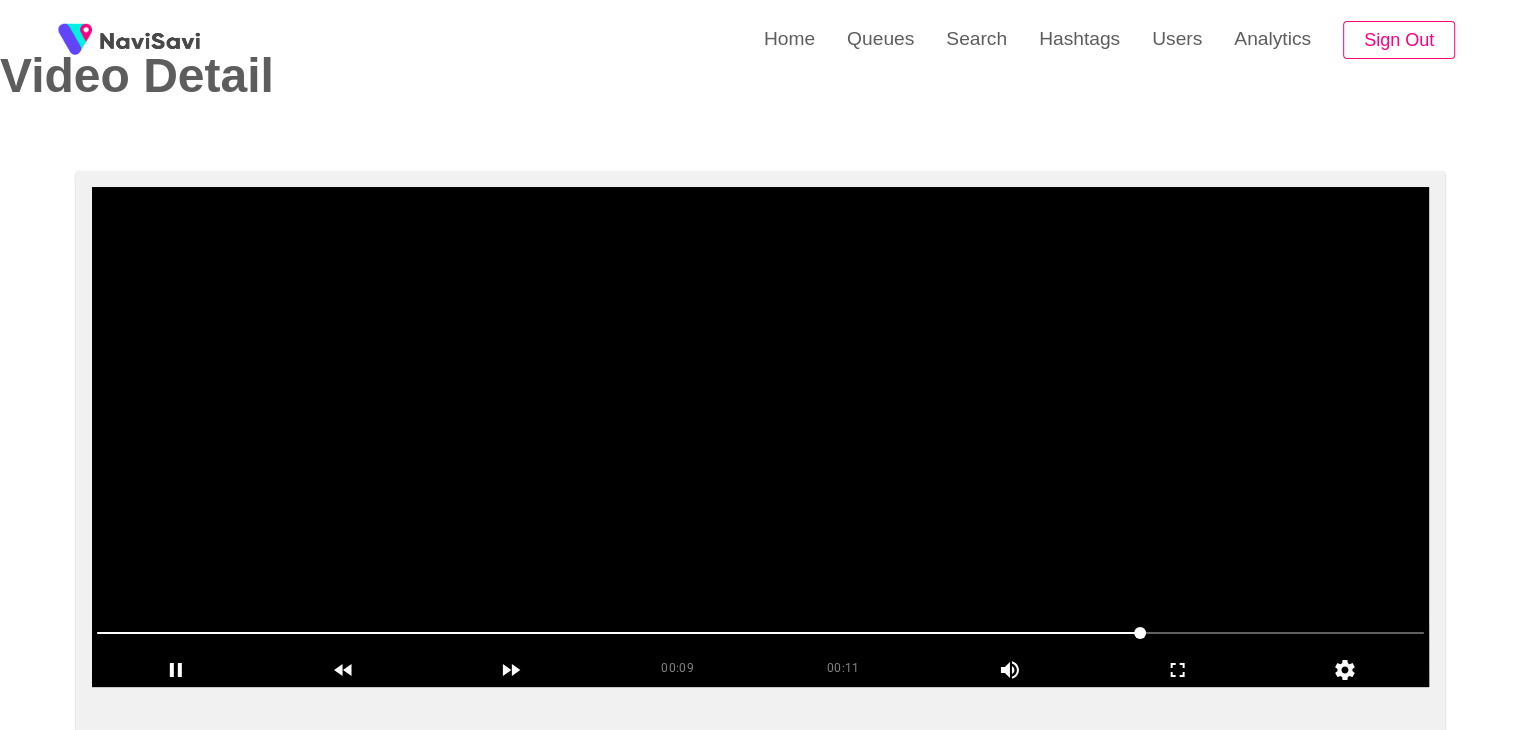 scroll, scrollTop: 79, scrollLeft: 0, axis: vertical 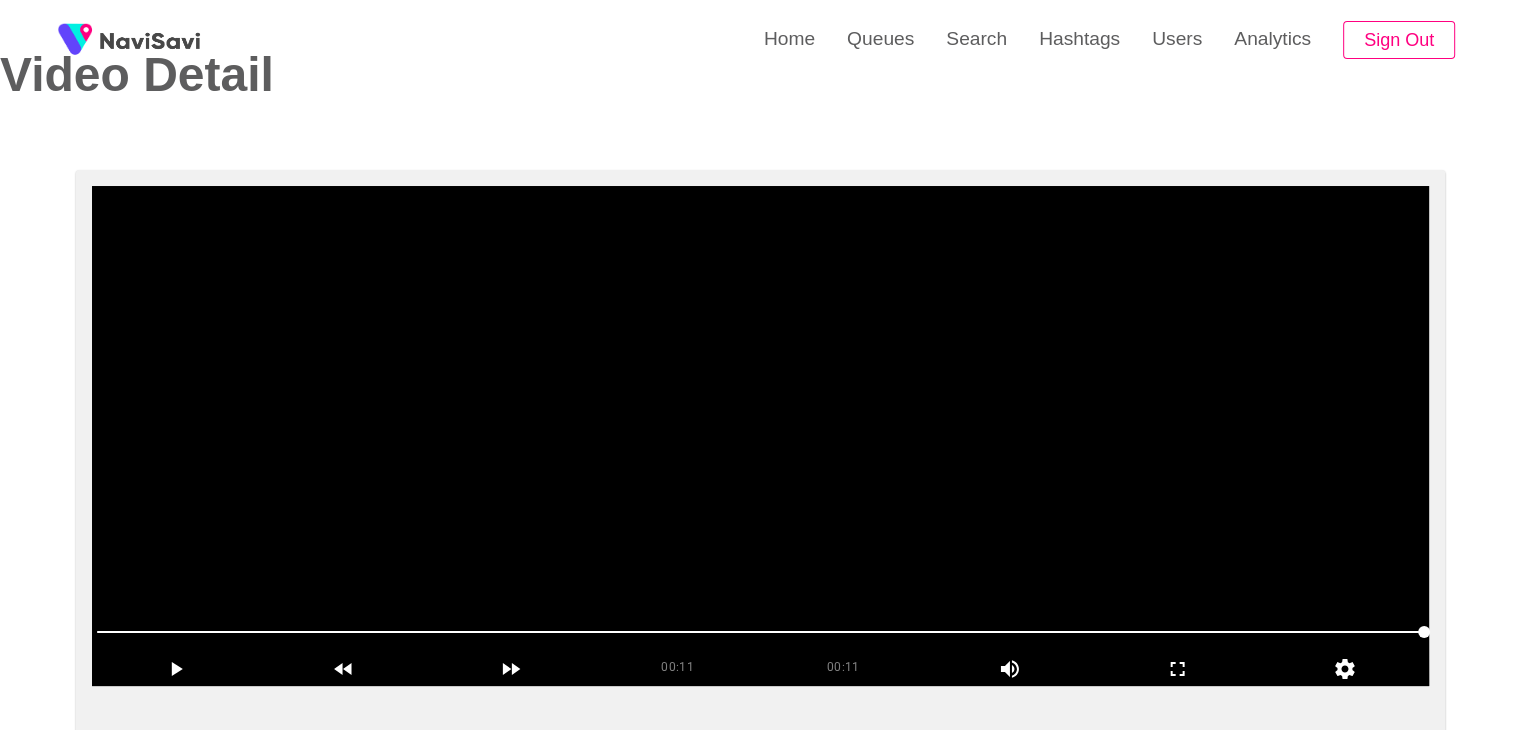 click at bounding box center (760, 436) 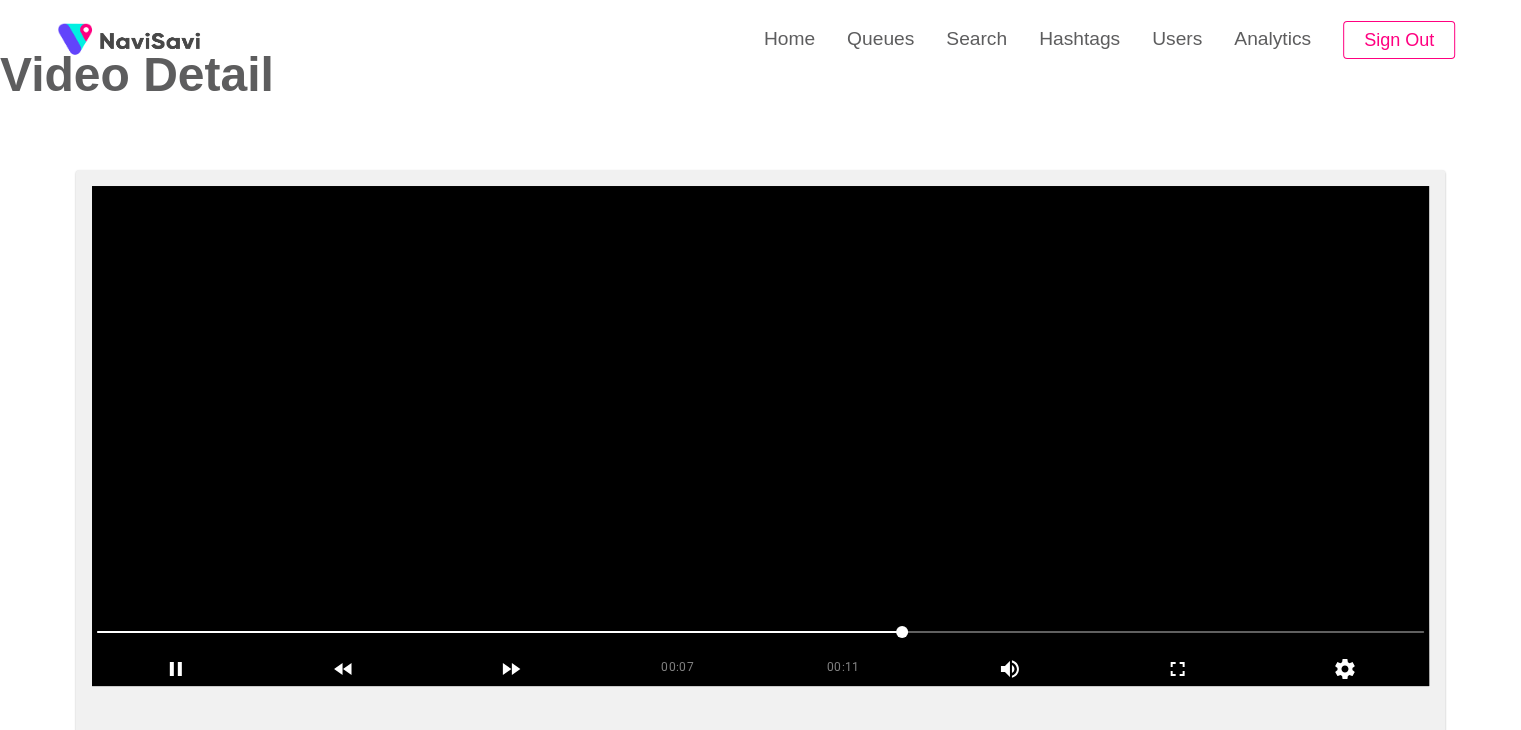click at bounding box center [760, 436] 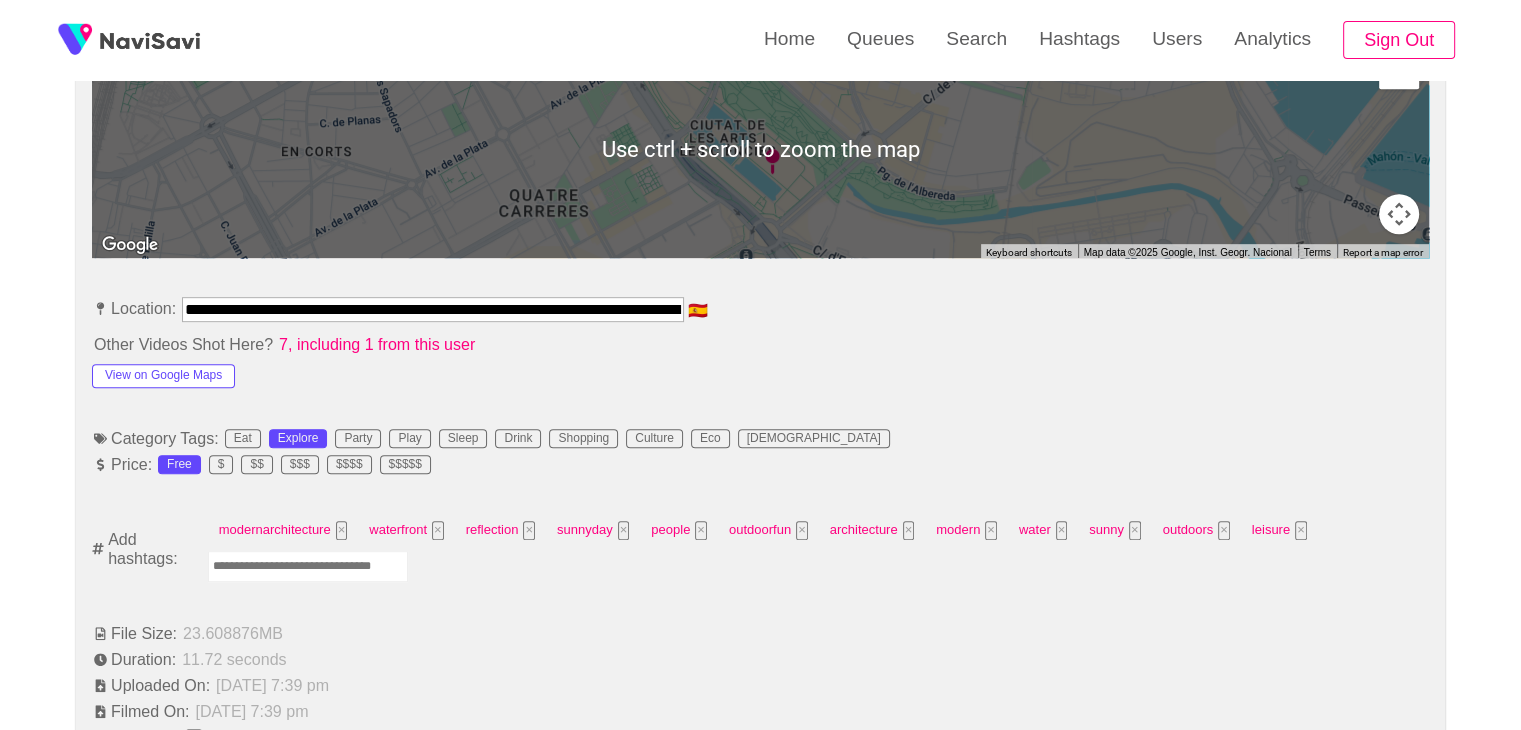 scroll, scrollTop: 954, scrollLeft: 0, axis: vertical 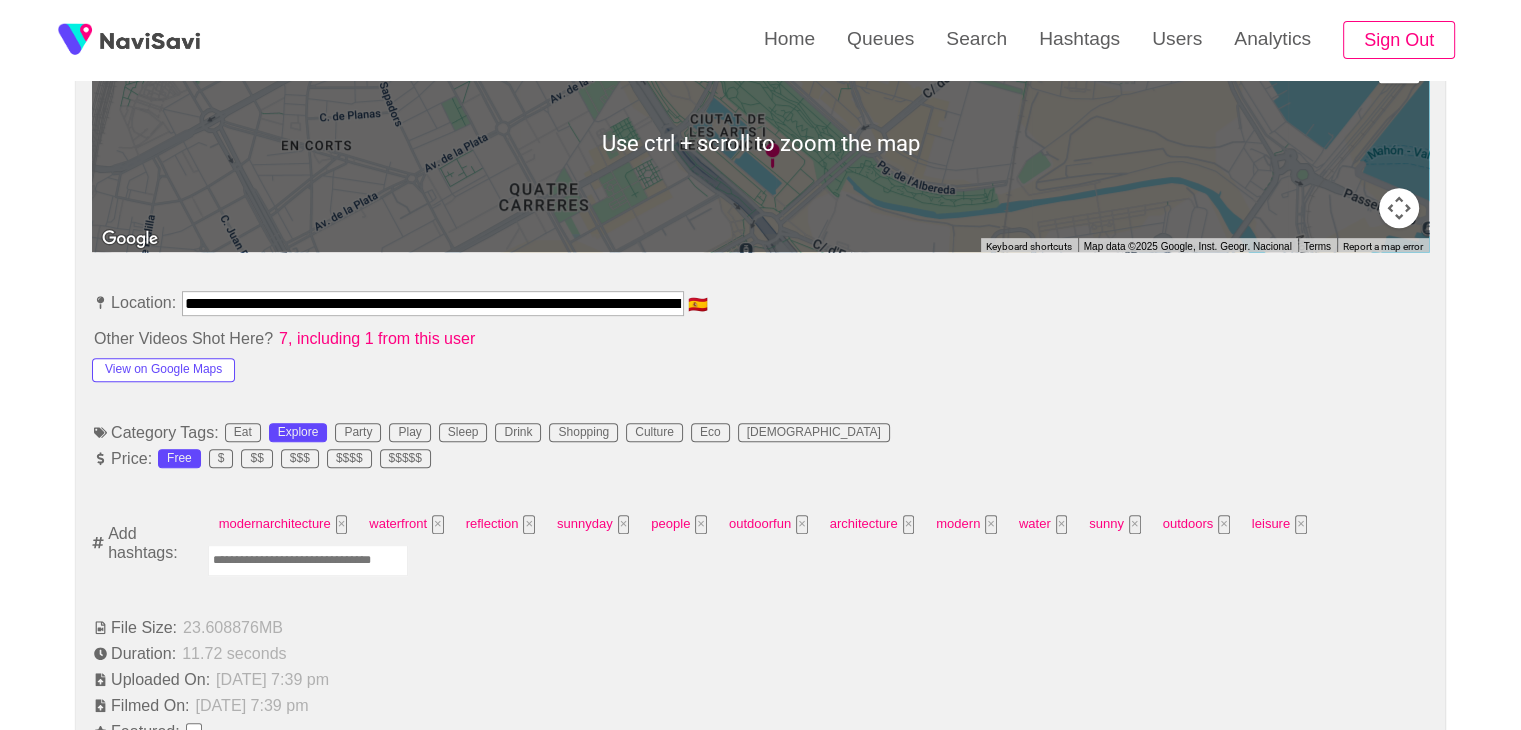 click at bounding box center [308, 560] 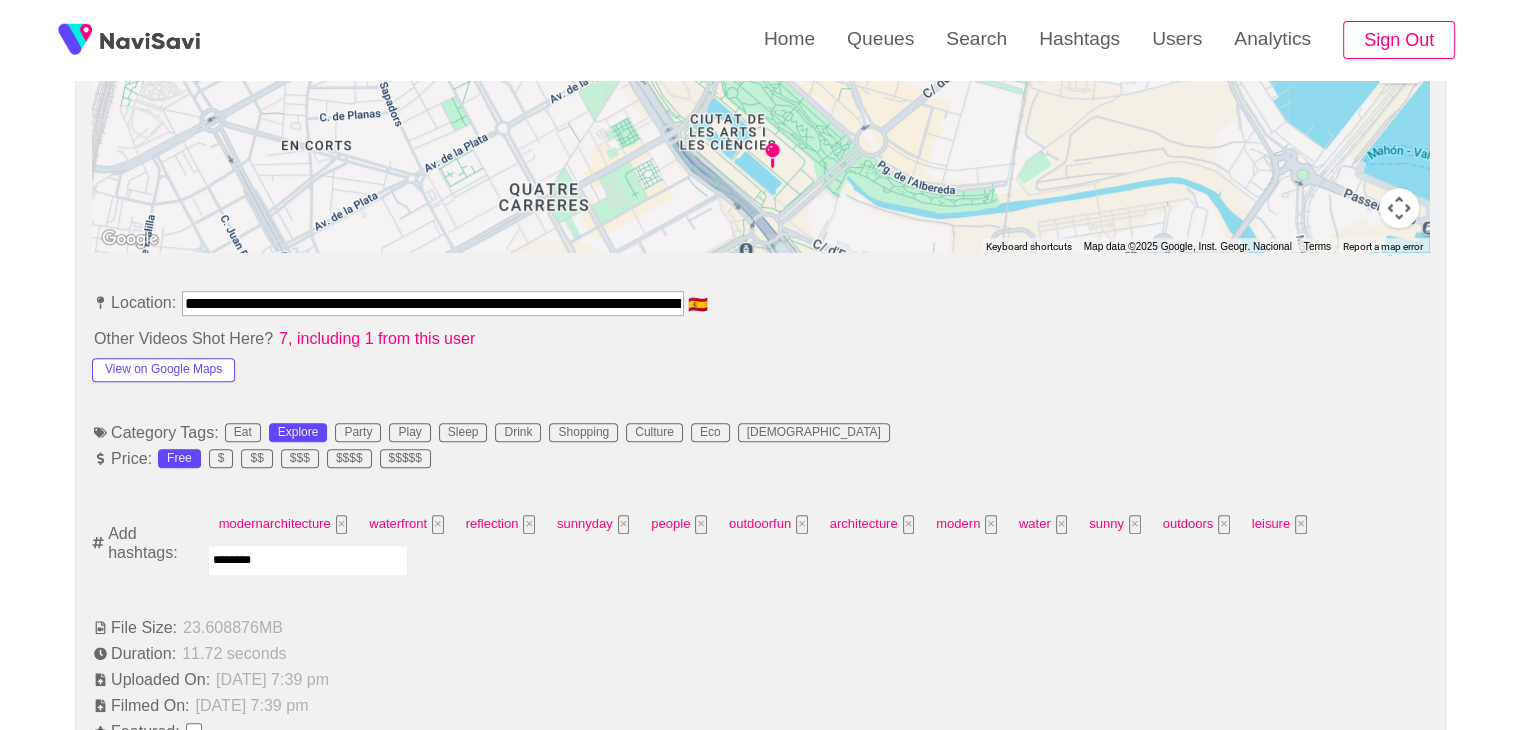 type on "*********" 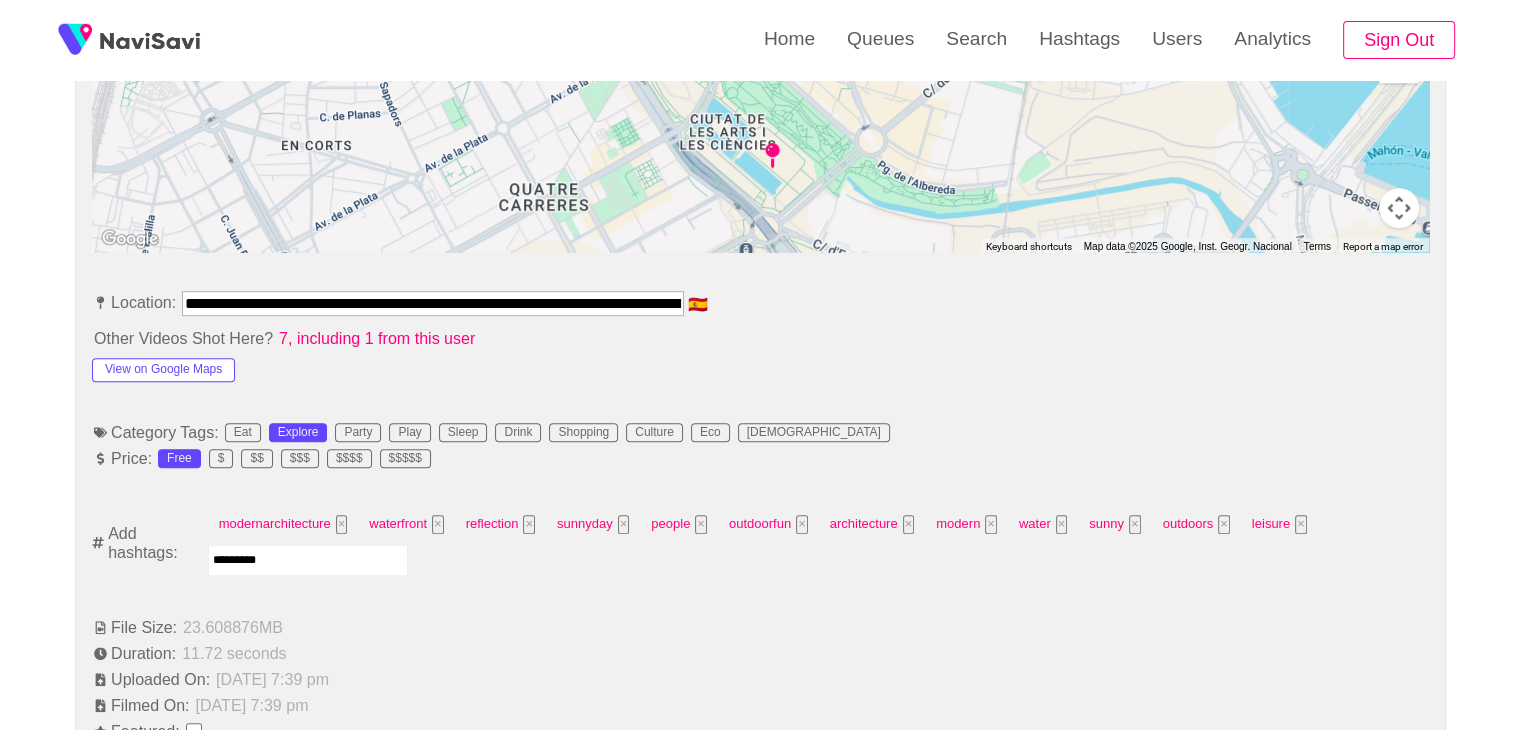 type 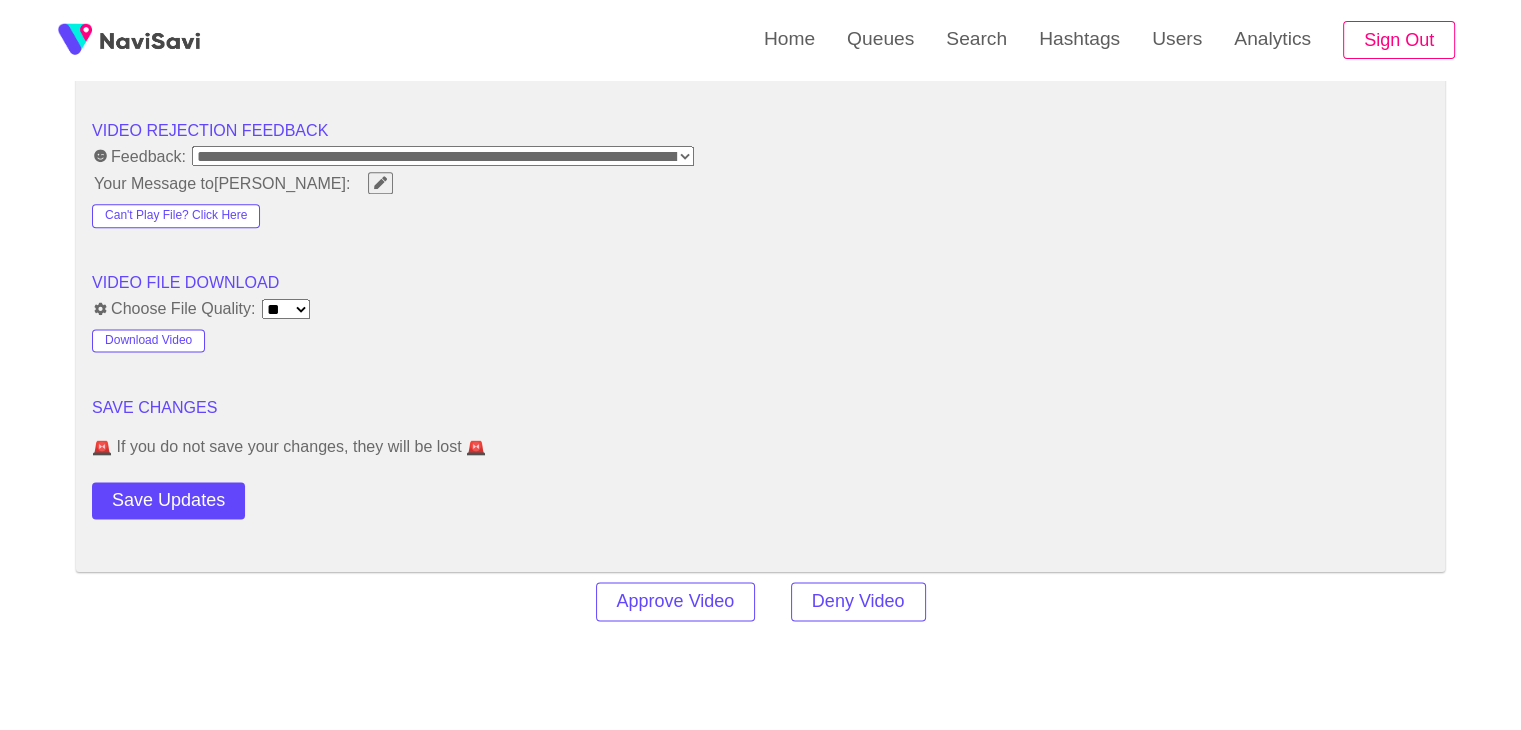 scroll, scrollTop: 2571, scrollLeft: 0, axis: vertical 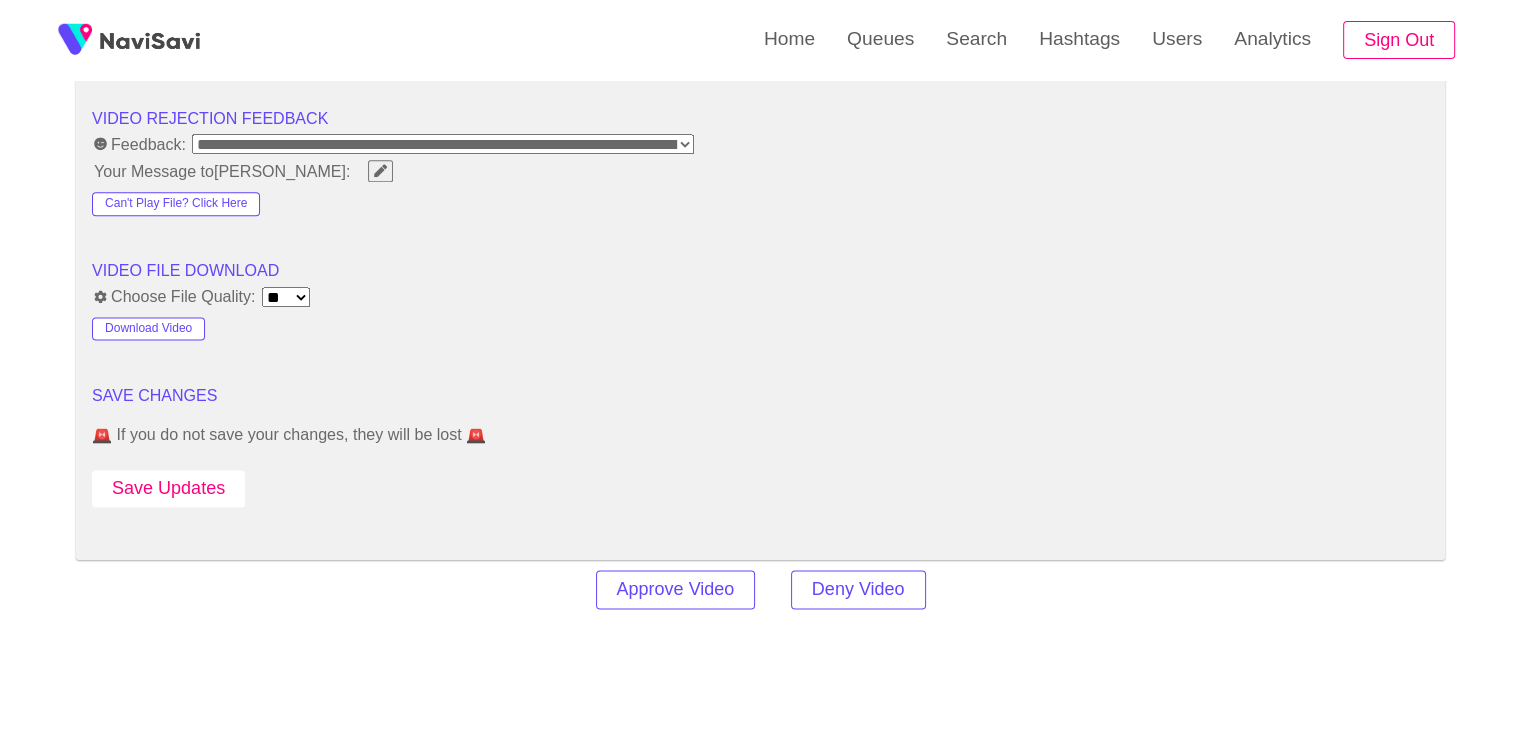 click on "Save Updates" at bounding box center (168, 488) 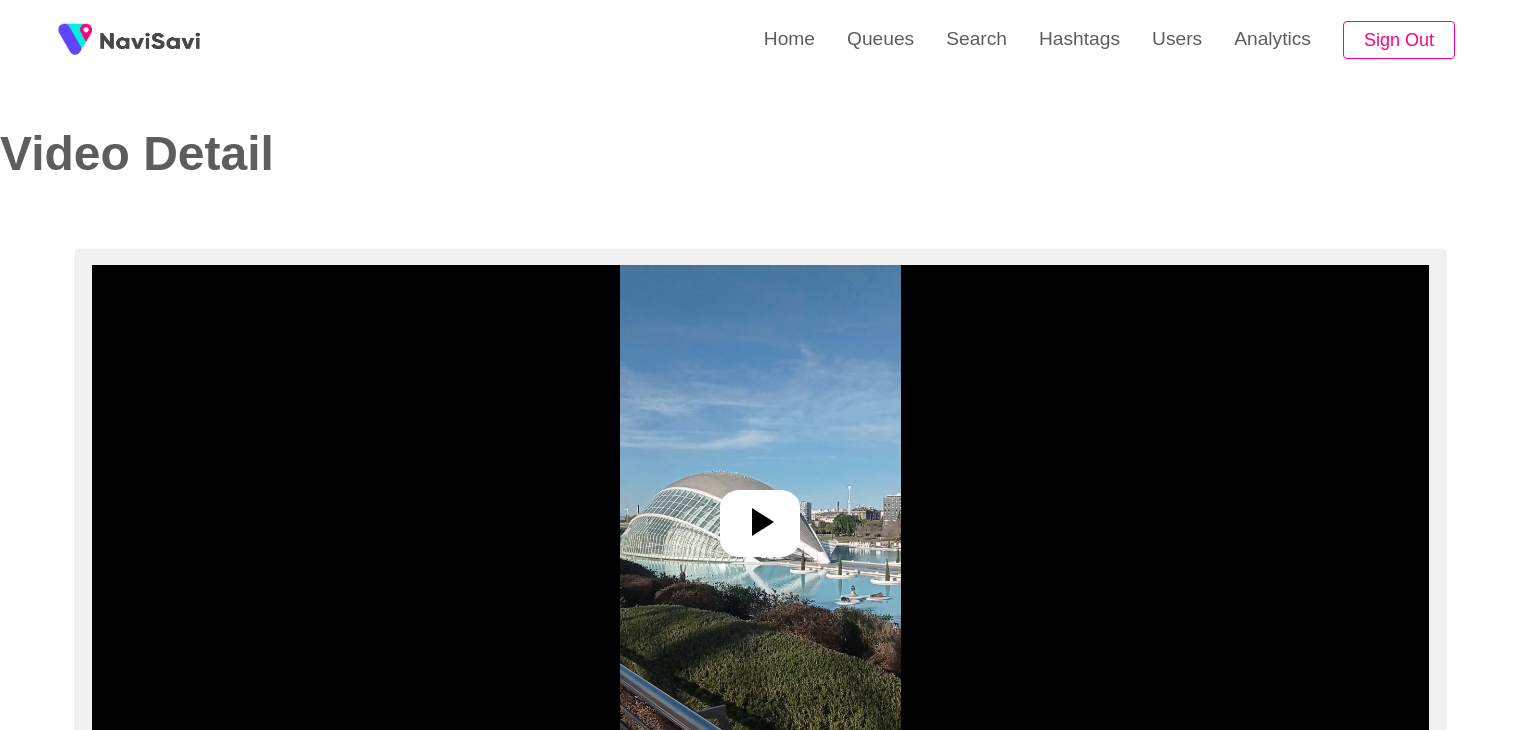 select on "**********" 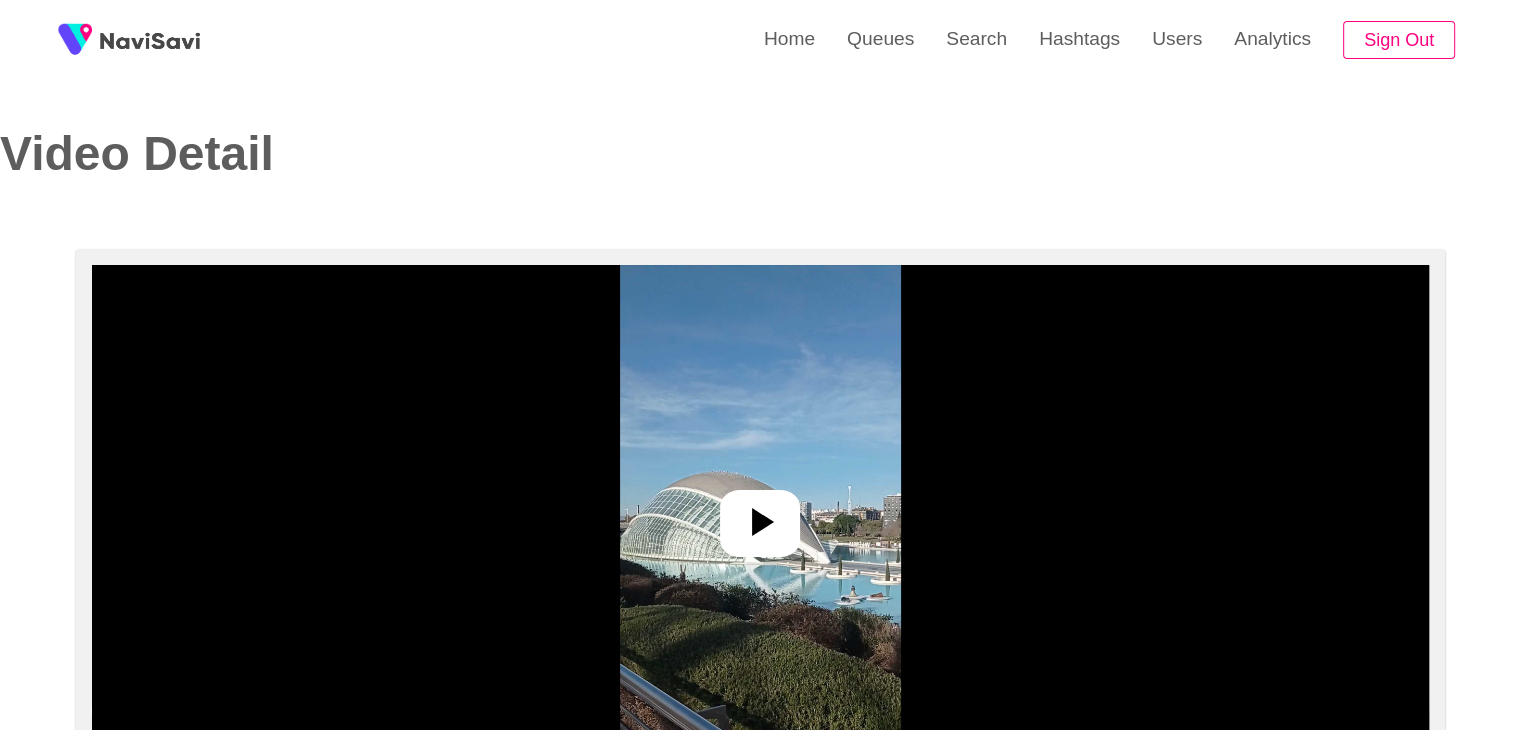 scroll, scrollTop: 118, scrollLeft: 0, axis: vertical 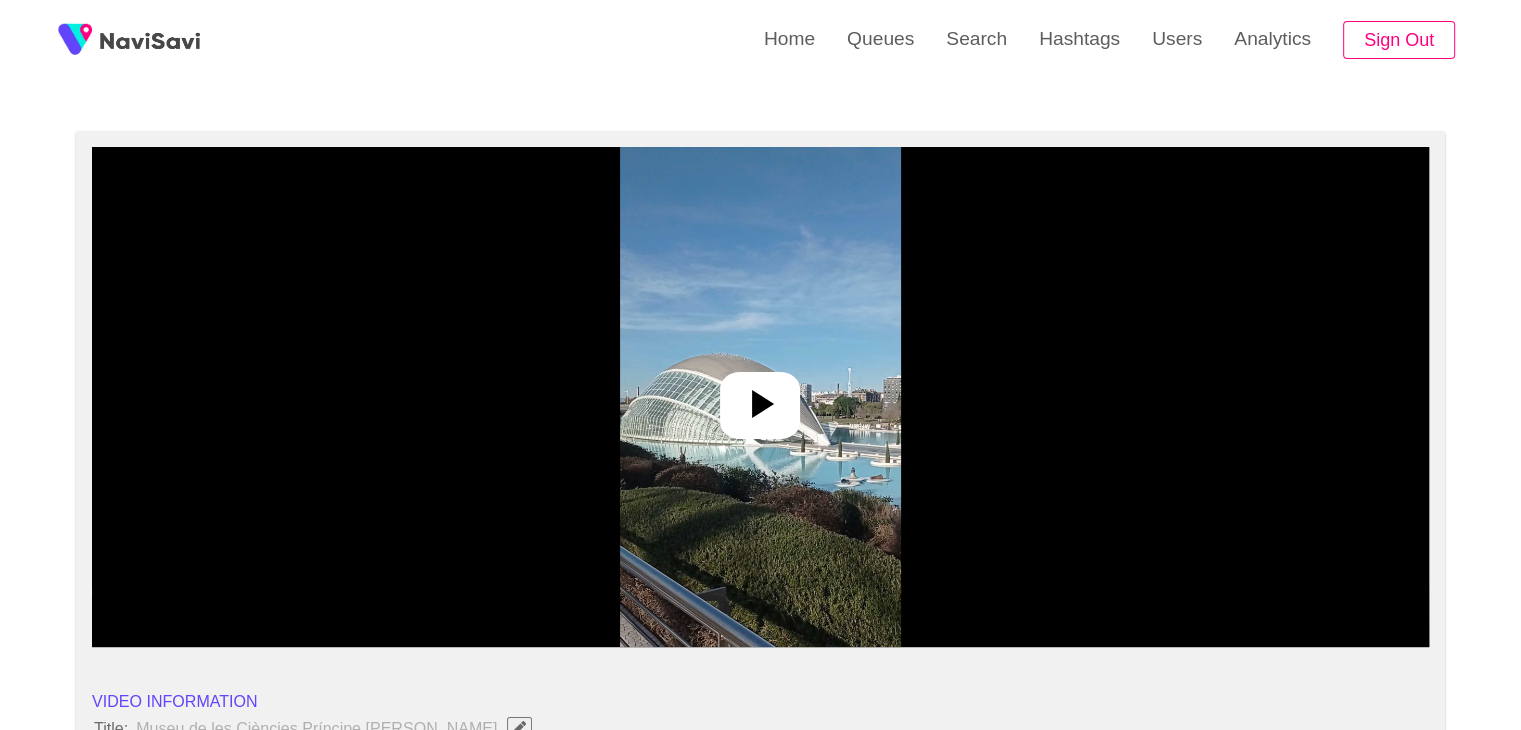 click at bounding box center [760, 397] 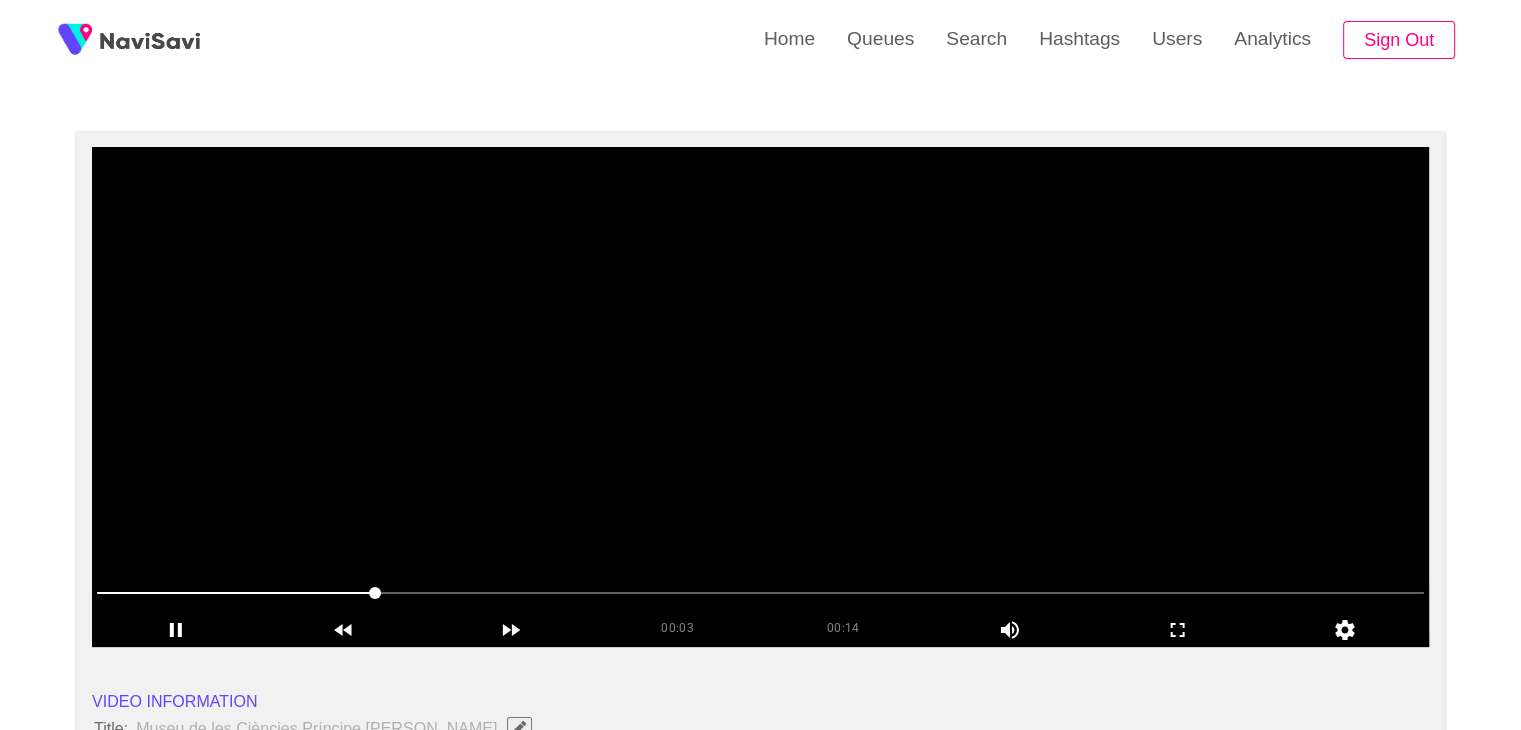 click at bounding box center [760, 397] 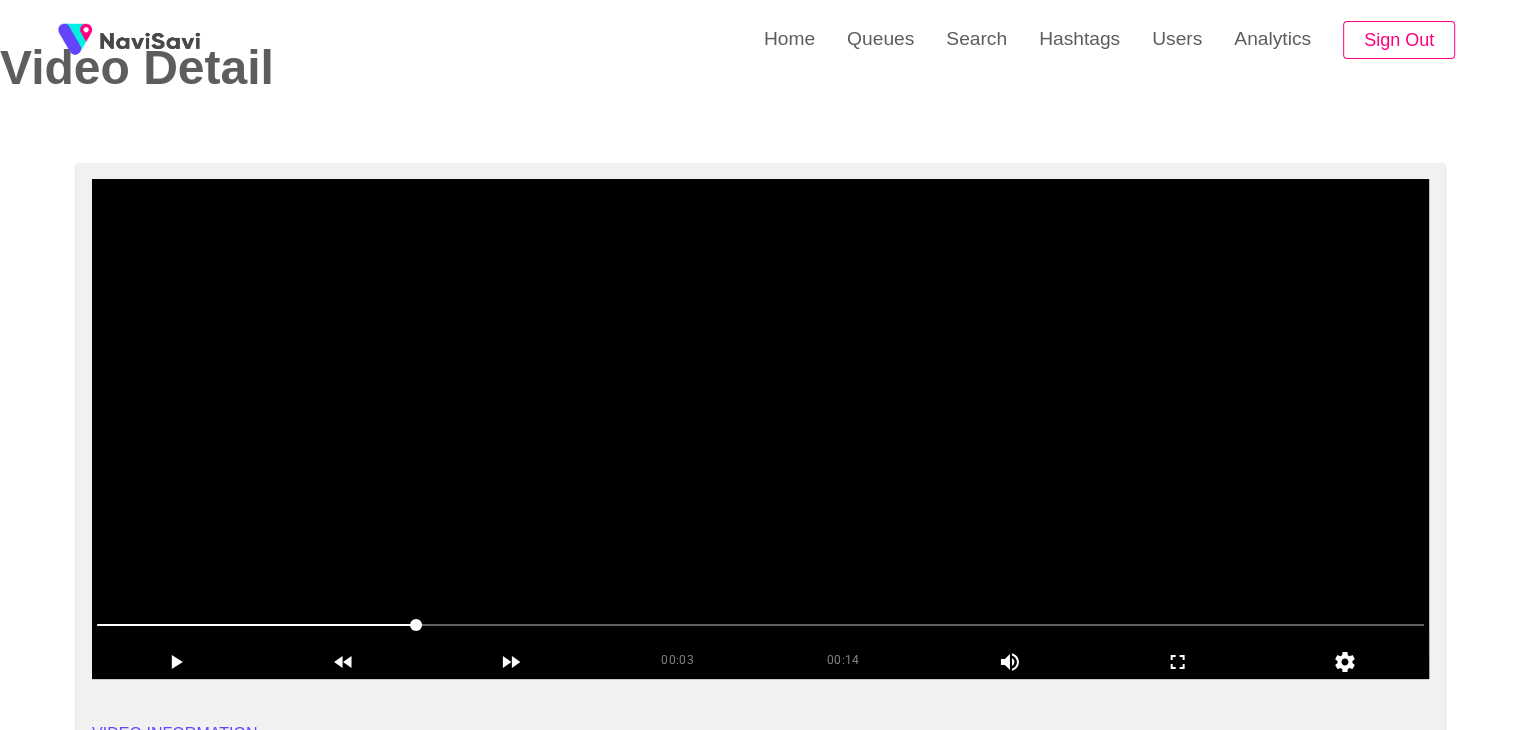 scroll, scrollTop: 87, scrollLeft: 0, axis: vertical 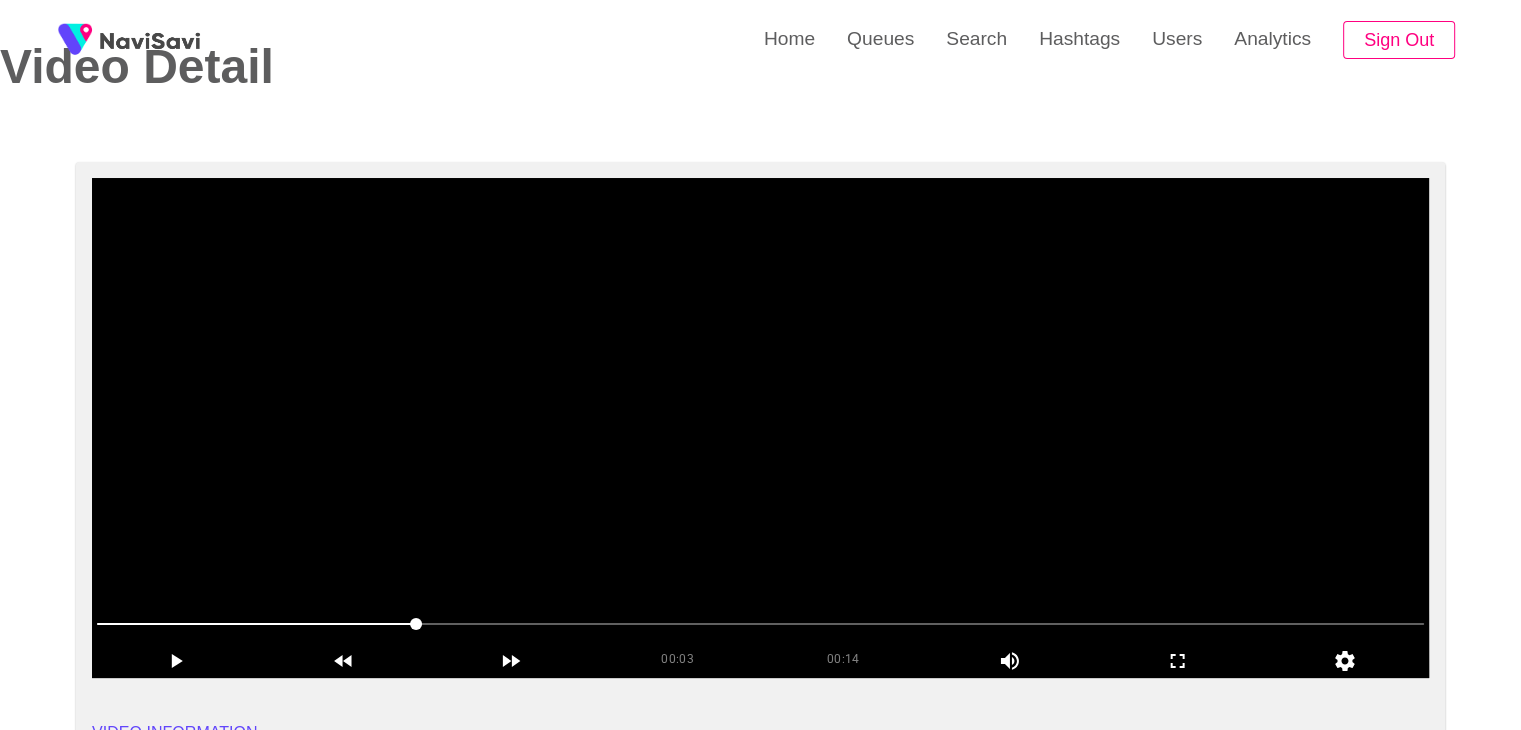 click at bounding box center (760, 428) 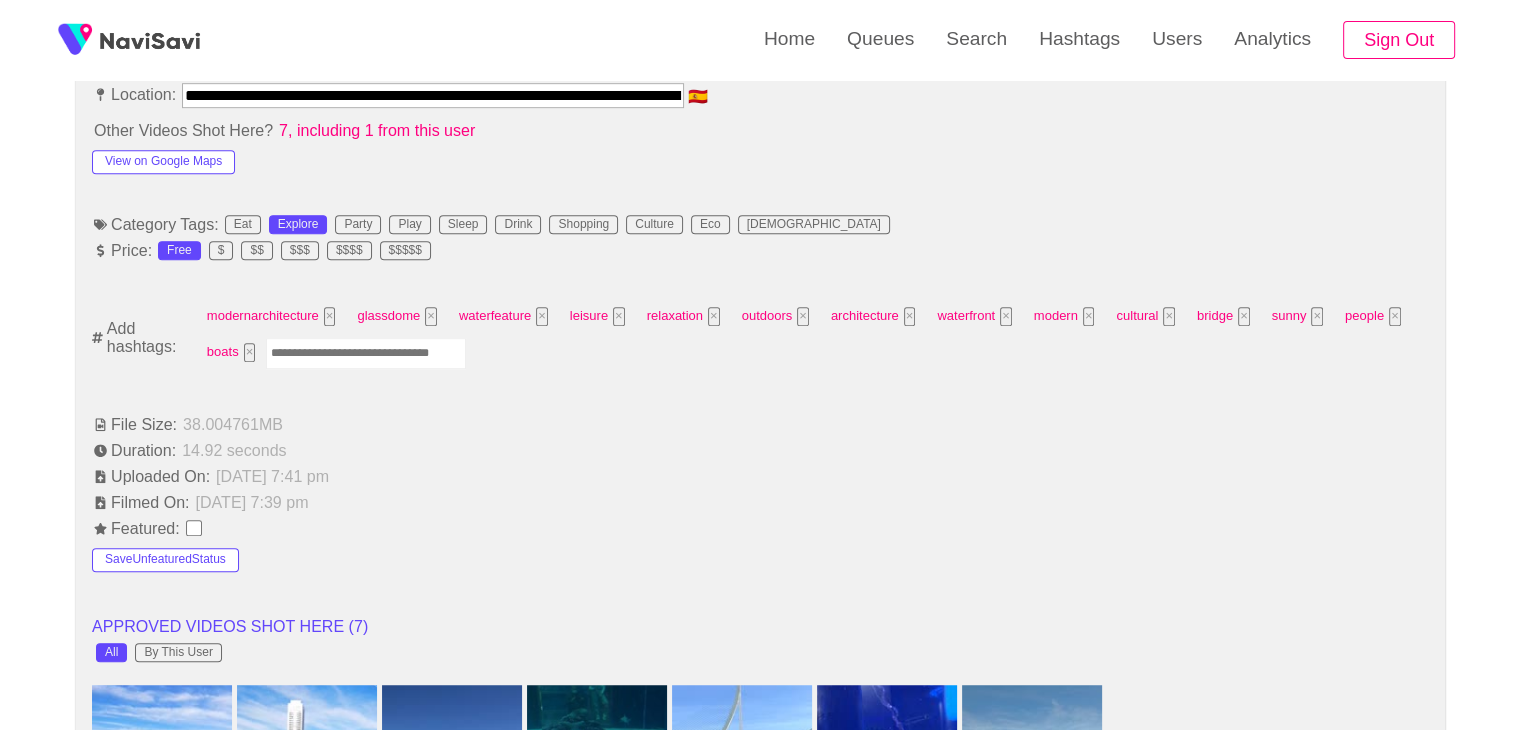 scroll, scrollTop: 1166, scrollLeft: 0, axis: vertical 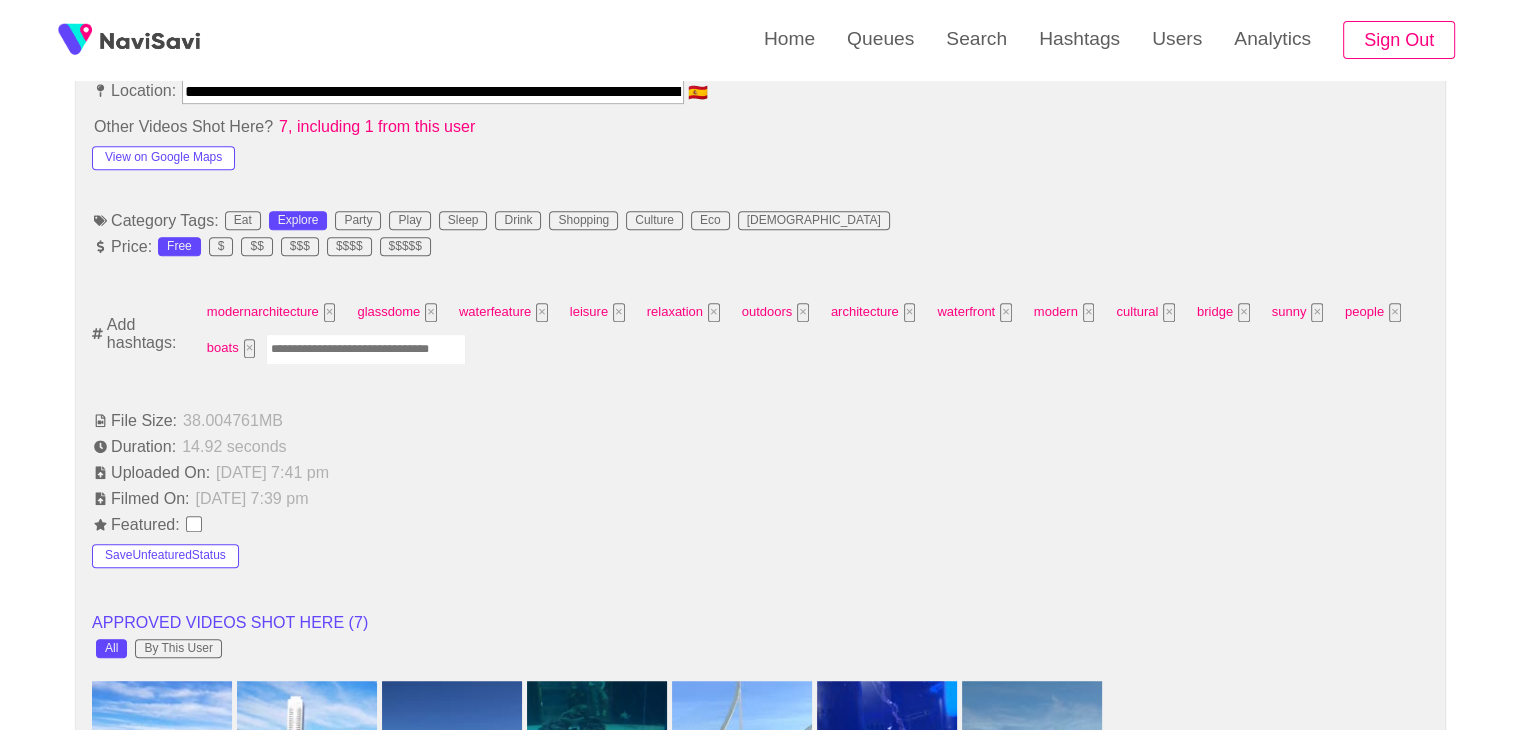 click at bounding box center (366, 349) 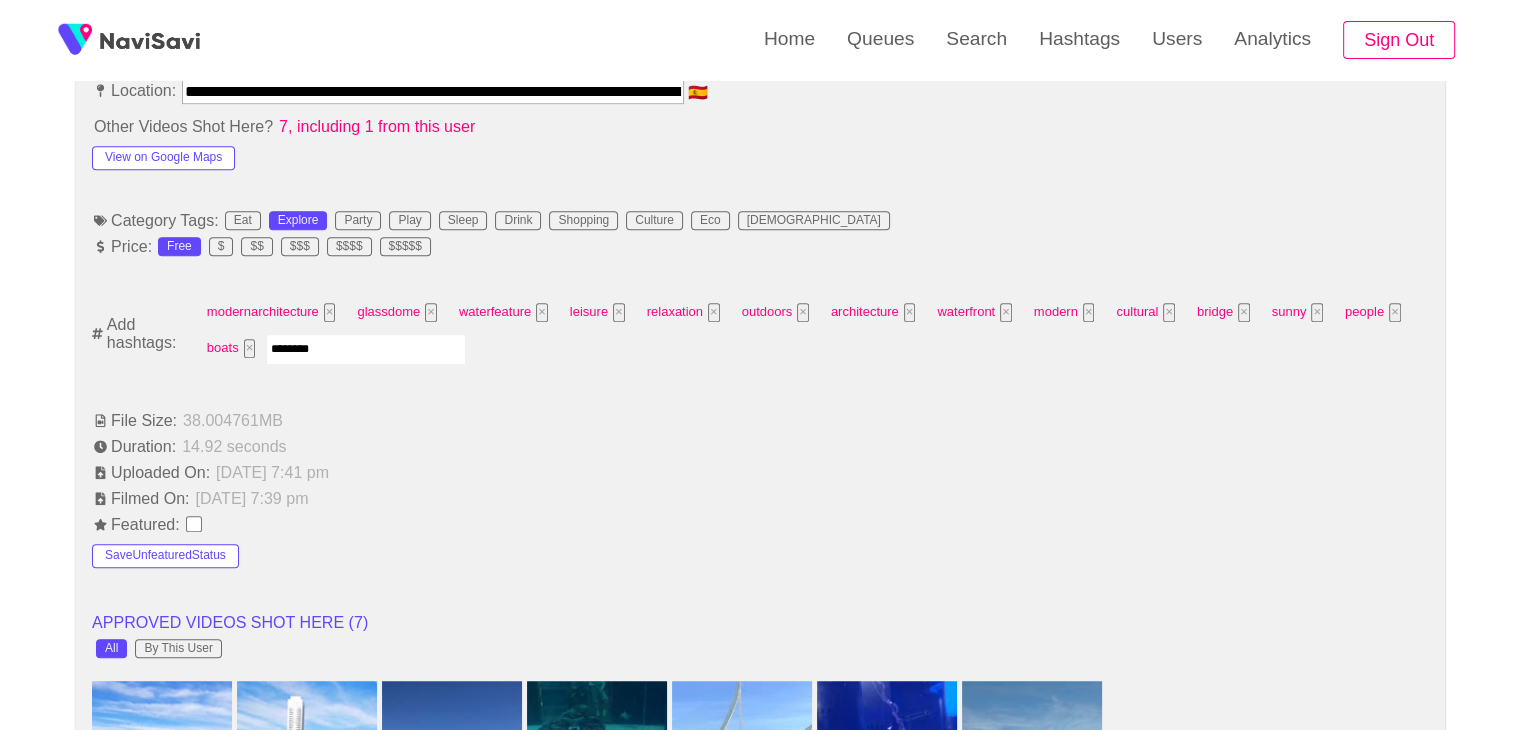 type on "*********" 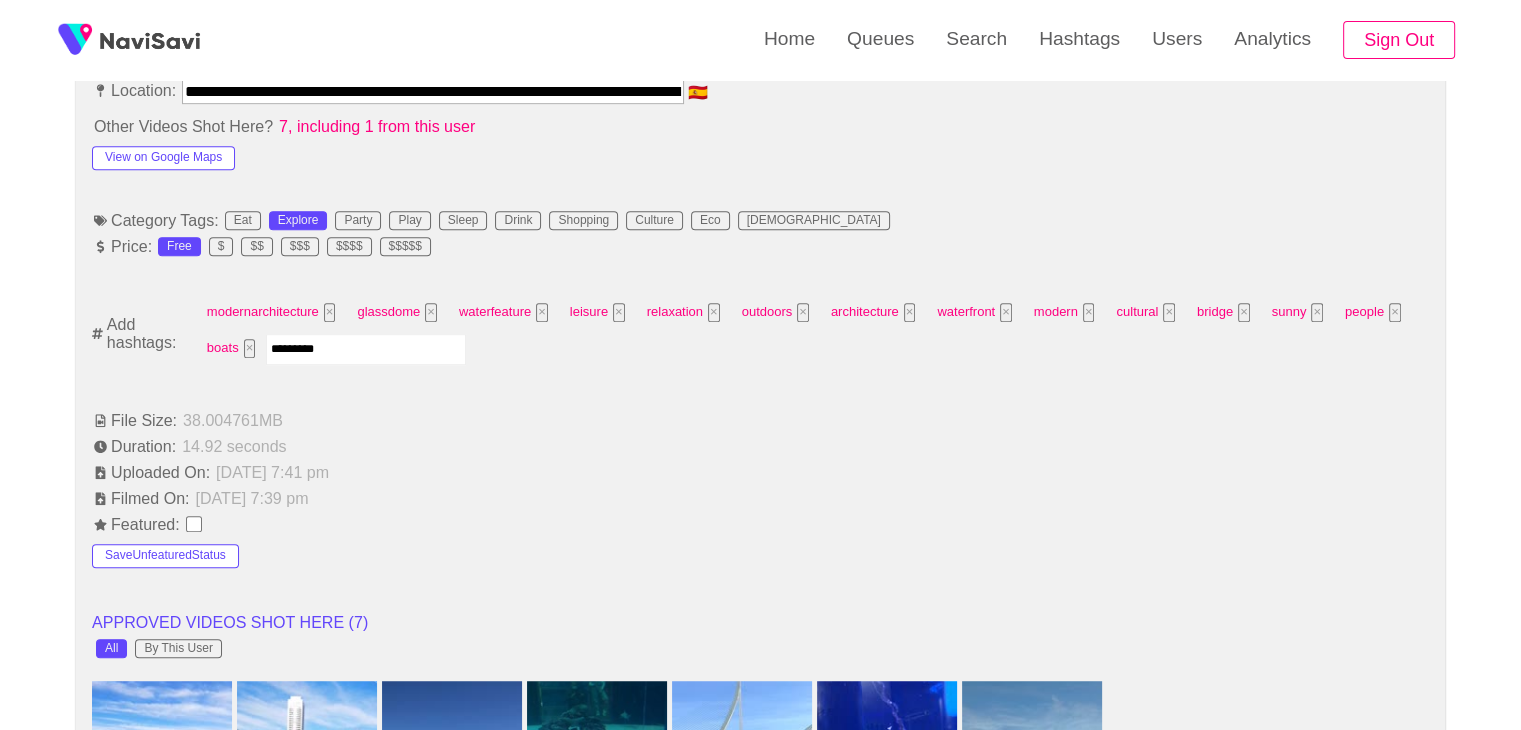 type 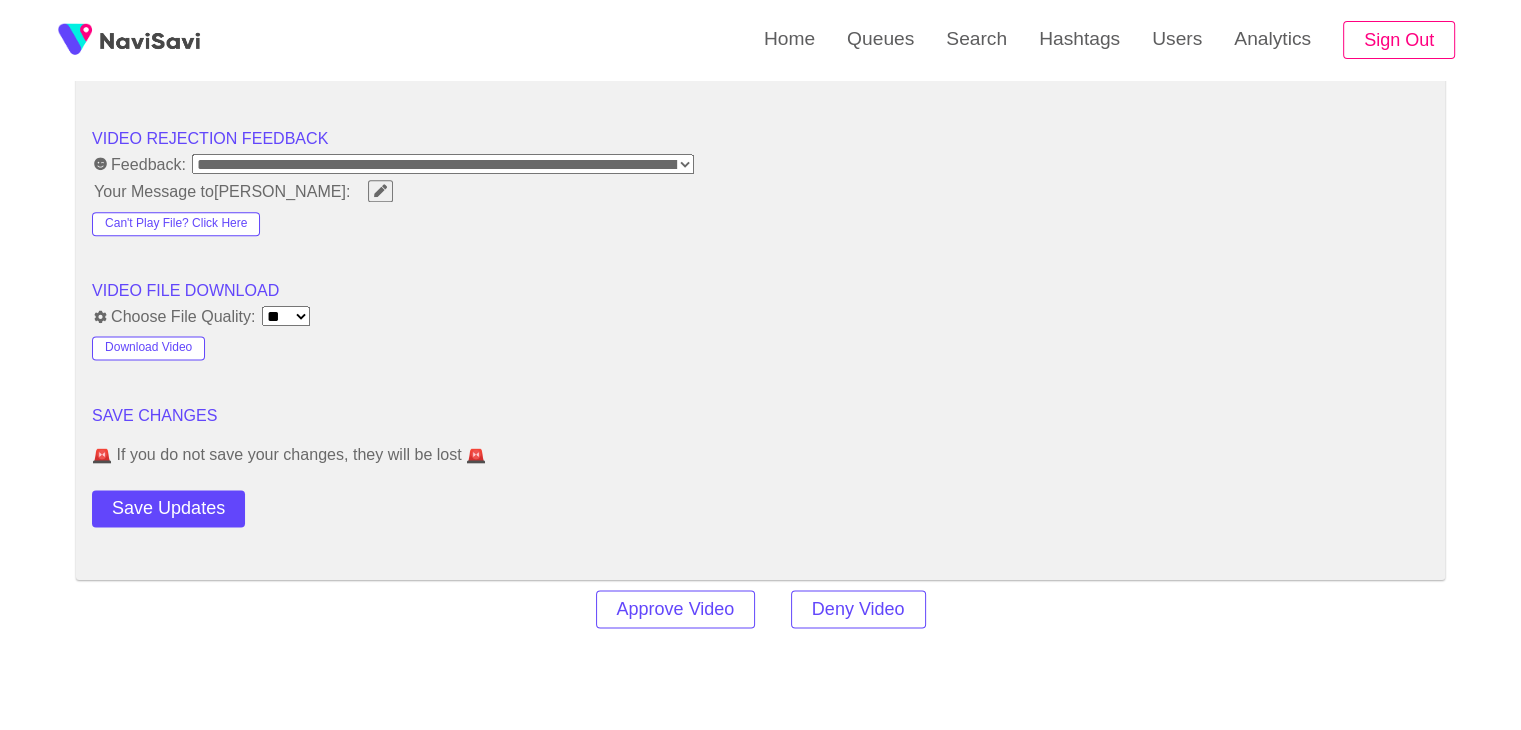 scroll, scrollTop: 2559, scrollLeft: 0, axis: vertical 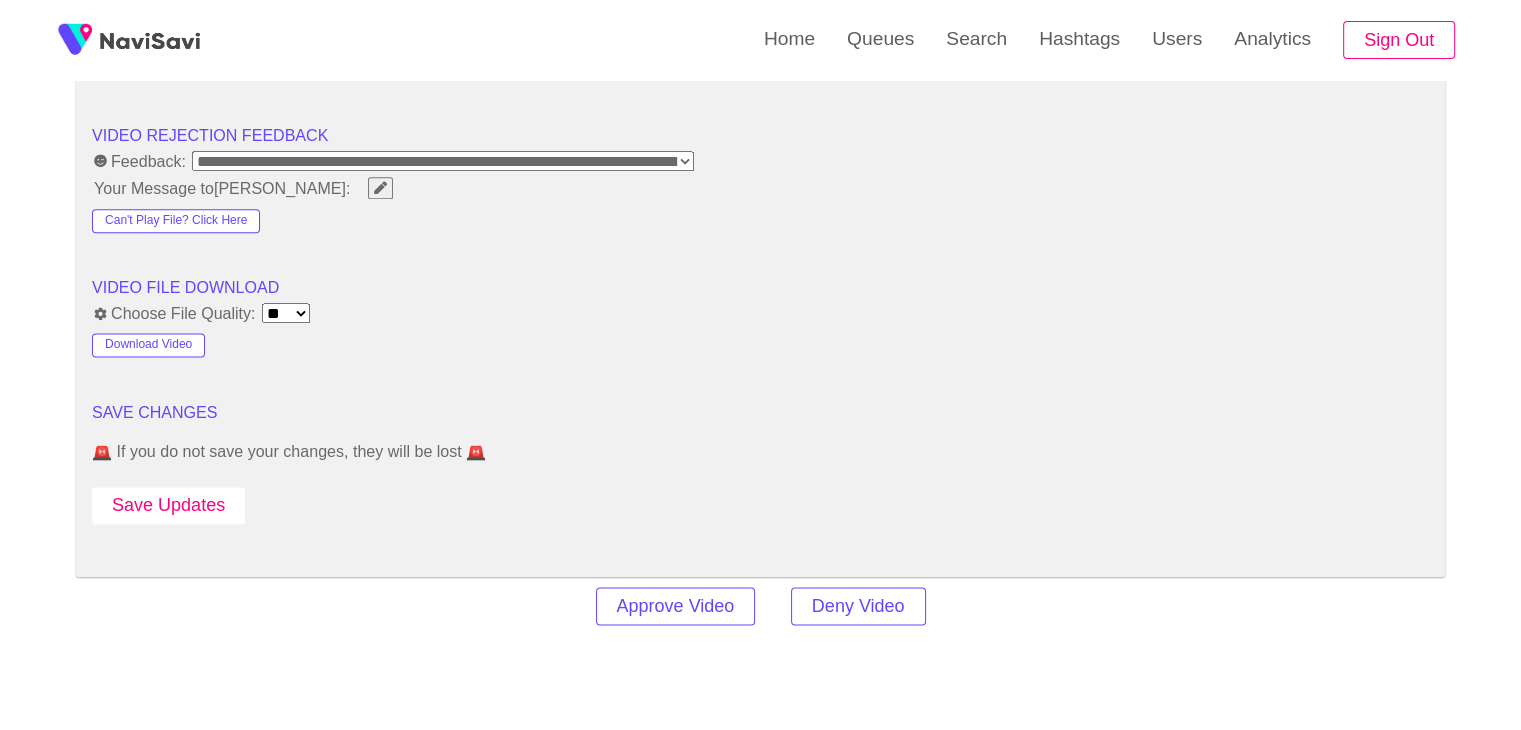 click on "Save Updates" at bounding box center [168, 505] 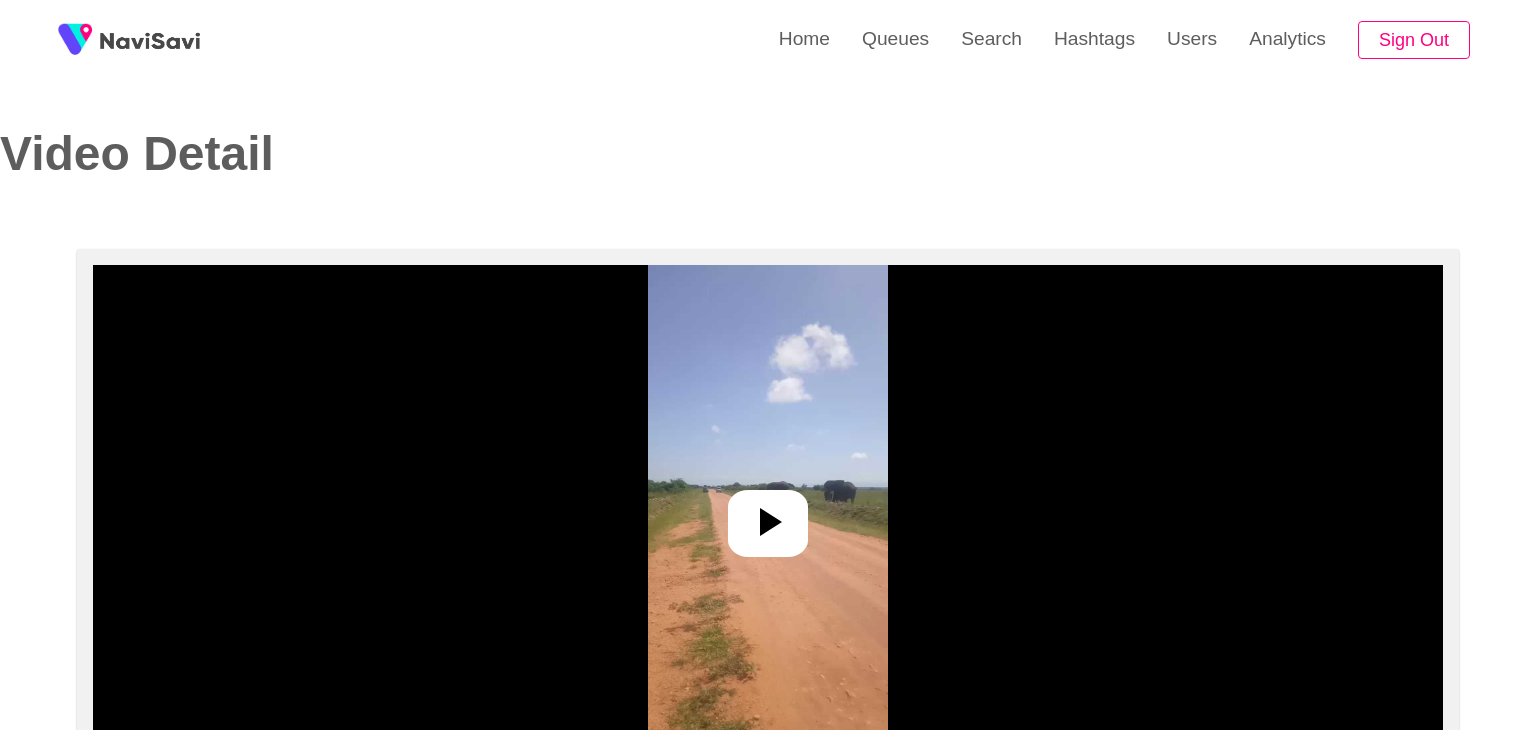 select on "**********" 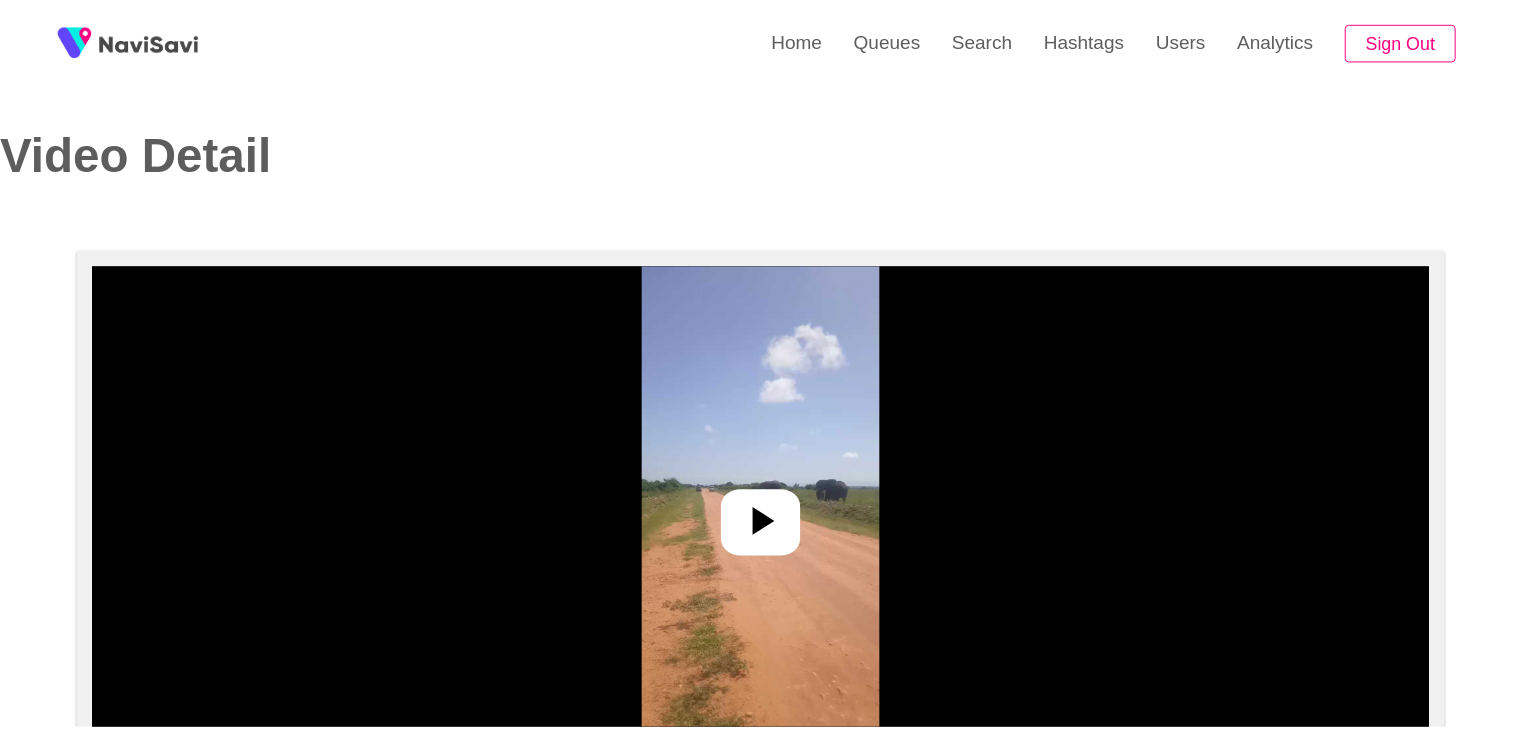 scroll, scrollTop: 0, scrollLeft: 0, axis: both 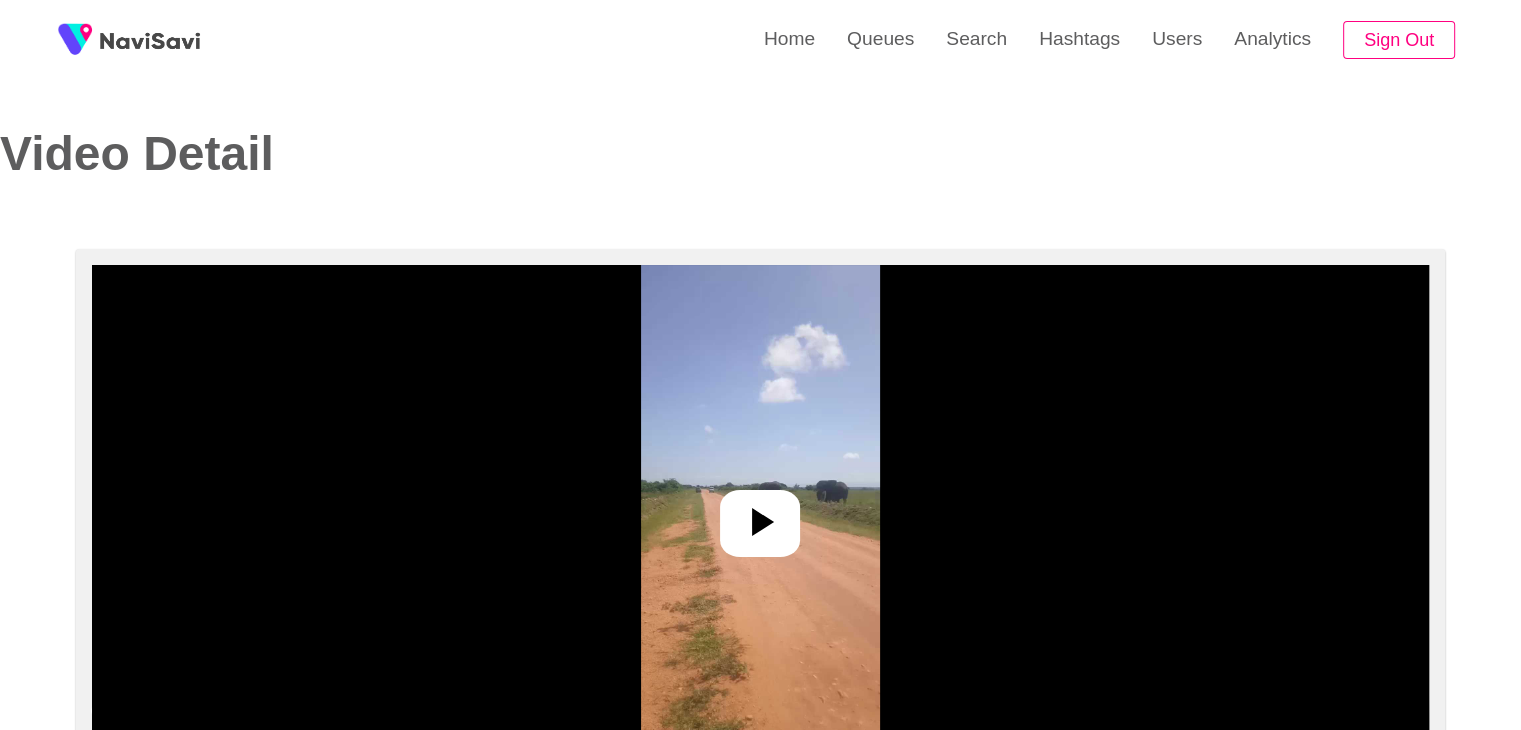 click at bounding box center [760, 515] 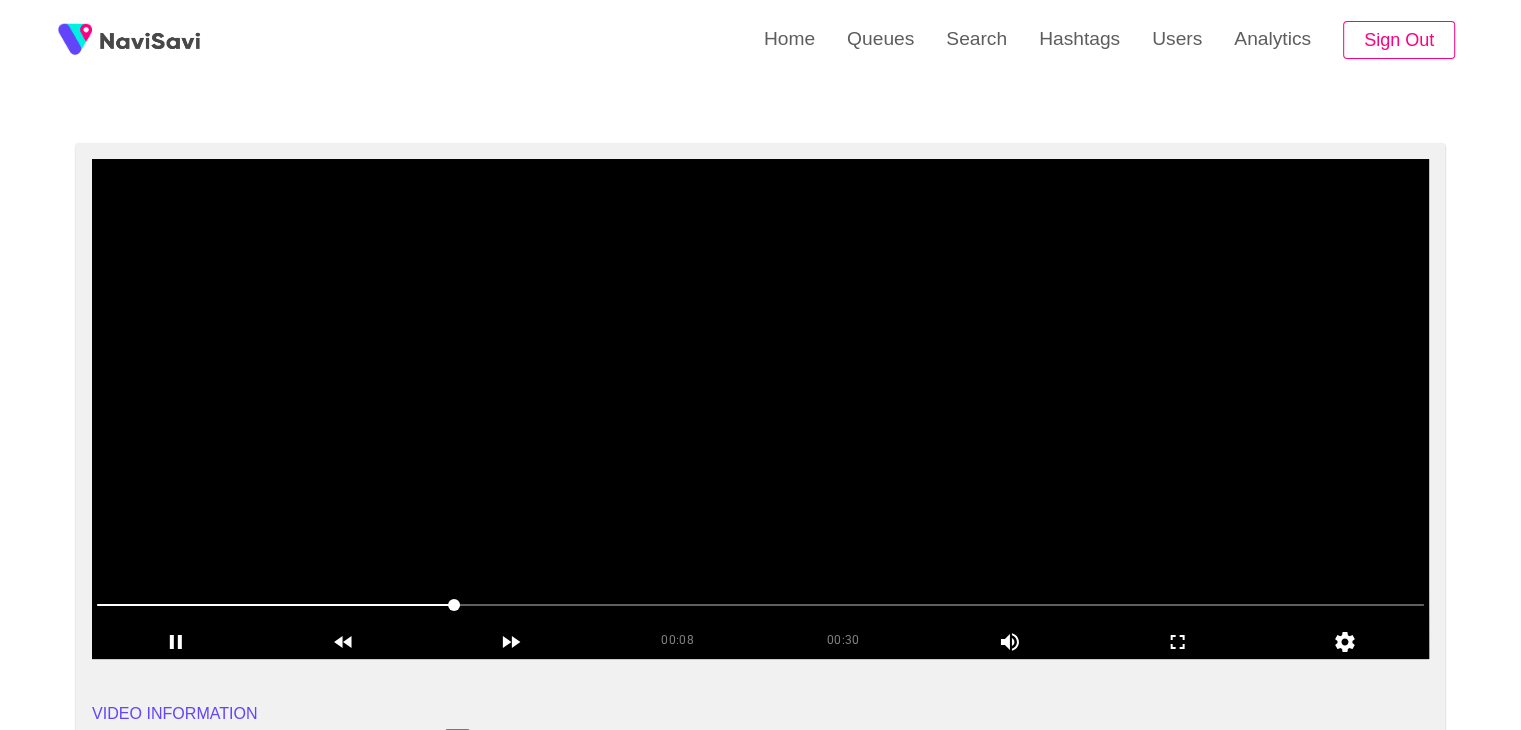 scroll, scrollTop: 0, scrollLeft: 0, axis: both 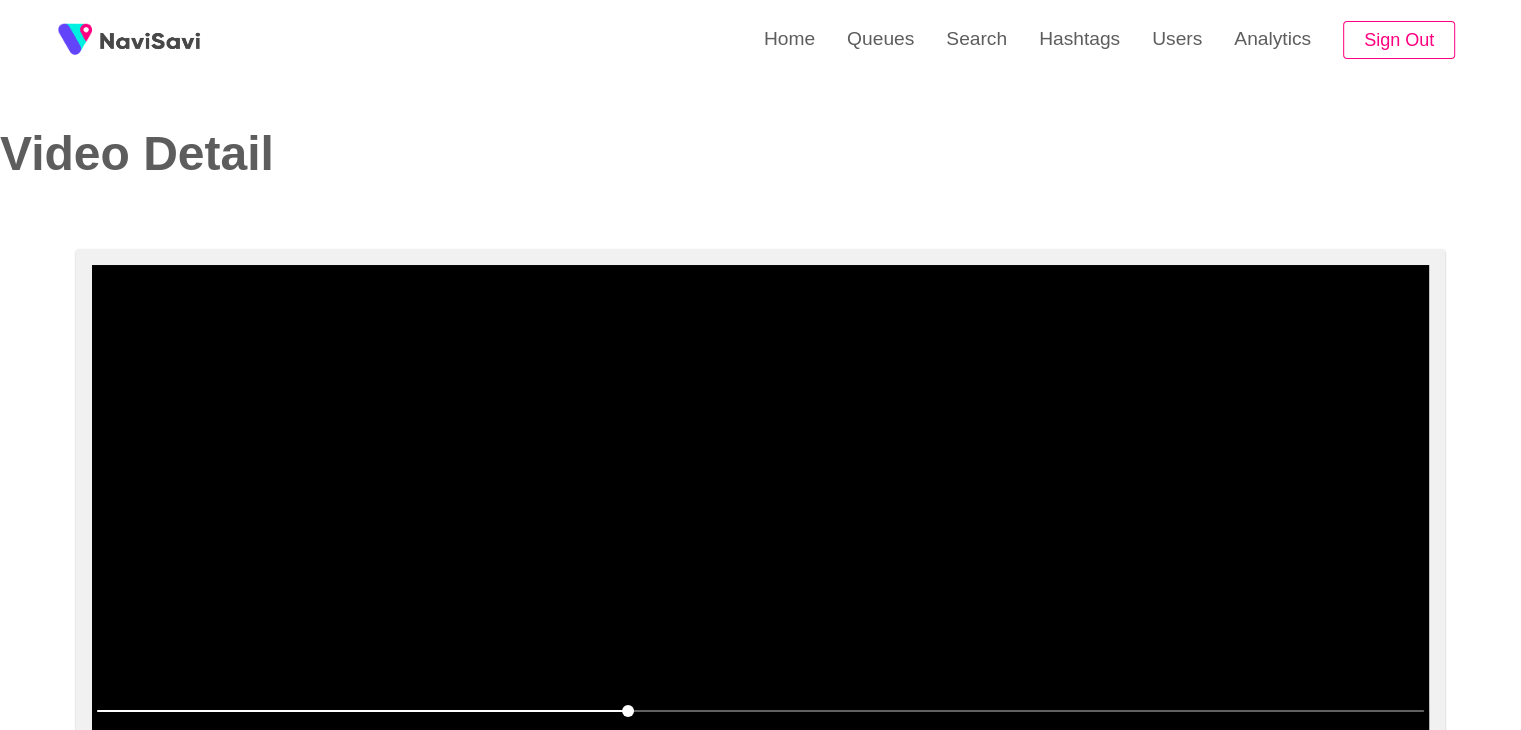 click at bounding box center [760, 515] 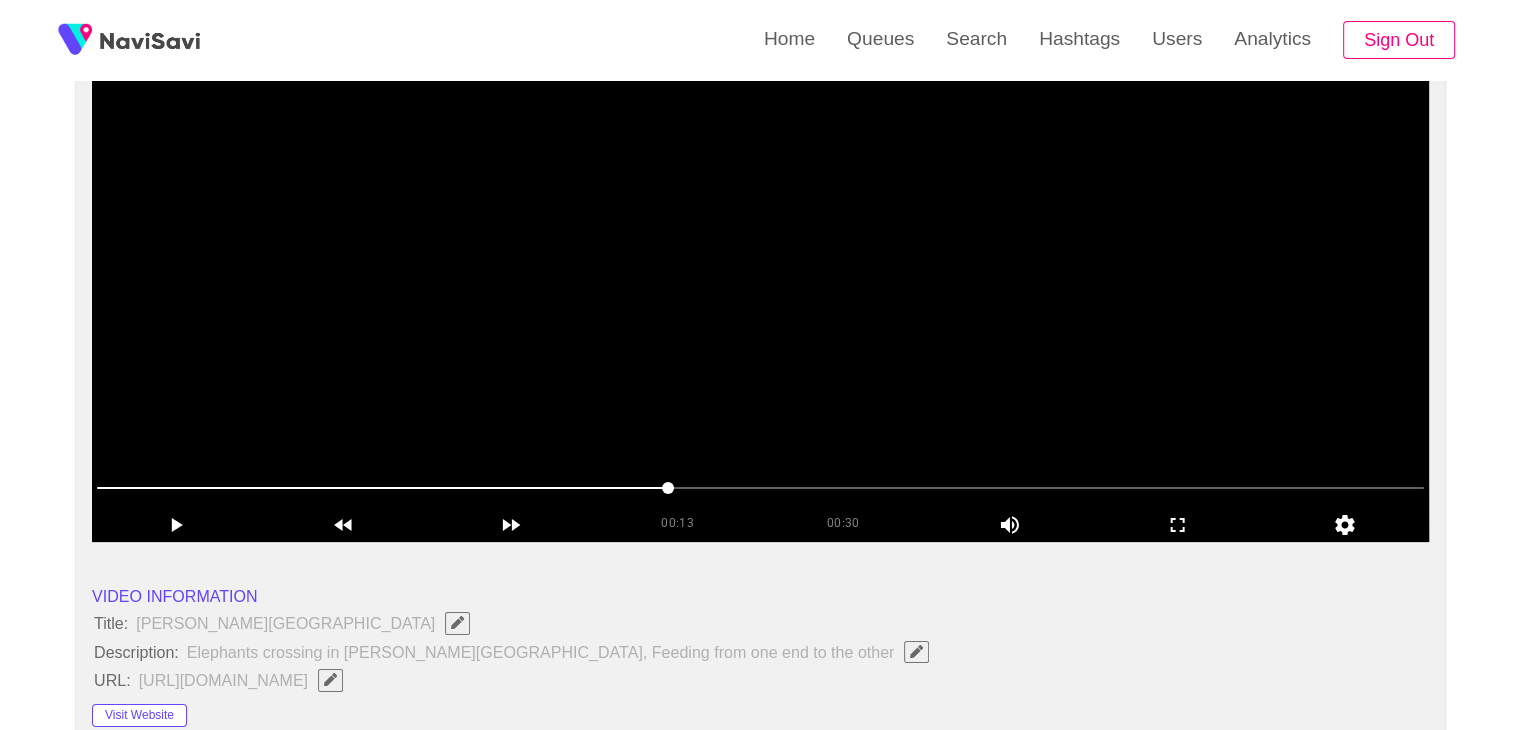 scroll, scrollTop: 126, scrollLeft: 0, axis: vertical 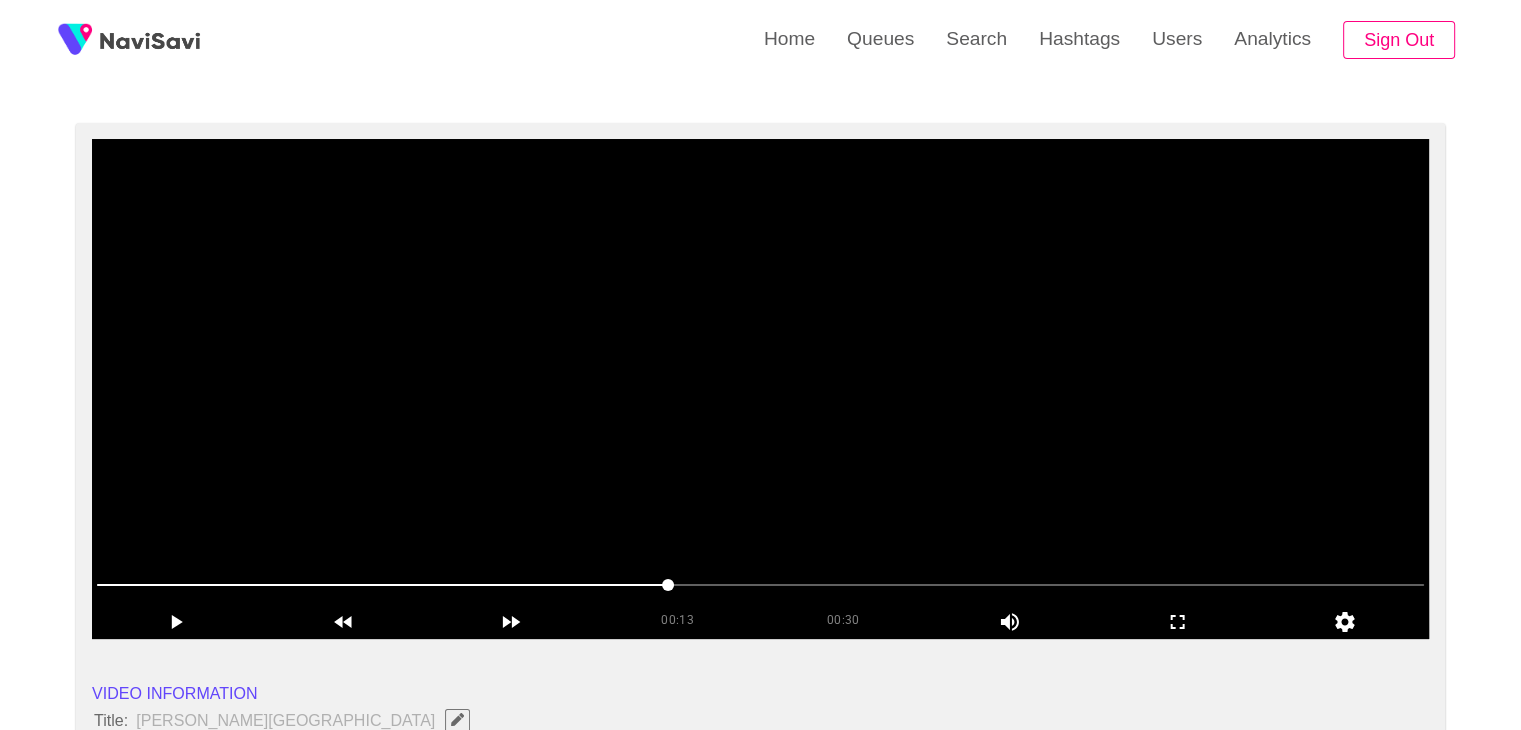 click at bounding box center (760, 389) 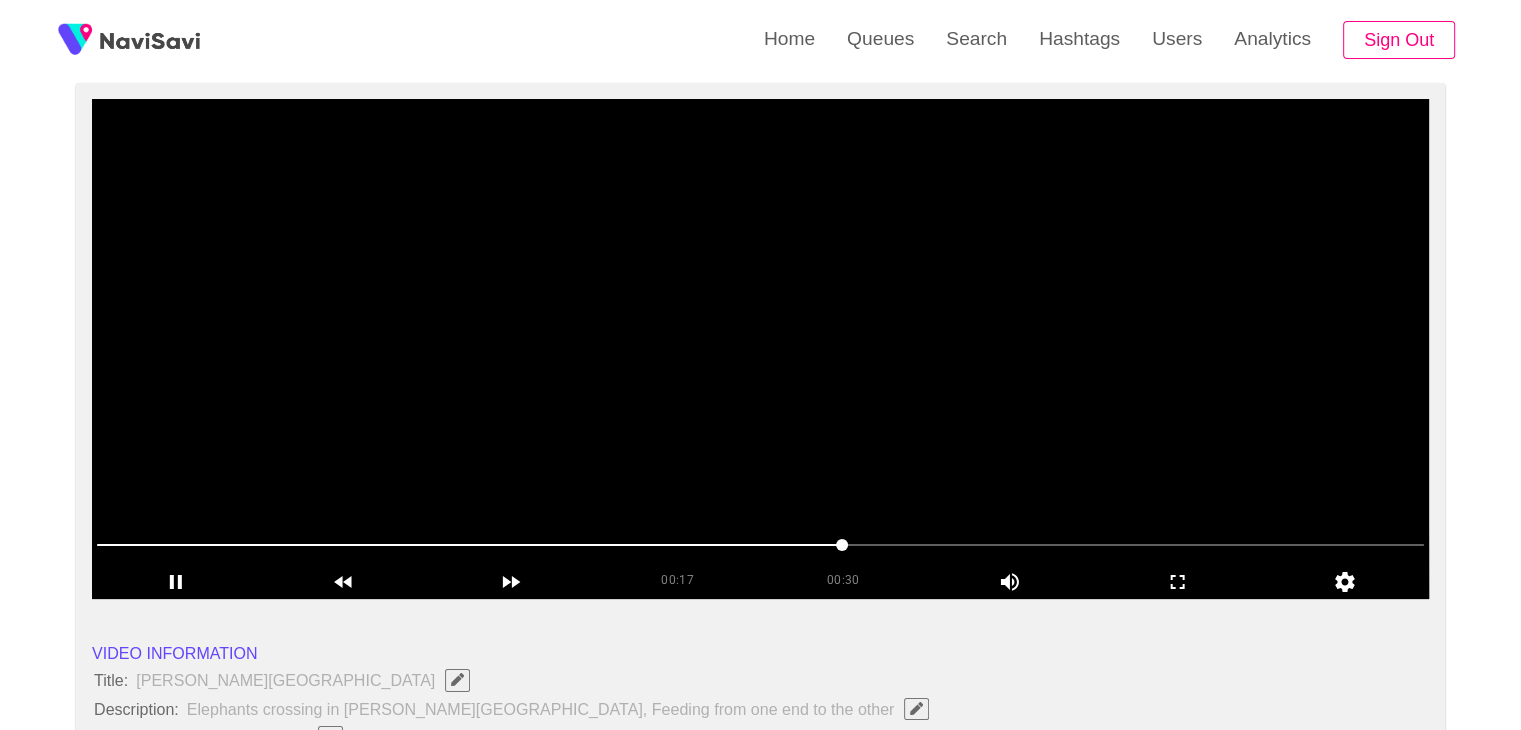 scroll, scrollTop: 167, scrollLeft: 0, axis: vertical 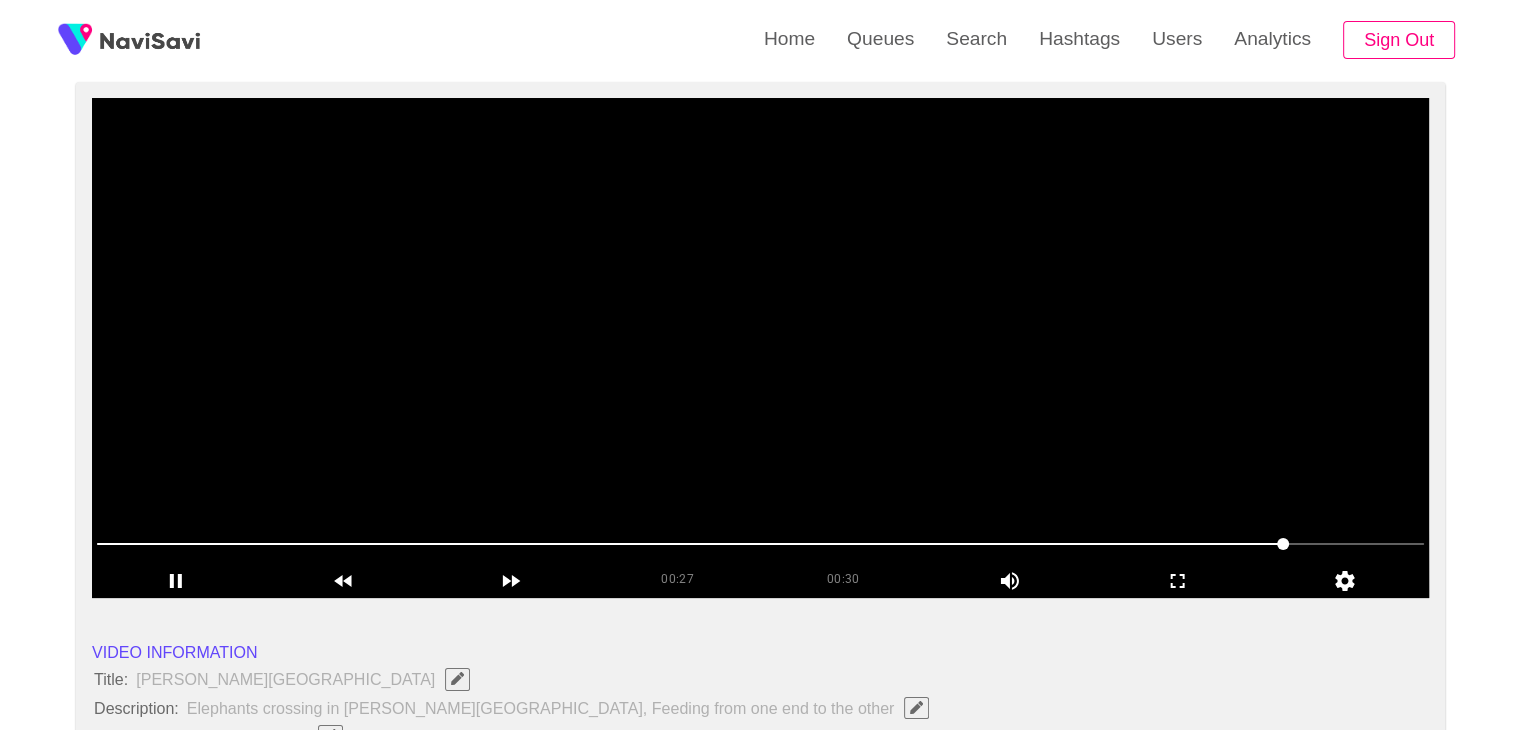click at bounding box center [760, 348] 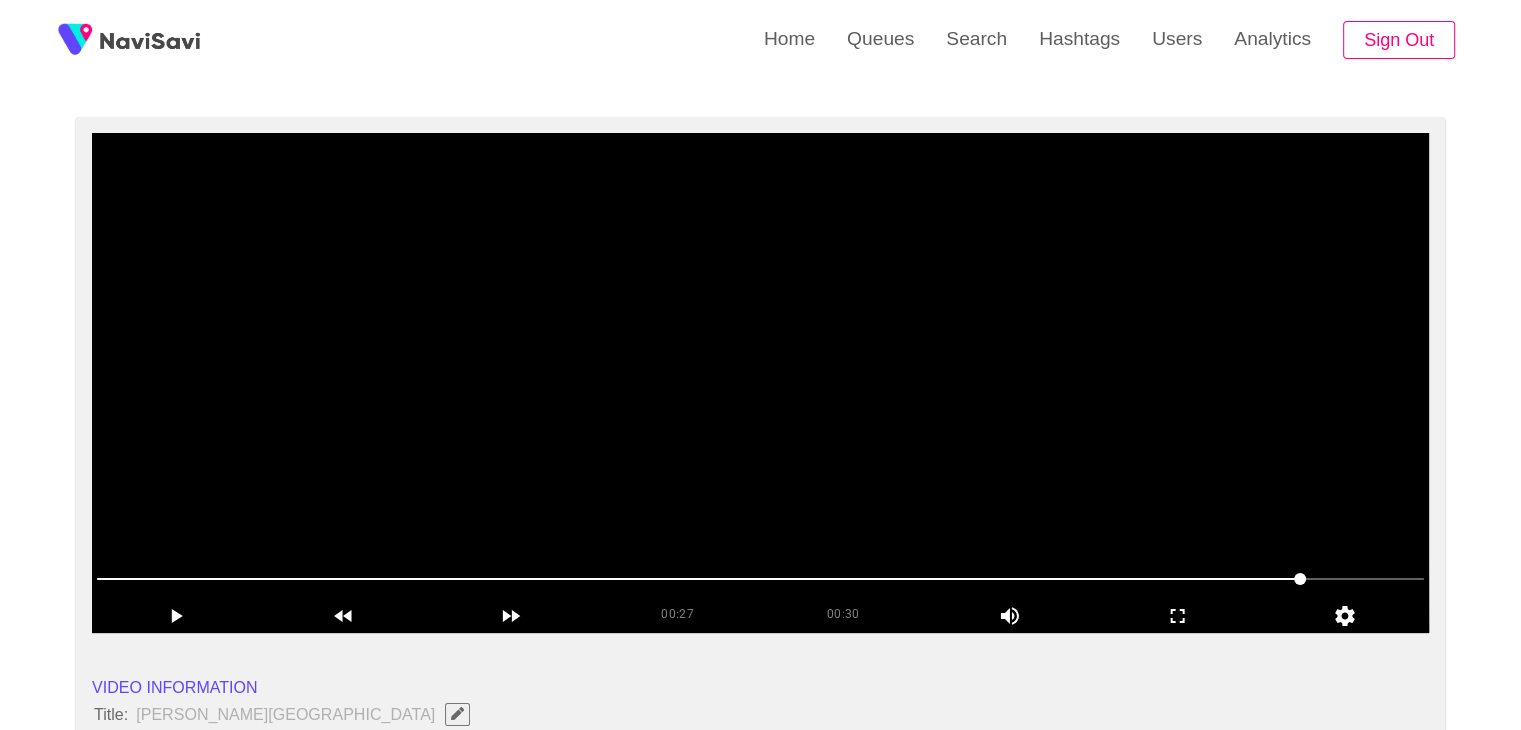 scroll, scrollTop: 128, scrollLeft: 0, axis: vertical 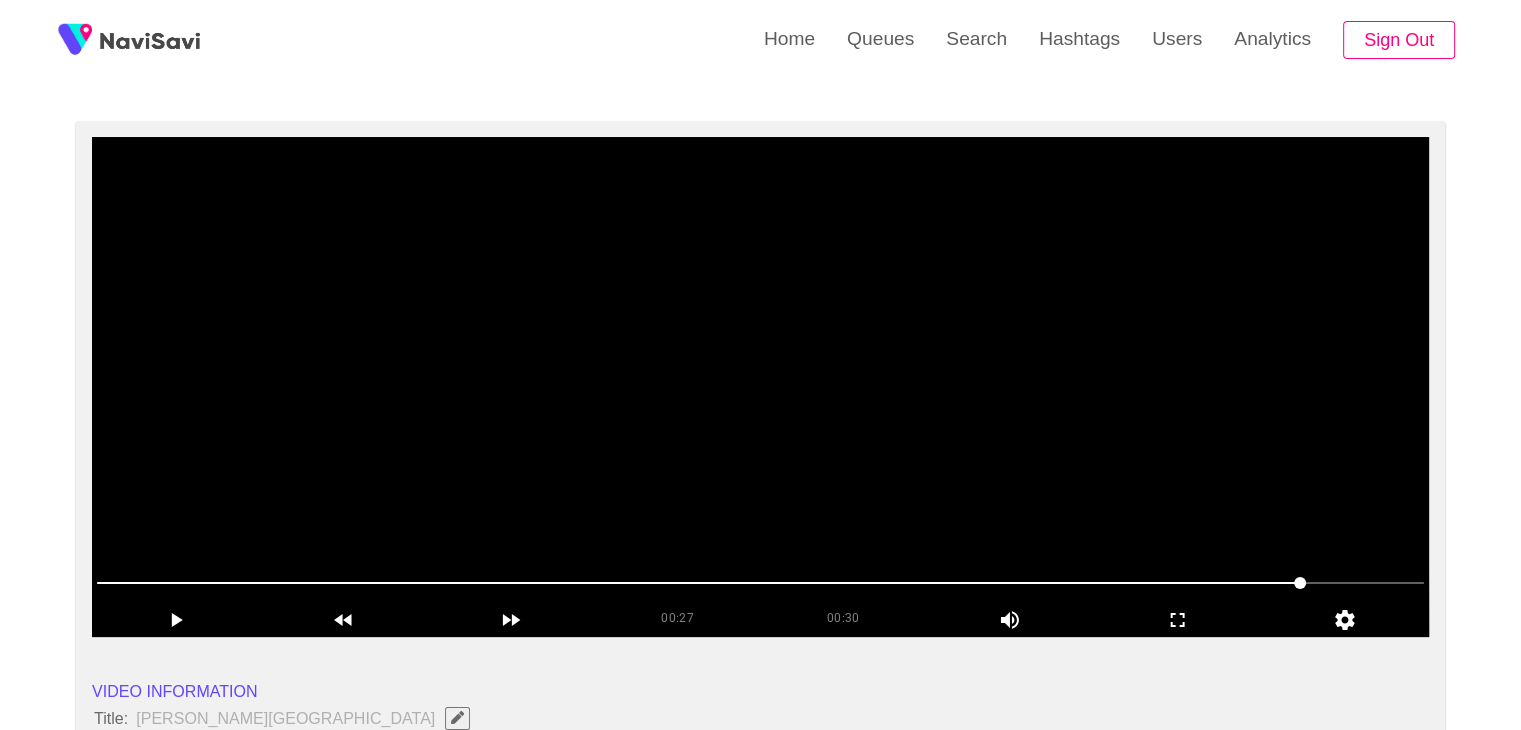 click at bounding box center (760, 387) 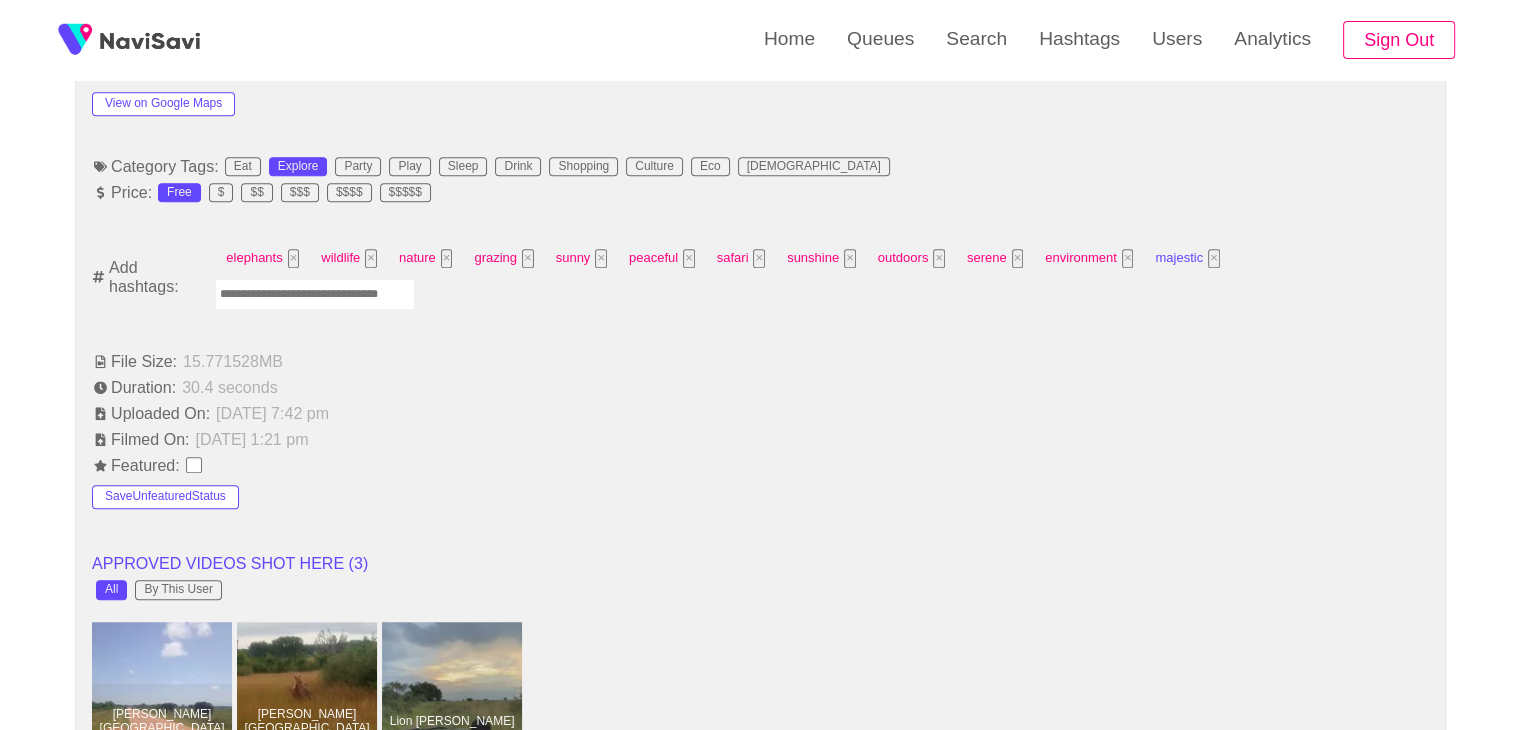 scroll, scrollTop: 1223, scrollLeft: 0, axis: vertical 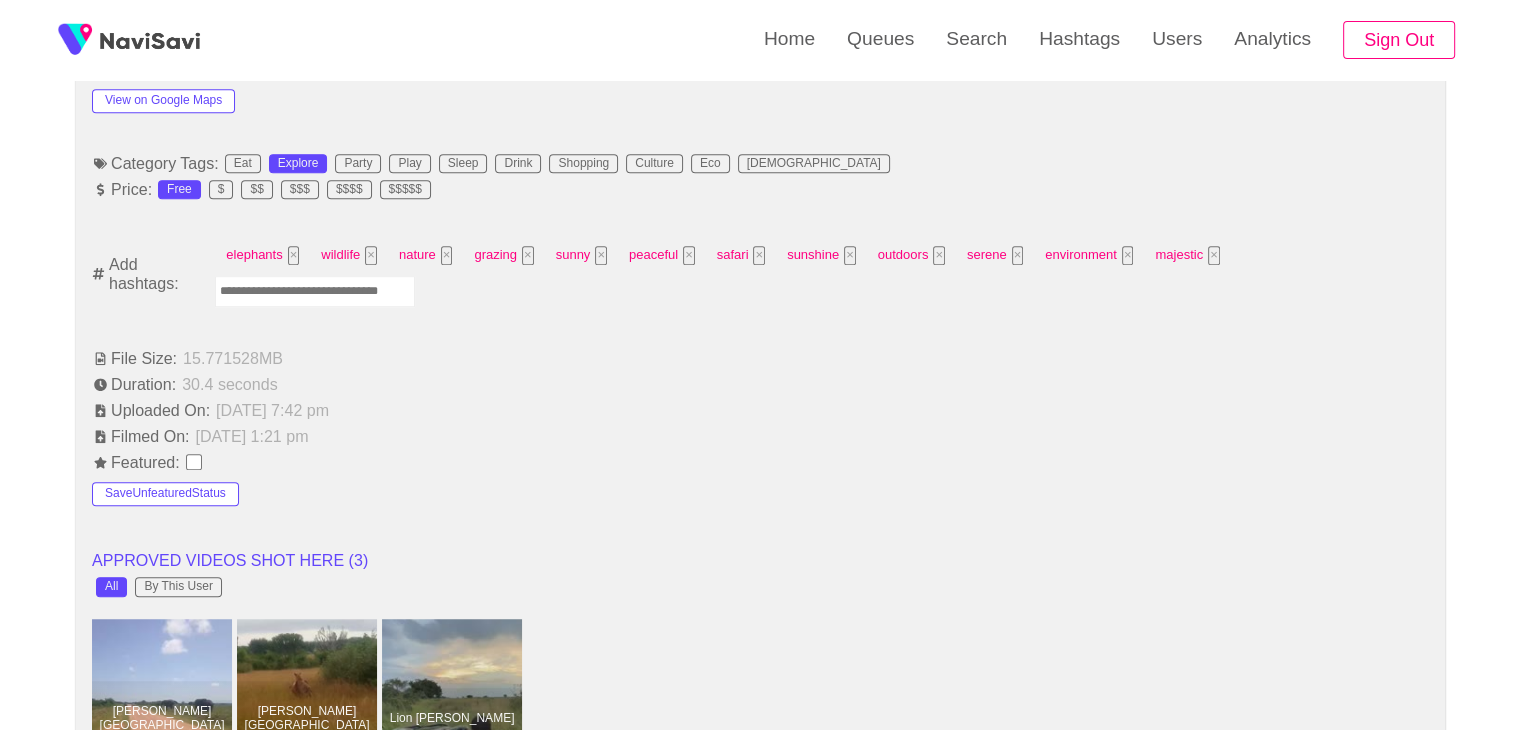 click at bounding box center [315, 291] 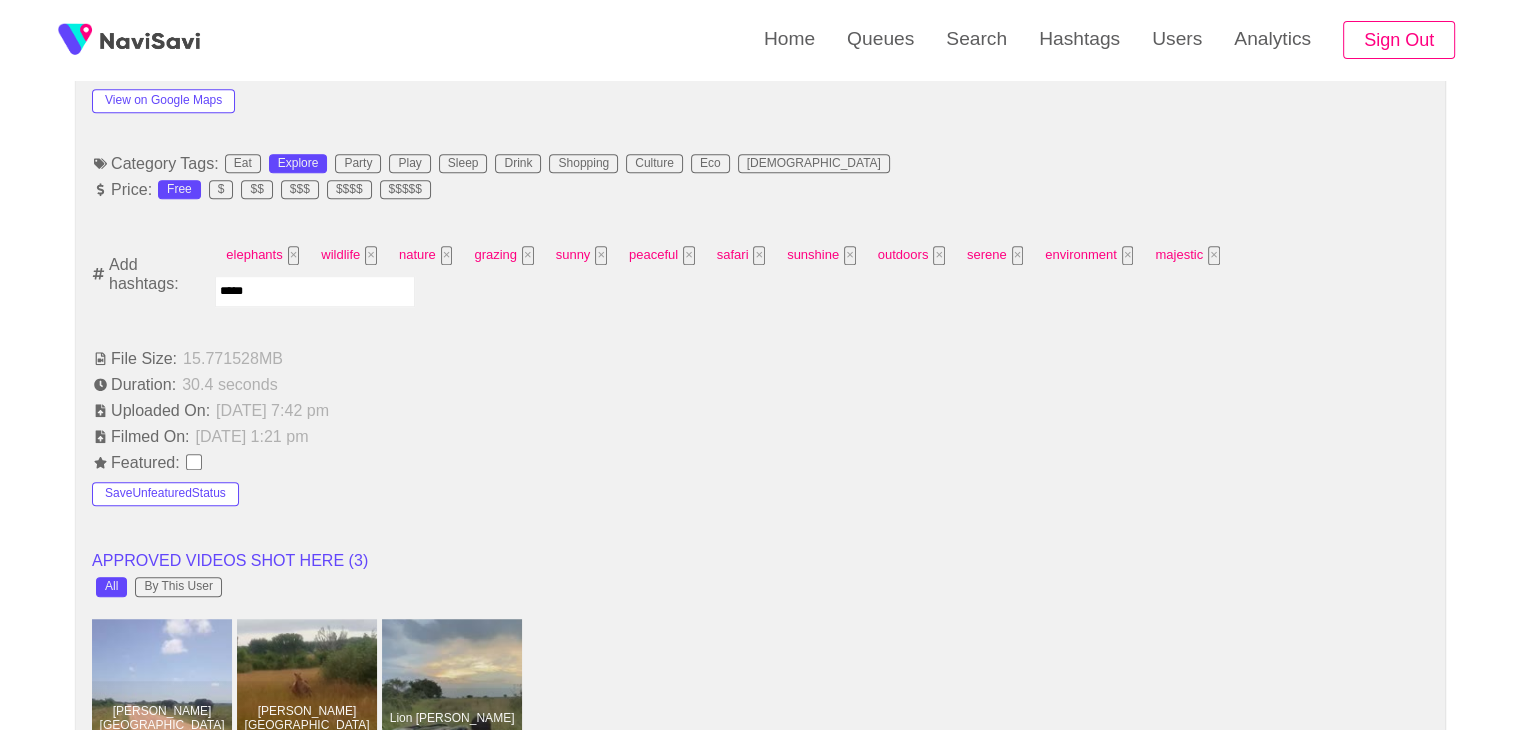 type on "******" 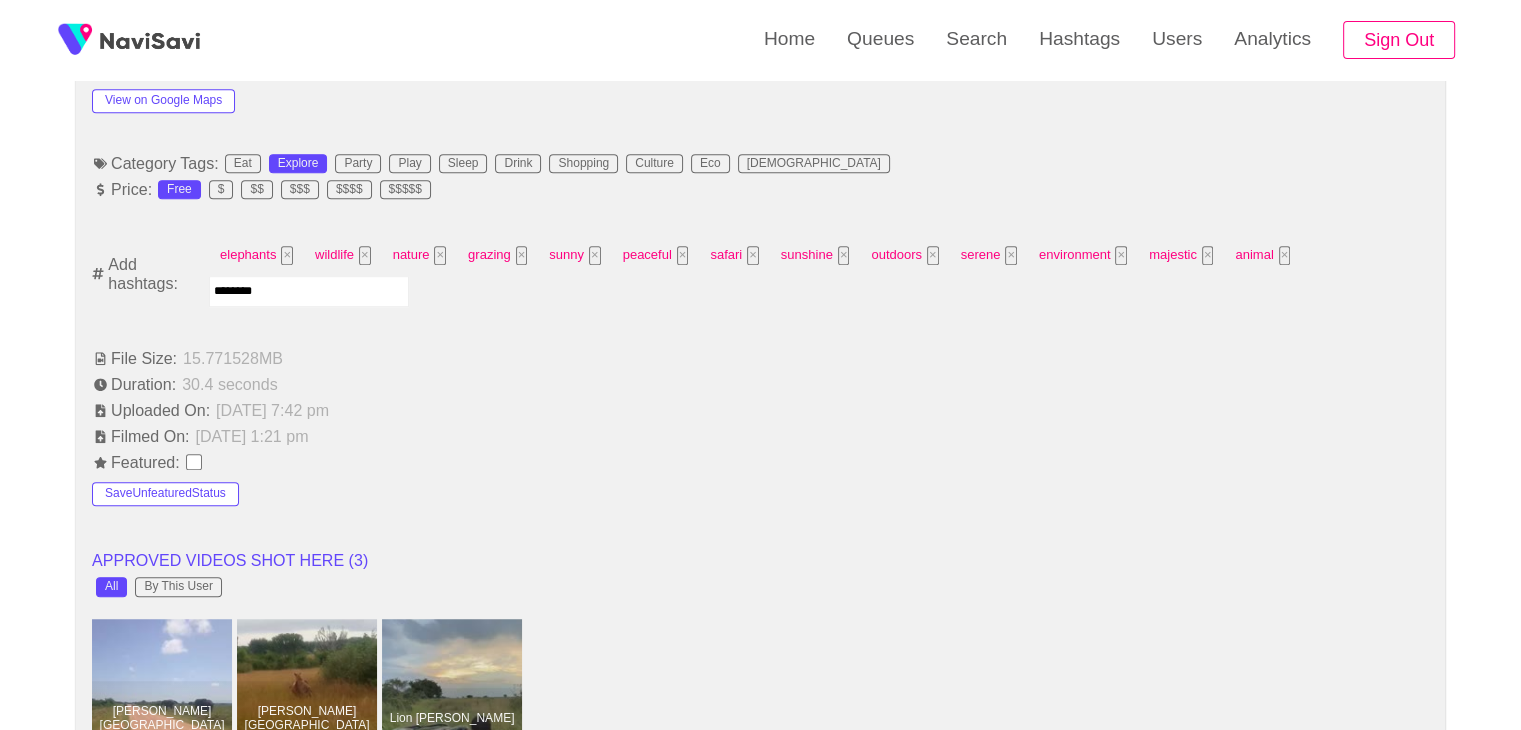 type on "*********" 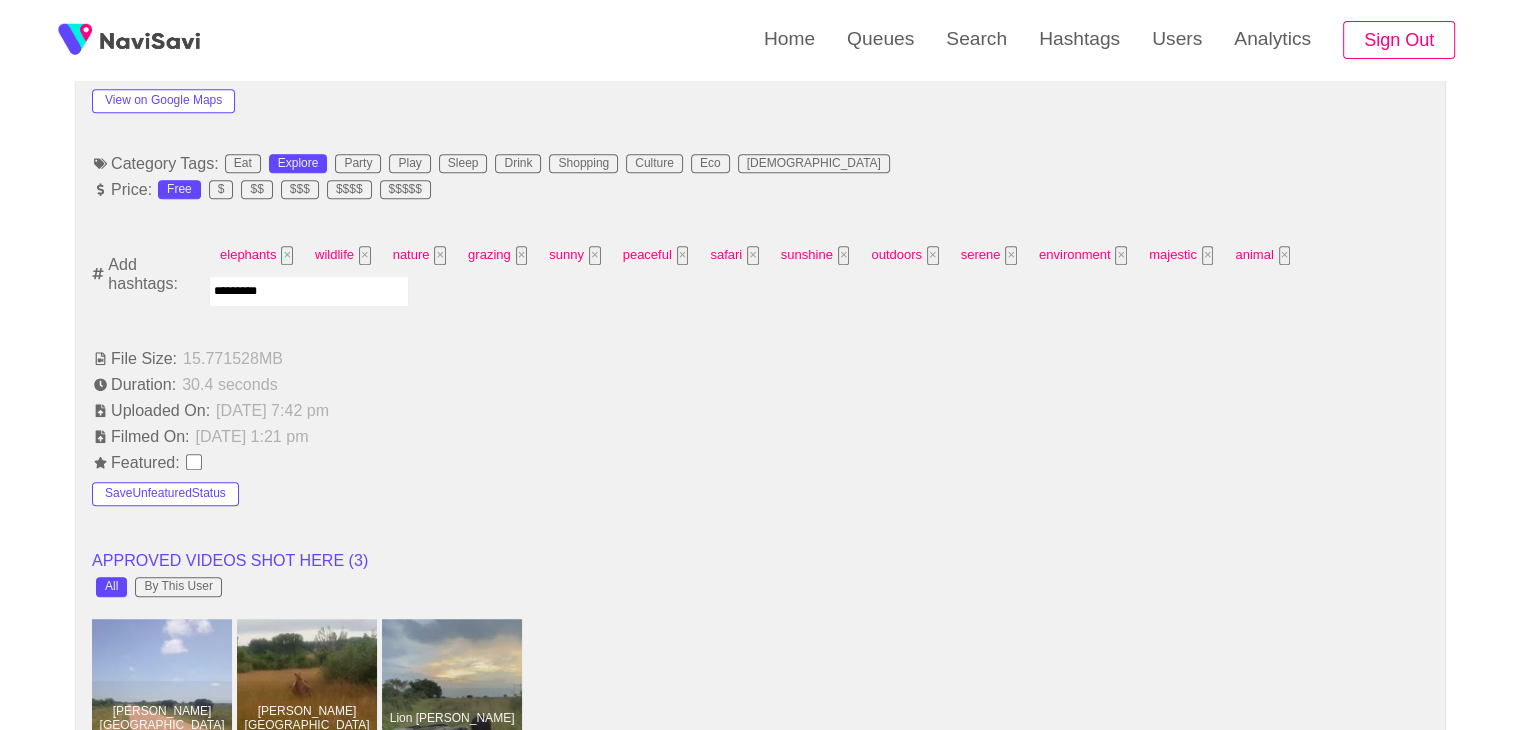 type 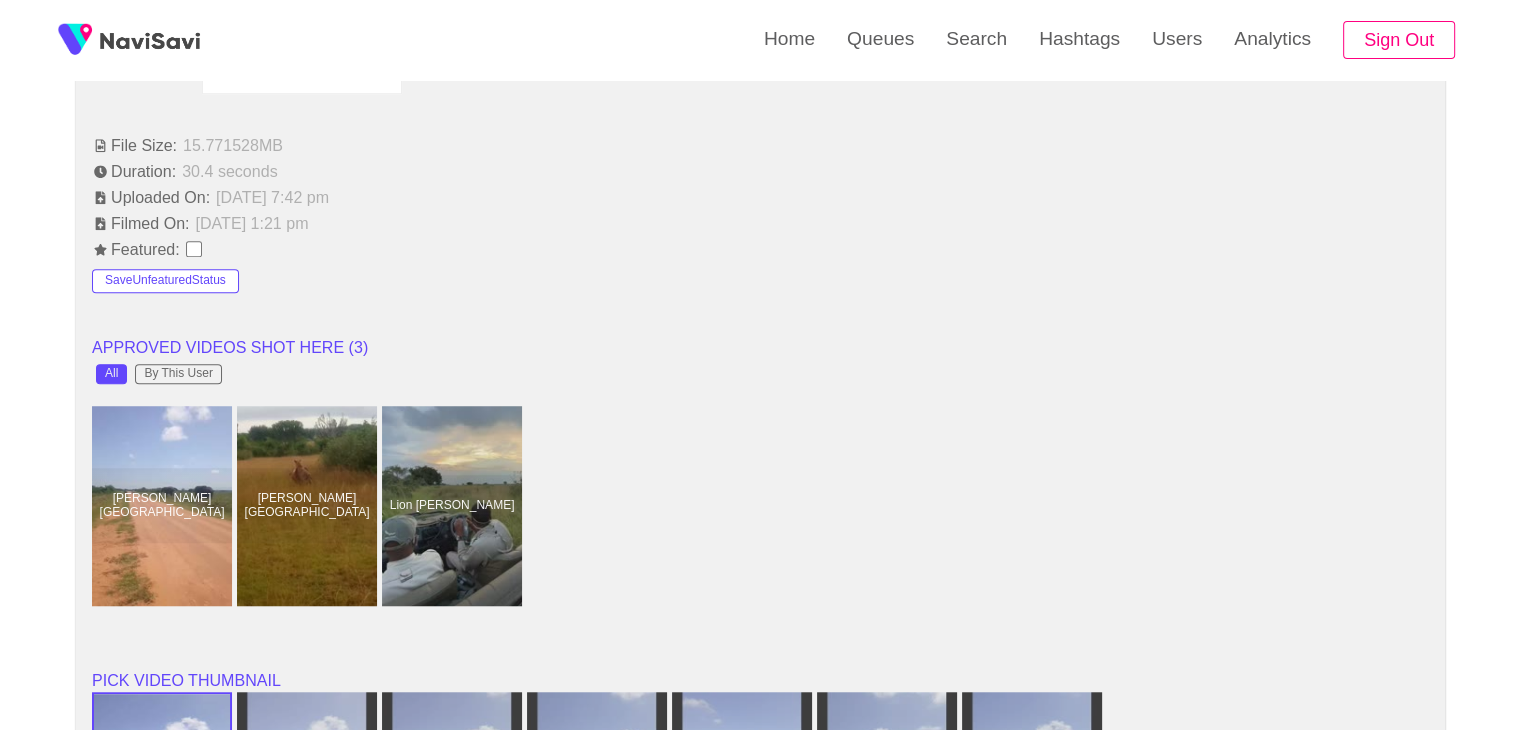scroll, scrollTop: 1436, scrollLeft: 0, axis: vertical 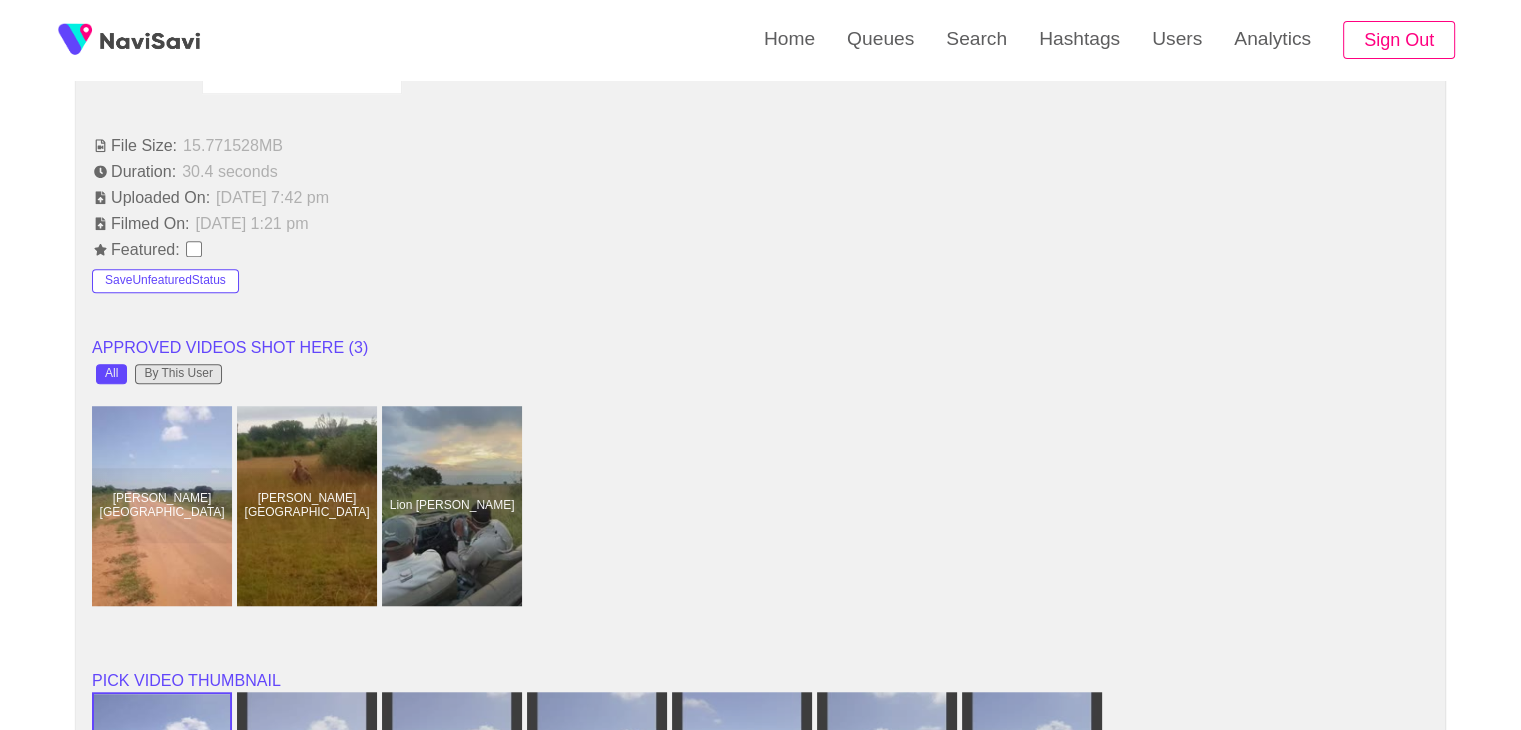 click on "By This User" at bounding box center [178, 374] 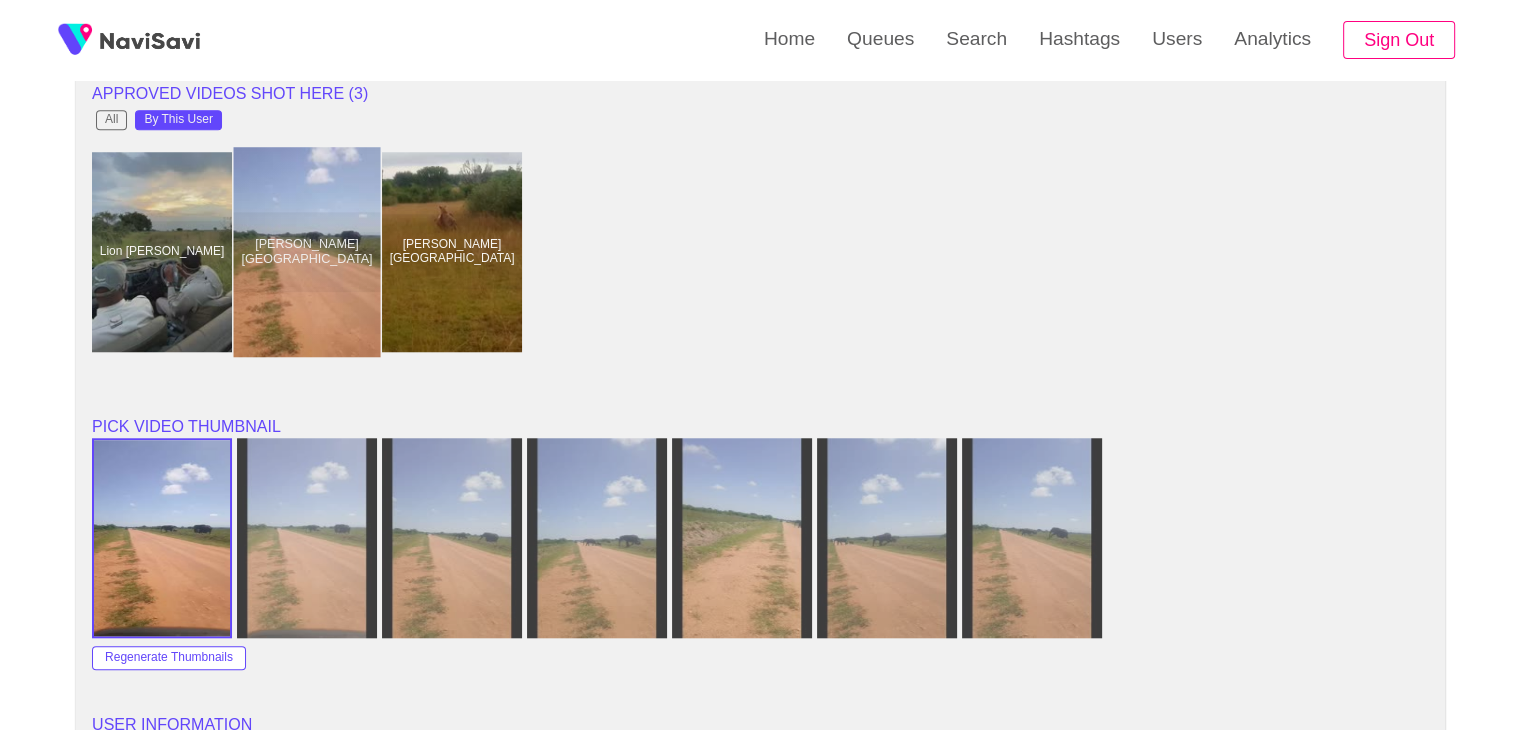 scroll, scrollTop: 1691, scrollLeft: 0, axis: vertical 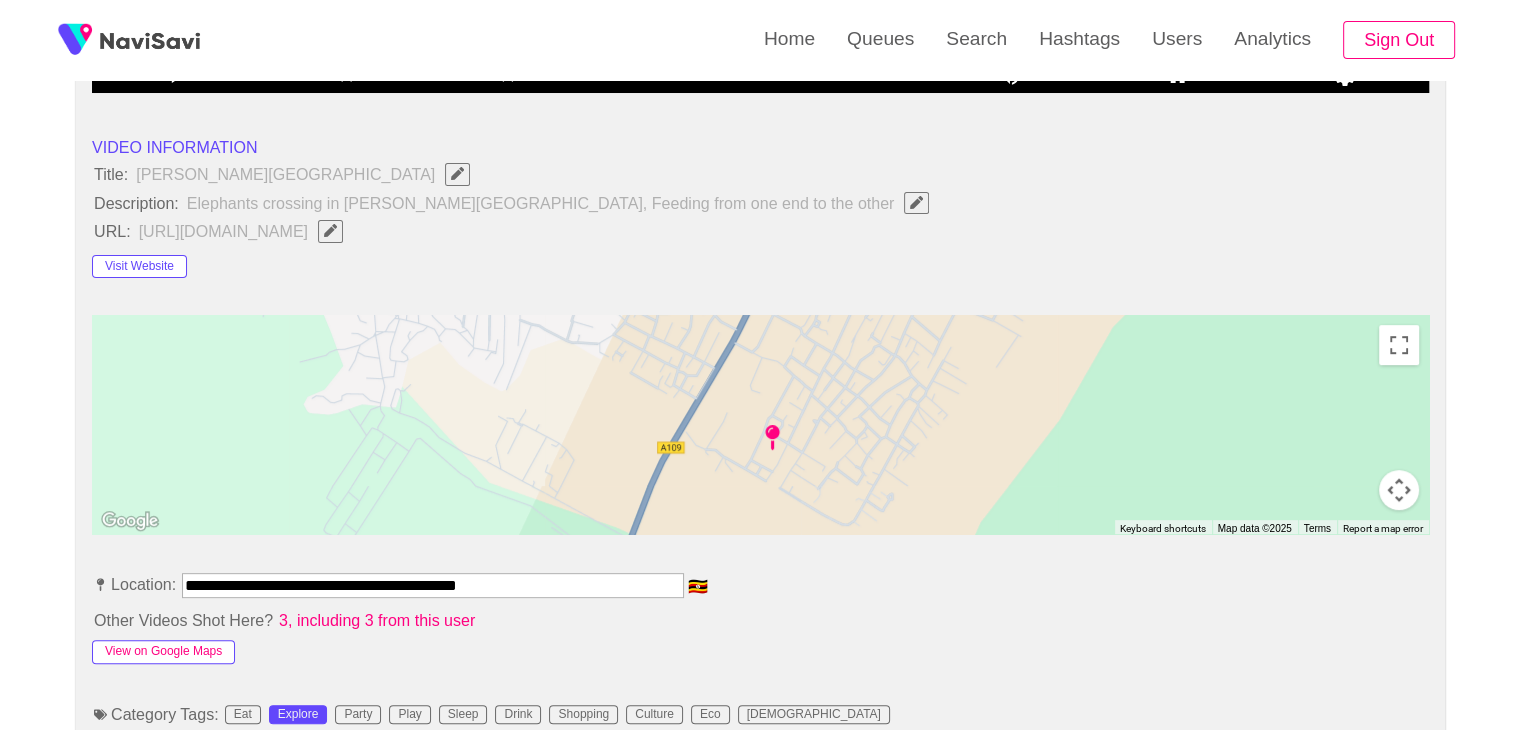 click on "View on Google Maps" at bounding box center [163, 652] 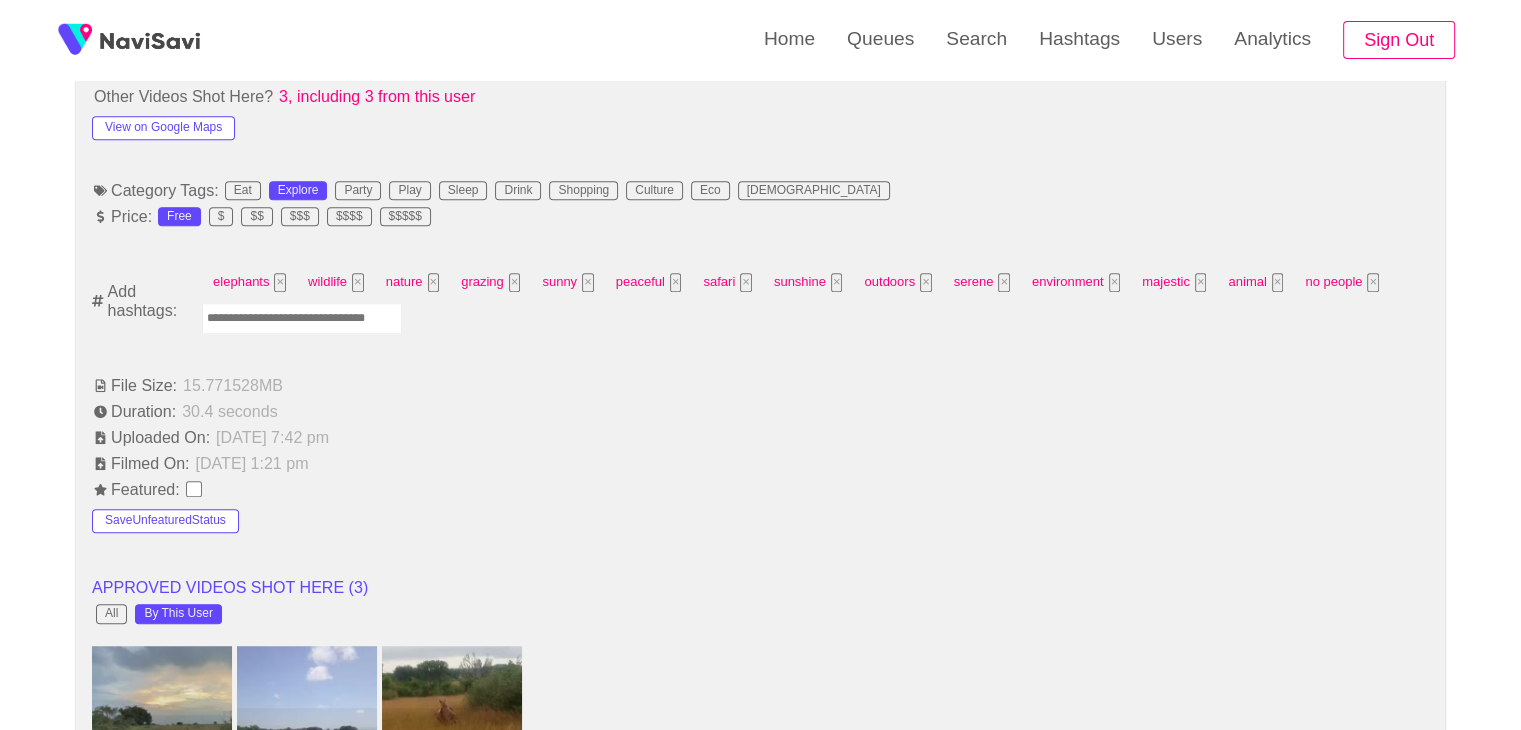 scroll, scrollTop: 1230, scrollLeft: 0, axis: vertical 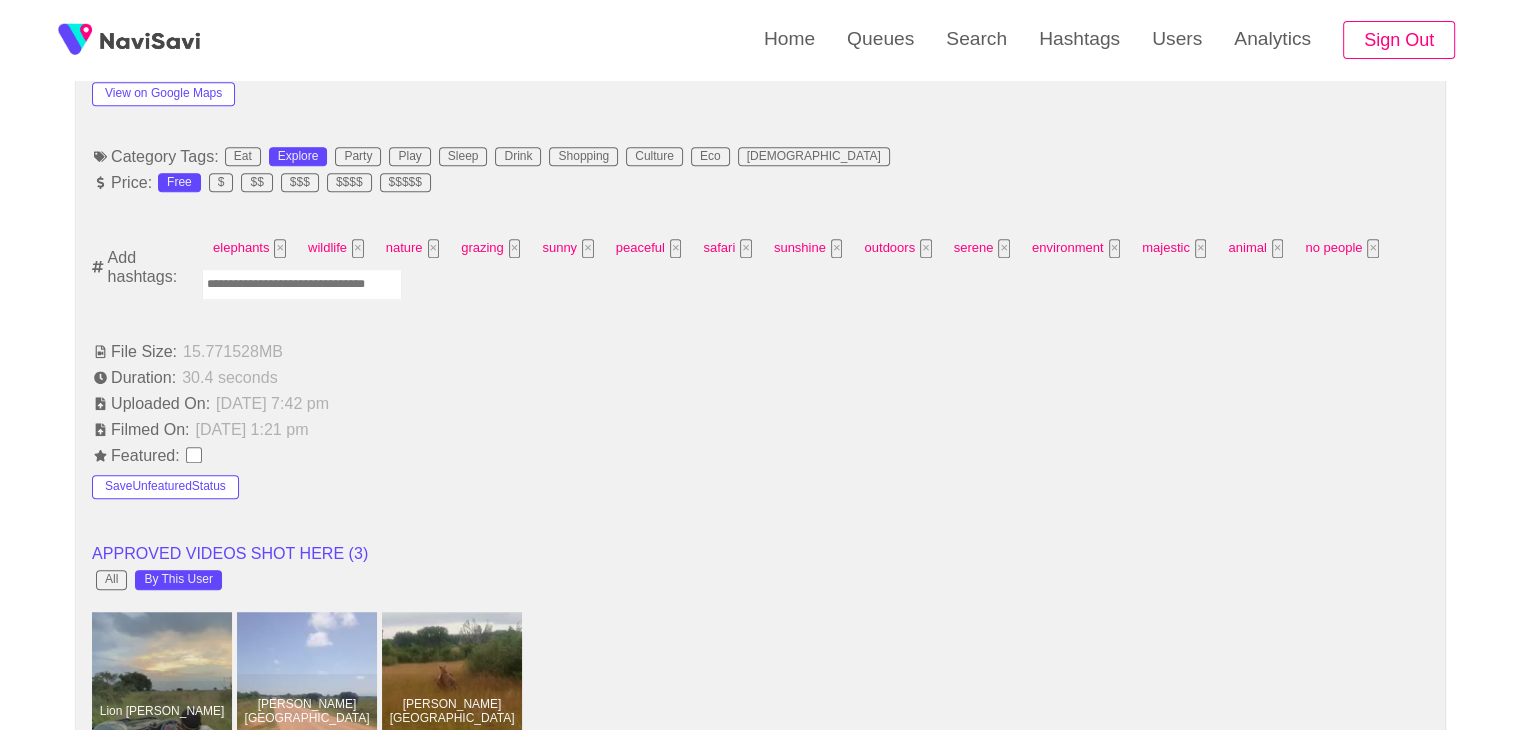 click at bounding box center [302, 284] 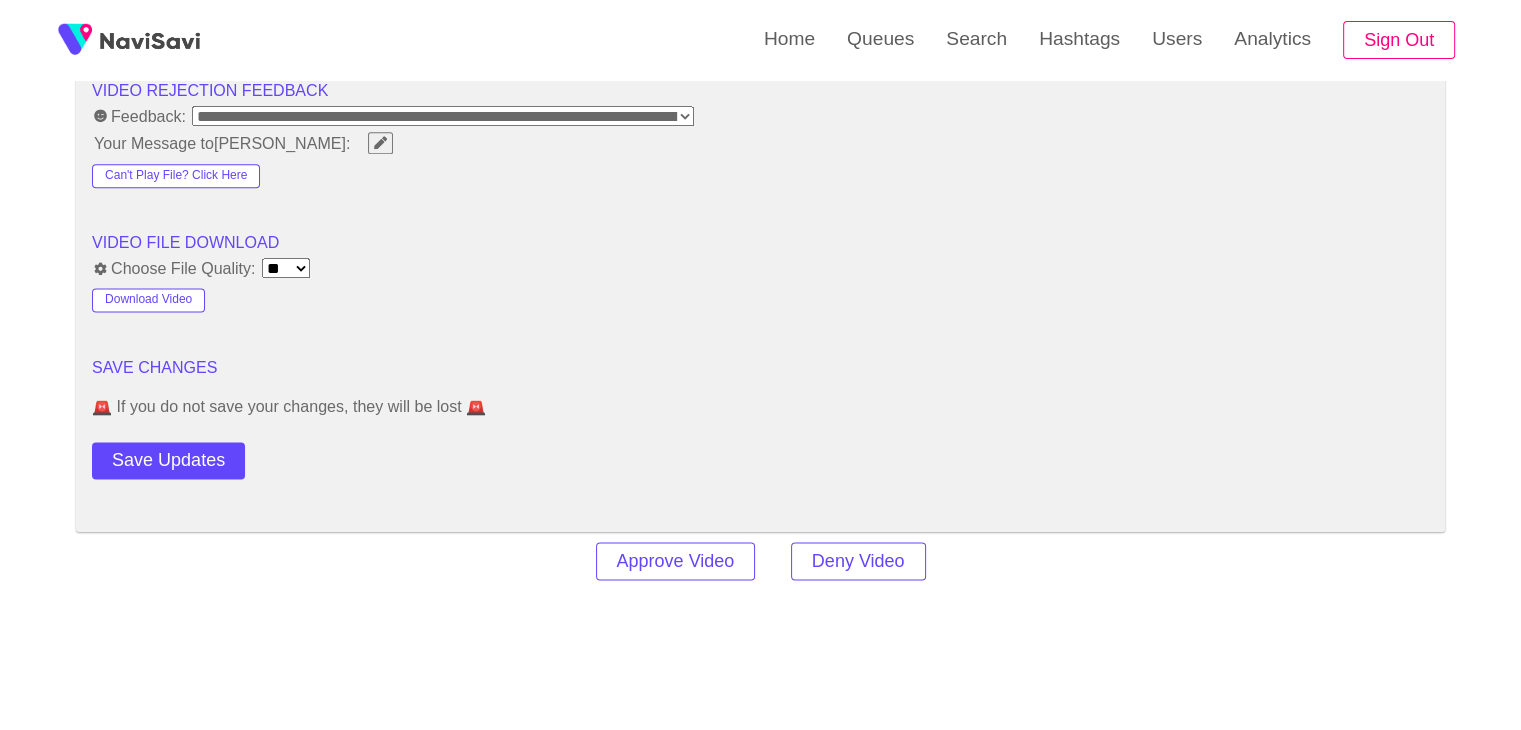 scroll, scrollTop: 2579, scrollLeft: 0, axis: vertical 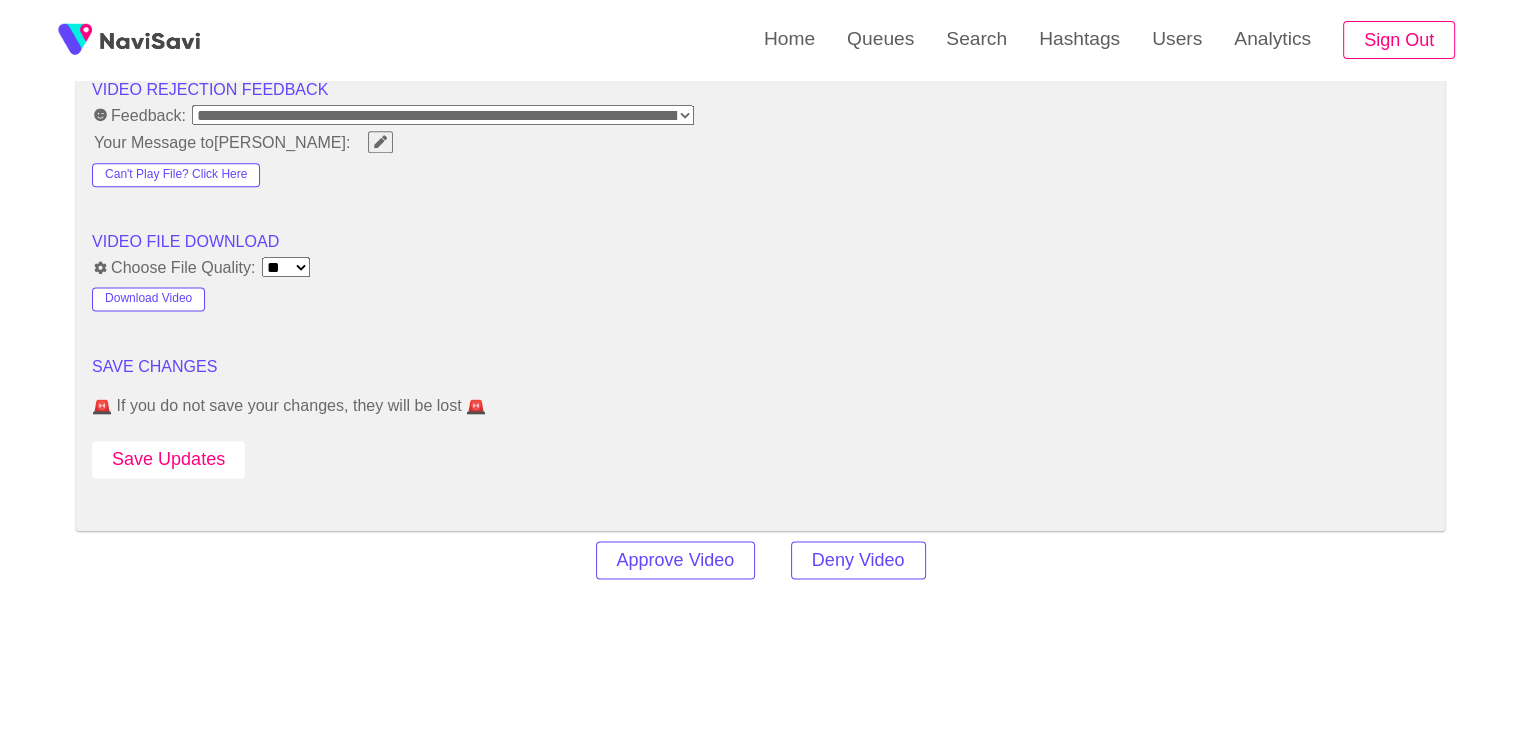 click on "Save Updates" at bounding box center [168, 459] 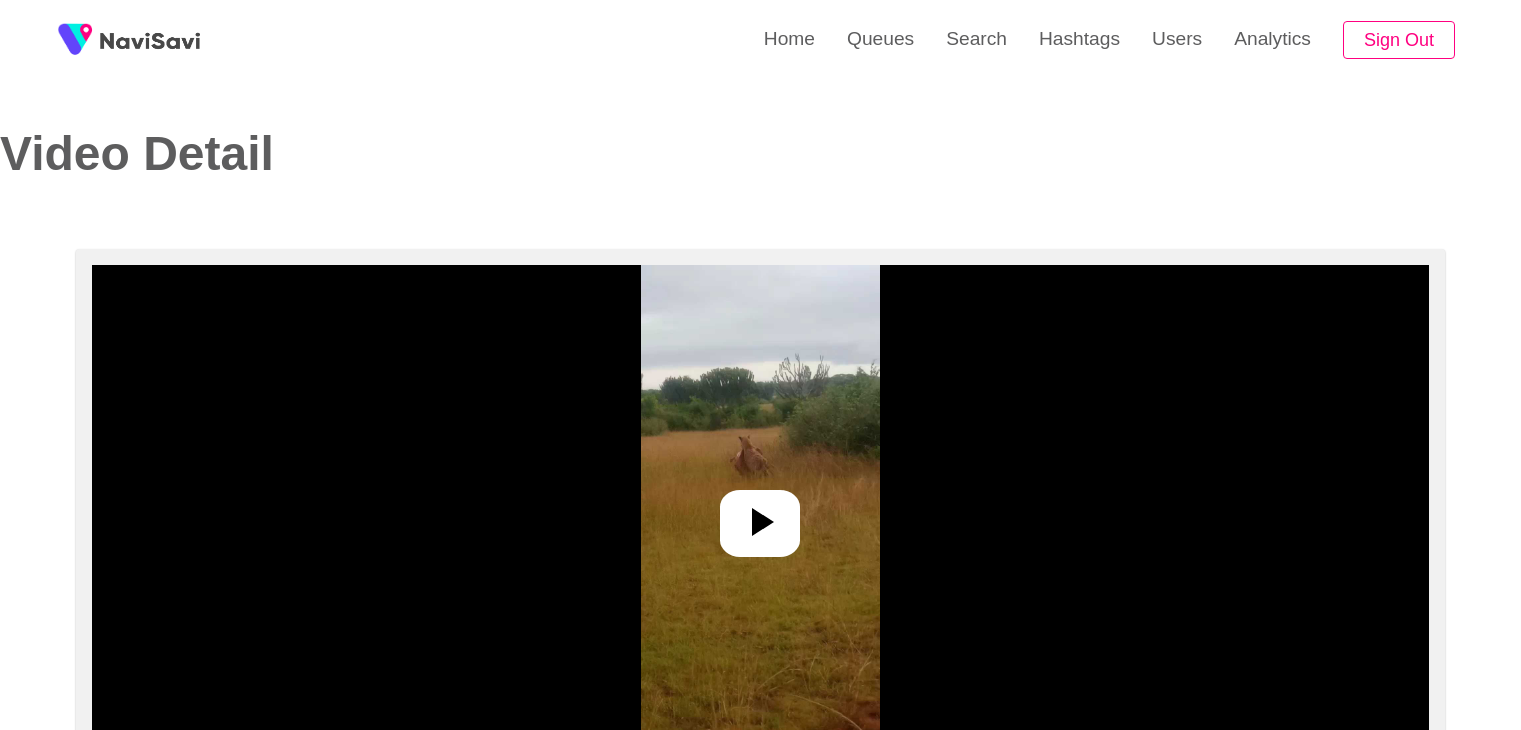 select on "**********" 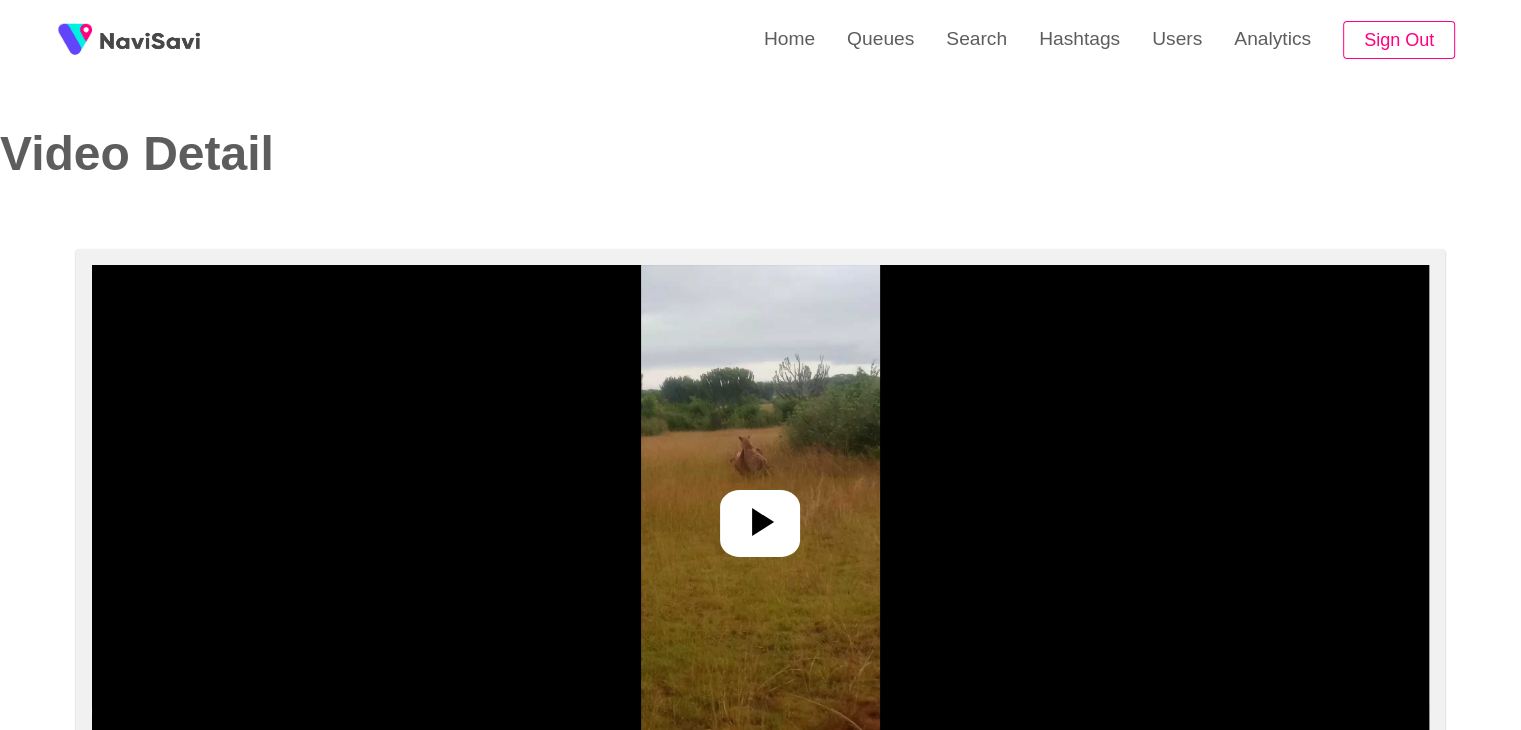 click at bounding box center [760, 515] 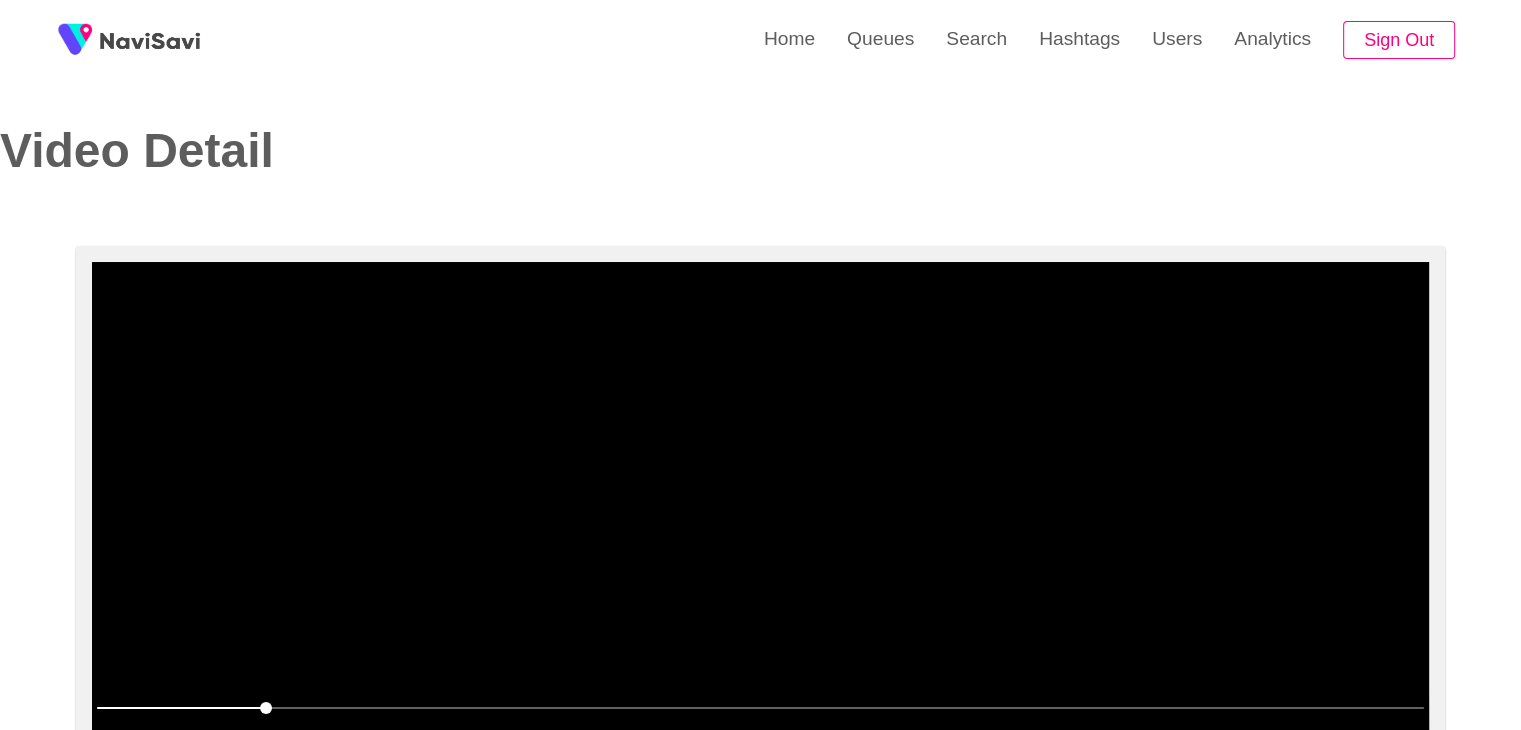 scroll, scrollTop: 0, scrollLeft: 0, axis: both 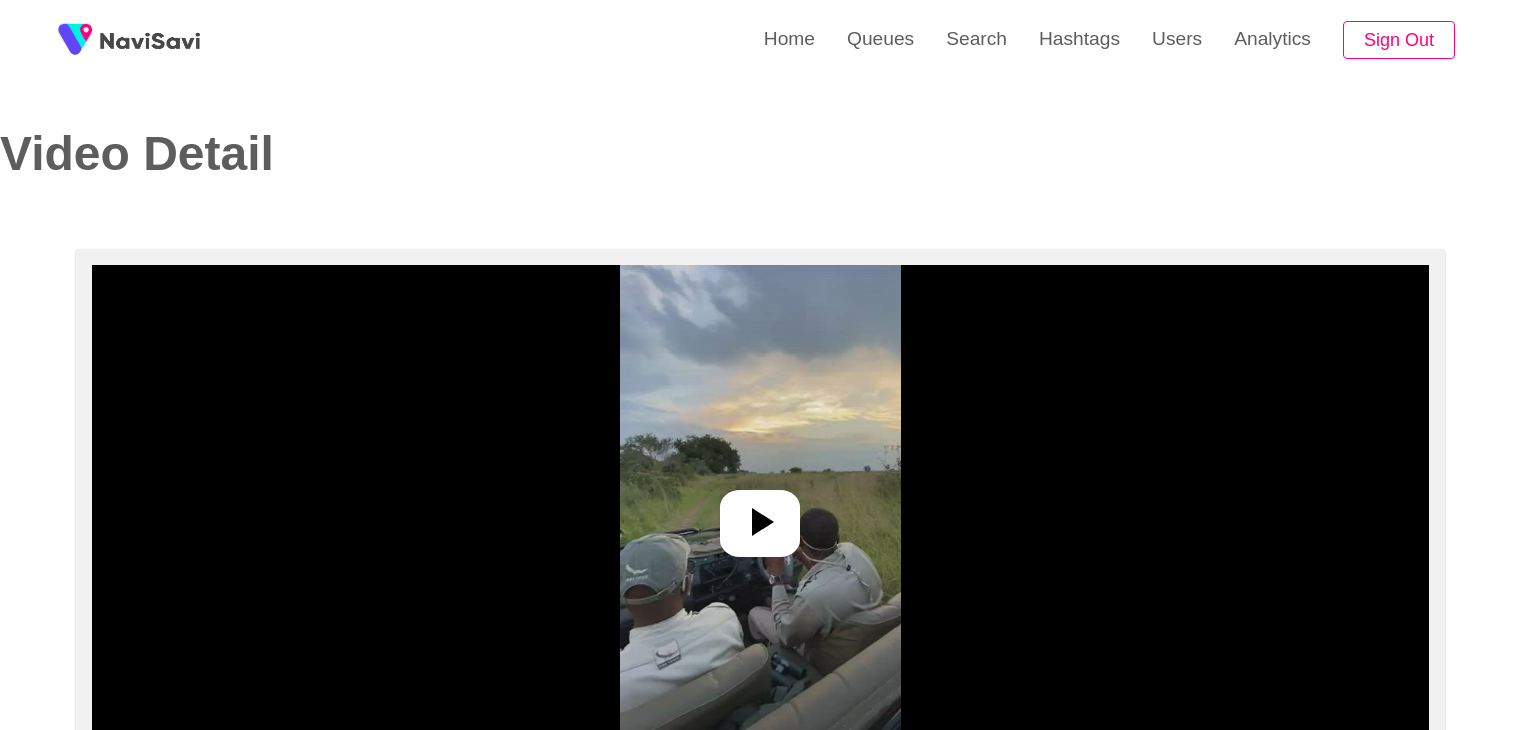 select on "**********" 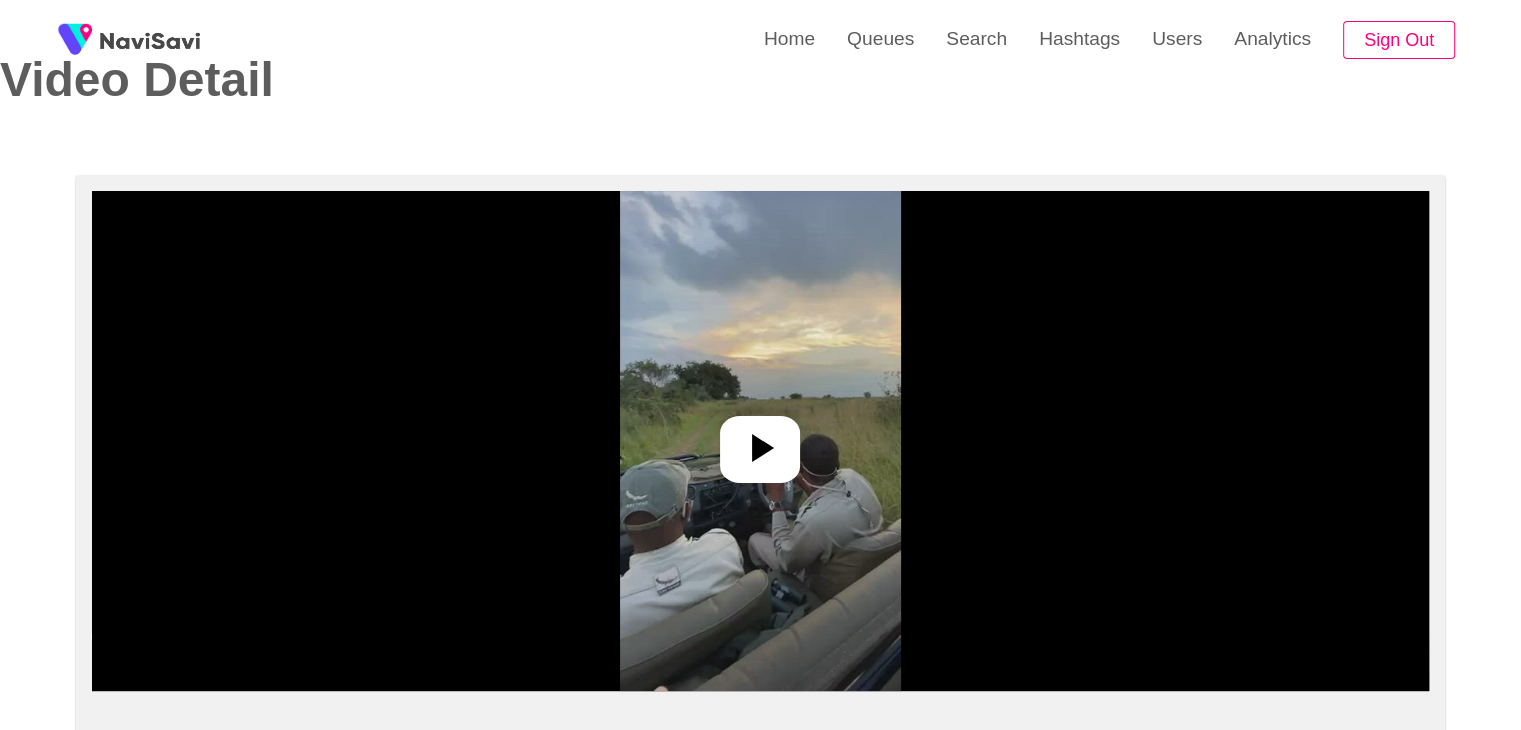 scroll, scrollTop: 75, scrollLeft: 0, axis: vertical 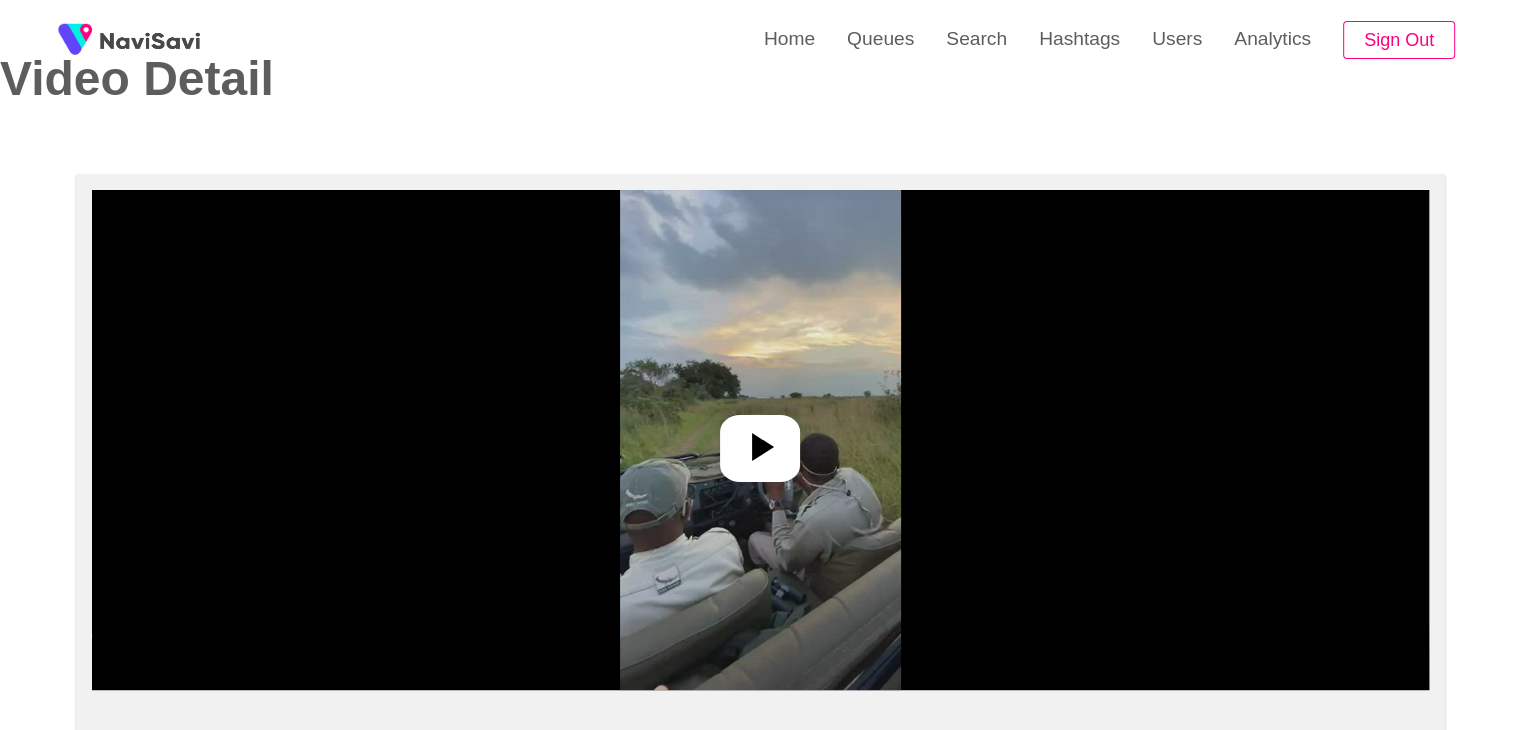 click at bounding box center (760, 440) 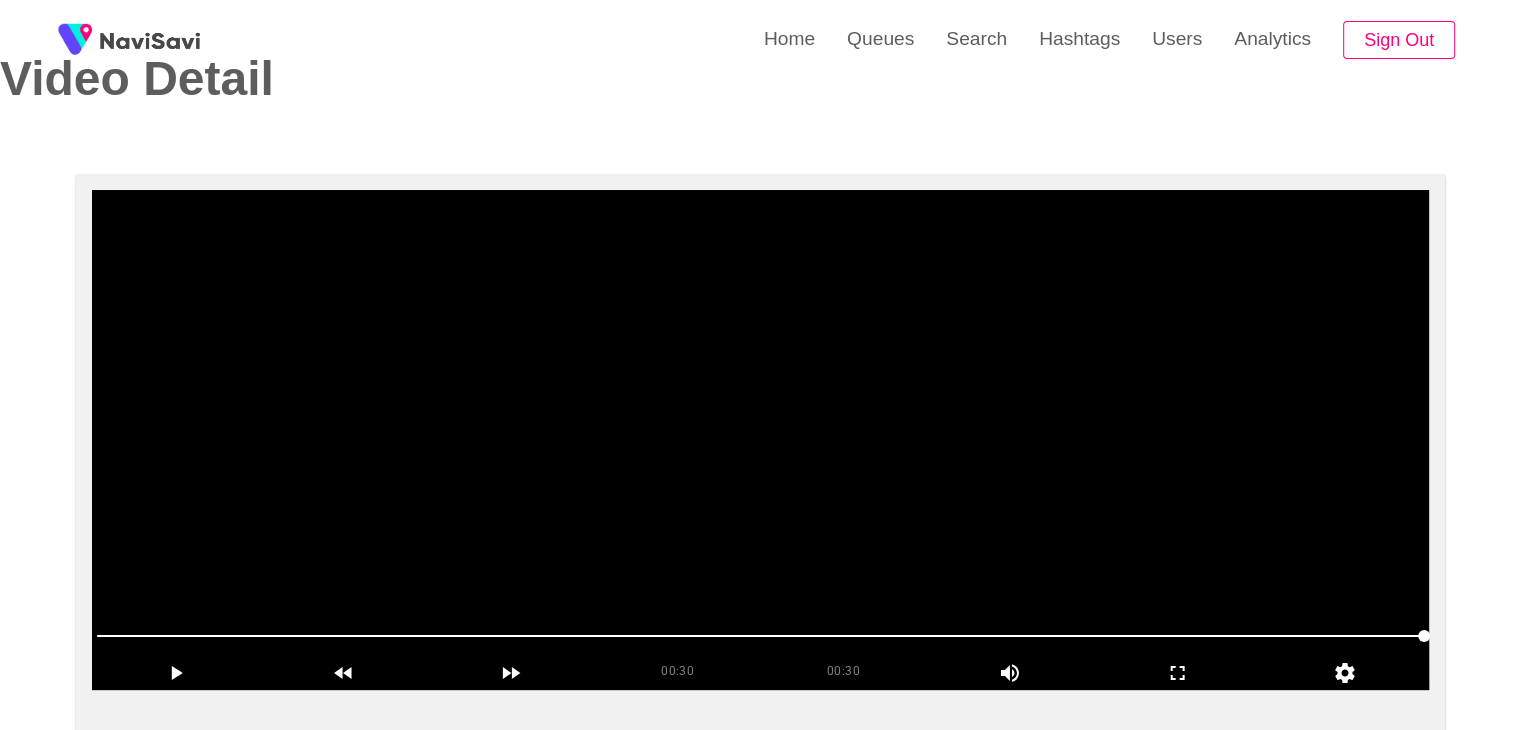 scroll, scrollTop: 74, scrollLeft: 0, axis: vertical 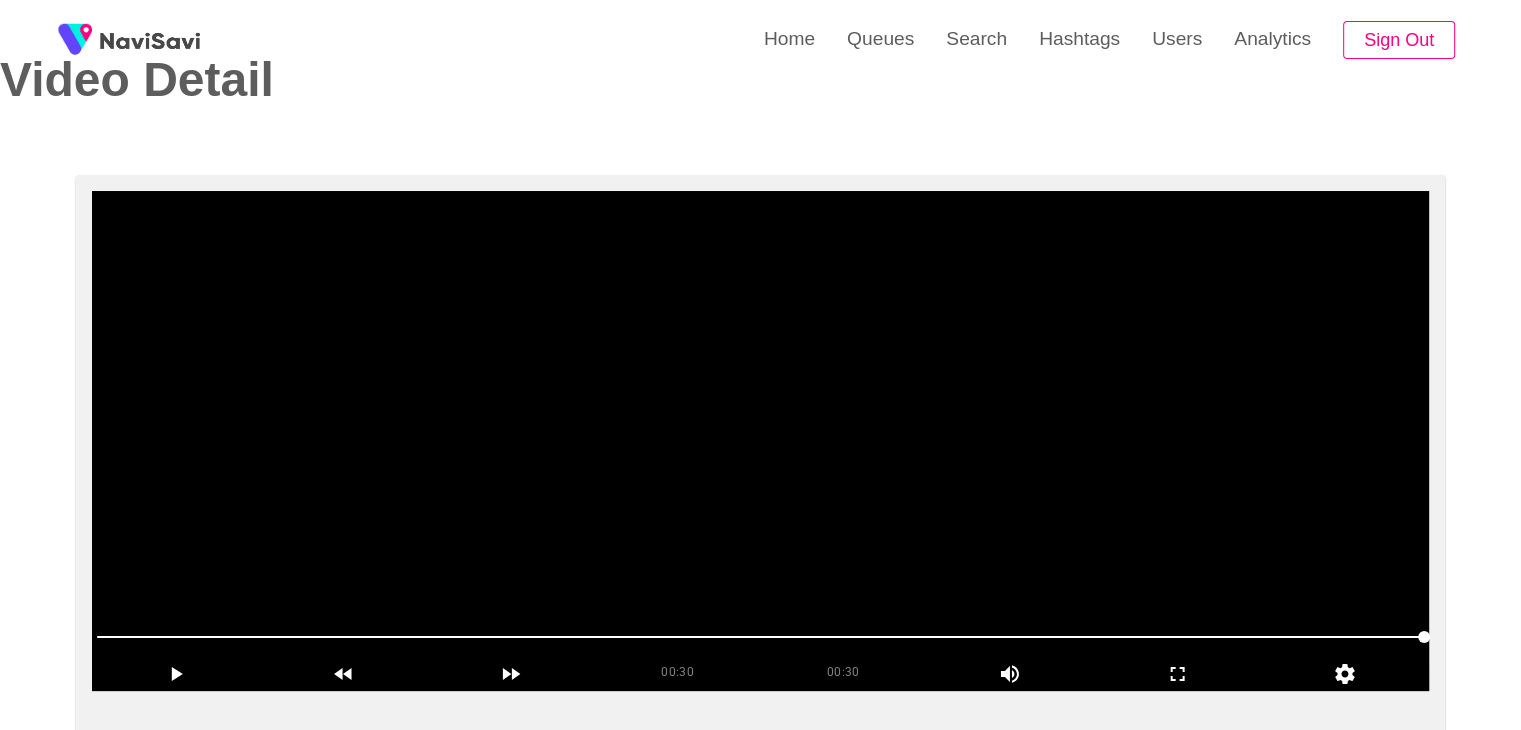 click at bounding box center (760, 441) 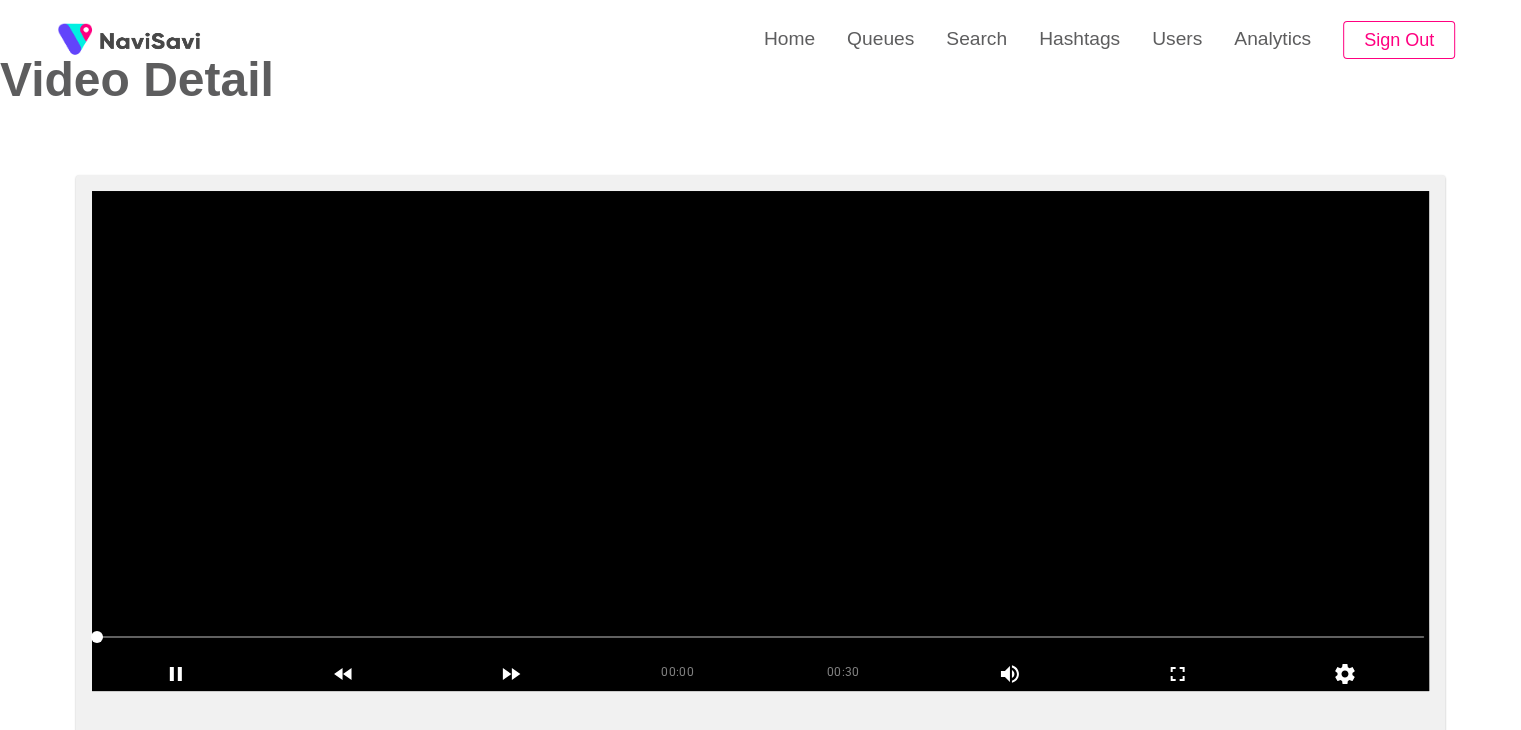 click at bounding box center (760, 441) 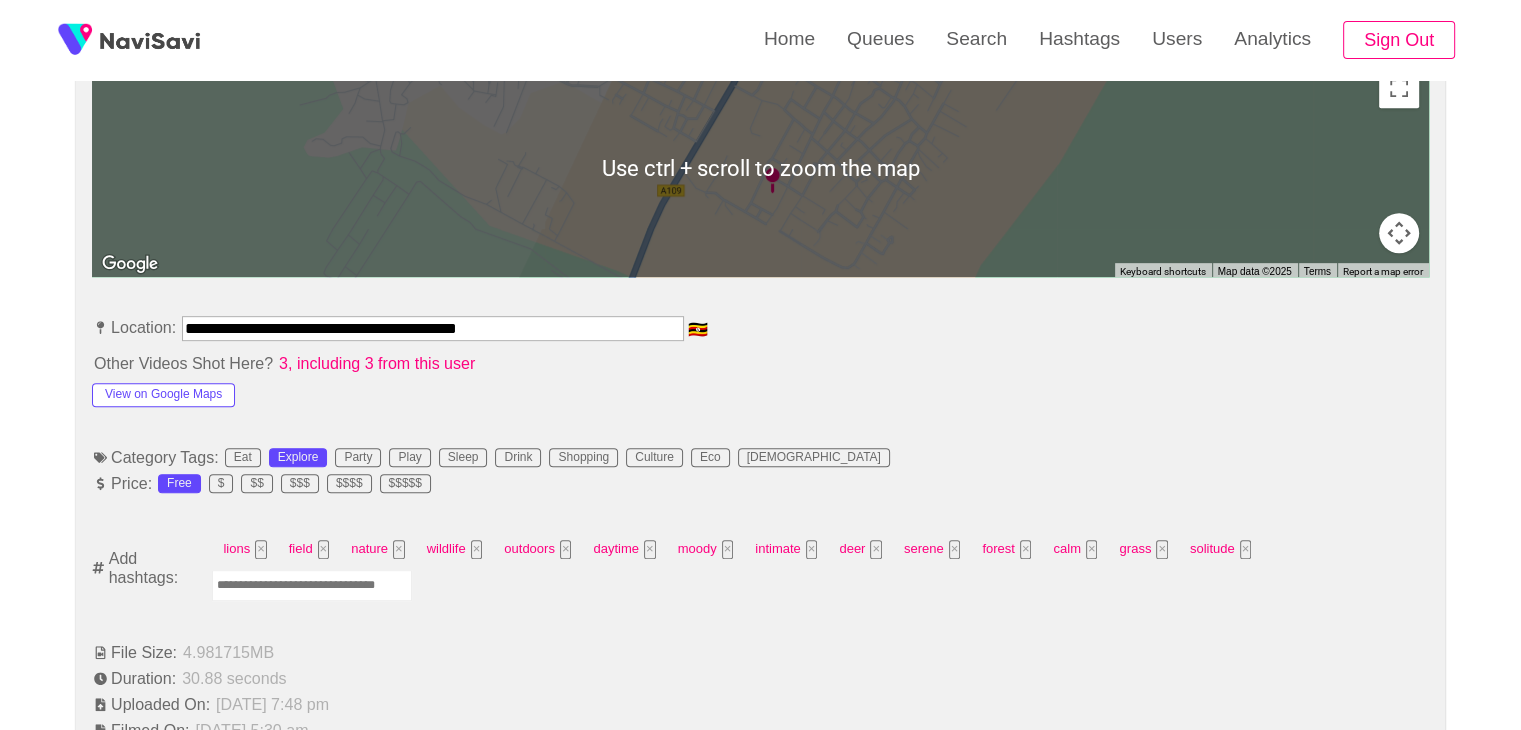 scroll, scrollTop: 930, scrollLeft: 0, axis: vertical 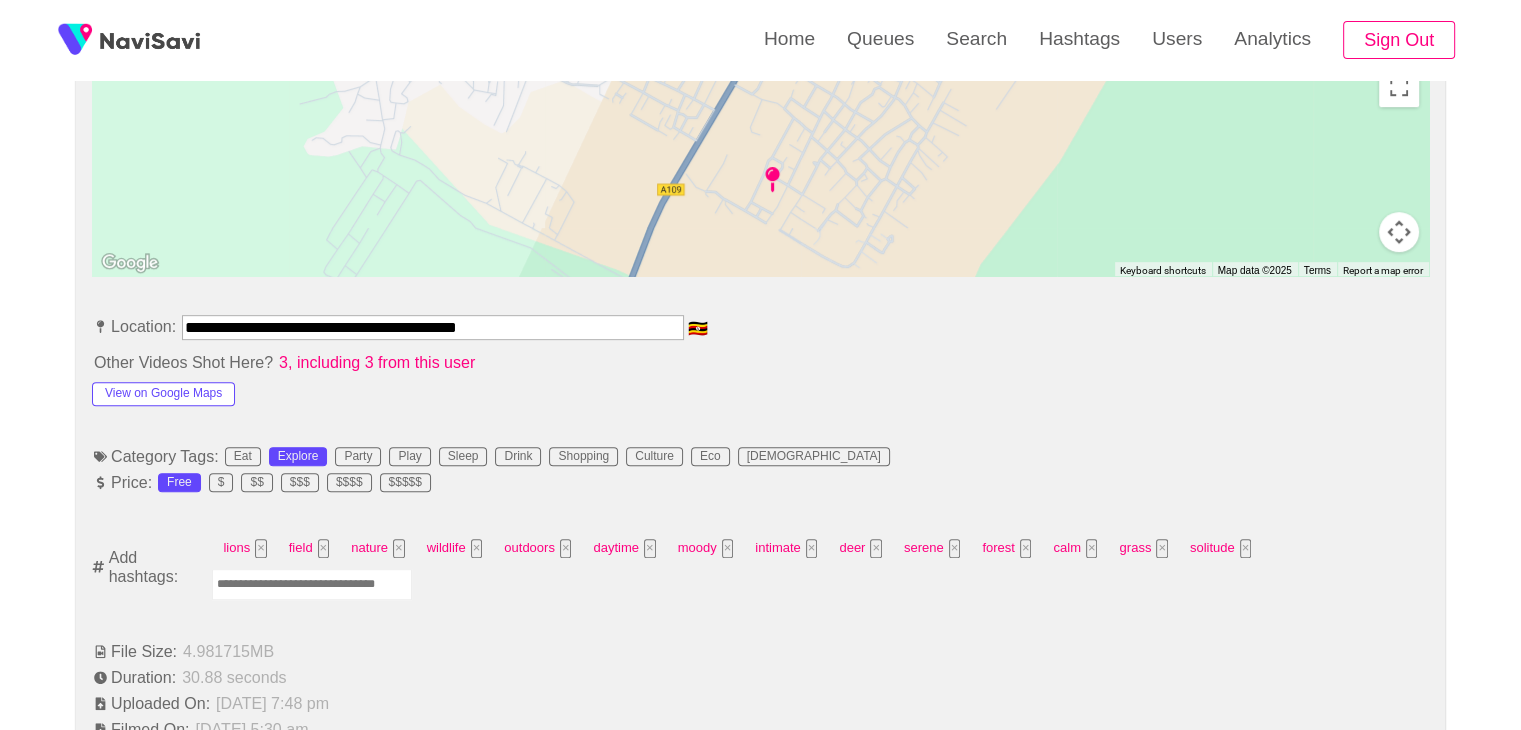 click at bounding box center (312, 584) 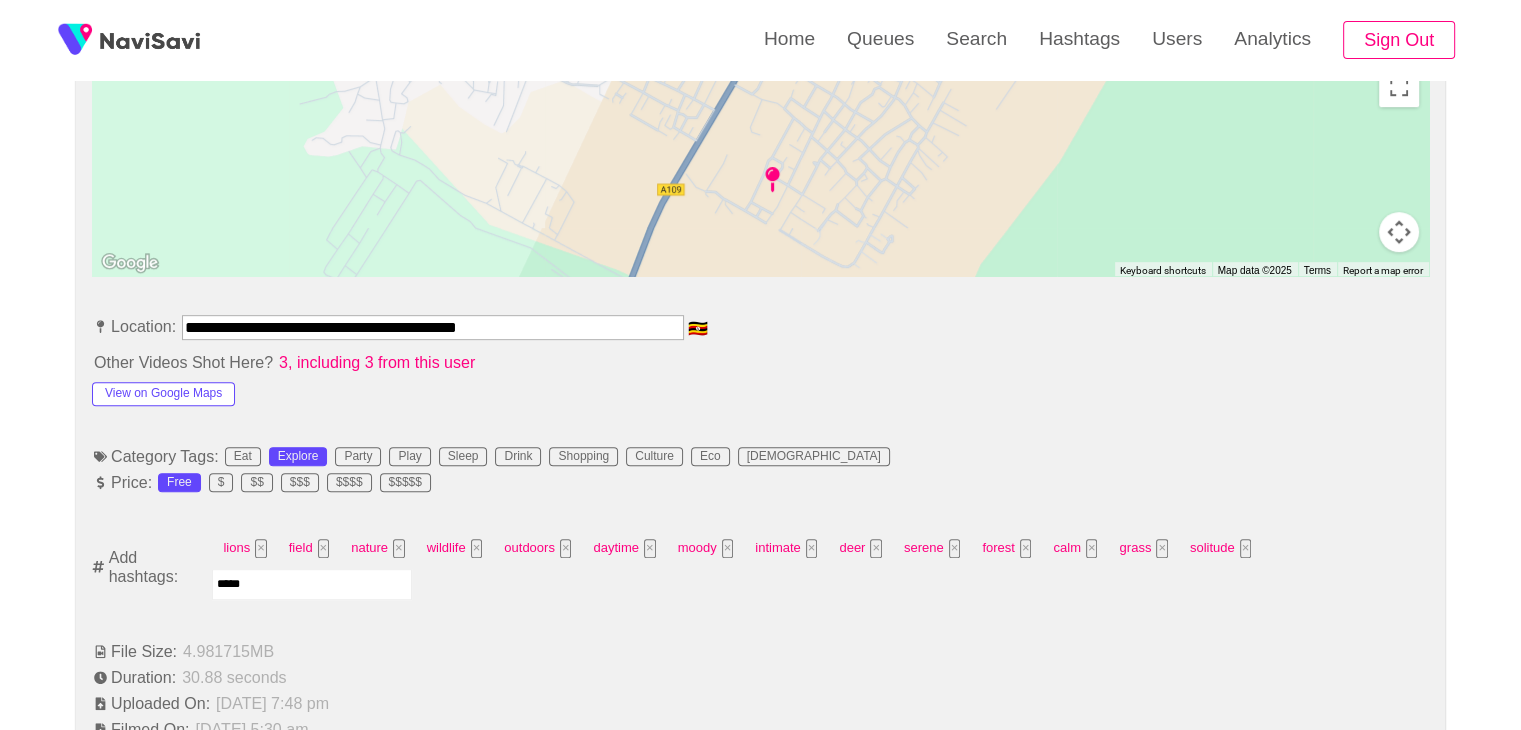 type on "******" 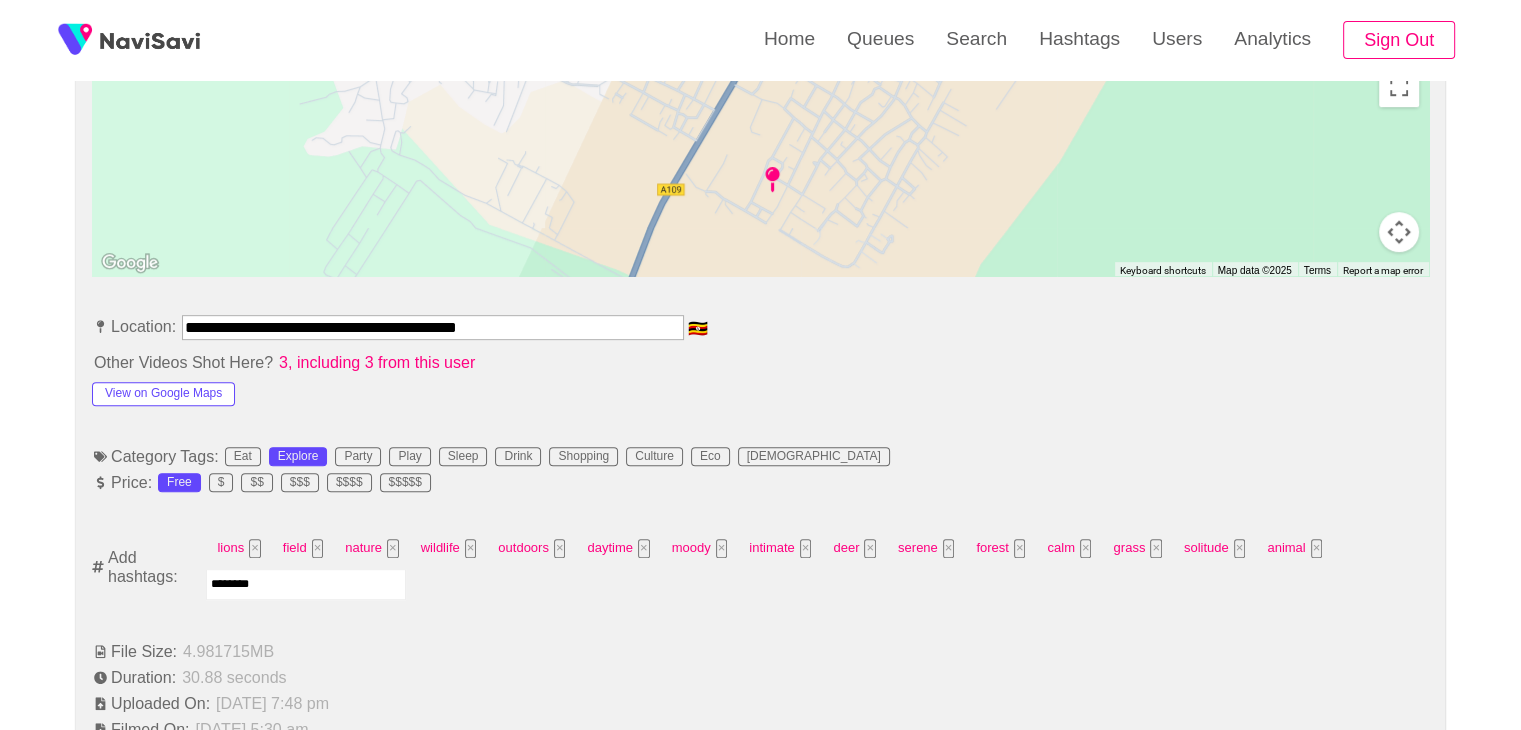 type on "*********" 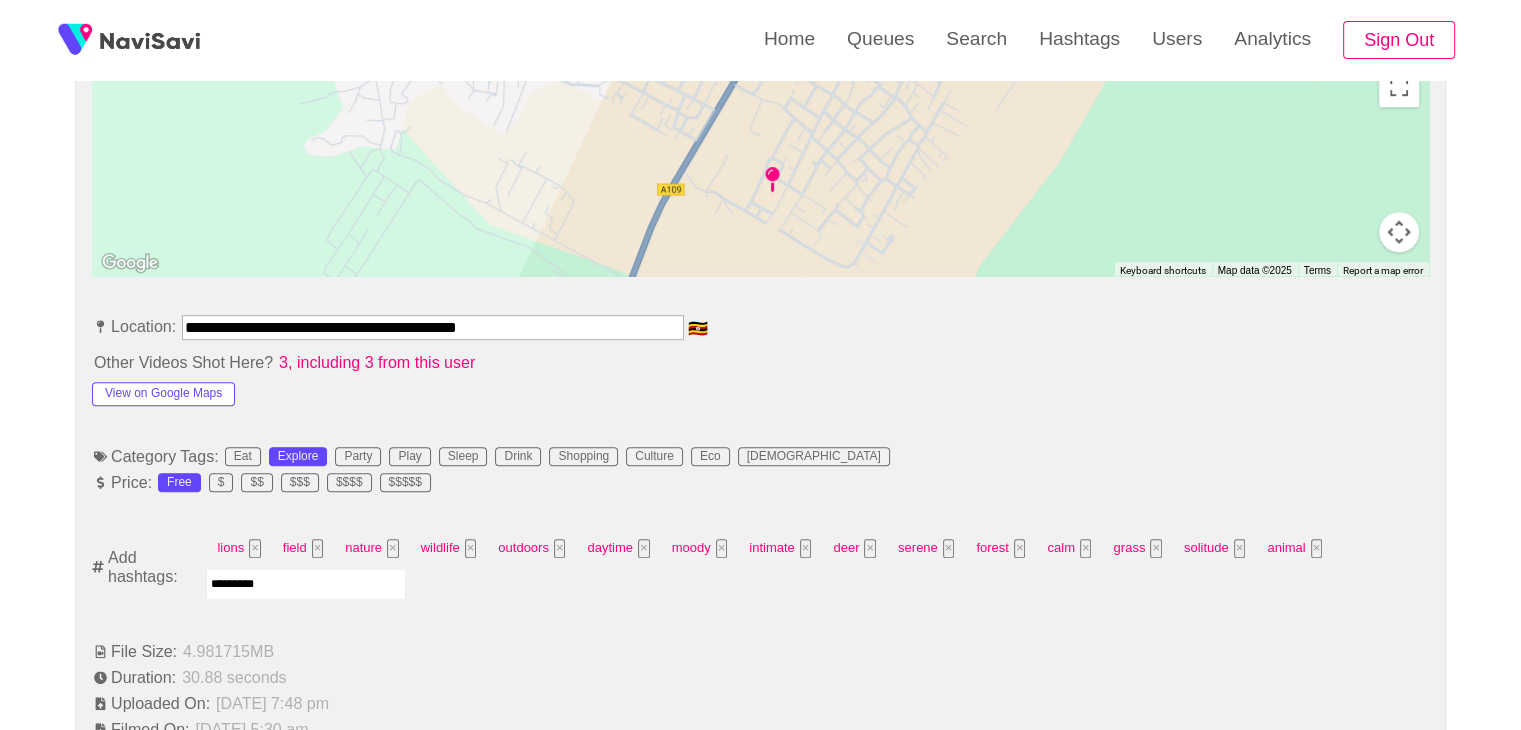 type 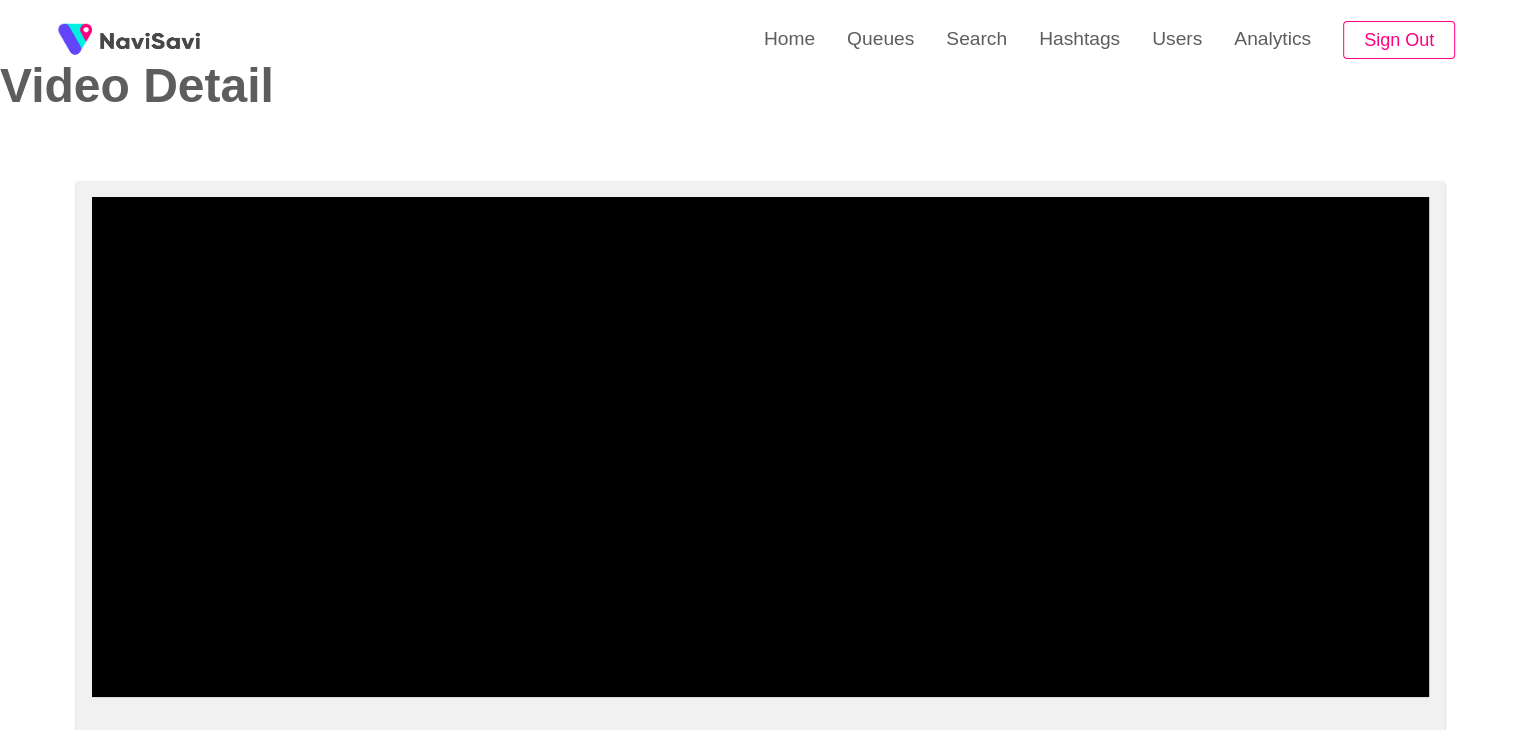 scroll, scrollTop: 61, scrollLeft: 0, axis: vertical 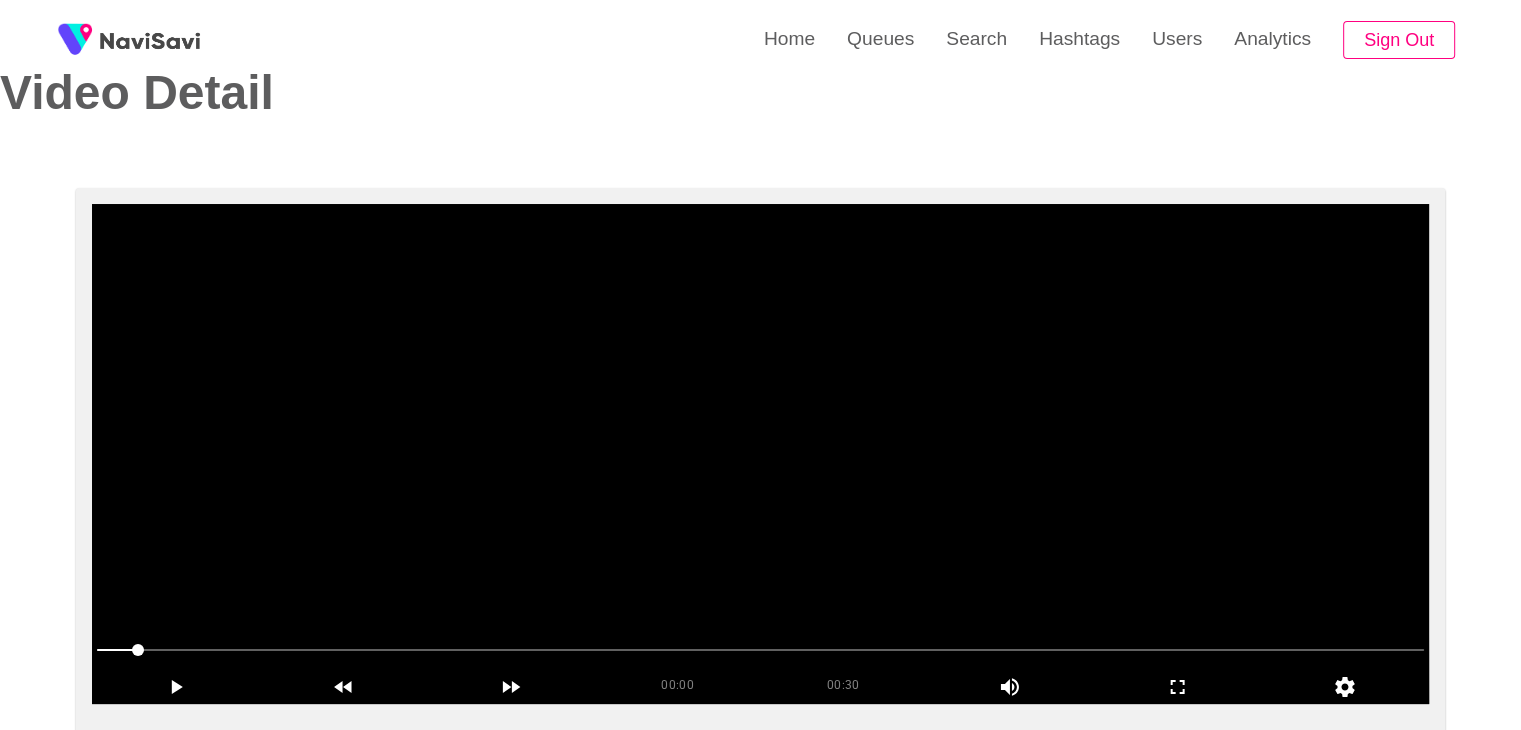 click at bounding box center [760, 454] 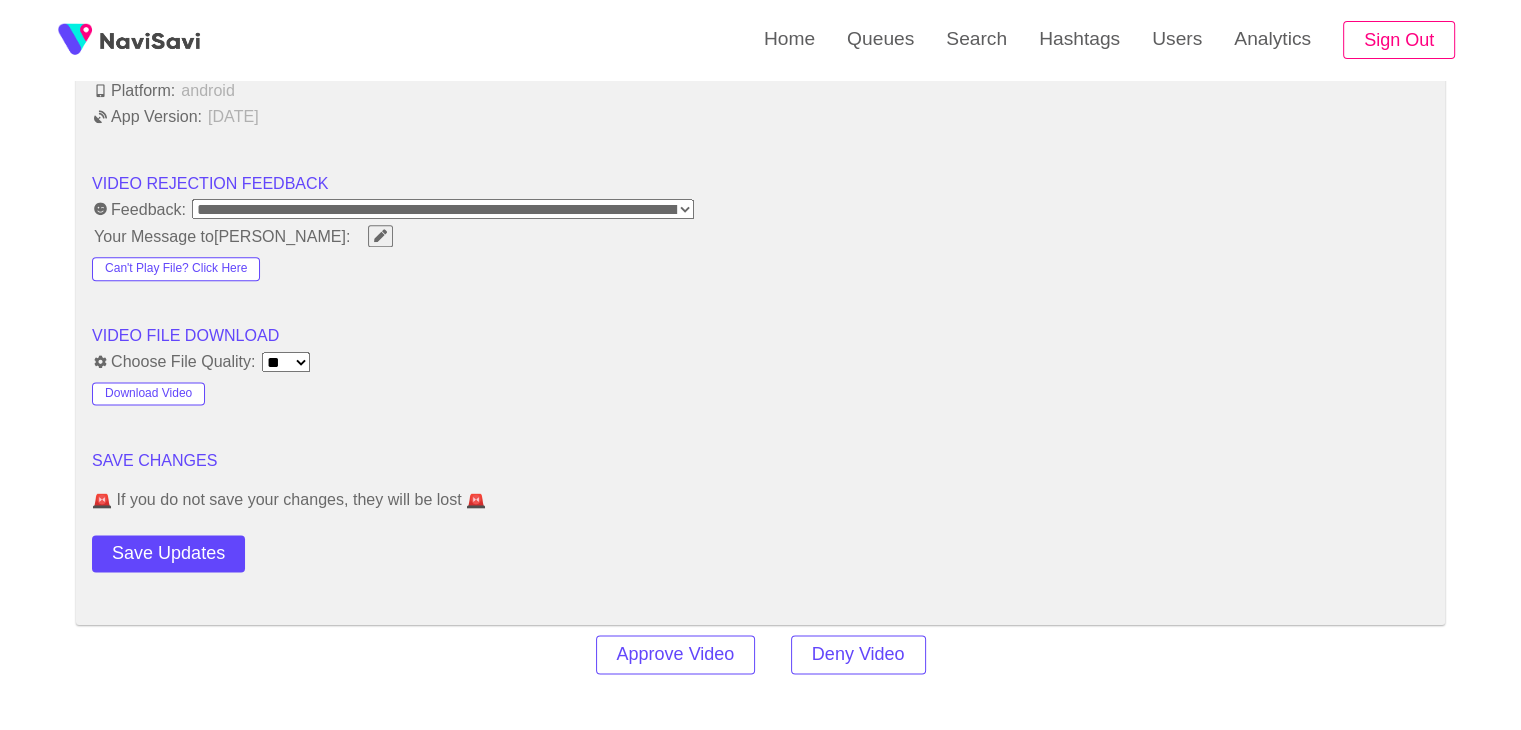 scroll, scrollTop: 2492, scrollLeft: 0, axis: vertical 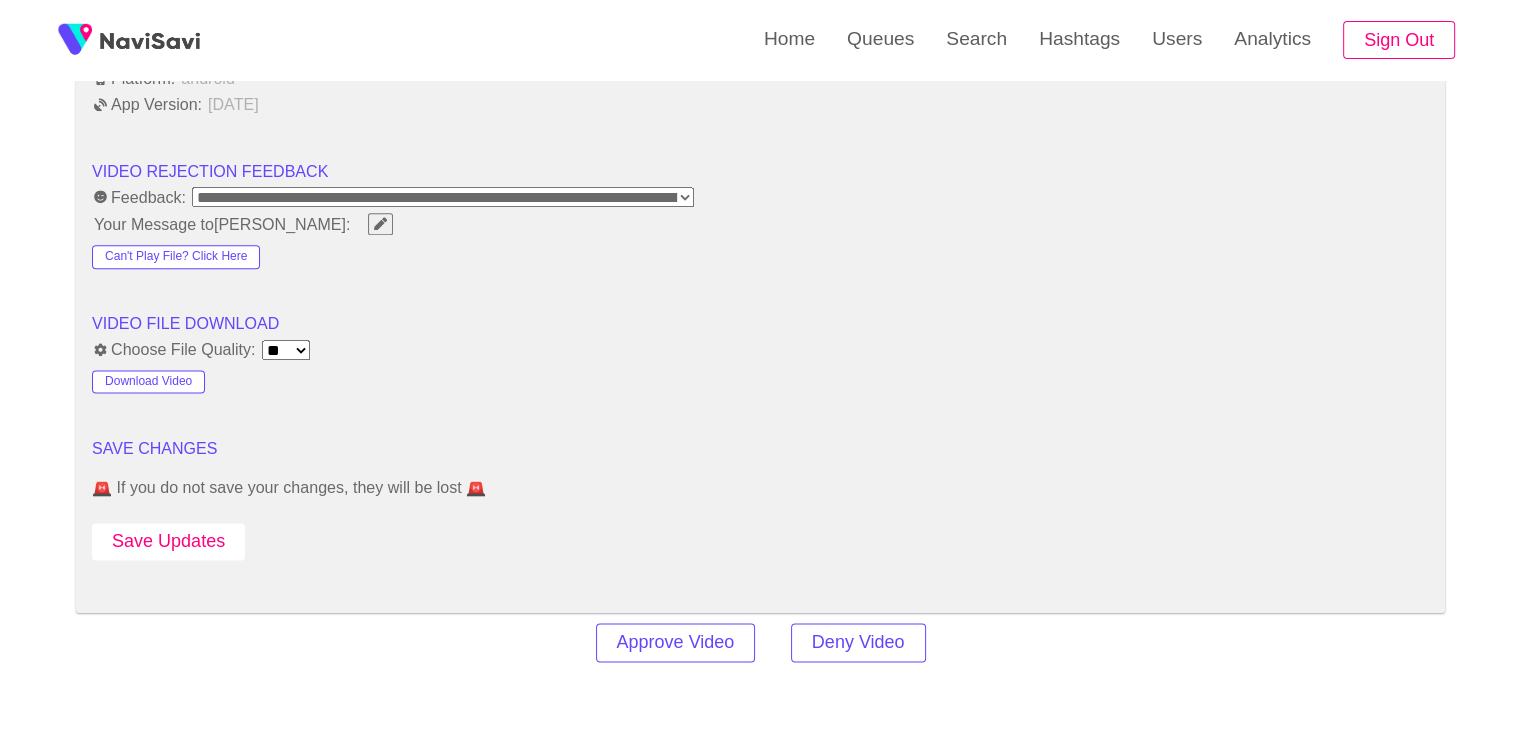 click on "Save Updates" at bounding box center (168, 541) 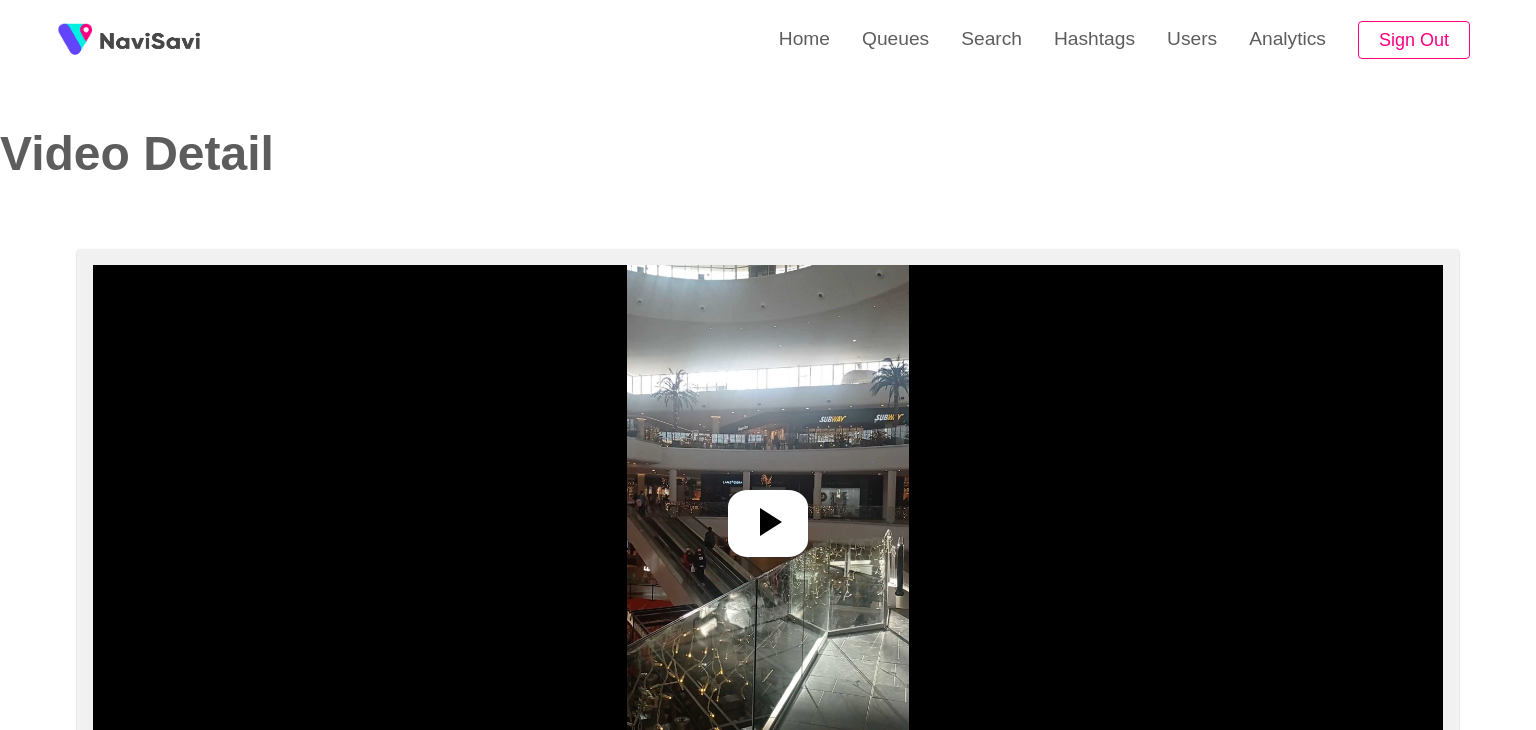 select on "**********" 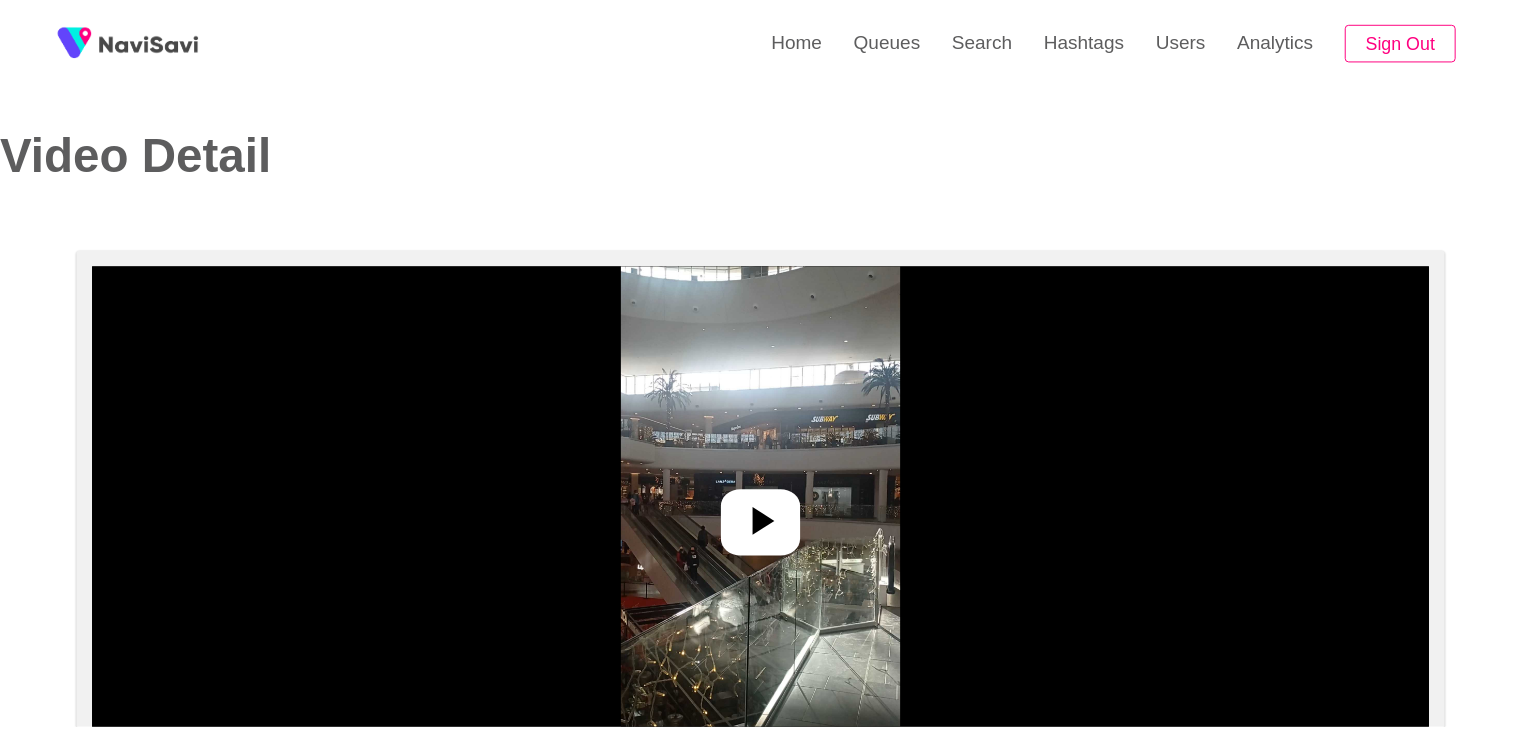 scroll, scrollTop: 0, scrollLeft: 0, axis: both 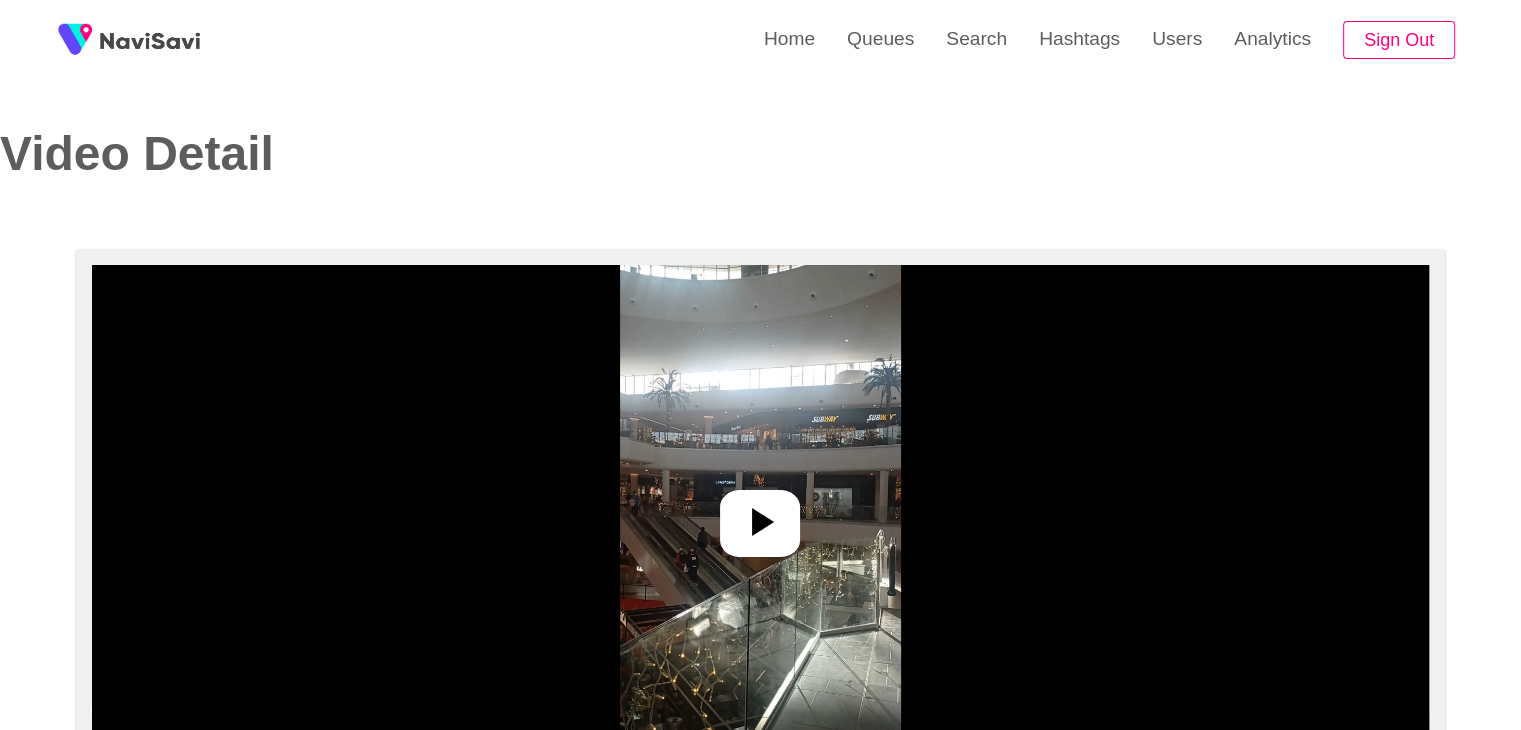click at bounding box center (760, 515) 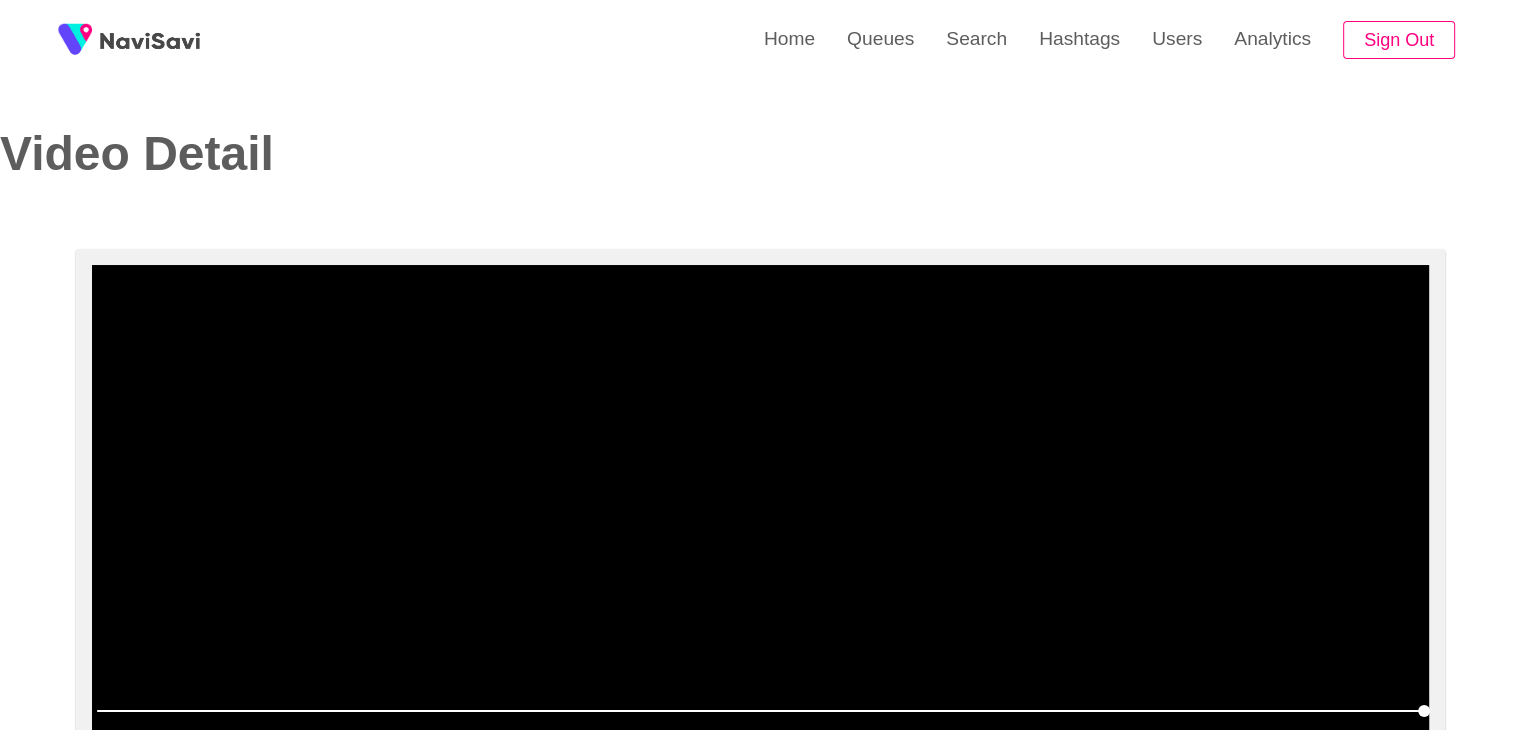click at bounding box center (760, 515) 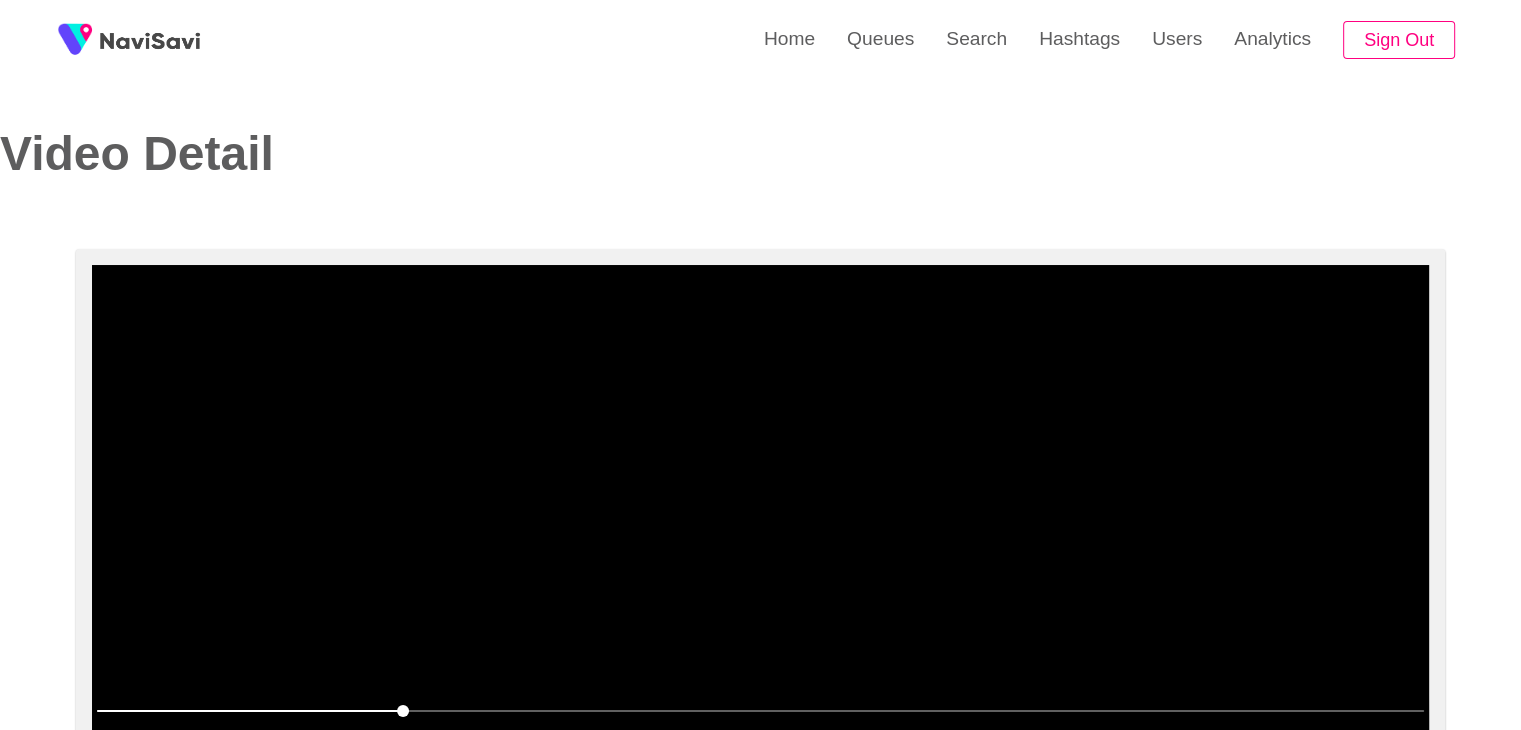 click at bounding box center [760, 515] 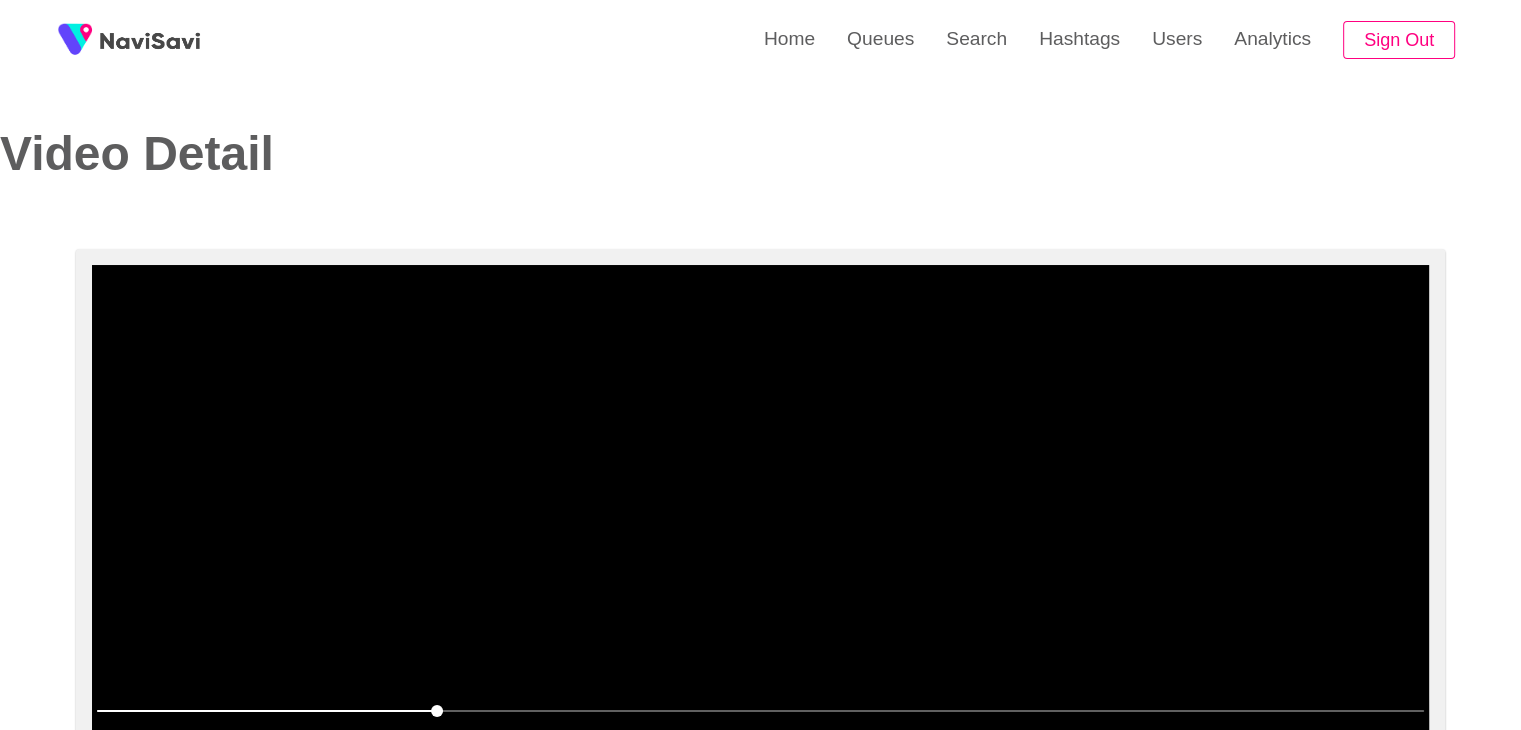 click at bounding box center (760, 515) 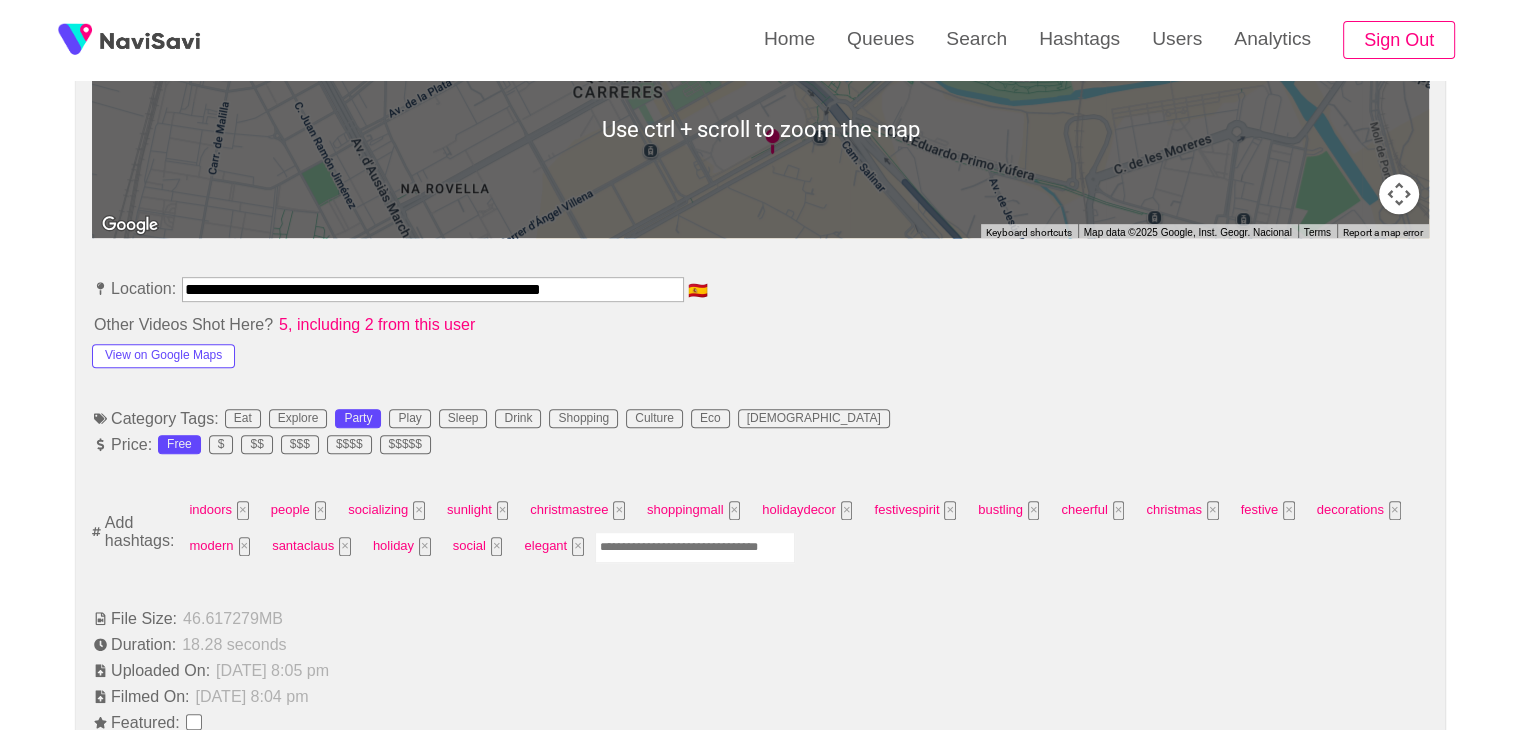 scroll, scrollTop: 1020, scrollLeft: 0, axis: vertical 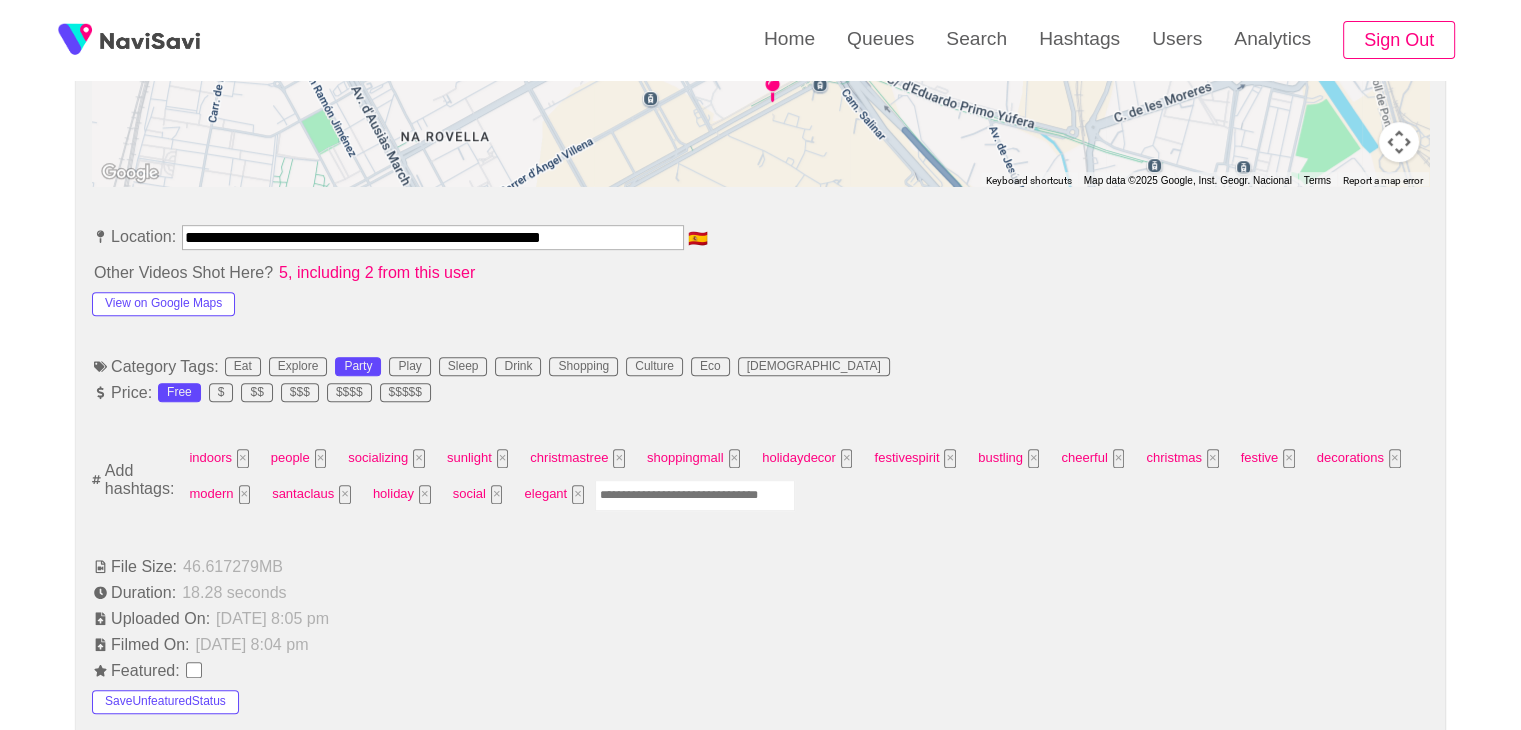 click at bounding box center [695, 495] 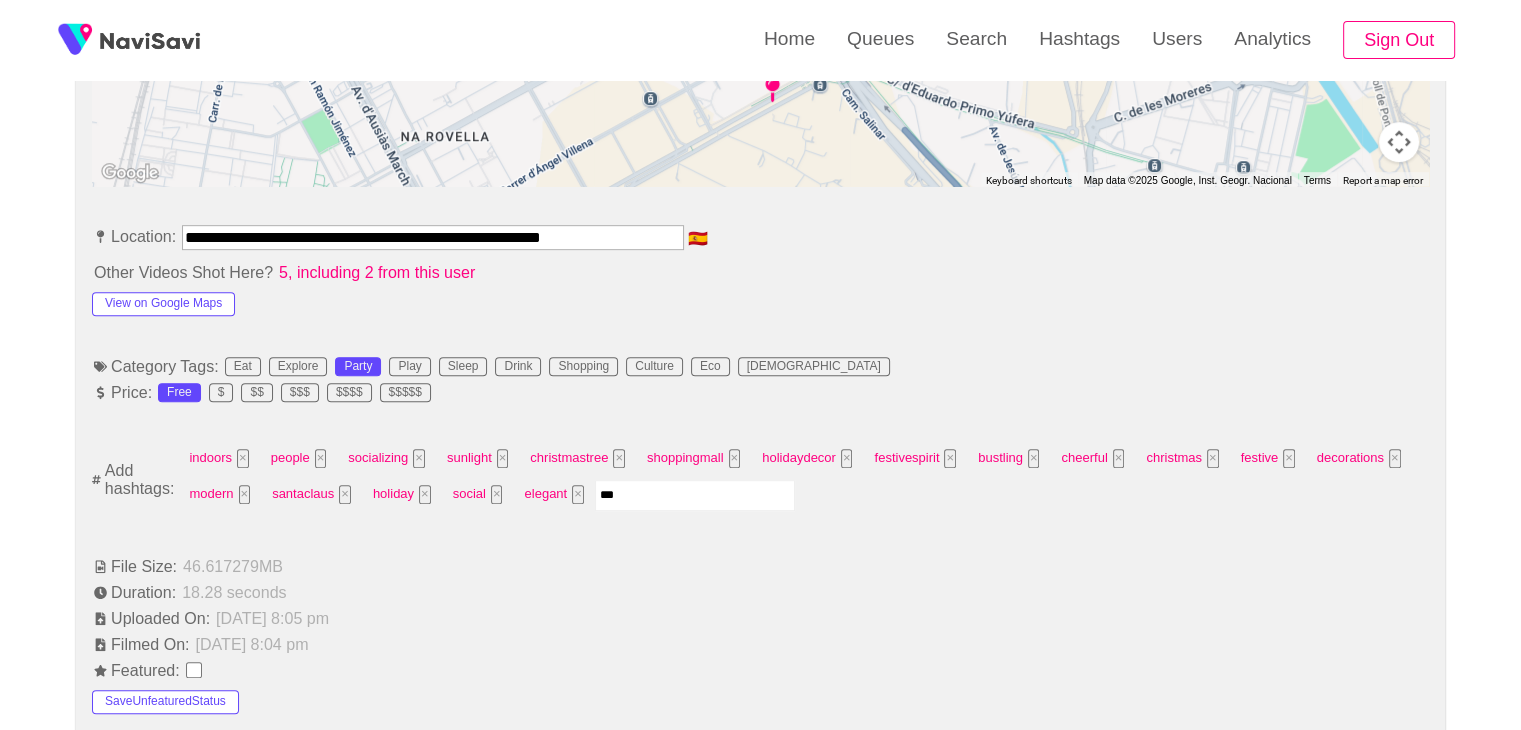 type on "****" 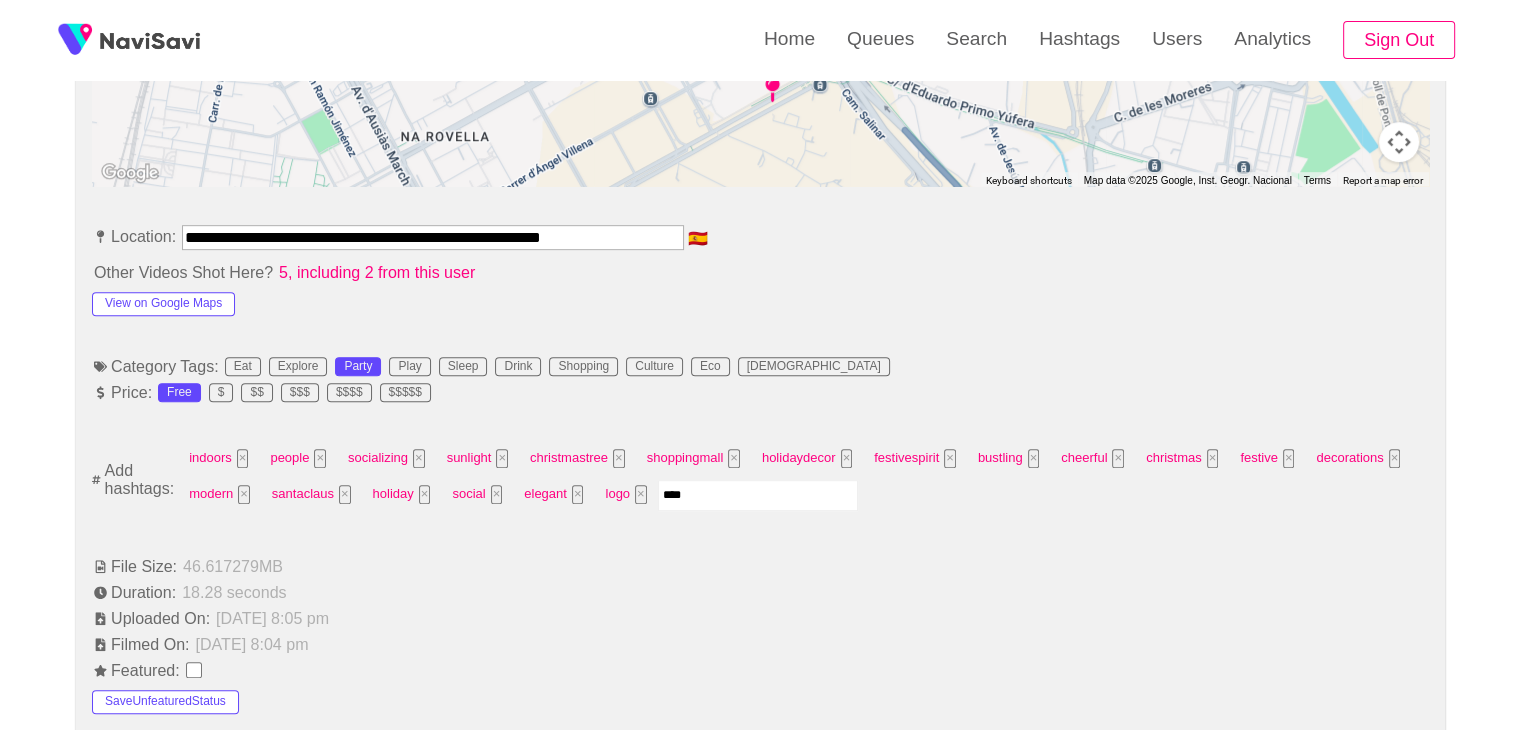 type on "*****" 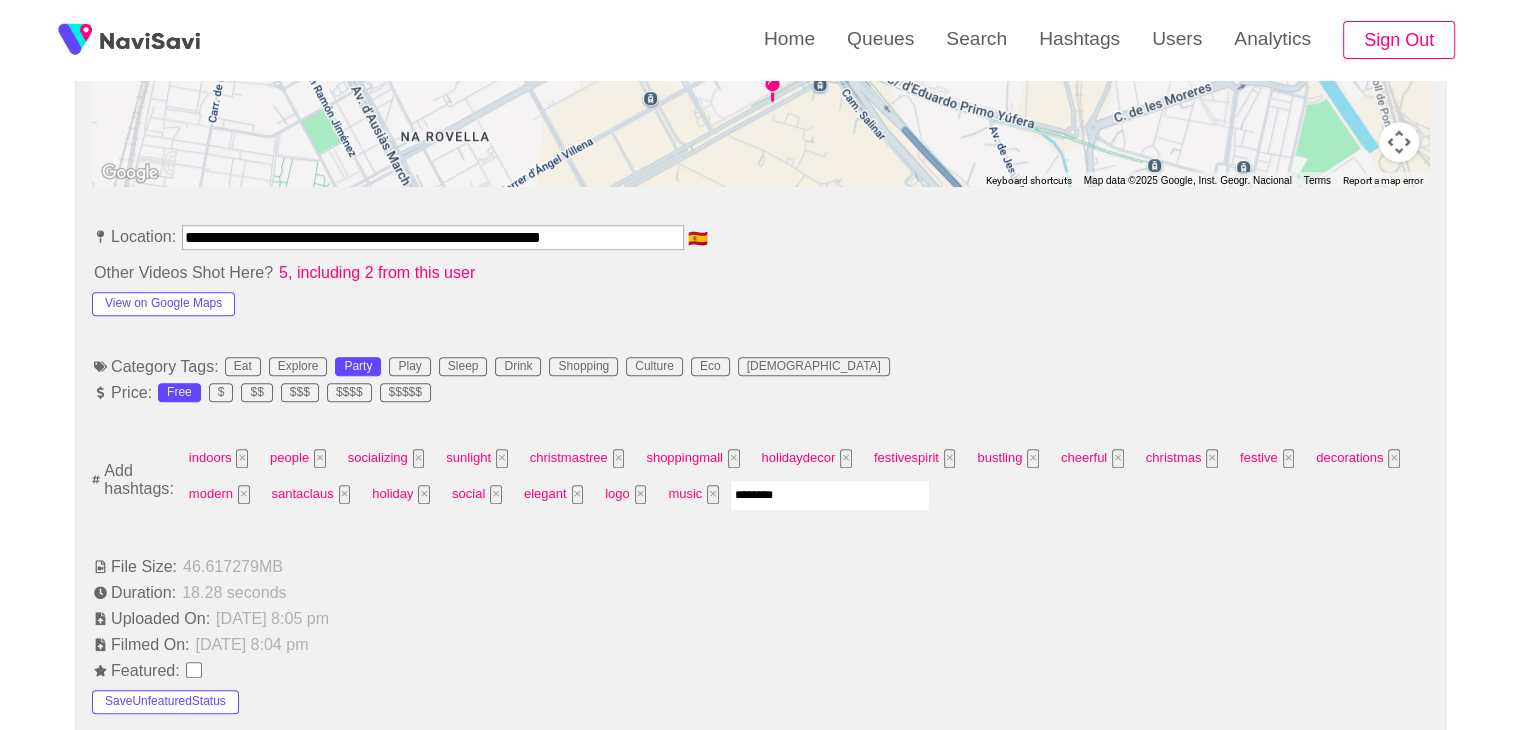 type on "*********" 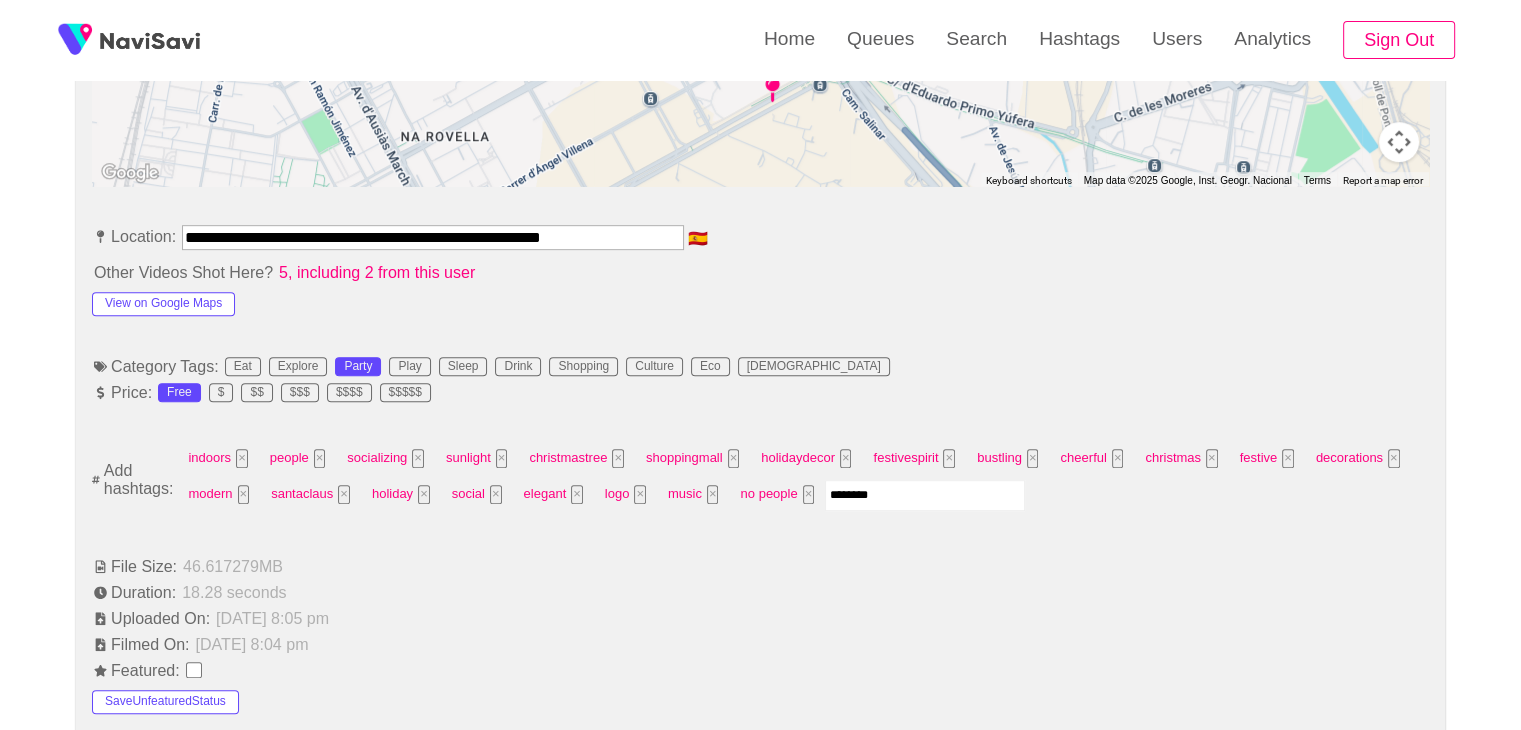 type on "*********" 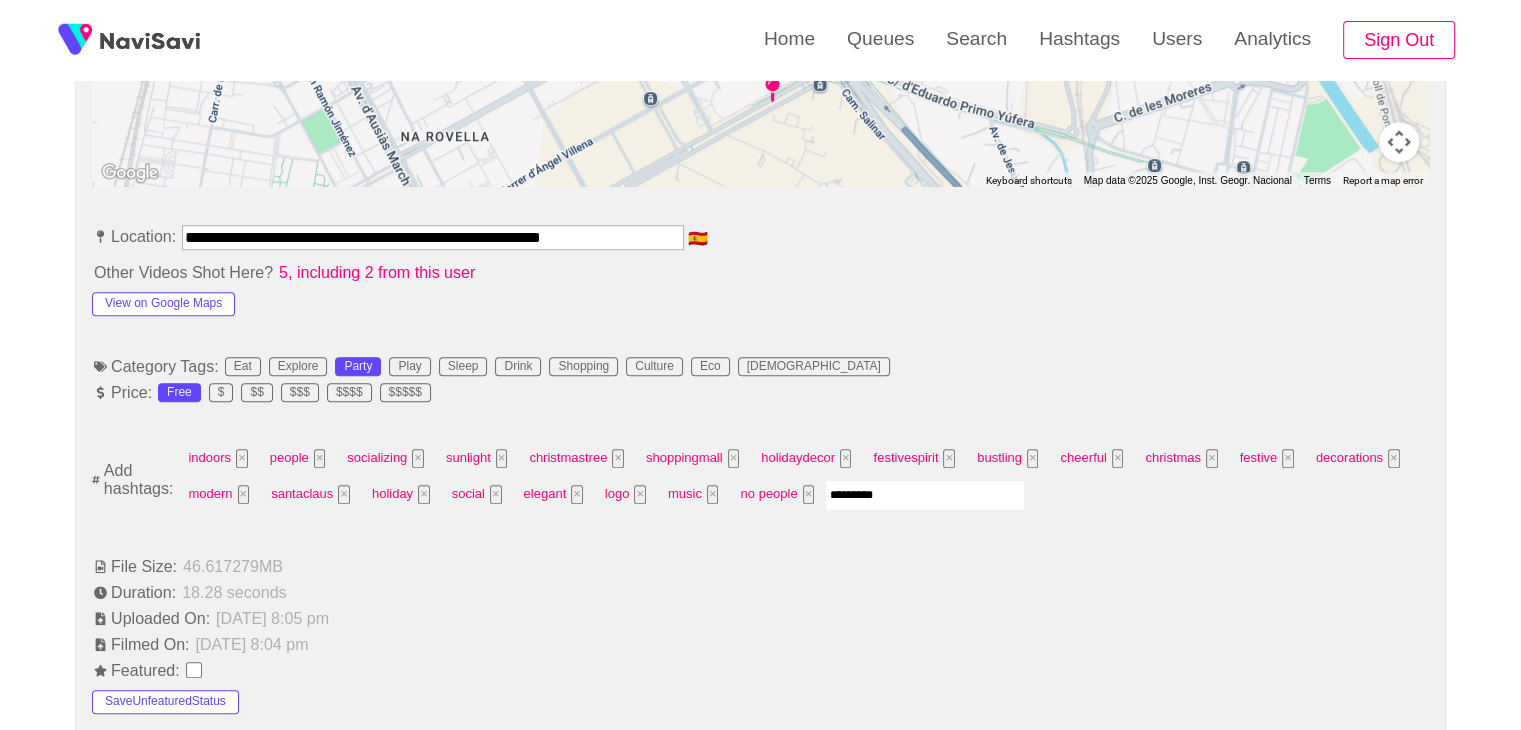 type 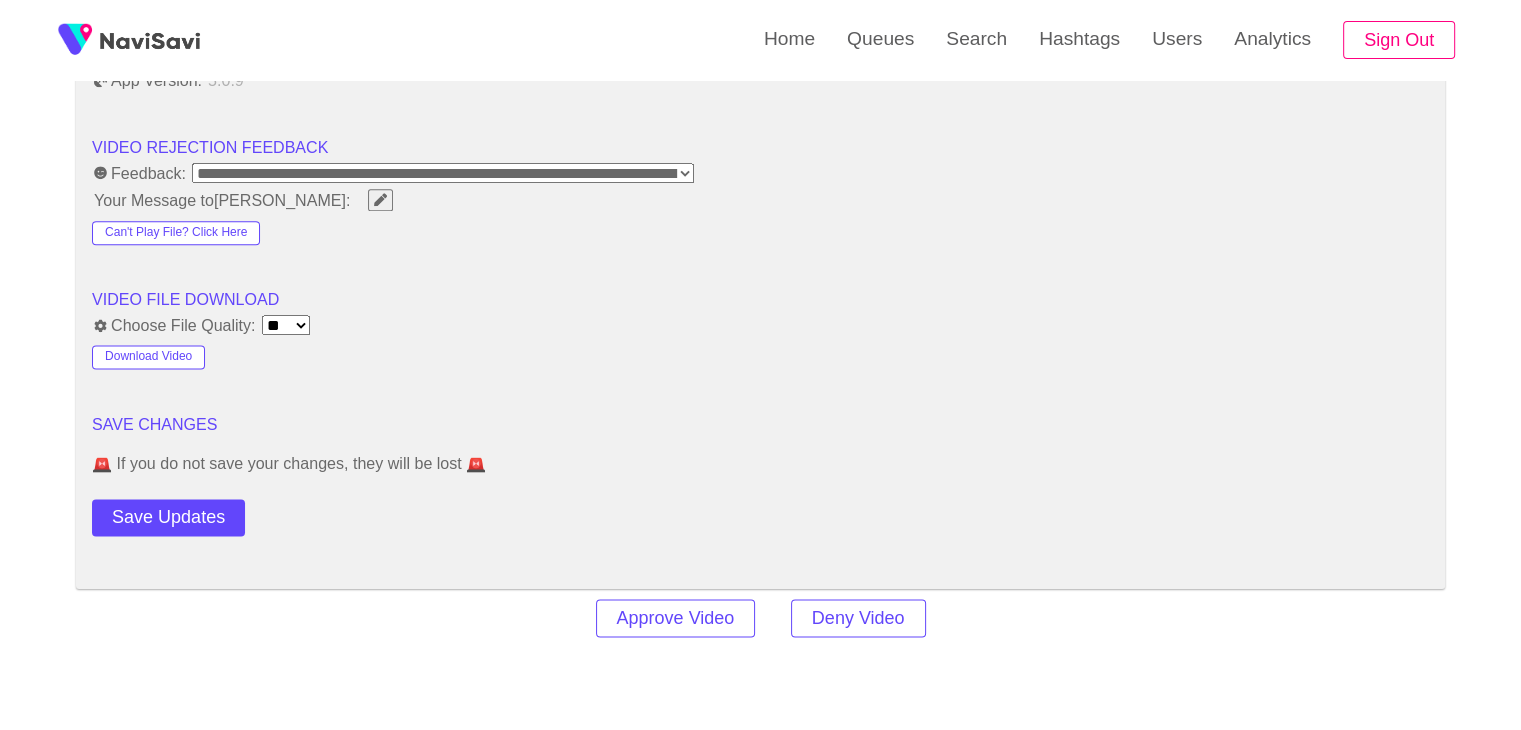 scroll, scrollTop: 2599, scrollLeft: 0, axis: vertical 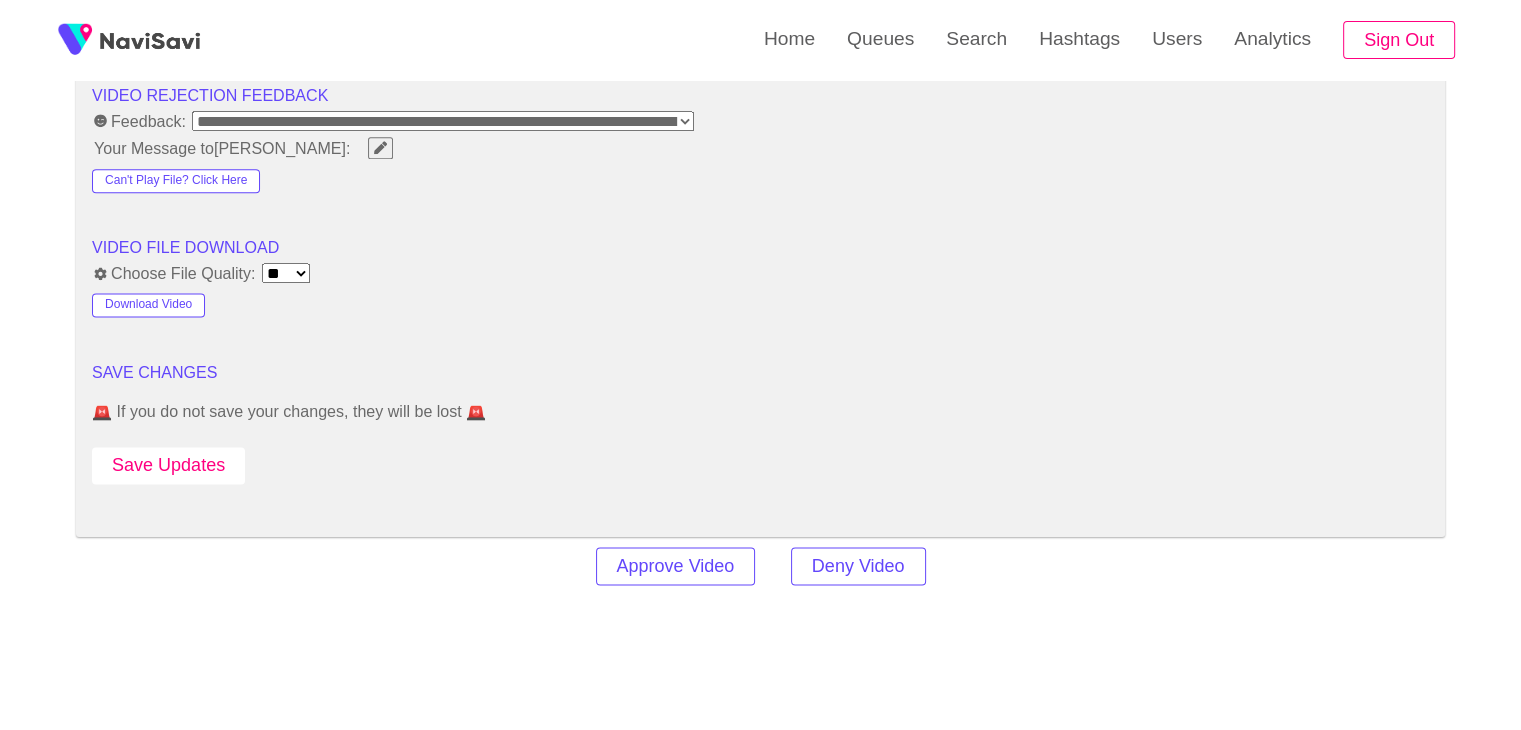 click on "Save Updates" at bounding box center (168, 465) 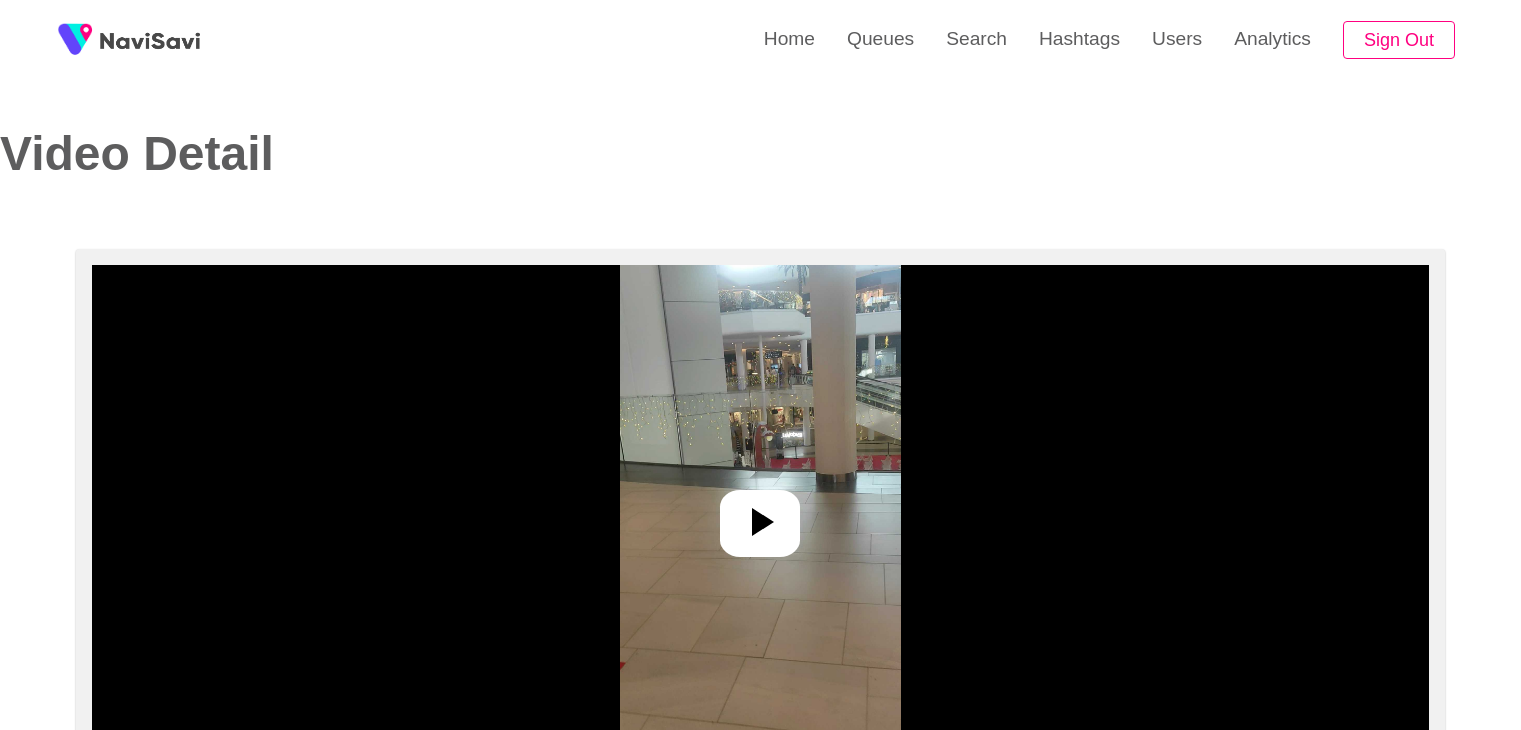 select on "**********" 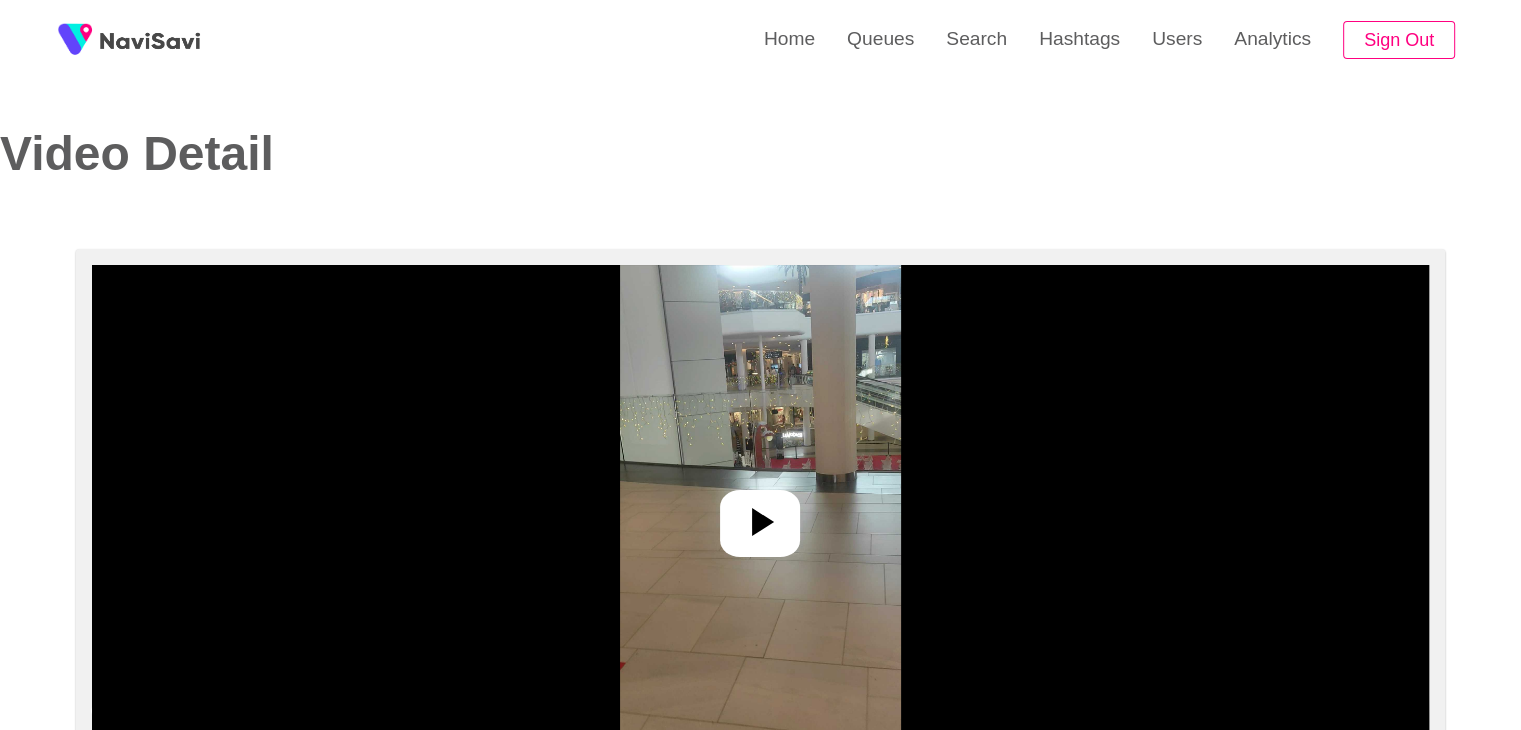 click at bounding box center [760, 515] 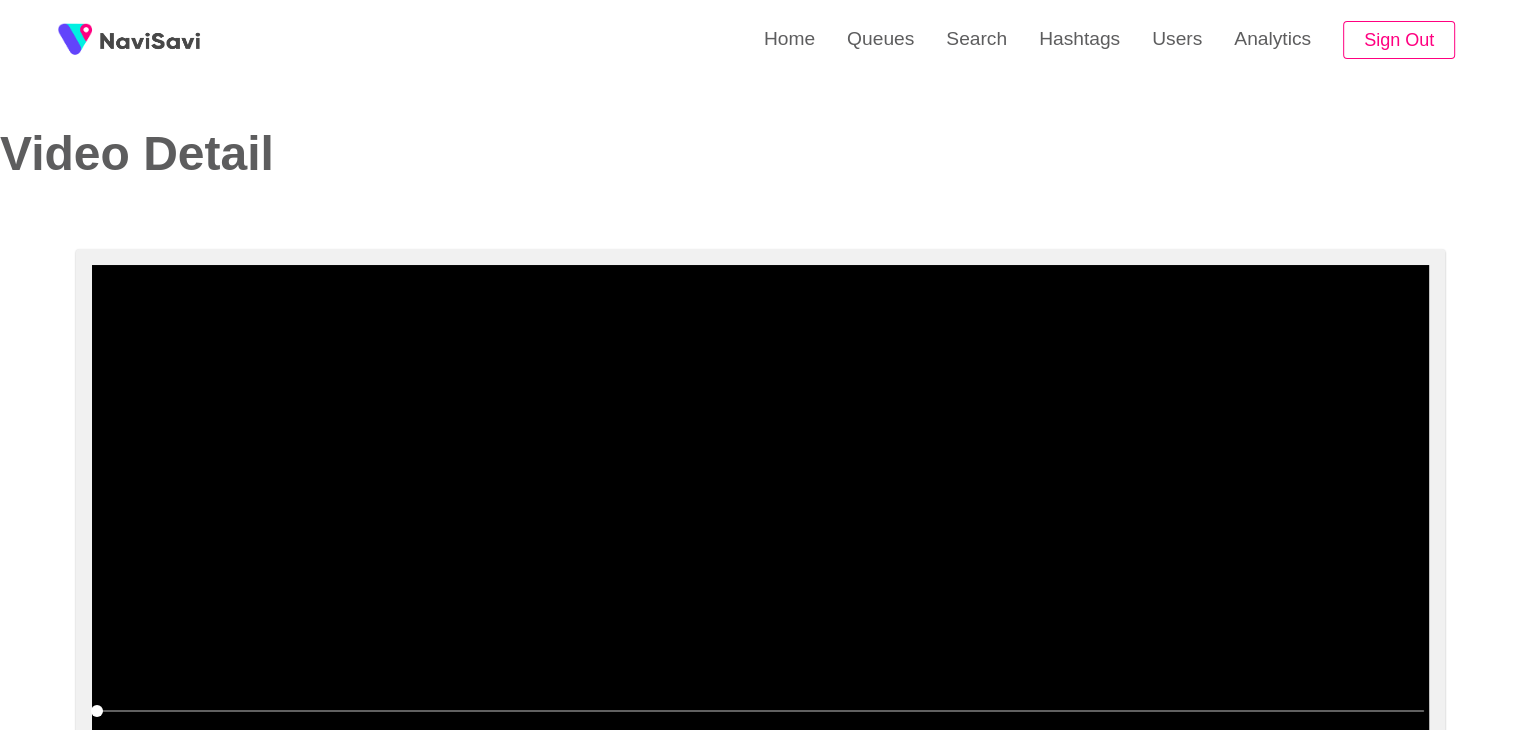 scroll, scrollTop: 52, scrollLeft: 0, axis: vertical 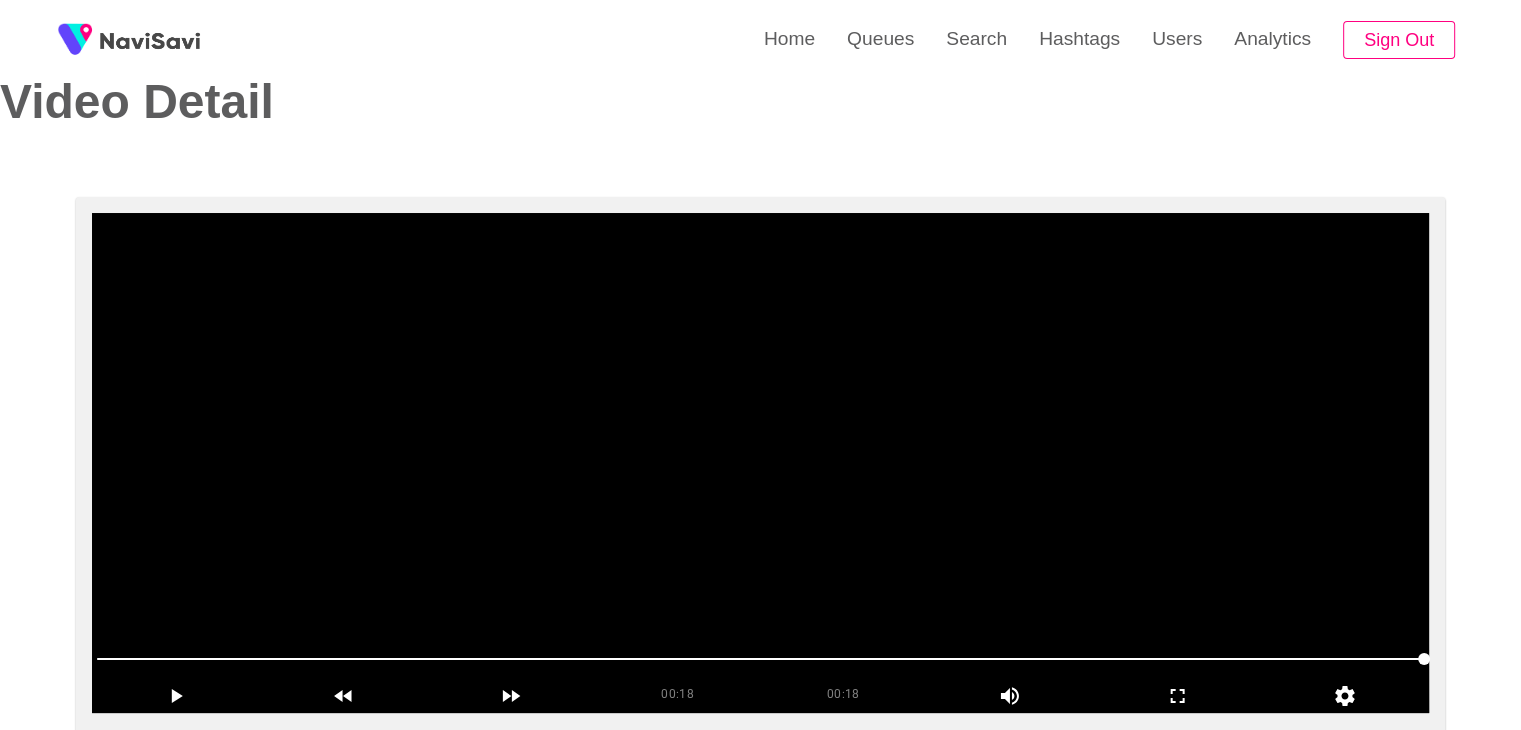 click at bounding box center [760, 463] 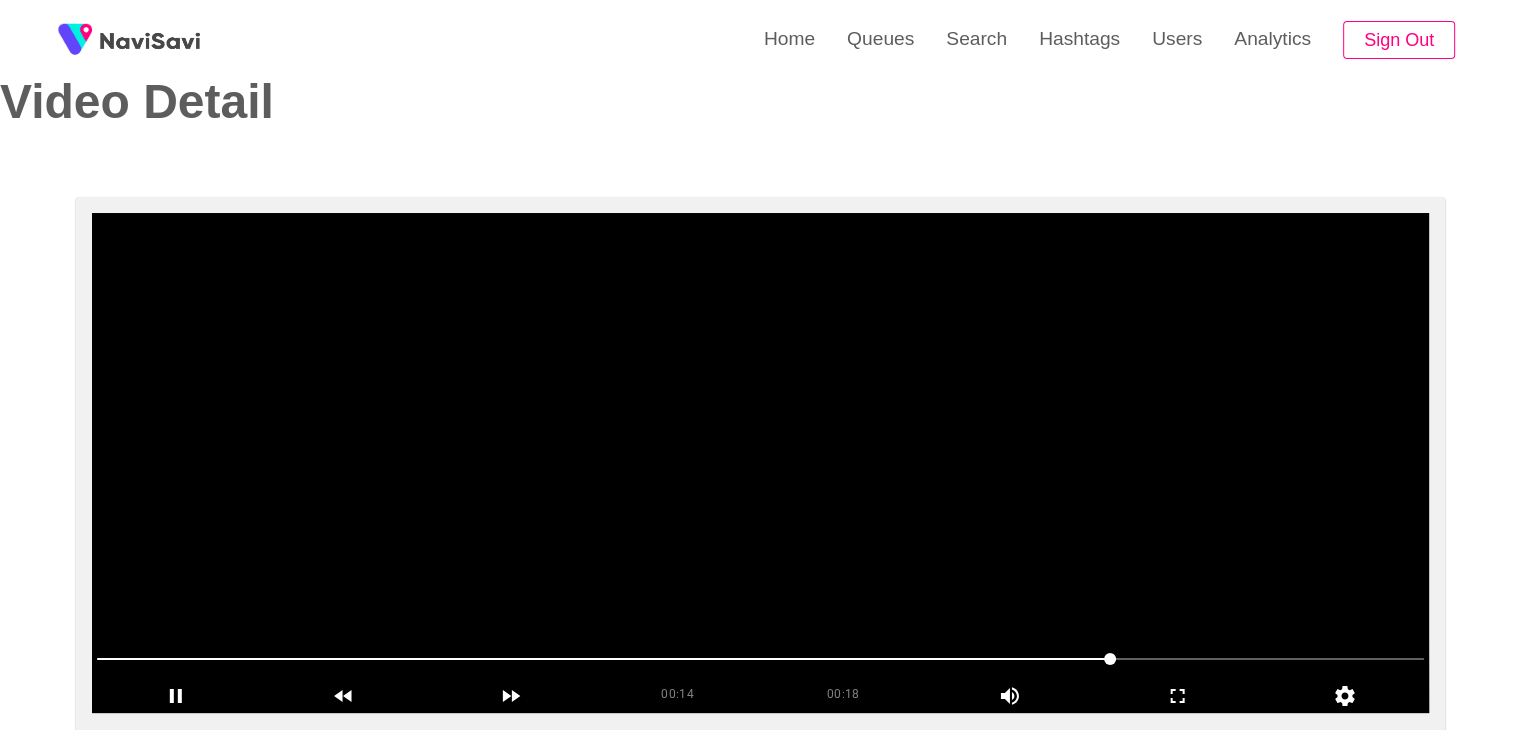 click at bounding box center (760, 463) 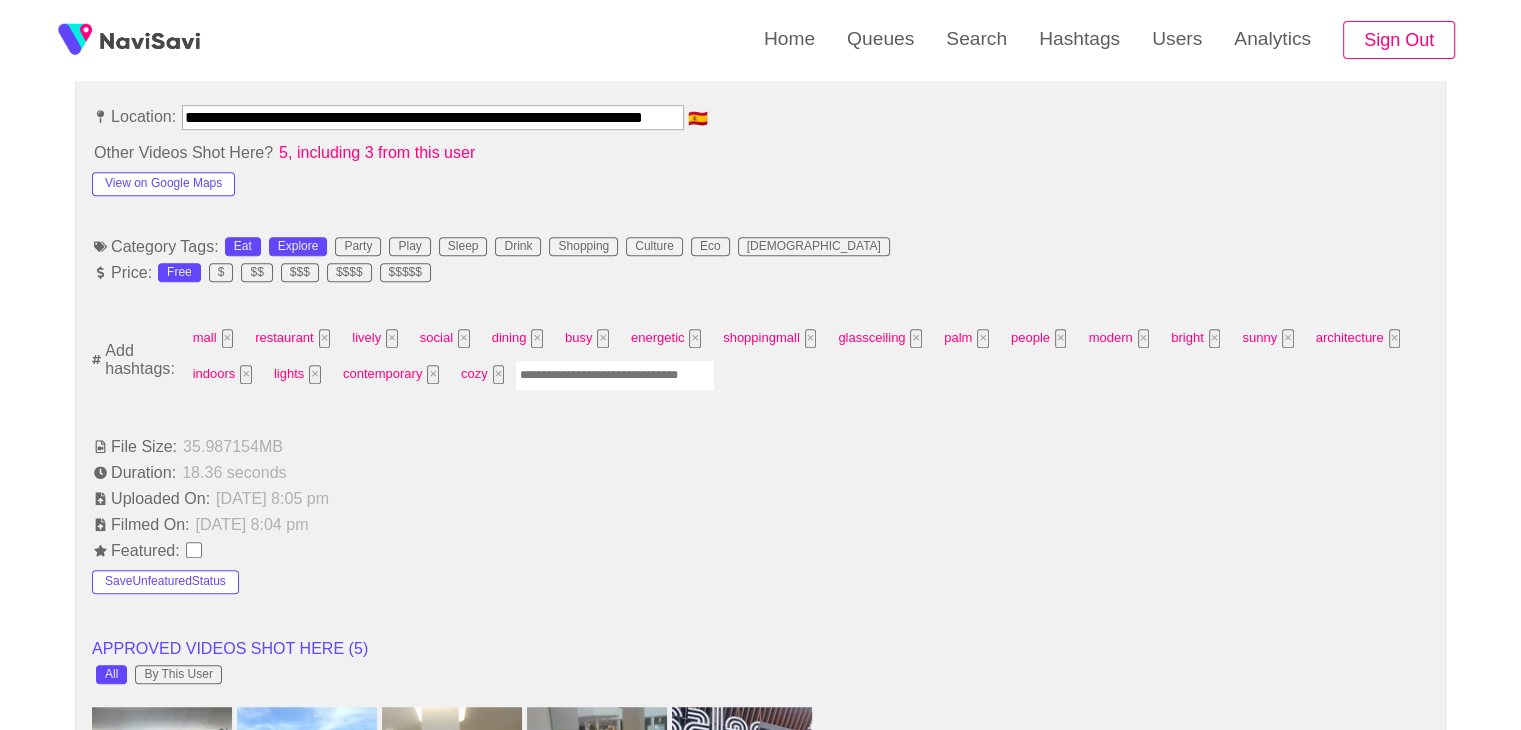 scroll, scrollTop: 1348, scrollLeft: 0, axis: vertical 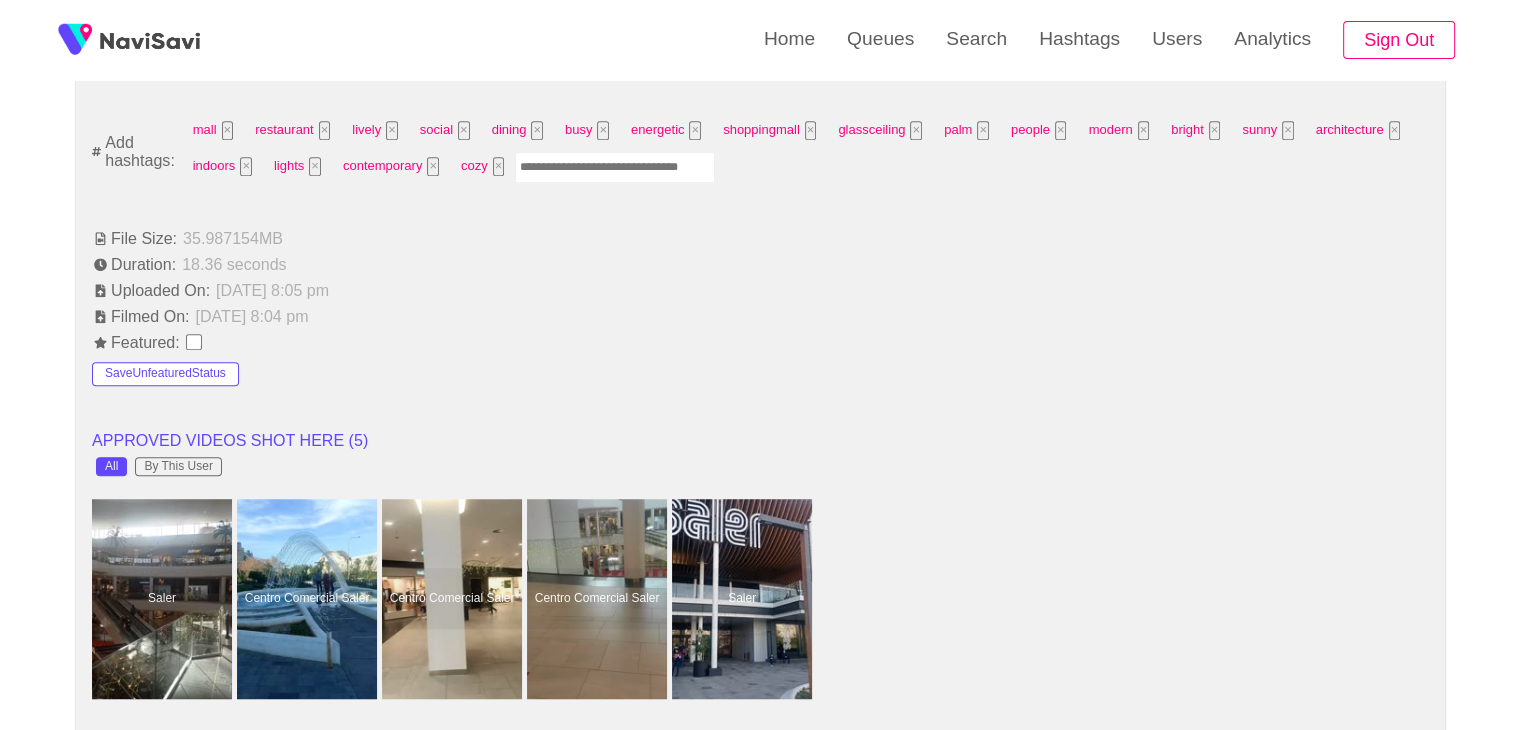 click at bounding box center (615, 167) 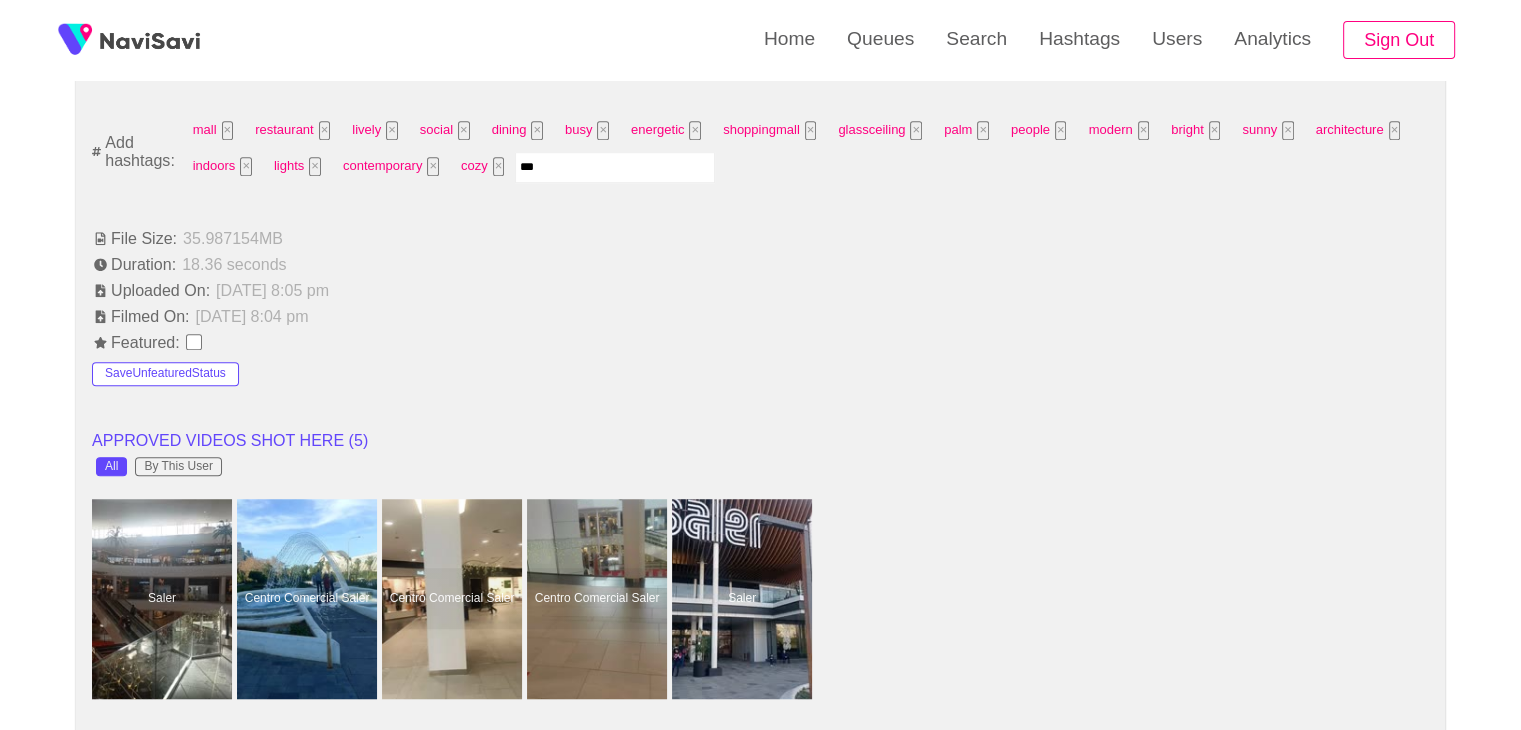 type on "****" 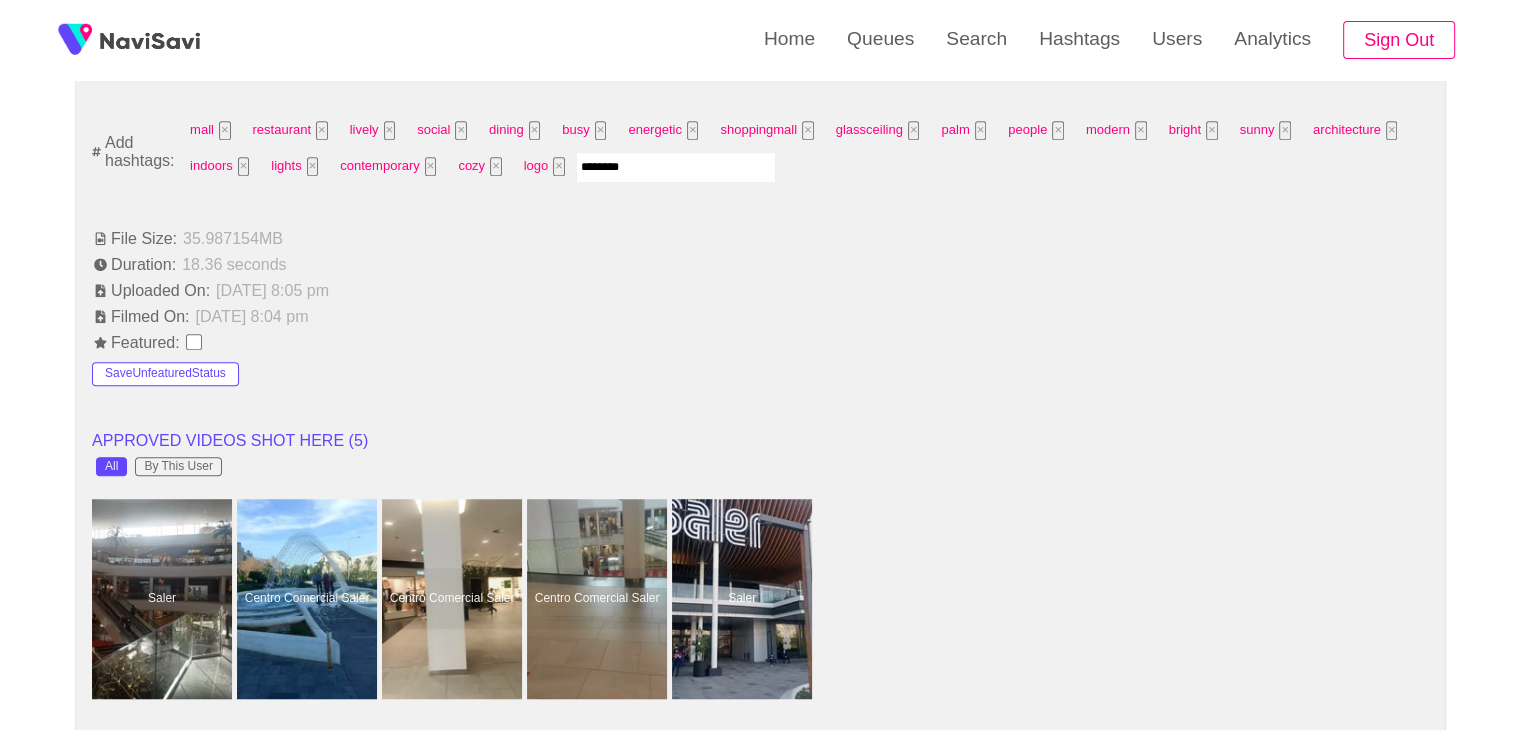 type on "*********" 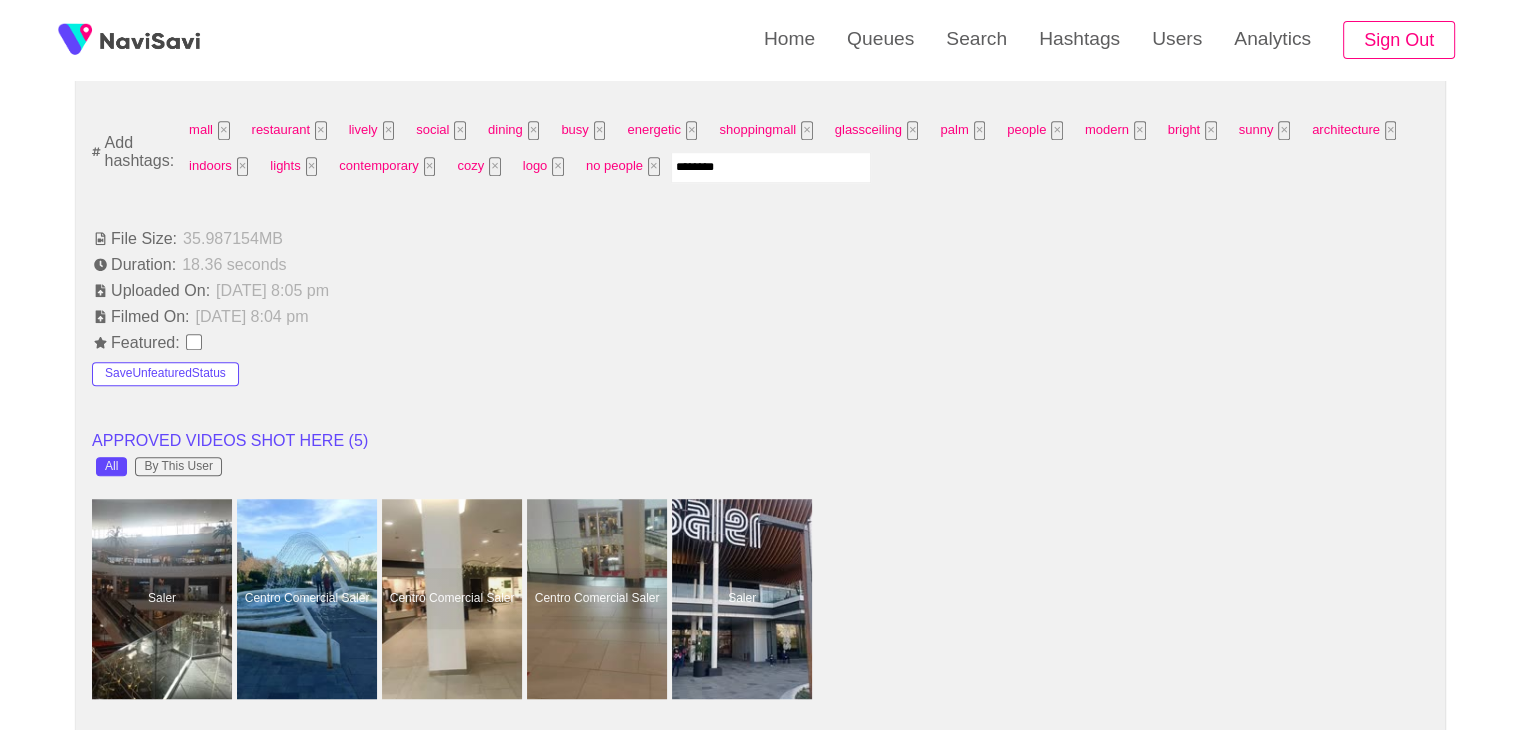 type on "*********" 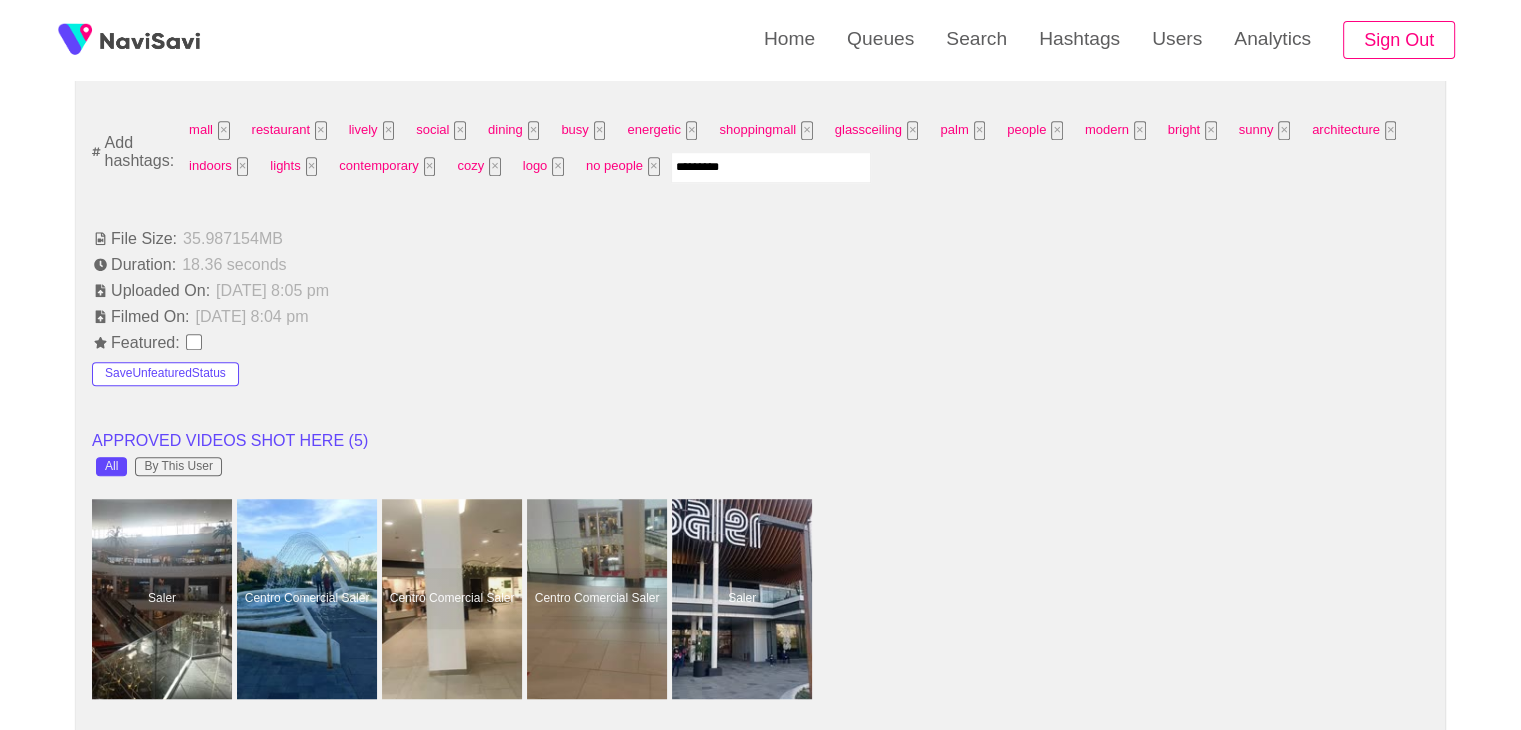 type 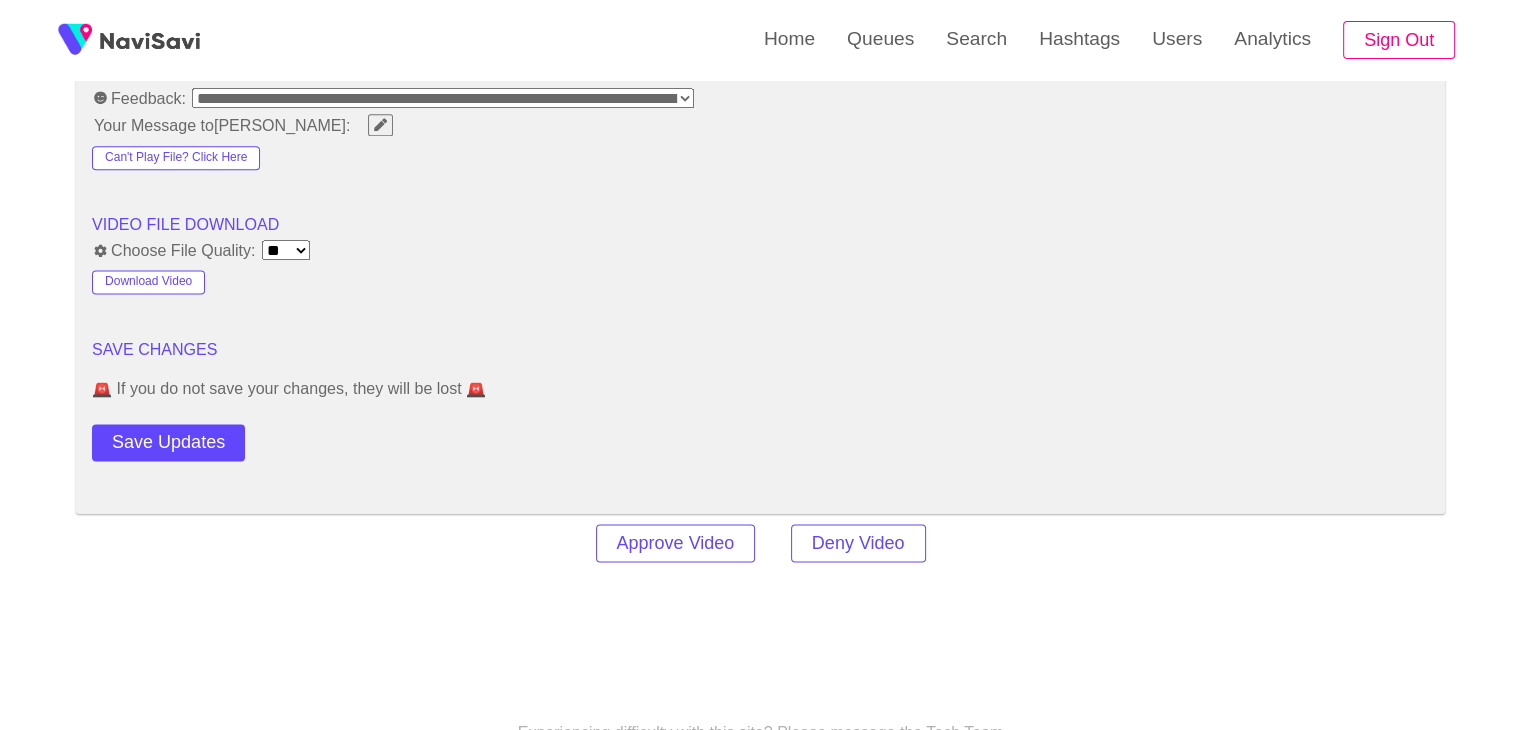 scroll, scrollTop: 2627, scrollLeft: 0, axis: vertical 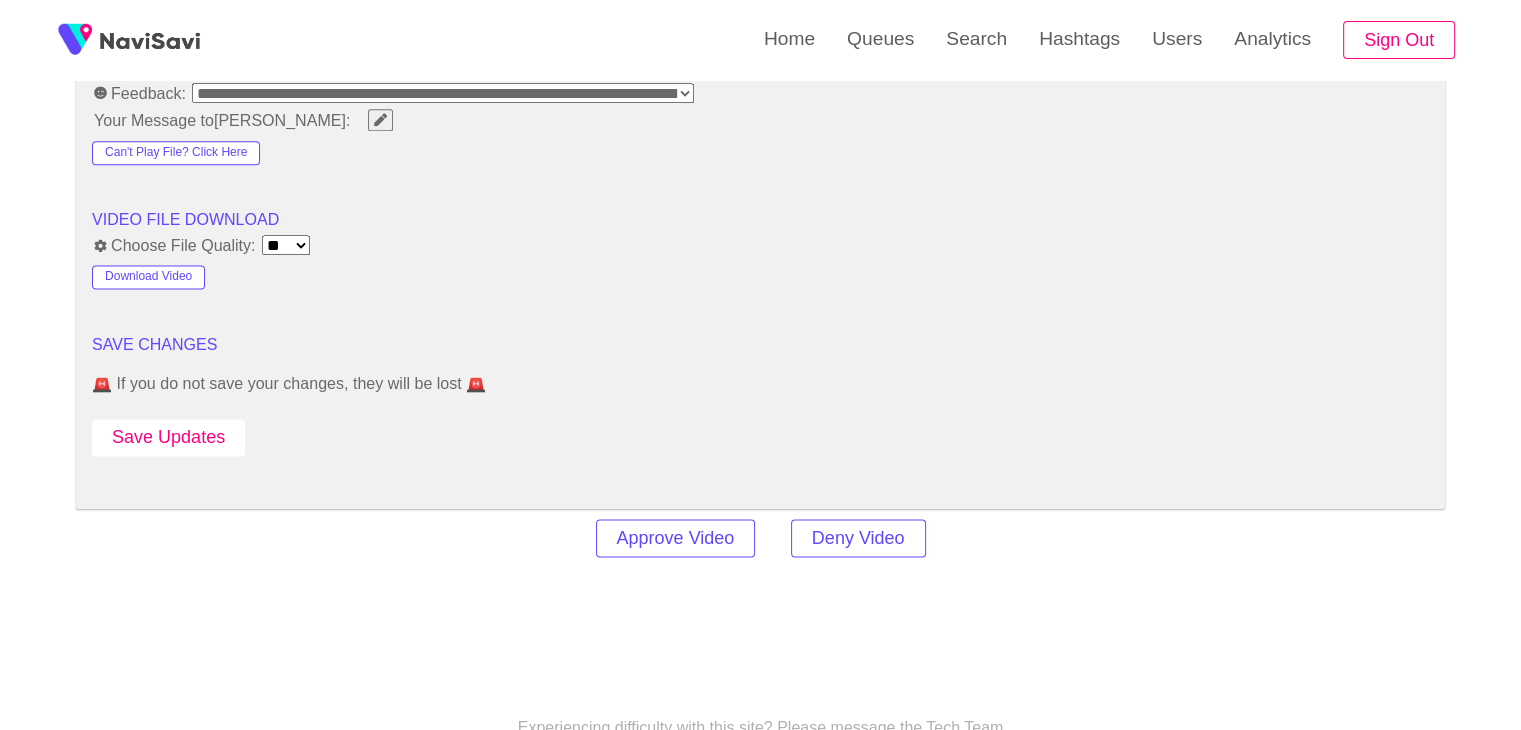 click on "Save Updates" at bounding box center (168, 437) 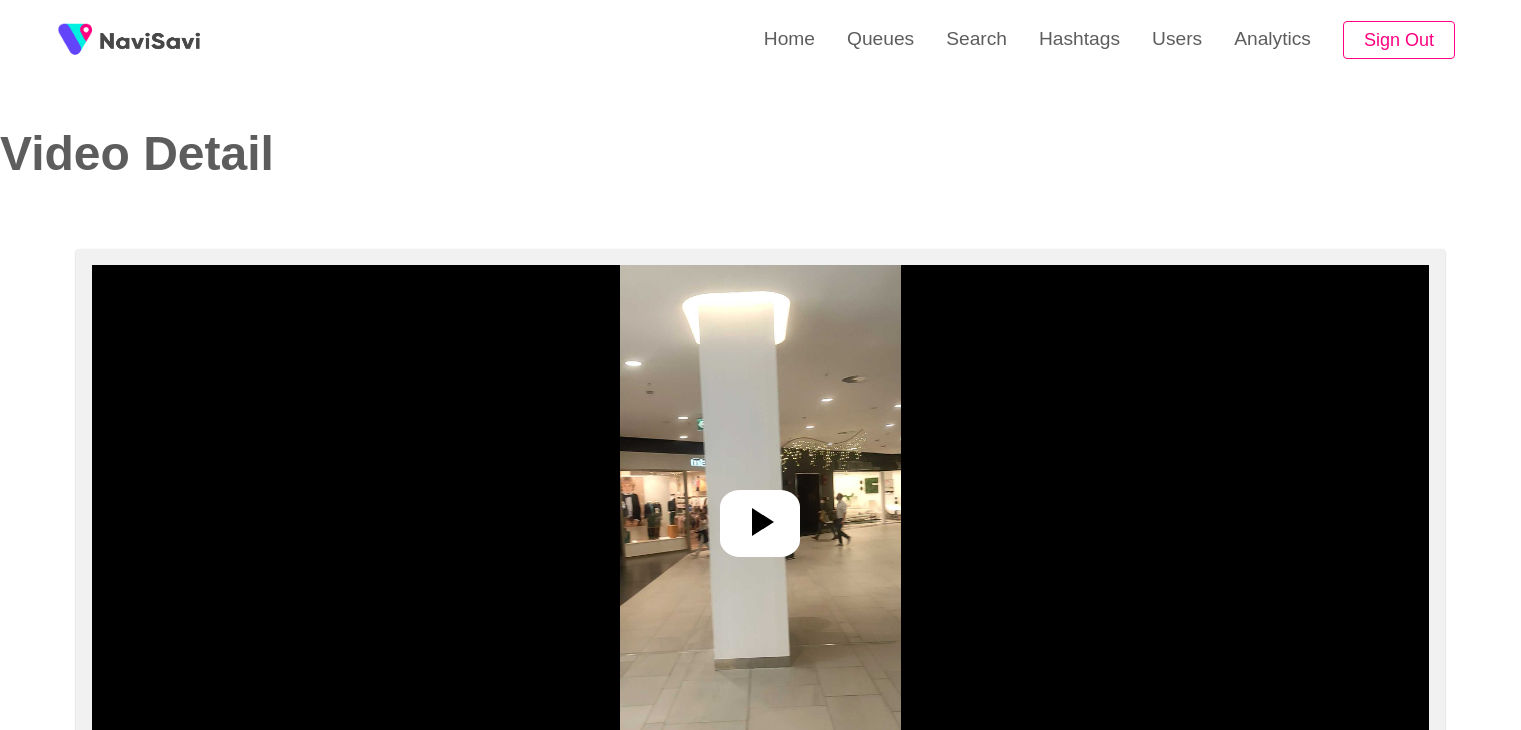 select on "**********" 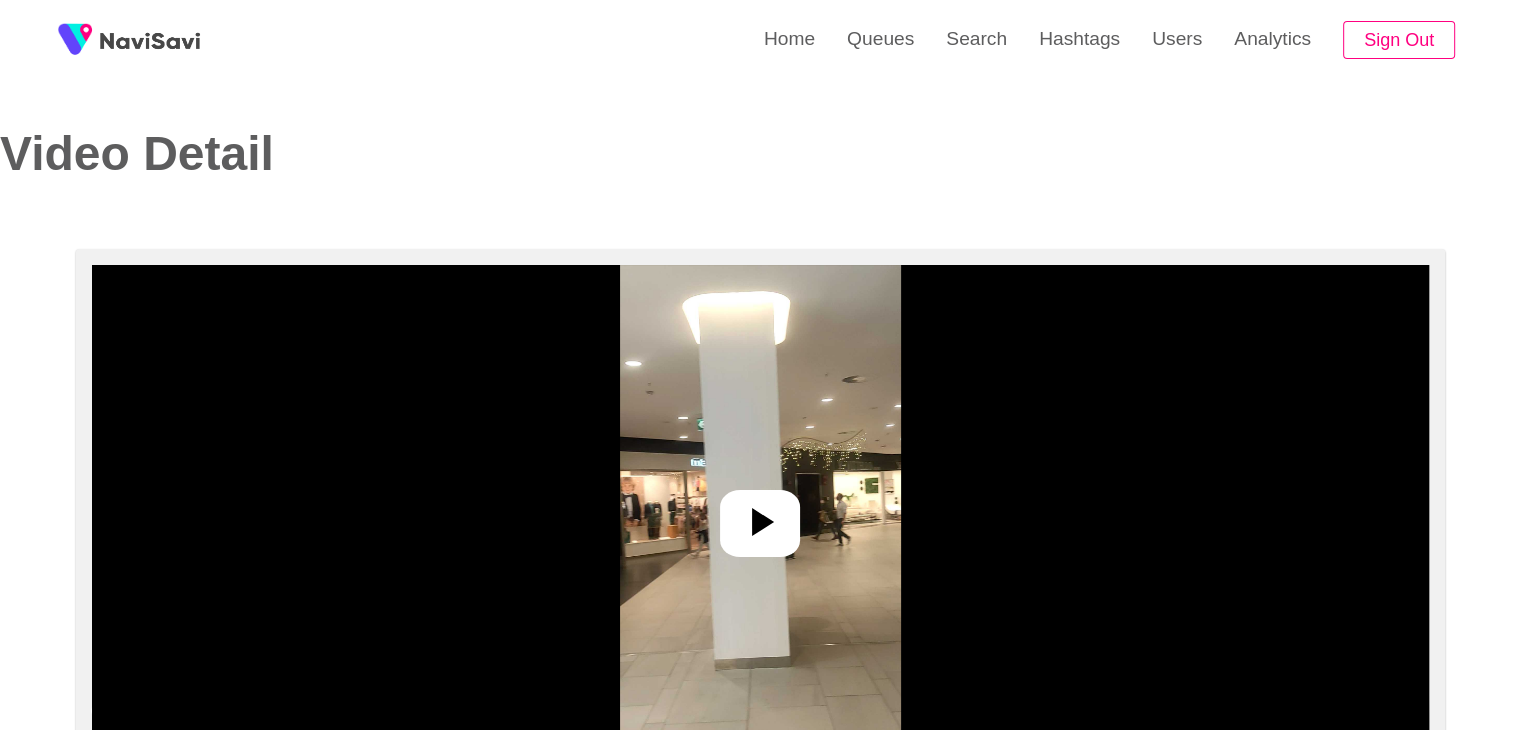 click at bounding box center [760, 515] 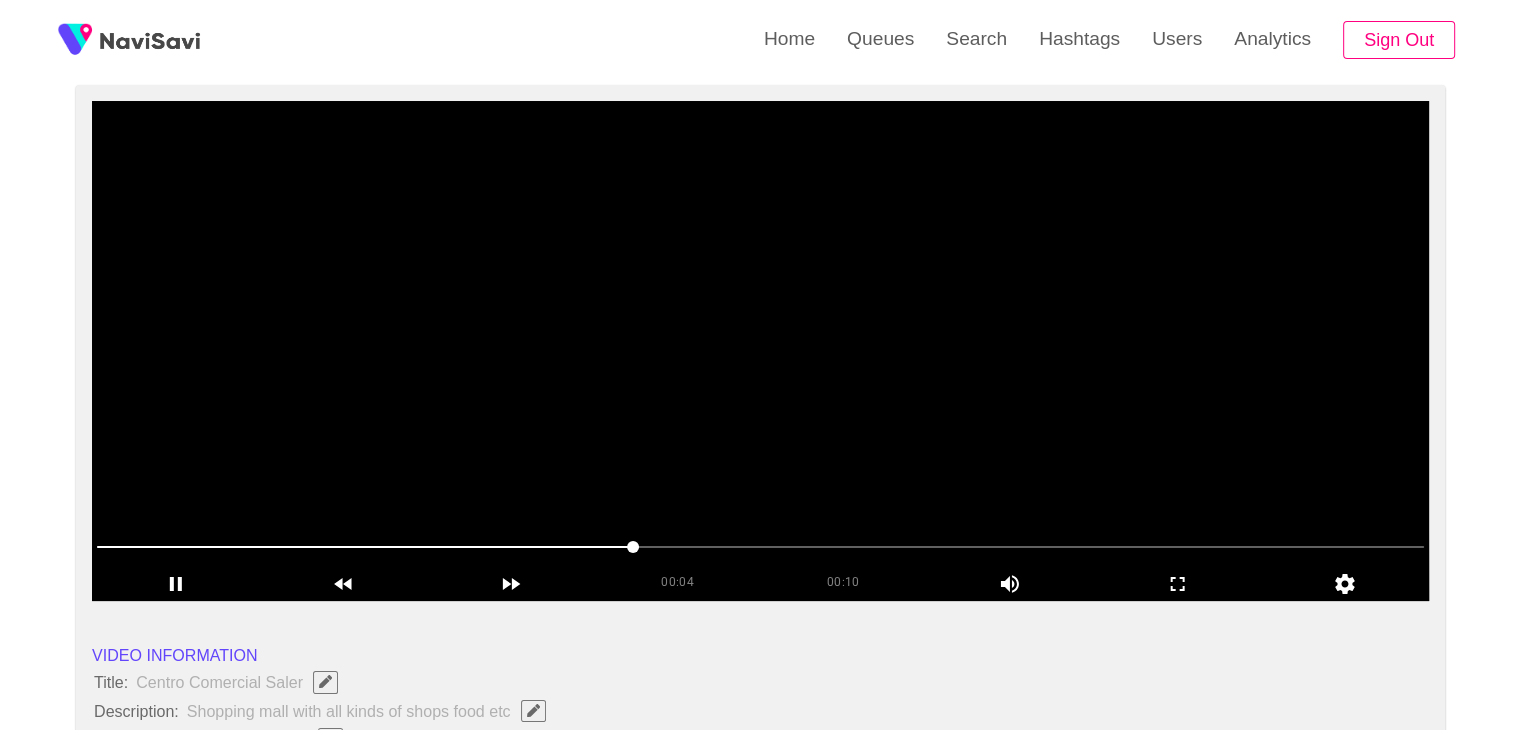 scroll, scrollTop: 158, scrollLeft: 0, axis: vertical 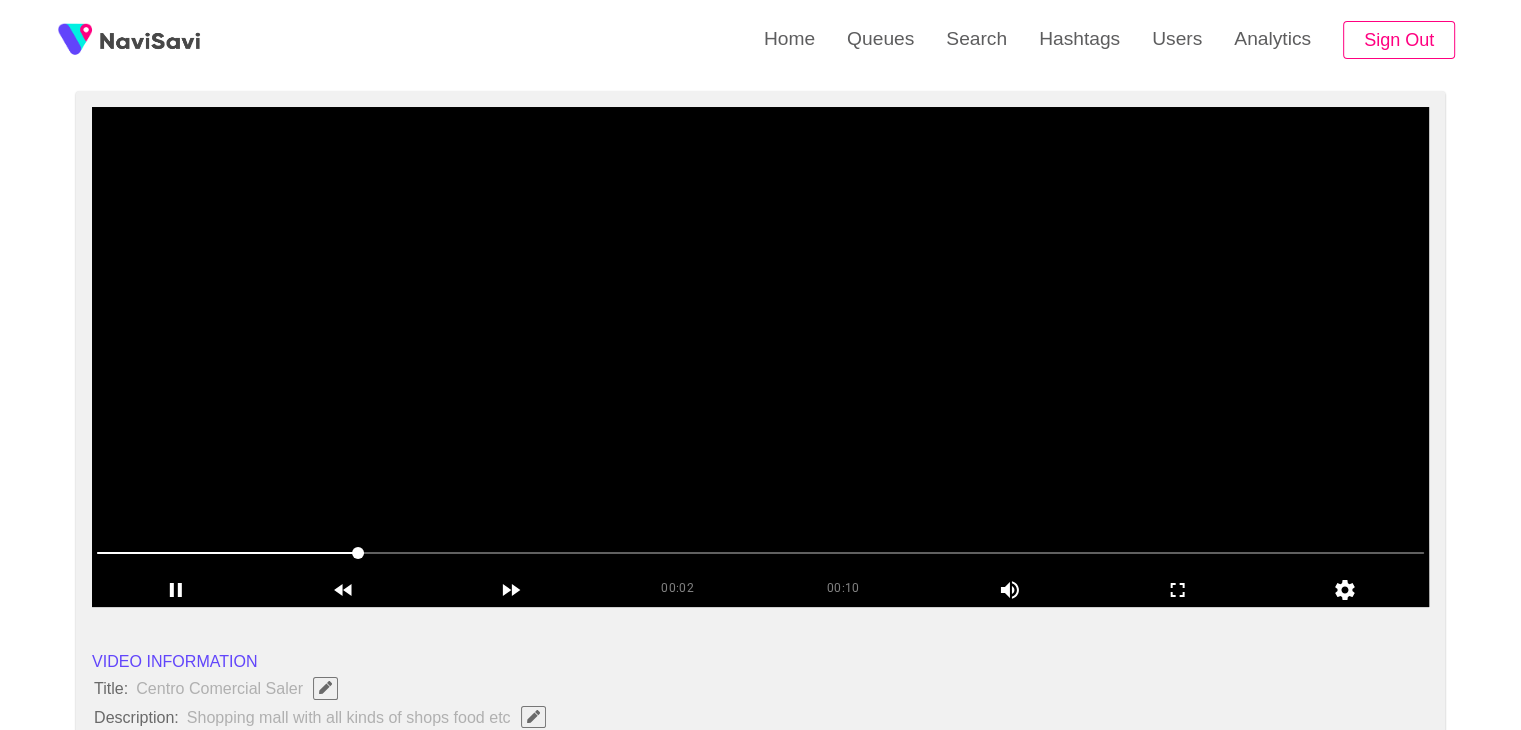 click at bounding box center (760, 357) 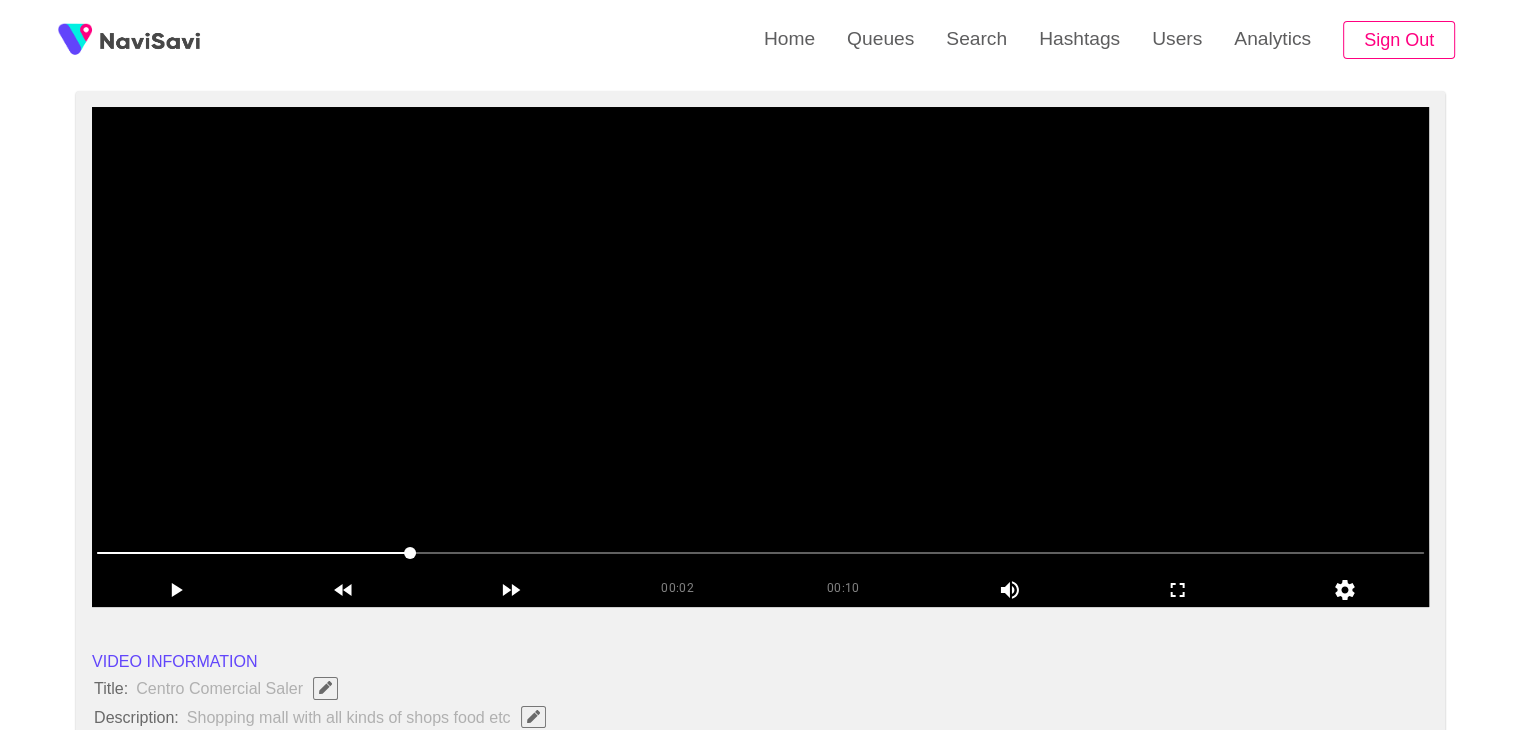 click at bounding box center (253, 553) 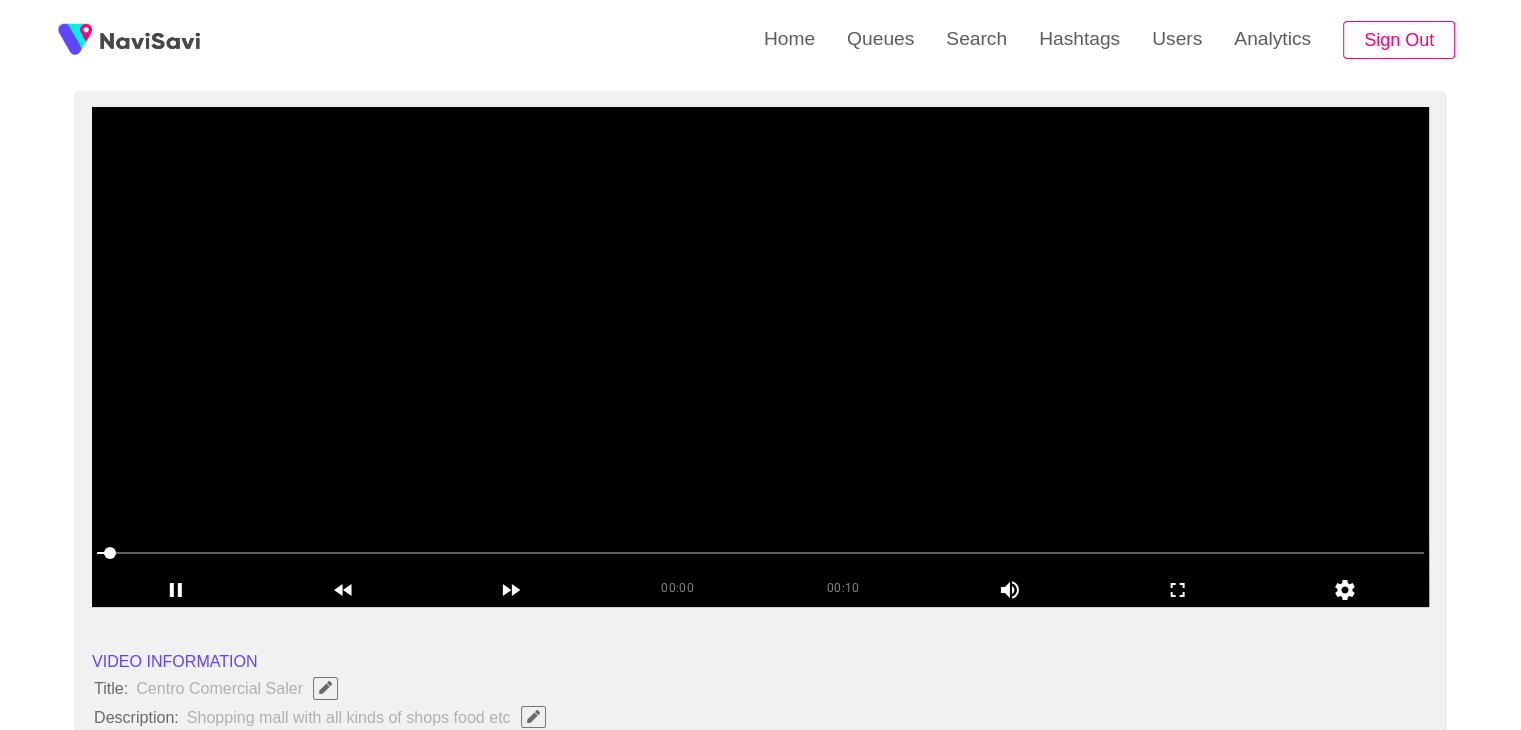 click at bounding box center (760, 357) 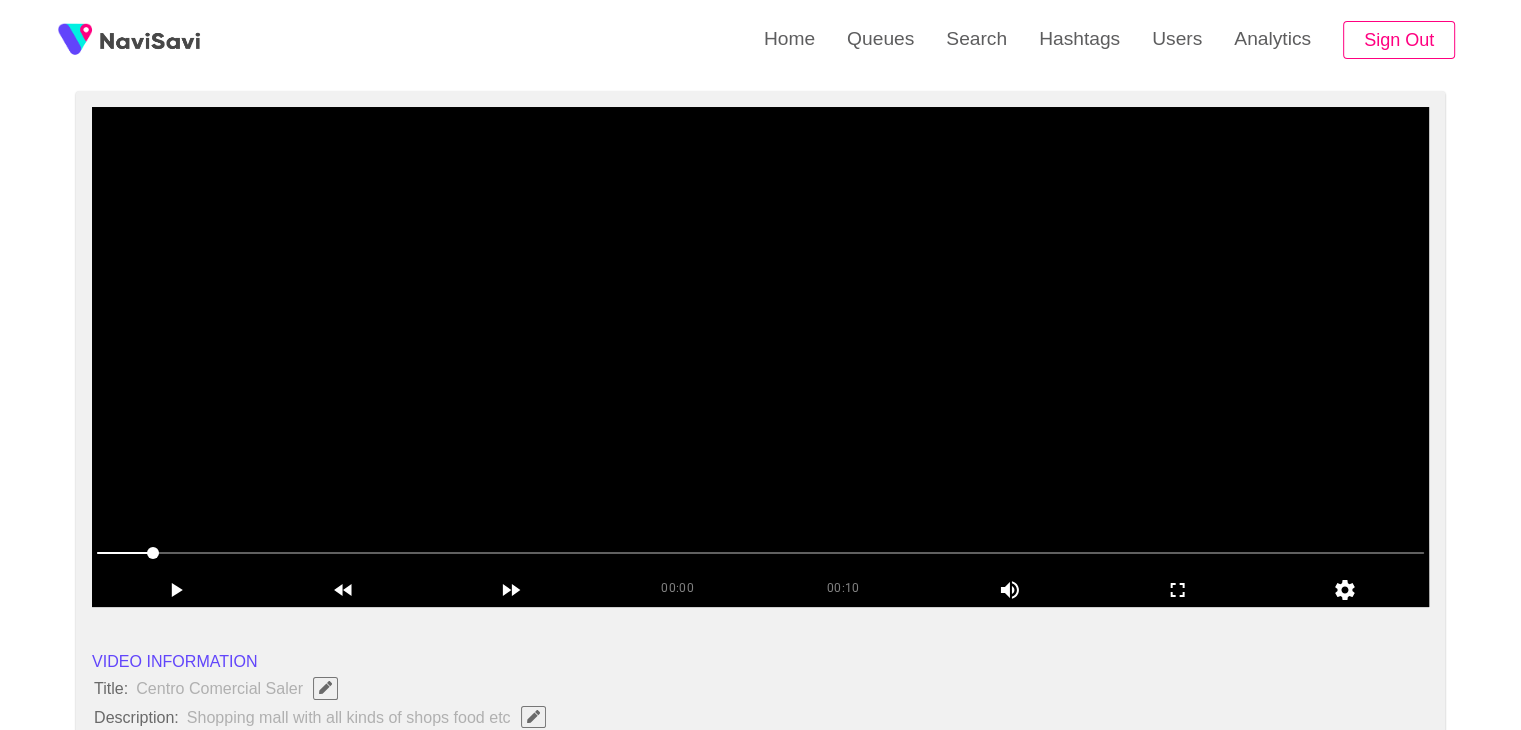 click at bounding box center [760, 357] 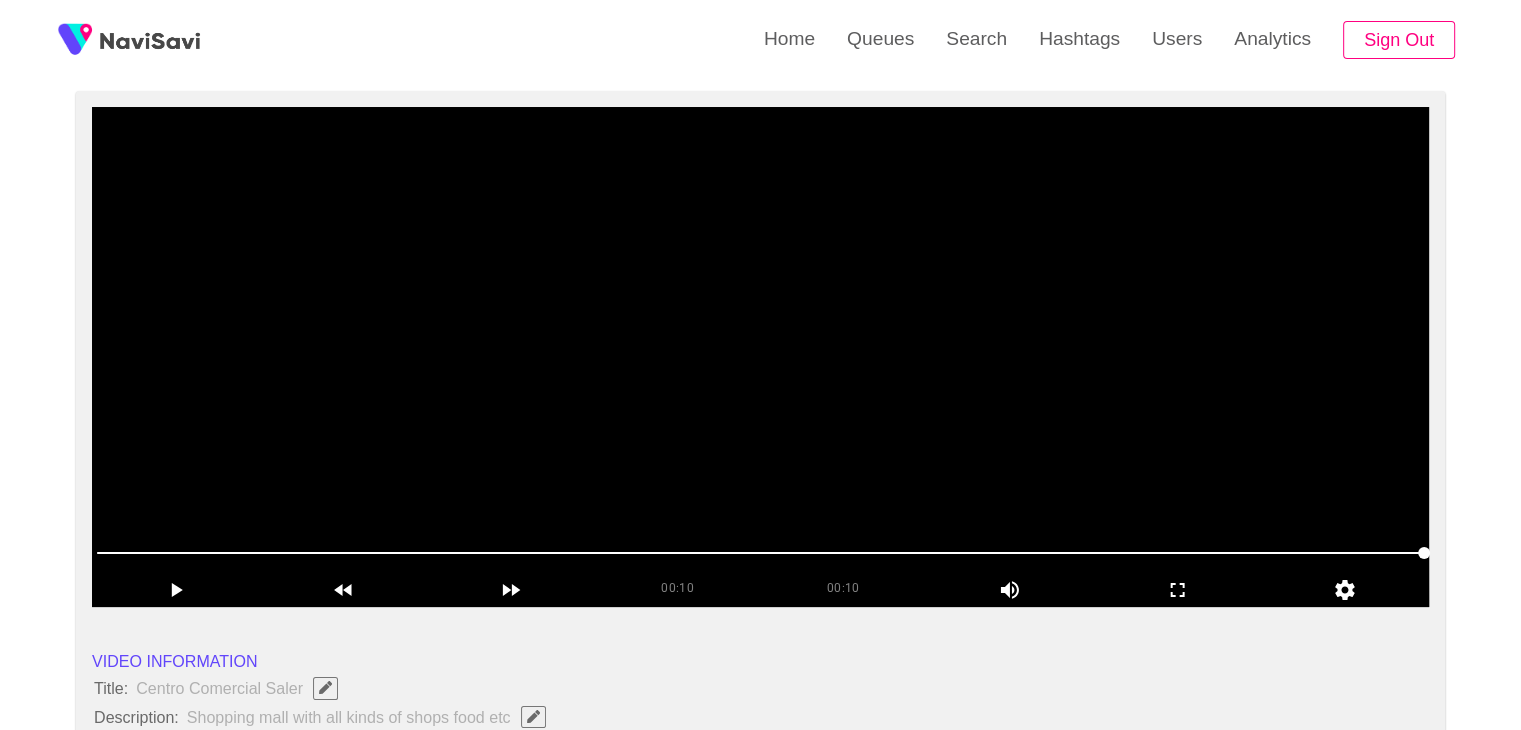 click at bounding box center (760, 357) 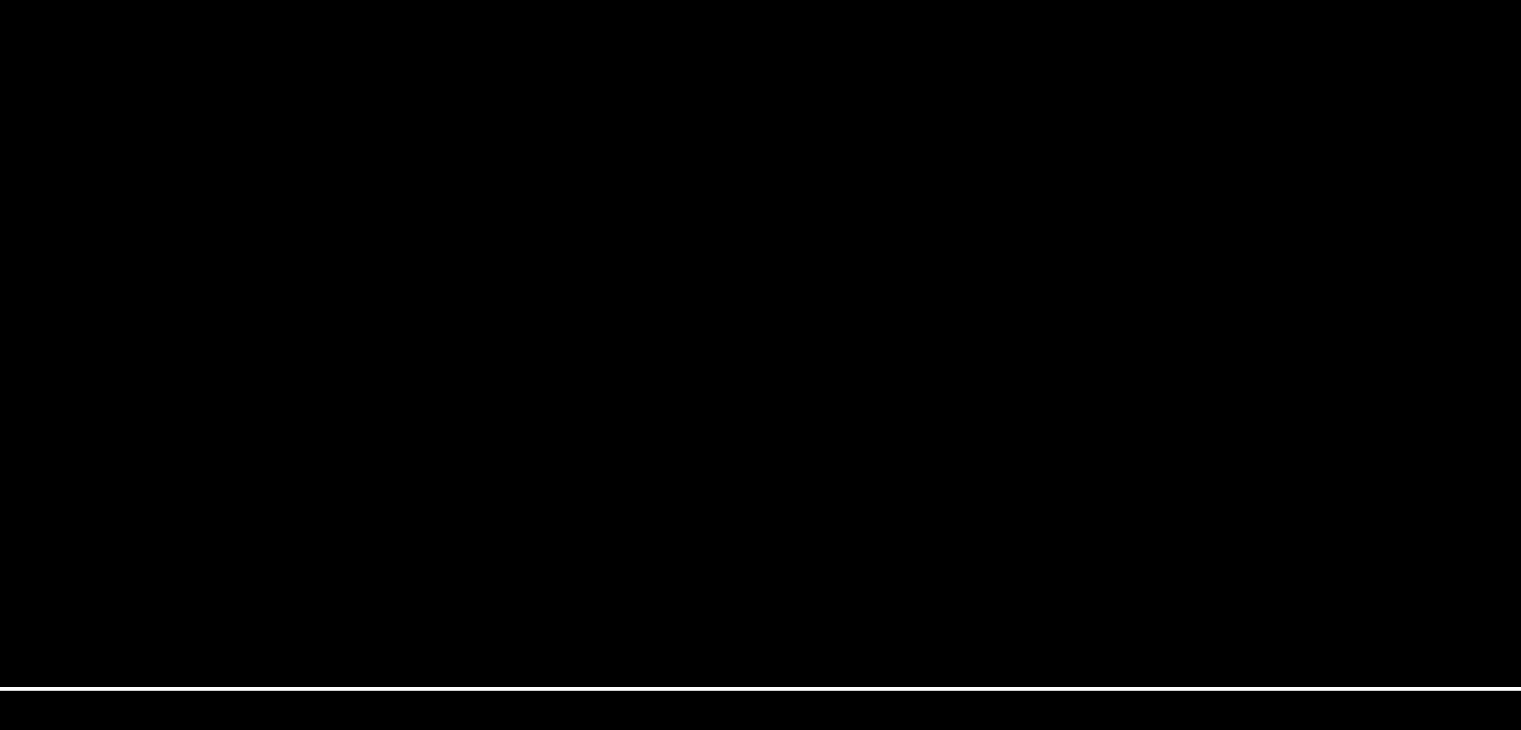 scroll, scrollTop: 158, scrollLeft: 0, axis: vertical 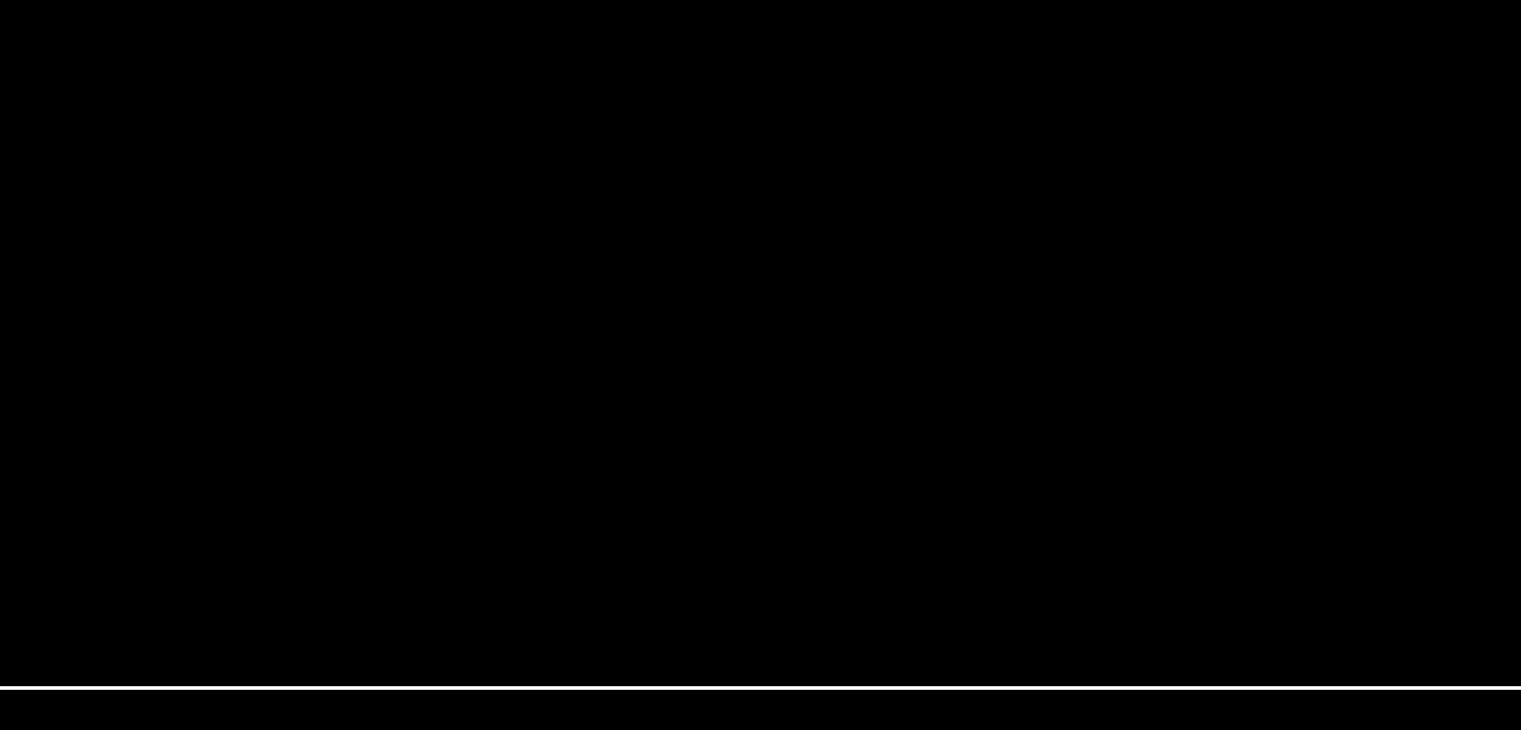 click at bounding box center [760, 357] 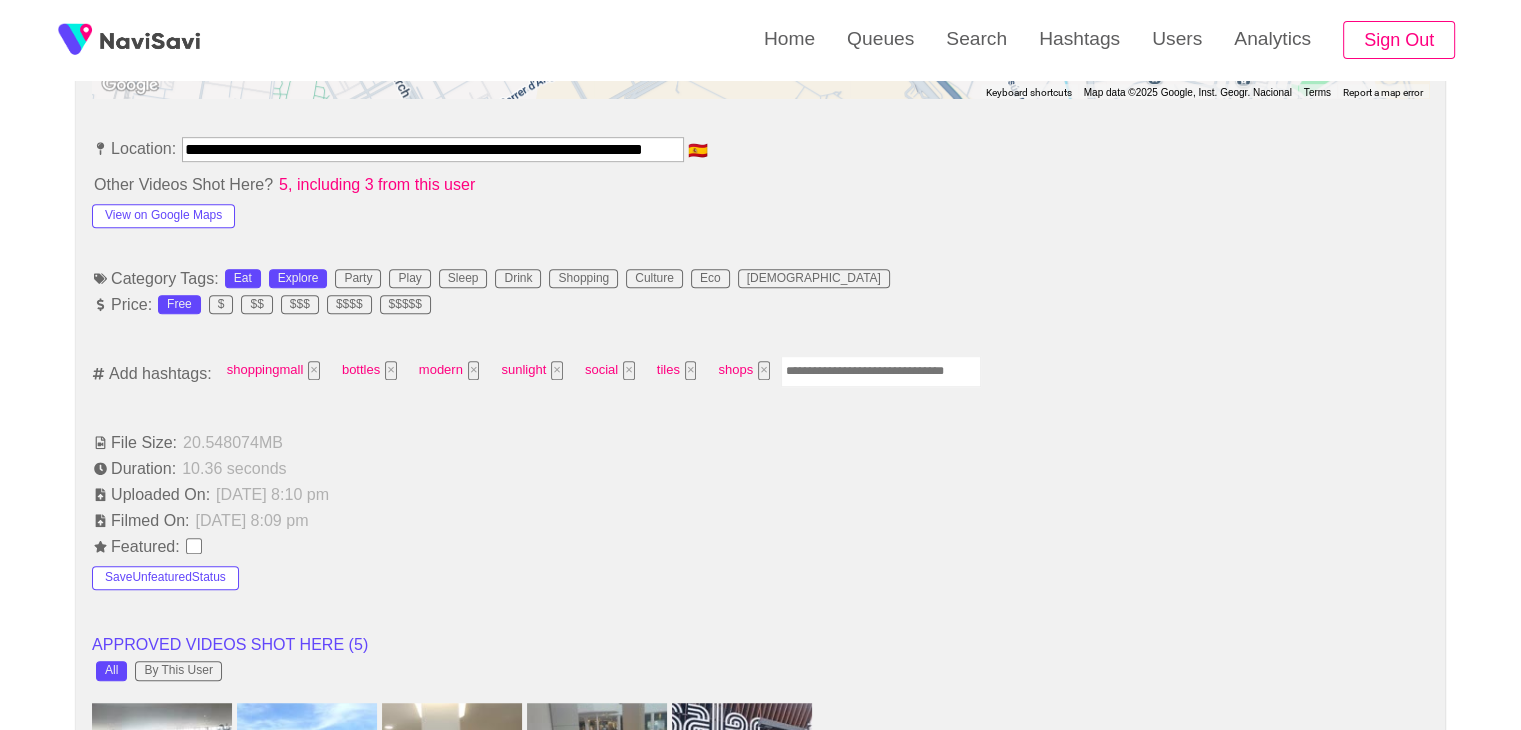 scroll, scrollTop: 1128, scrollLeft: 0, axis: vertical 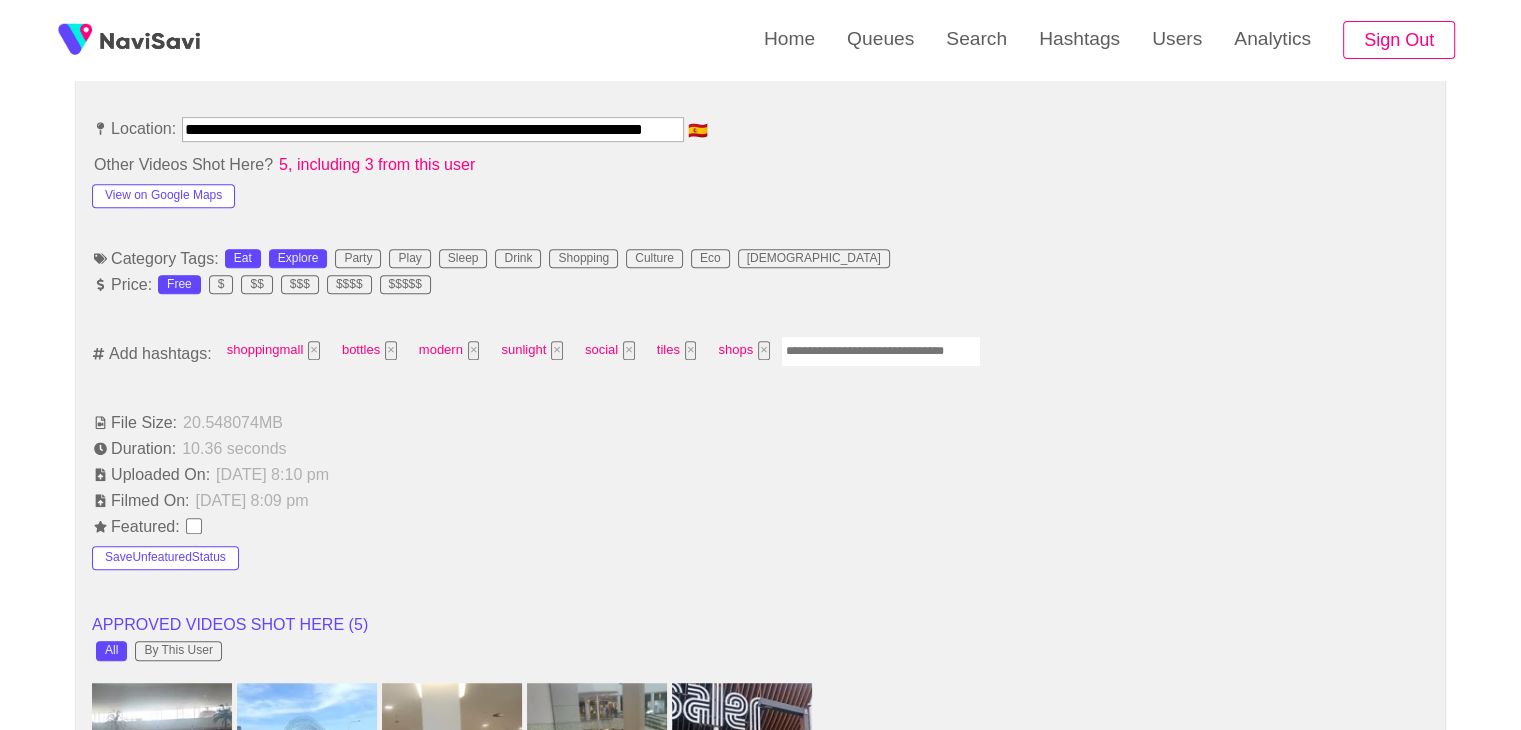 click at bounding box center [881, 351] 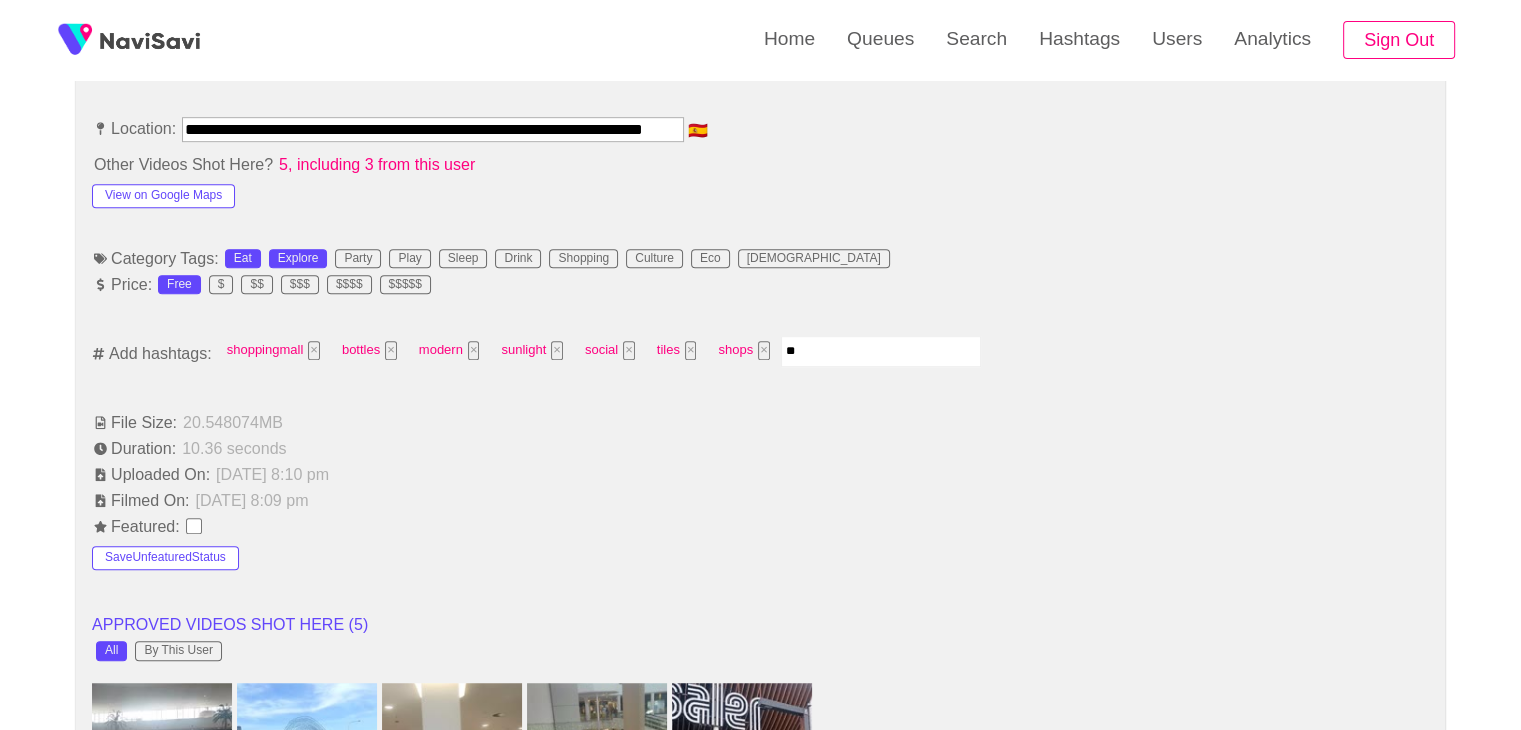 type on "*" 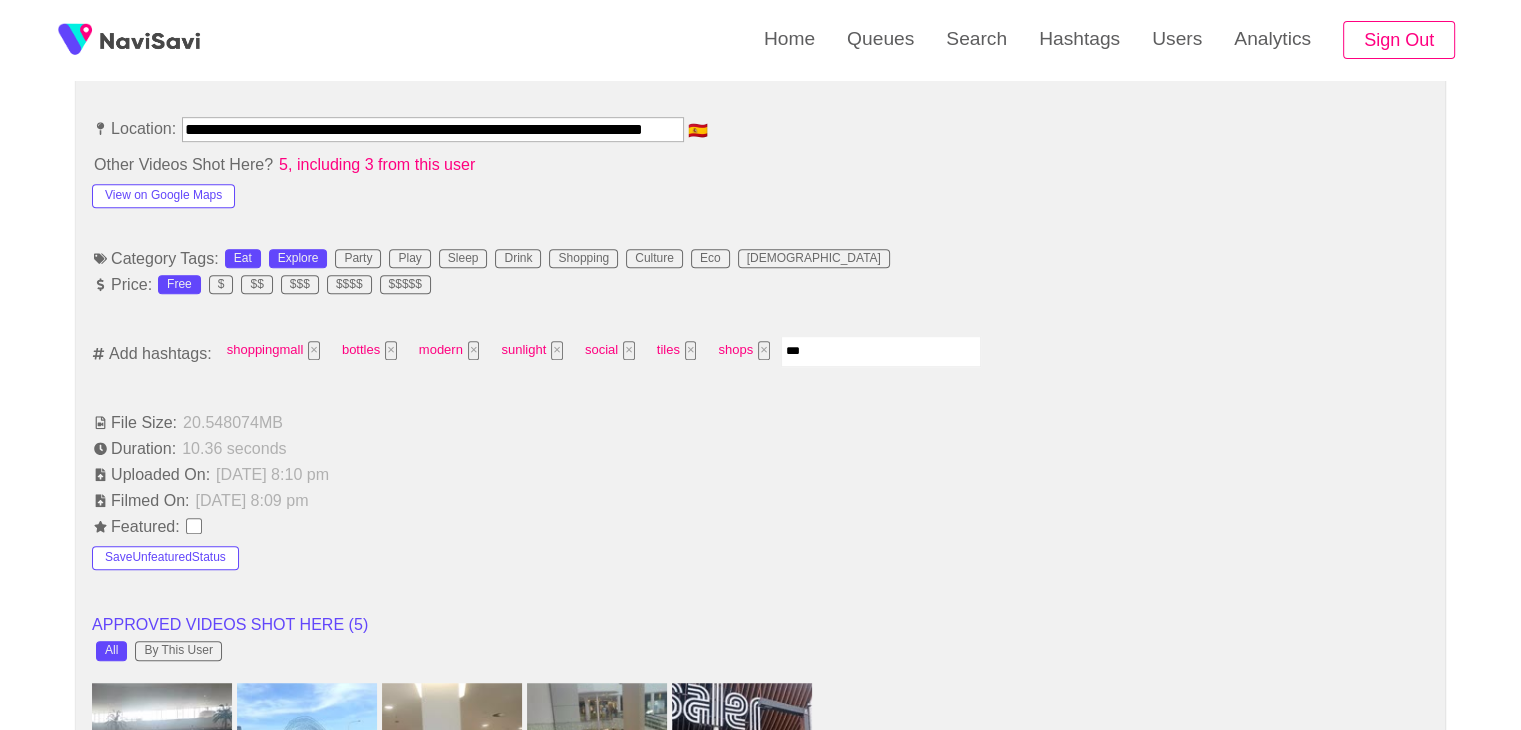 type on "****" 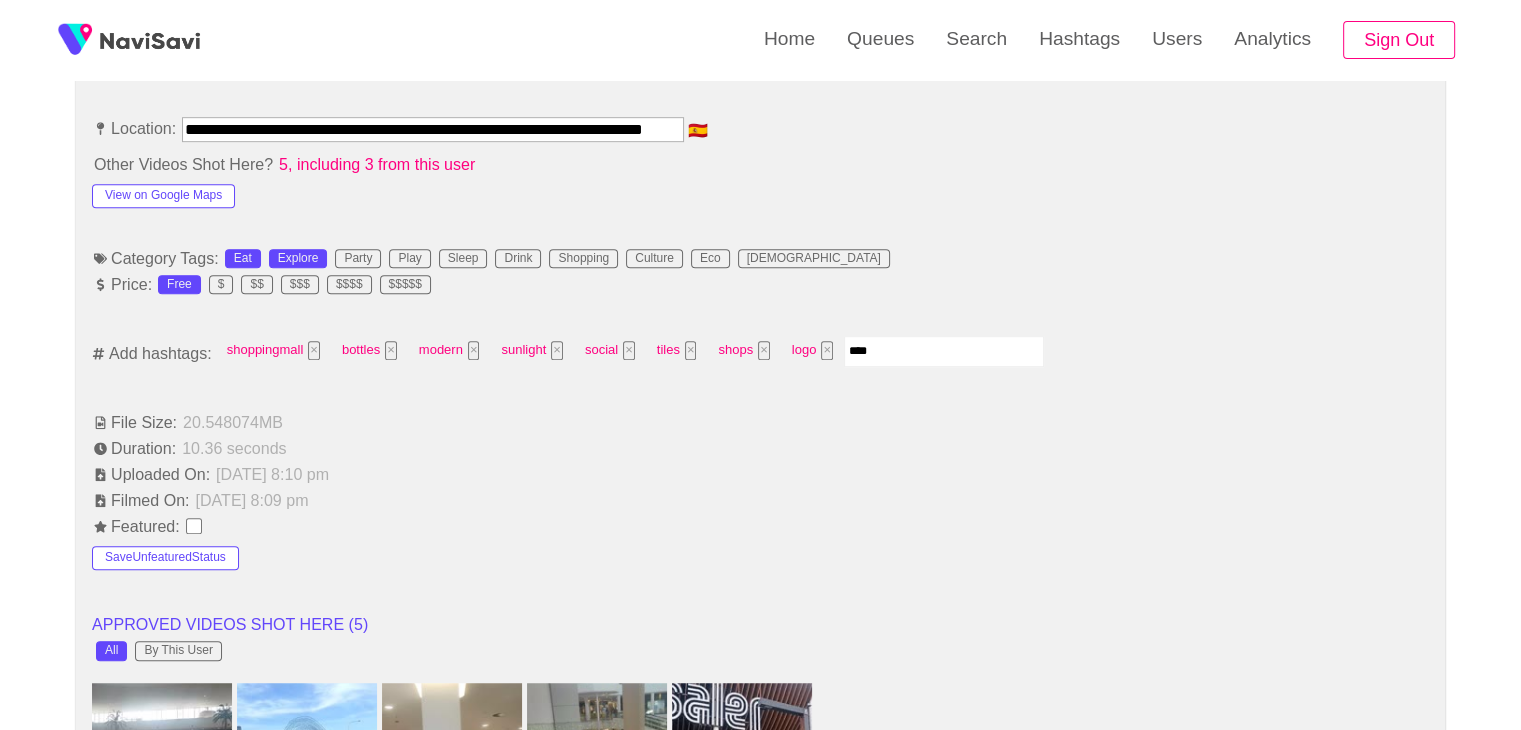 type on "*****" 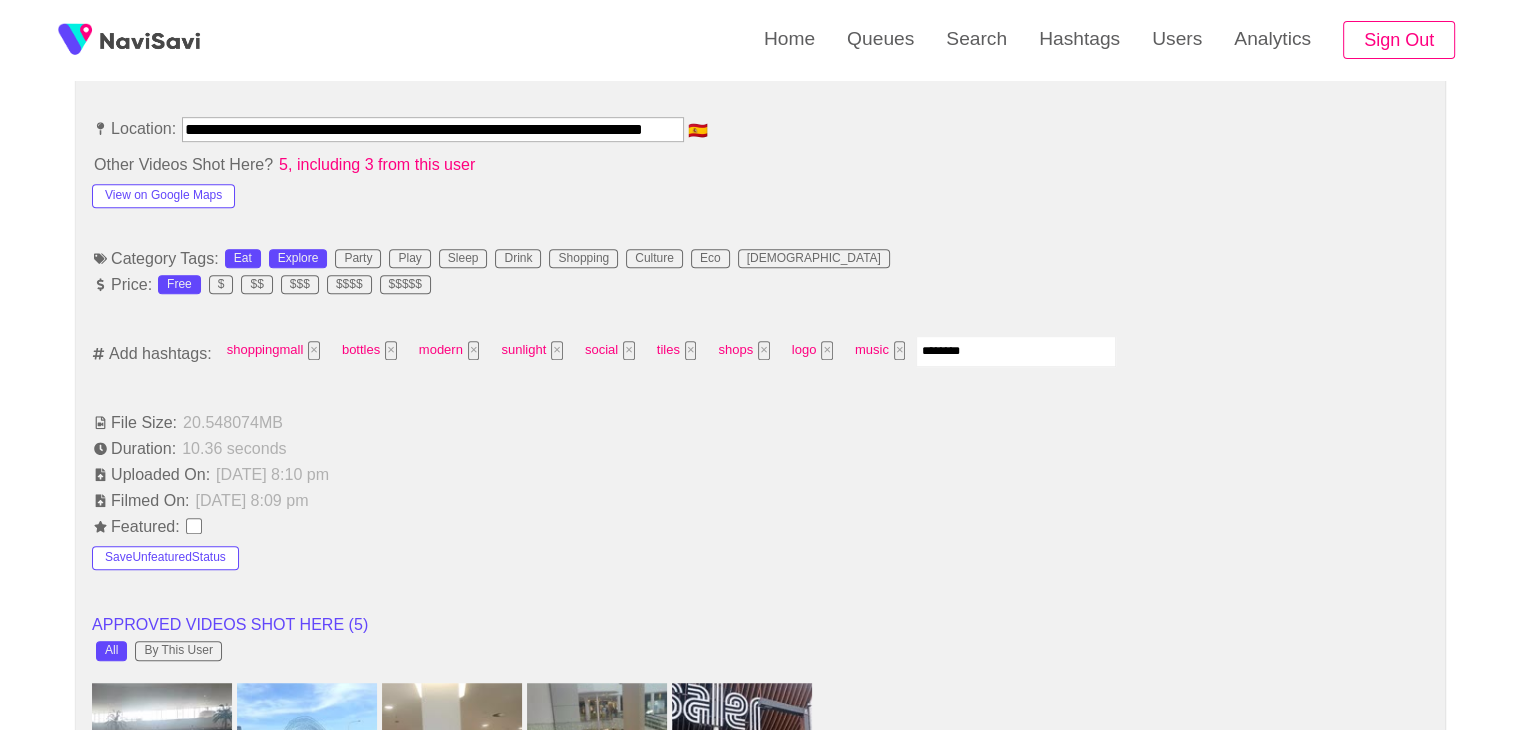 type on "*********" 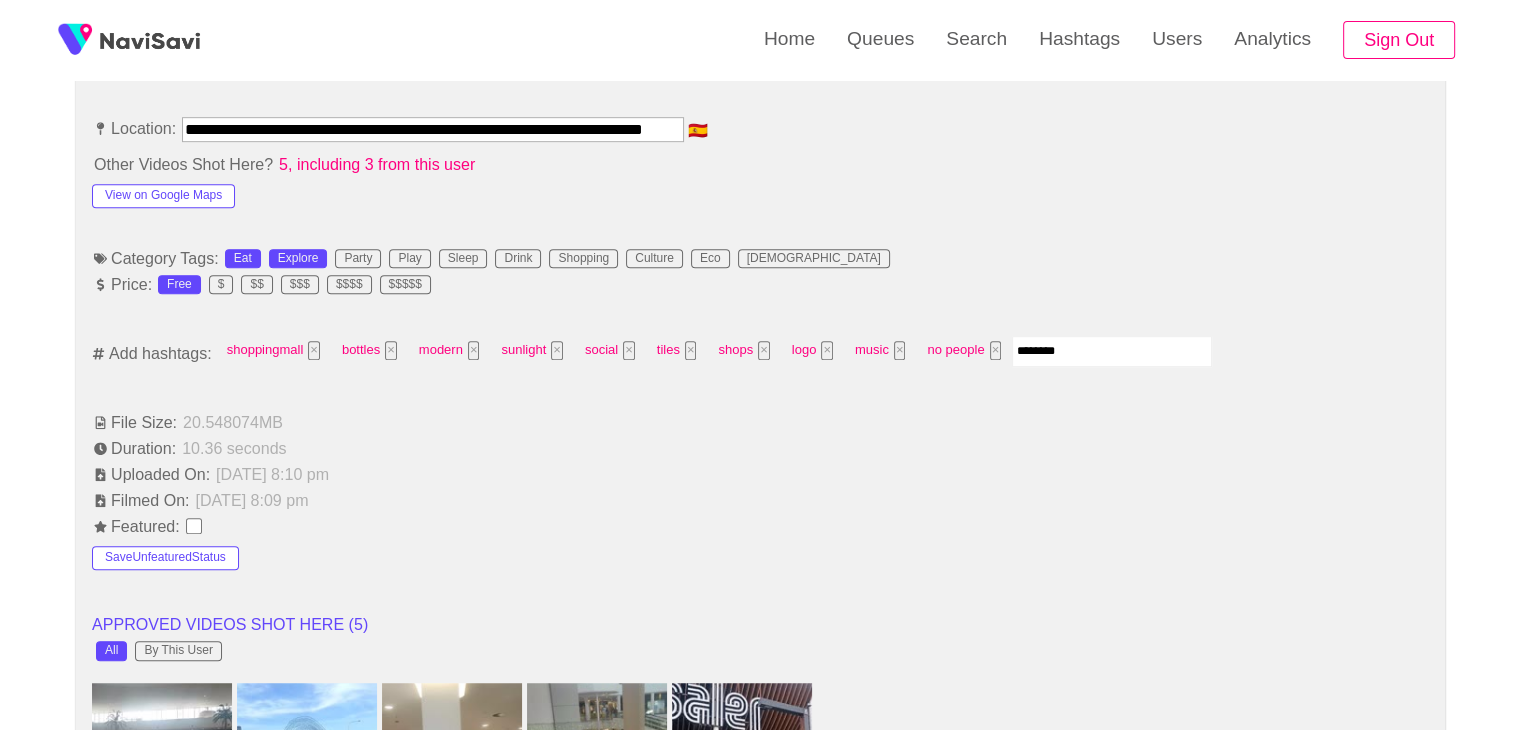 type on "*********" 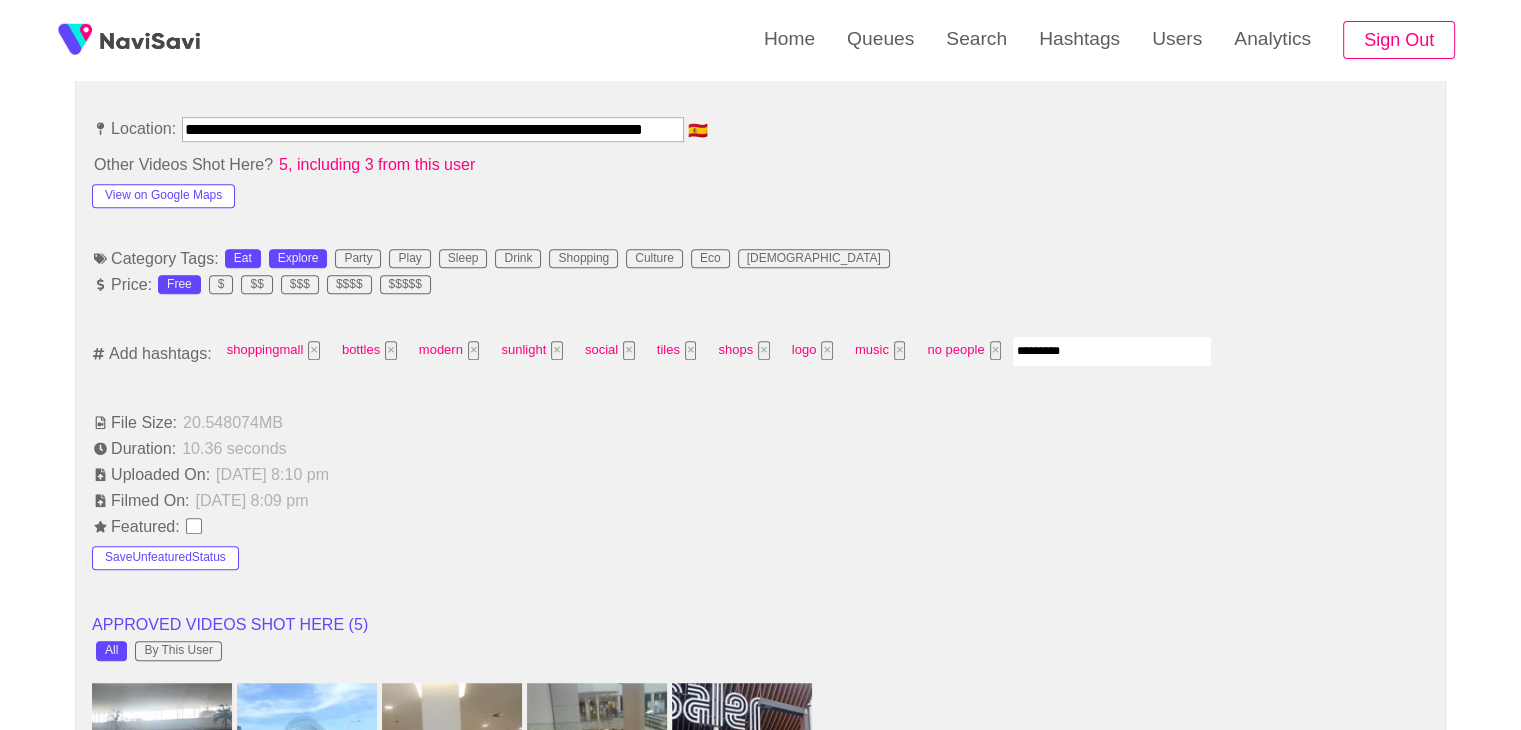 type 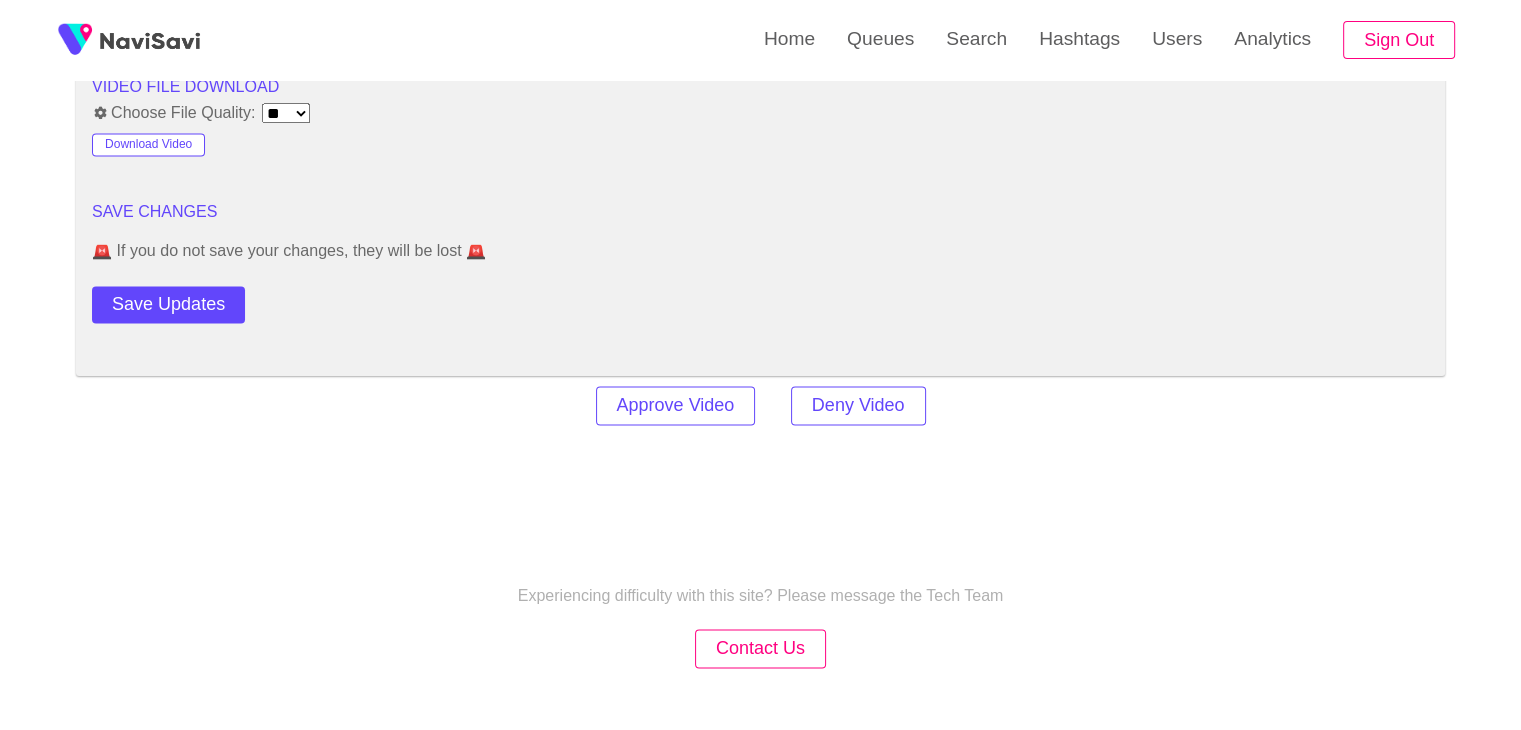 scroll, scrollTop: 2795, scrollLeft: 0, axis: vertical 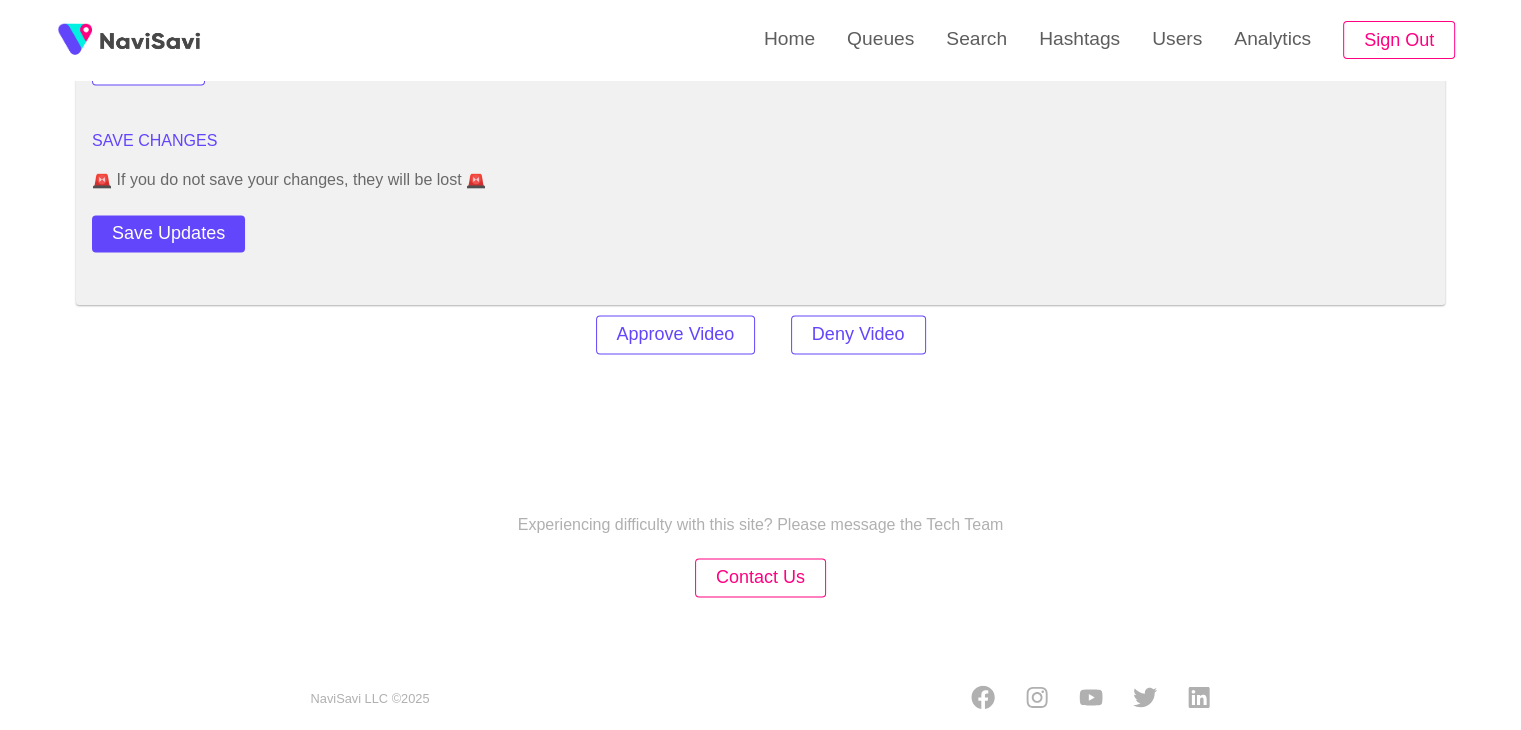 click on "Save Updates" at bounding box center (225, 229) 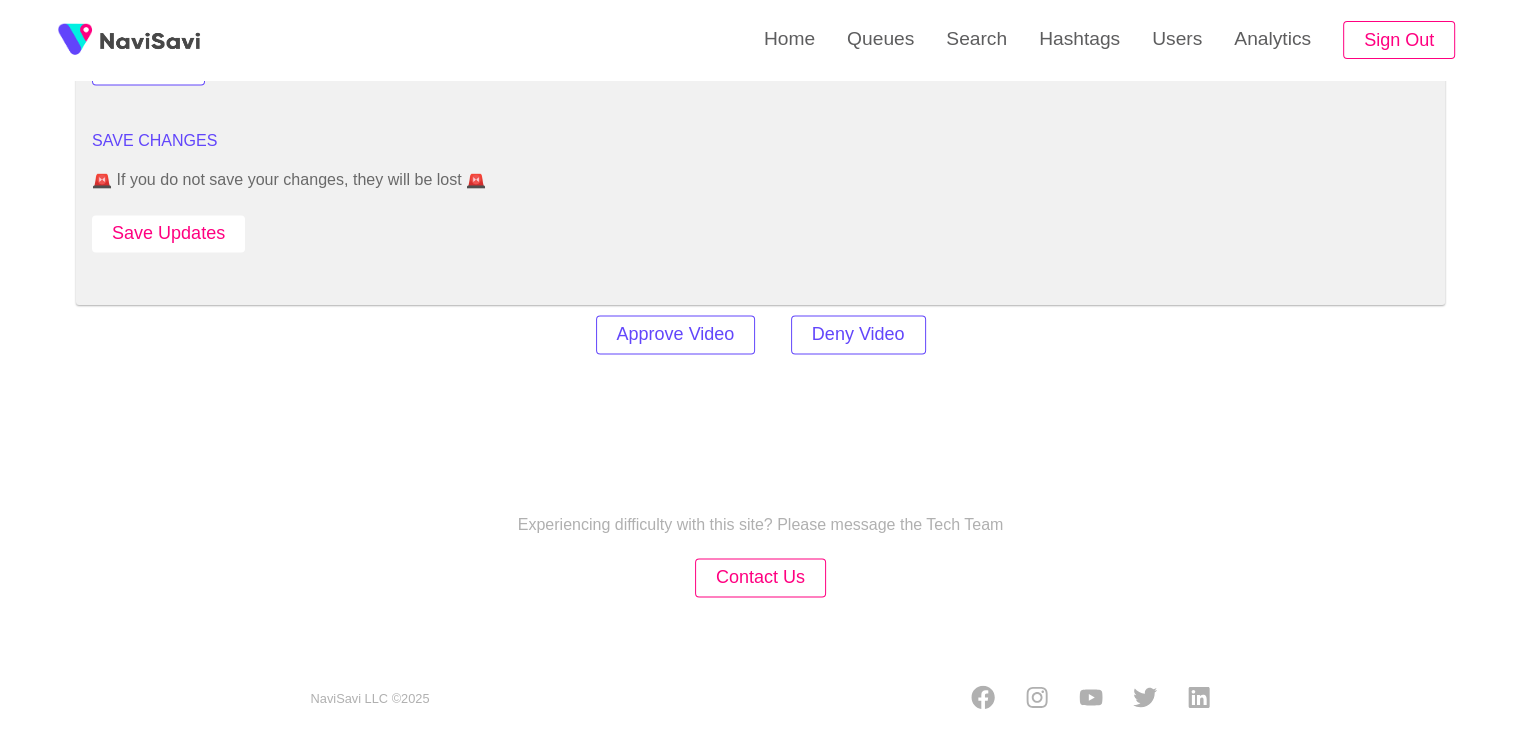 click on "Save Updates" at bounding box center [168, 233] 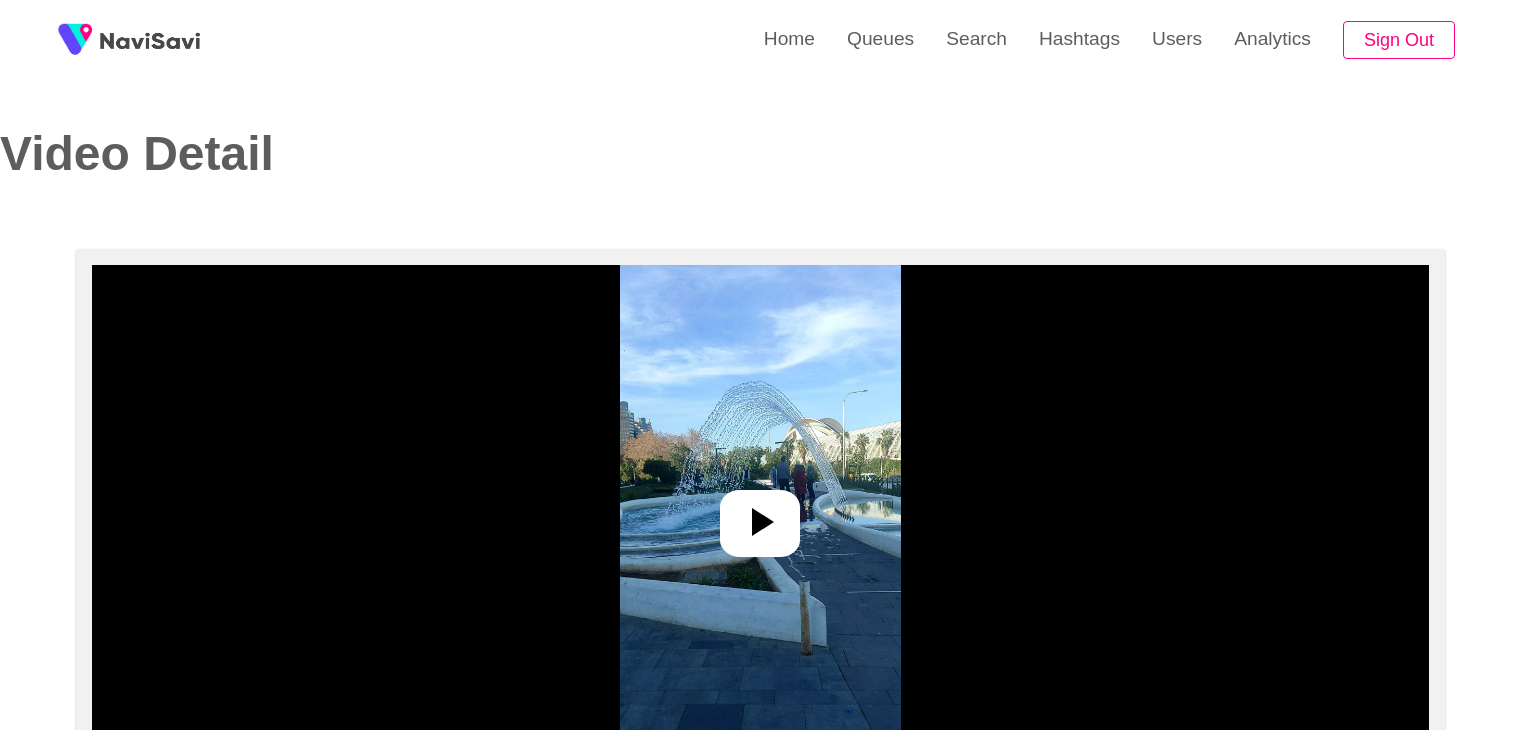 select on "**********" 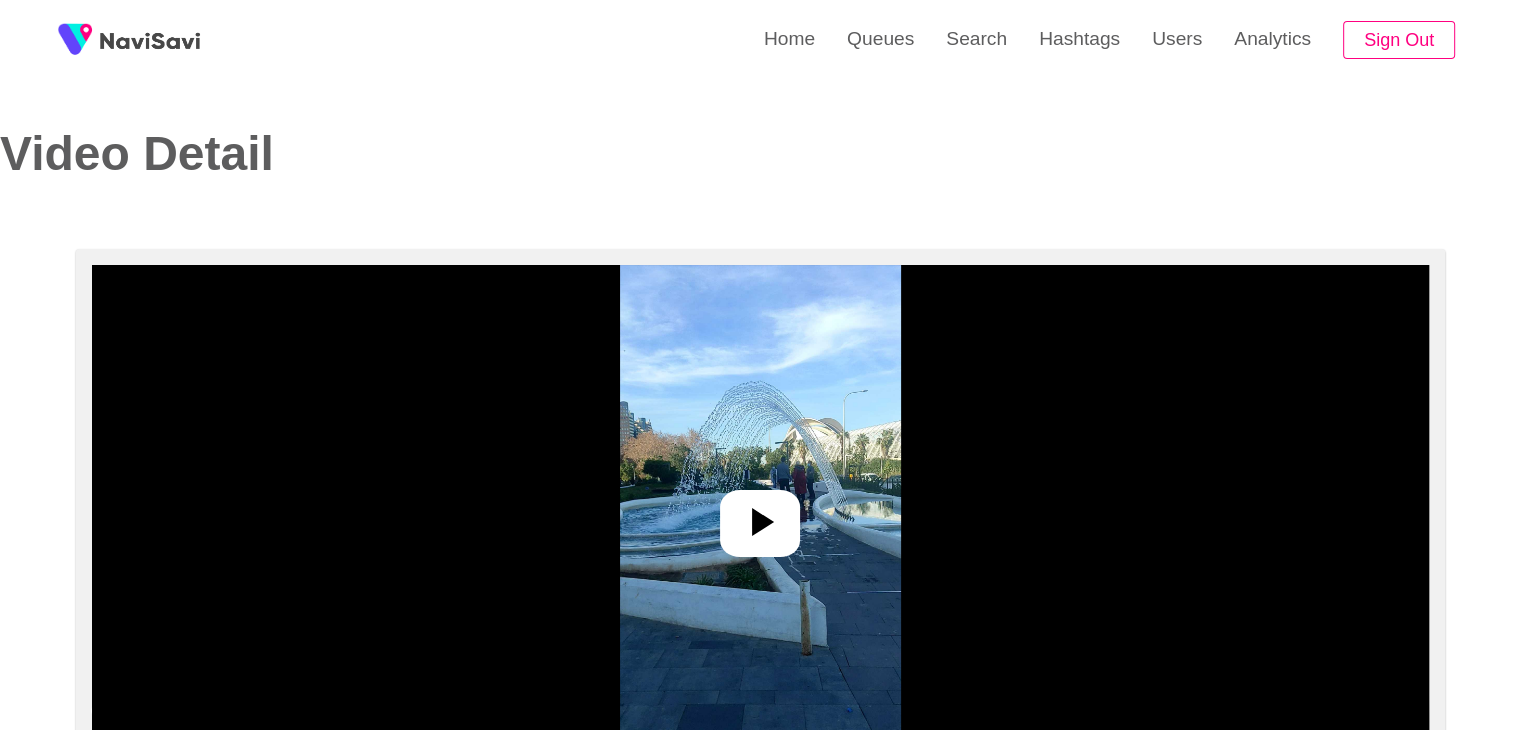 click at bounding box center [760, 523] 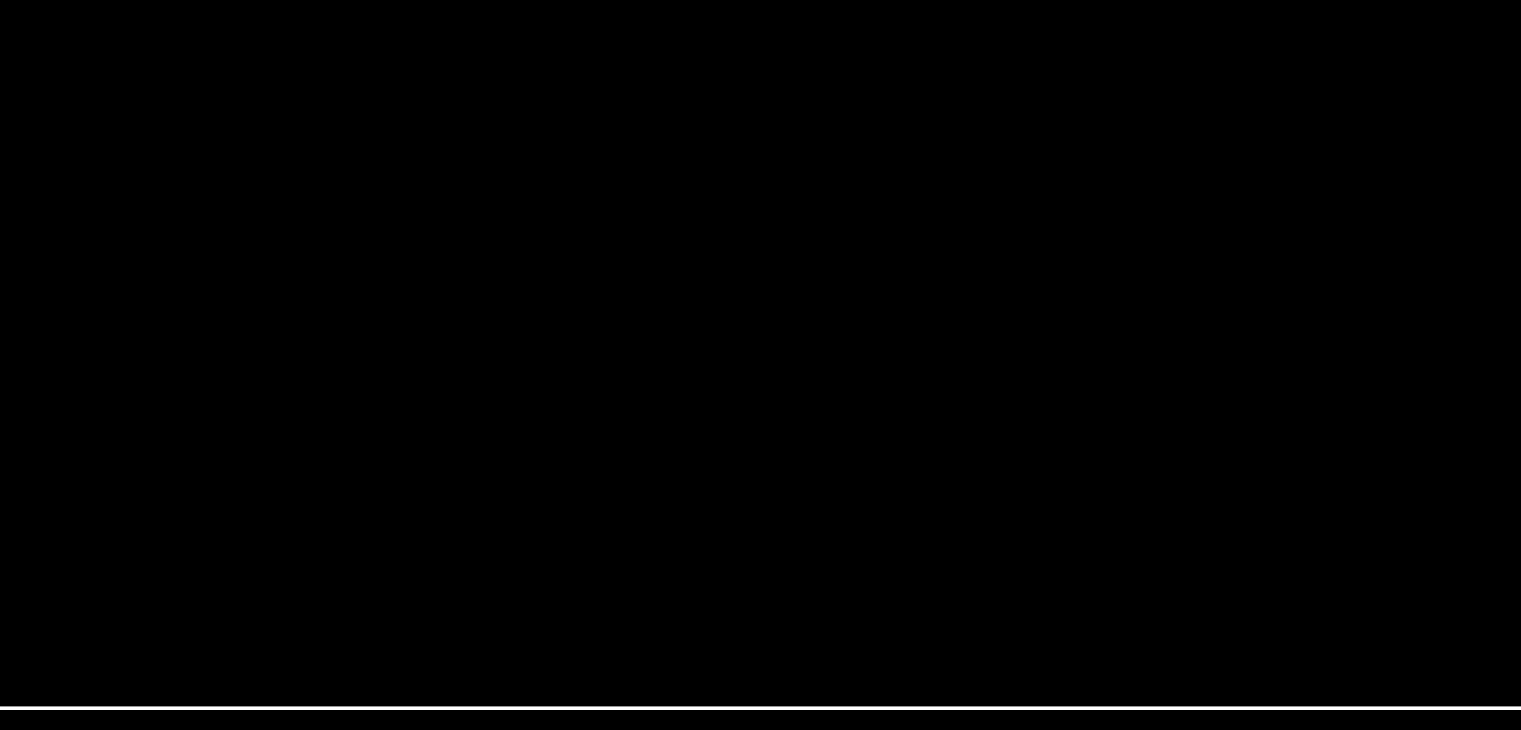 scroll, scrollTop: 88, scrollLeft: 0, axis: vertical 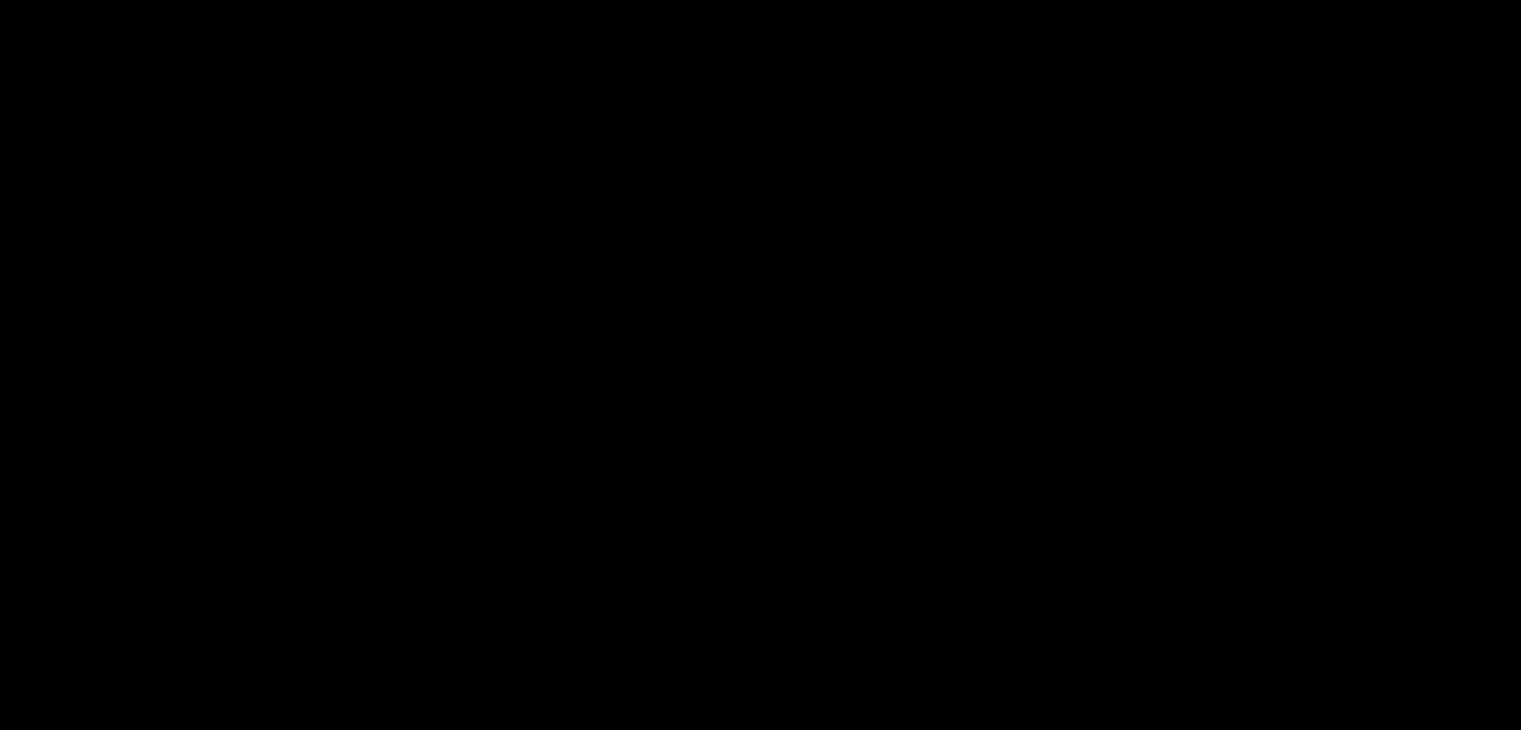 click at bounding box center (760, 427) 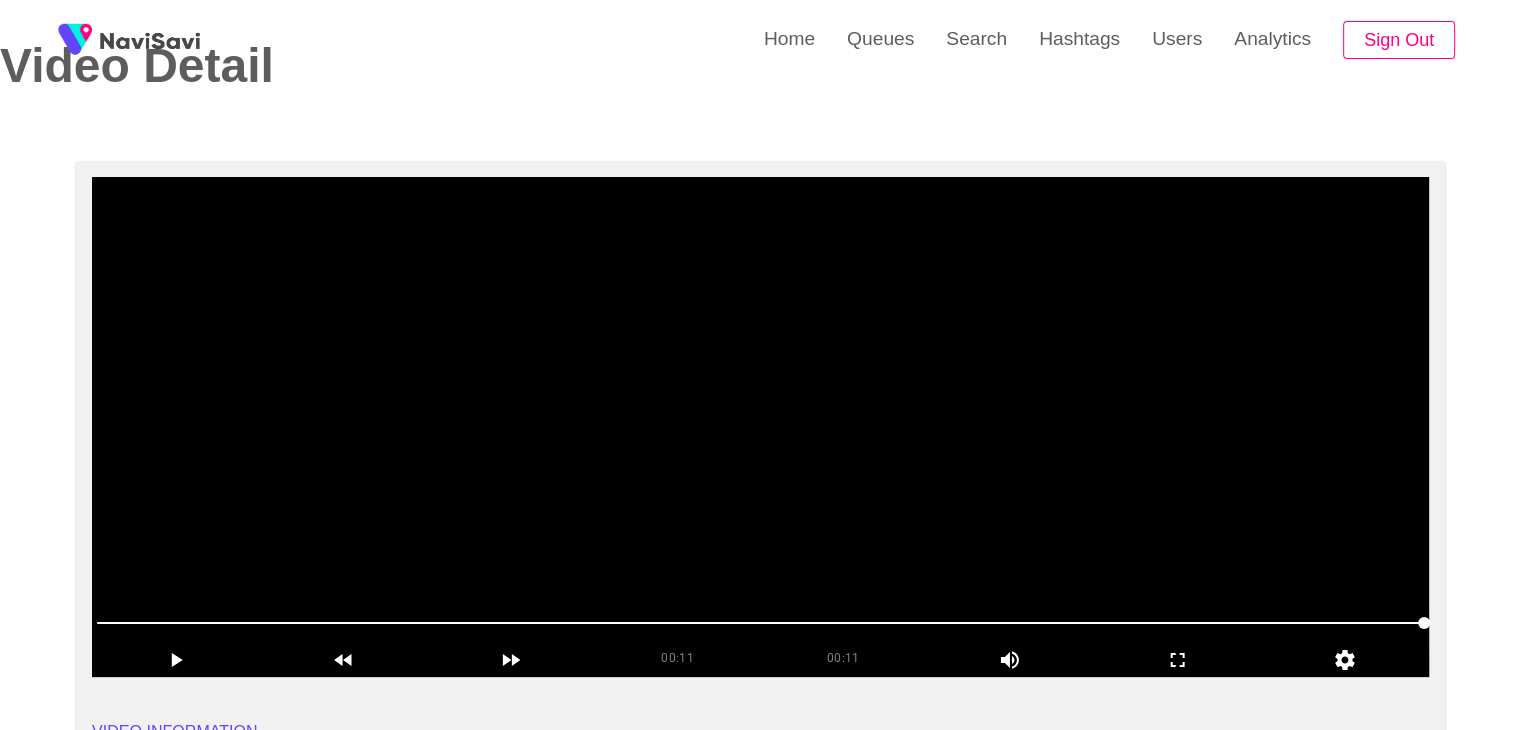 click at bounding box center [760, 427] 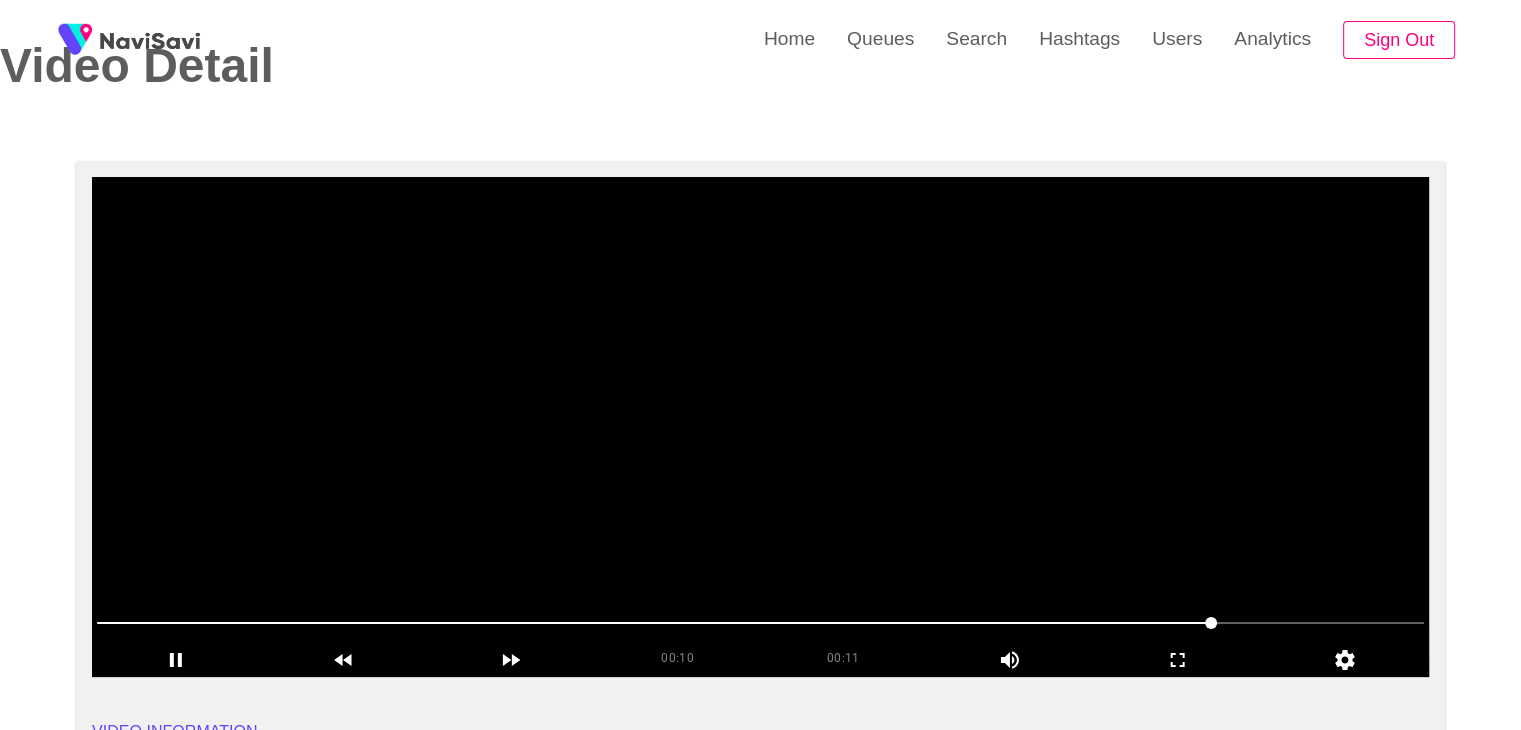 click at bounding box center [760, 427] 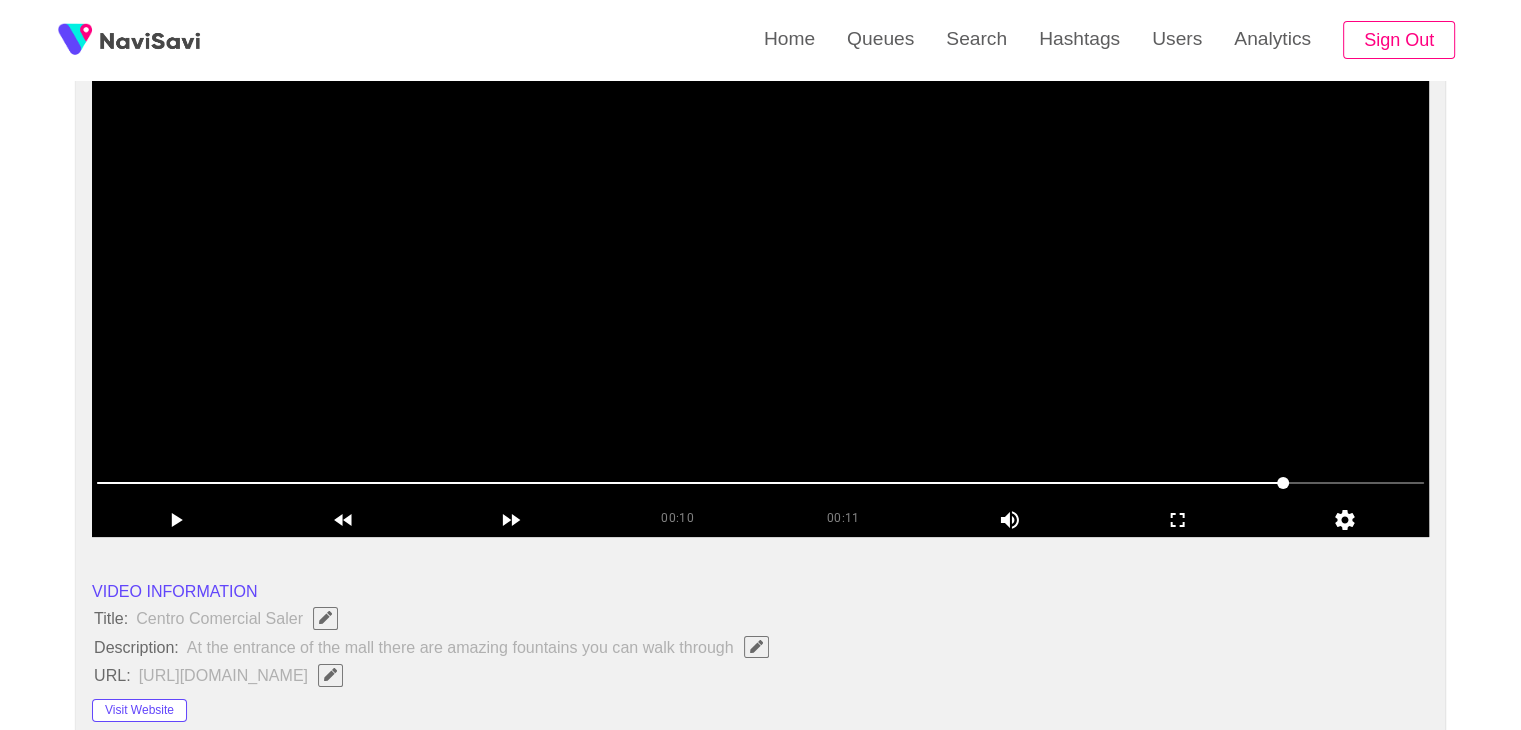 scroll, scrollTop: 236, scrollLeft: 0, axis: vertical 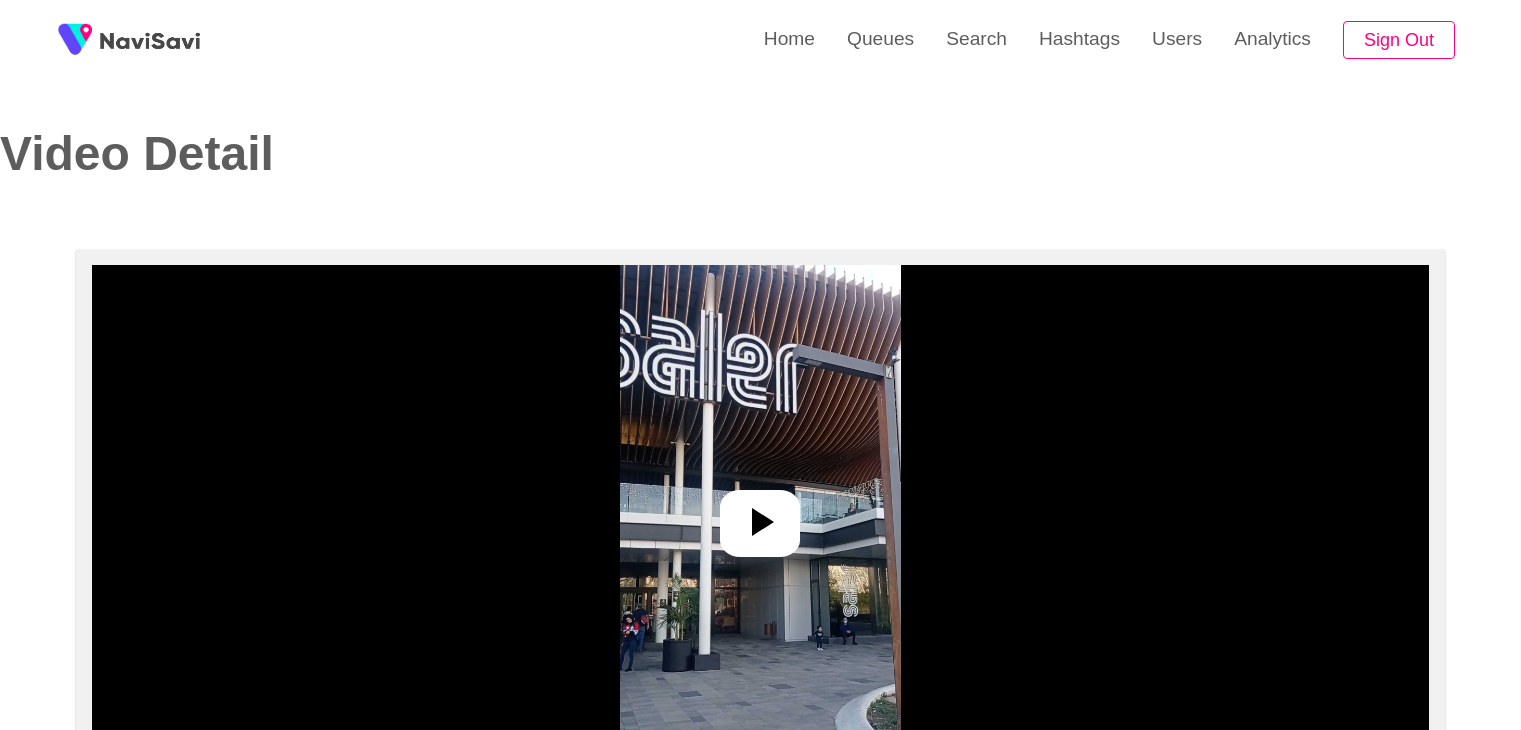 select on "**********" 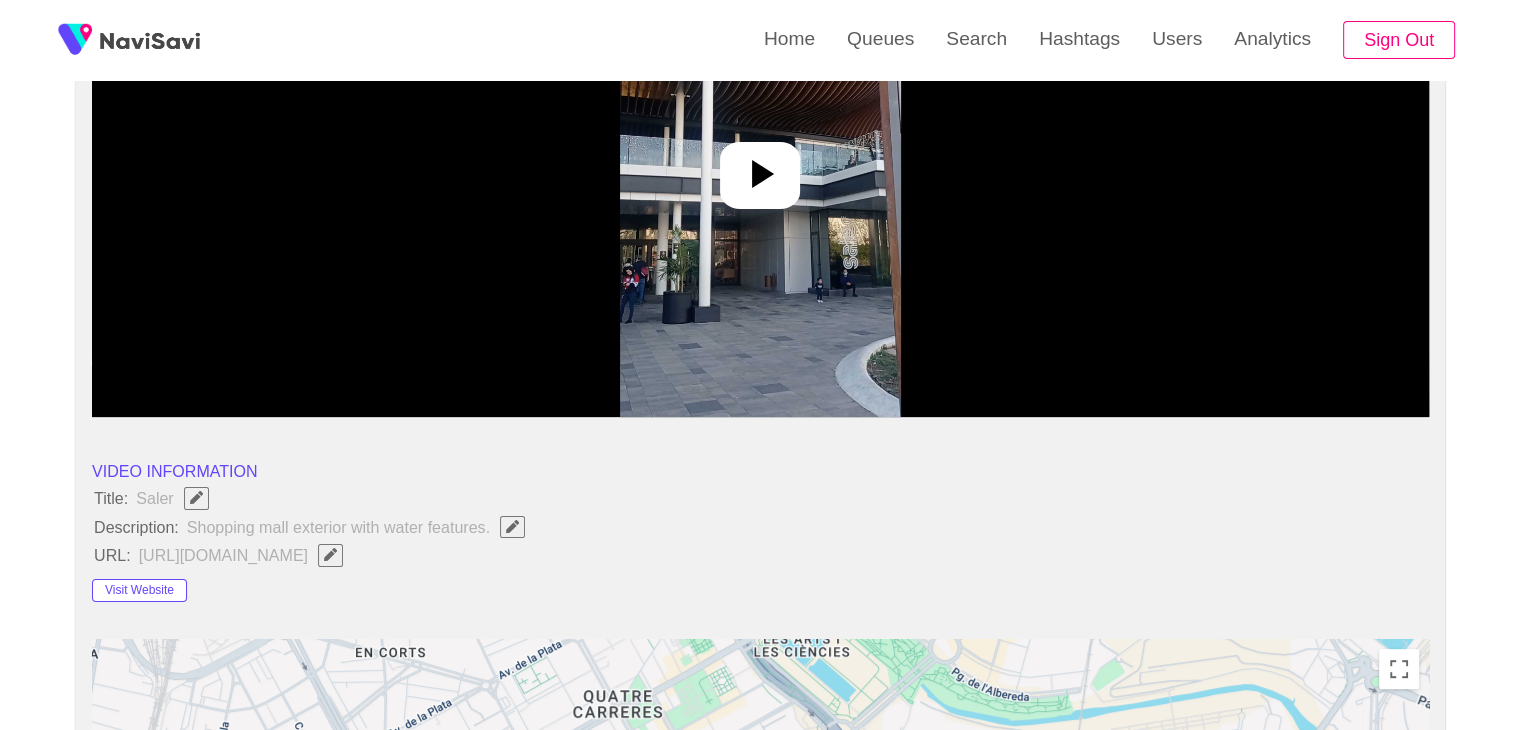 scroll, scrollTop: 132, scrollLeft: 0, axis: vertical 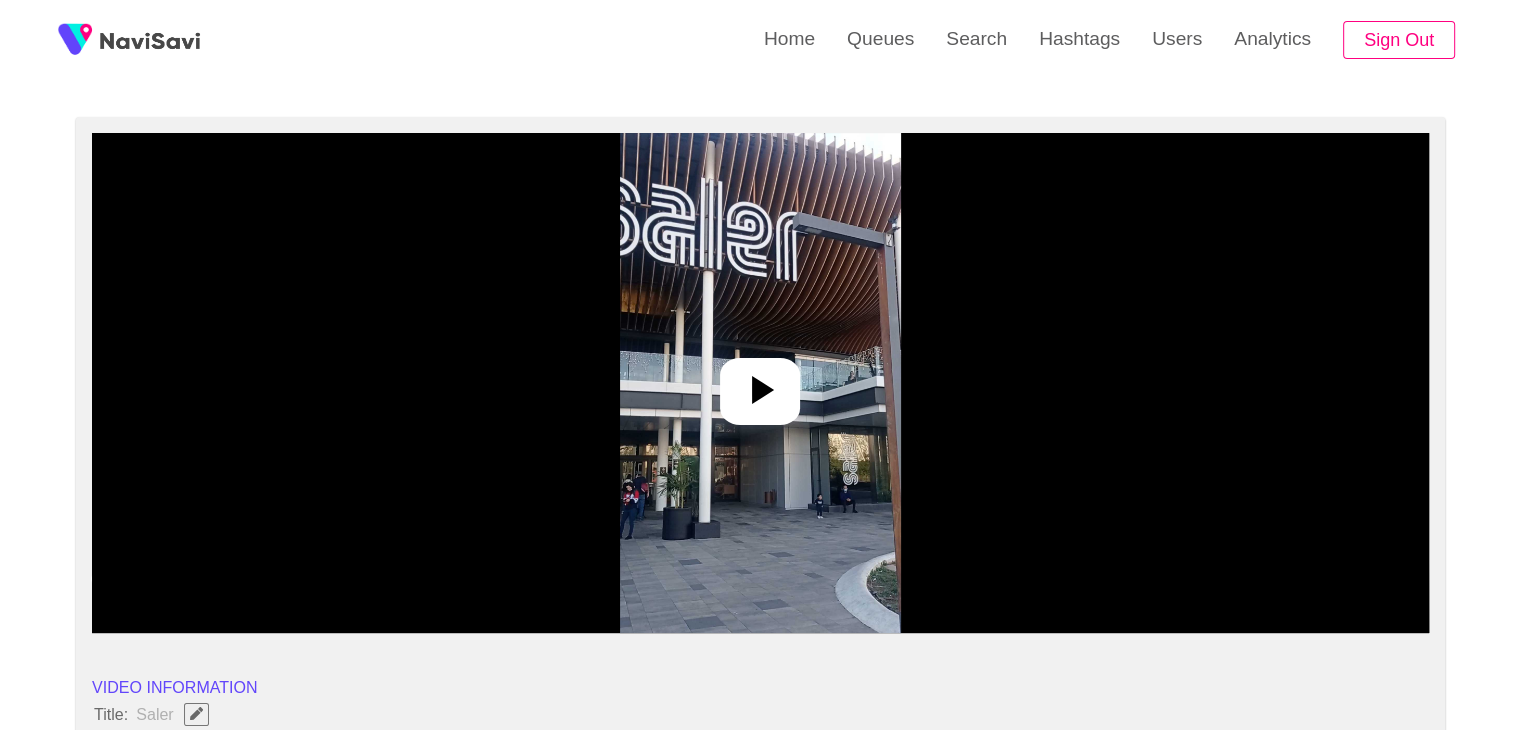 click at bounding box center [760, 383] 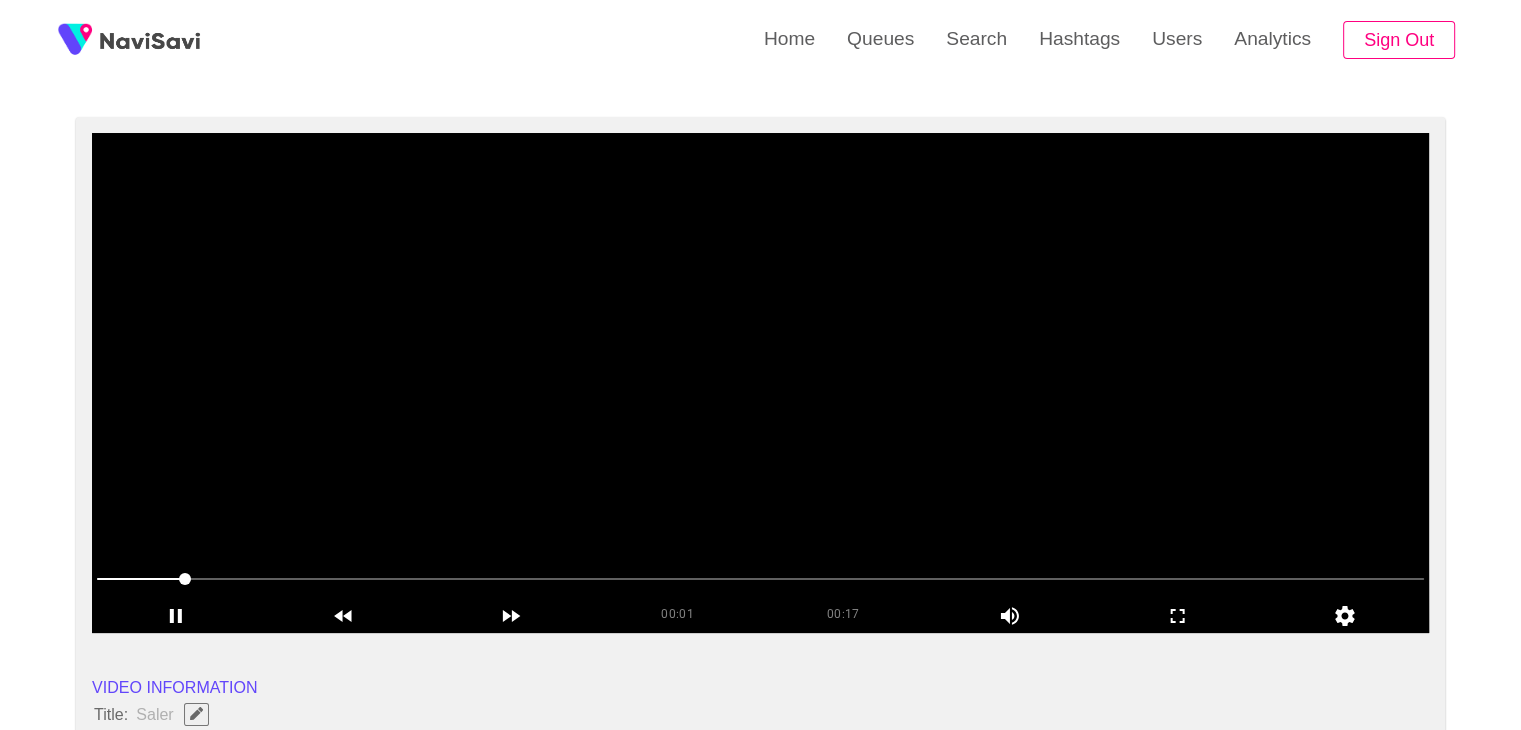 click at bounding box center (760, 383) 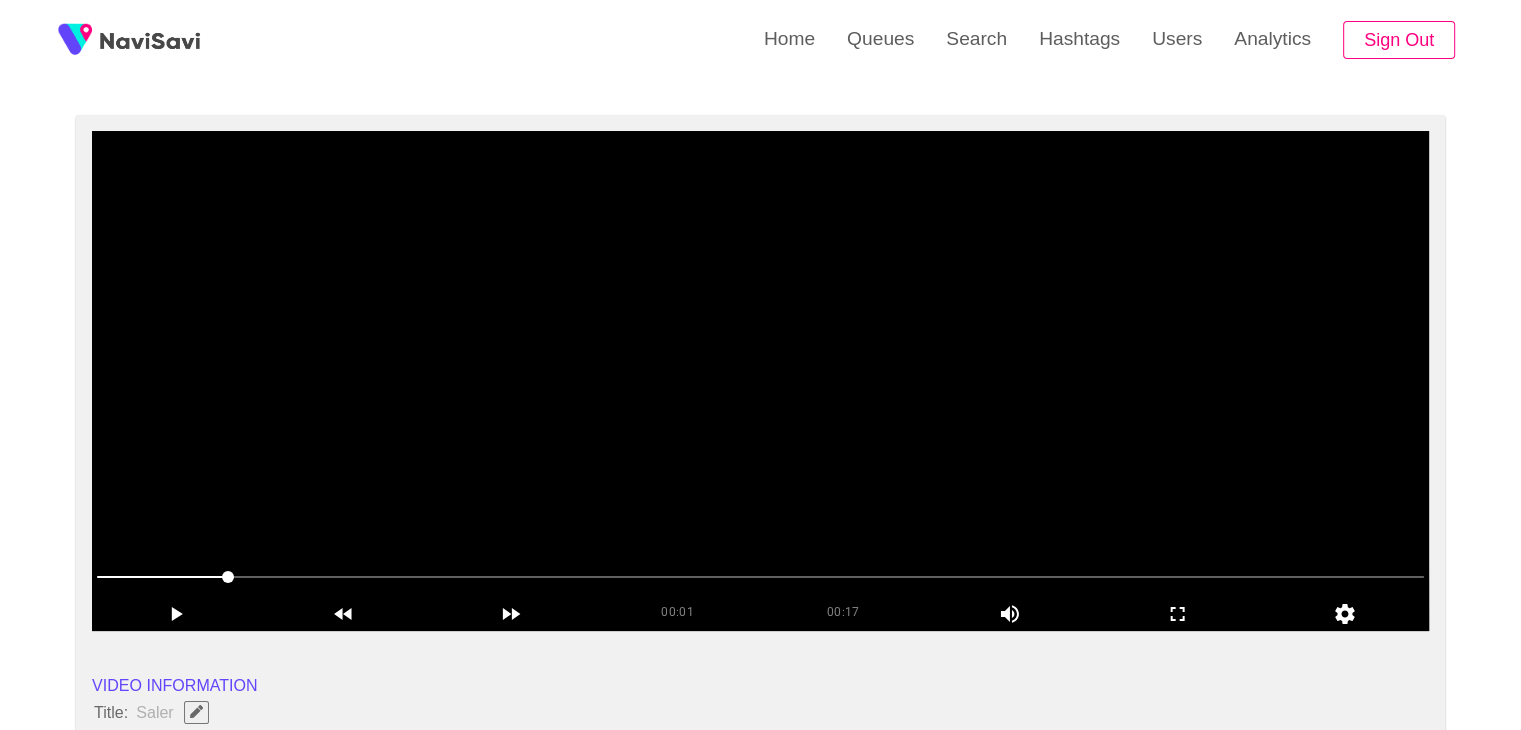 scroll, scrollTop: 132, scrollLeft: 0, axis: vertical 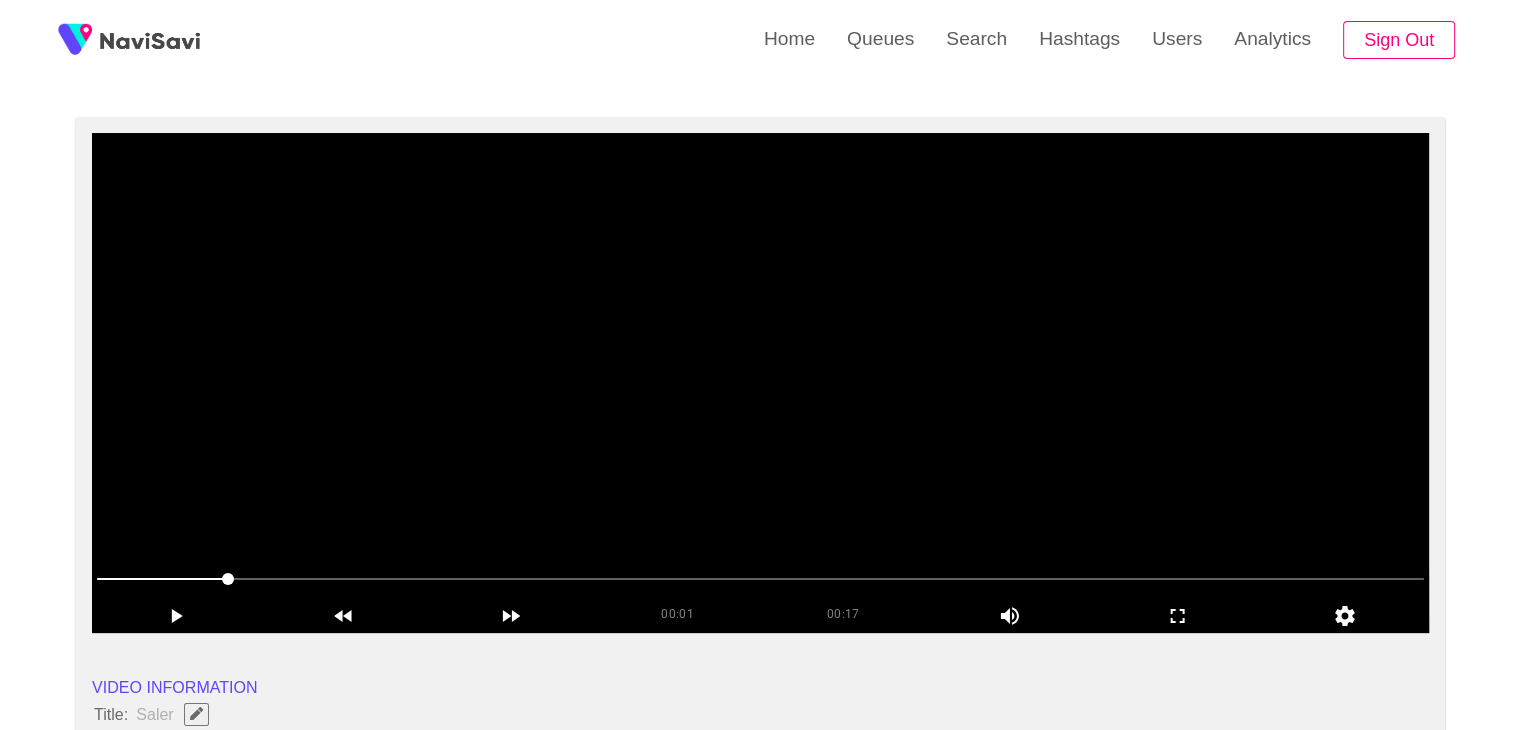 click at bounding box center (760, 383) 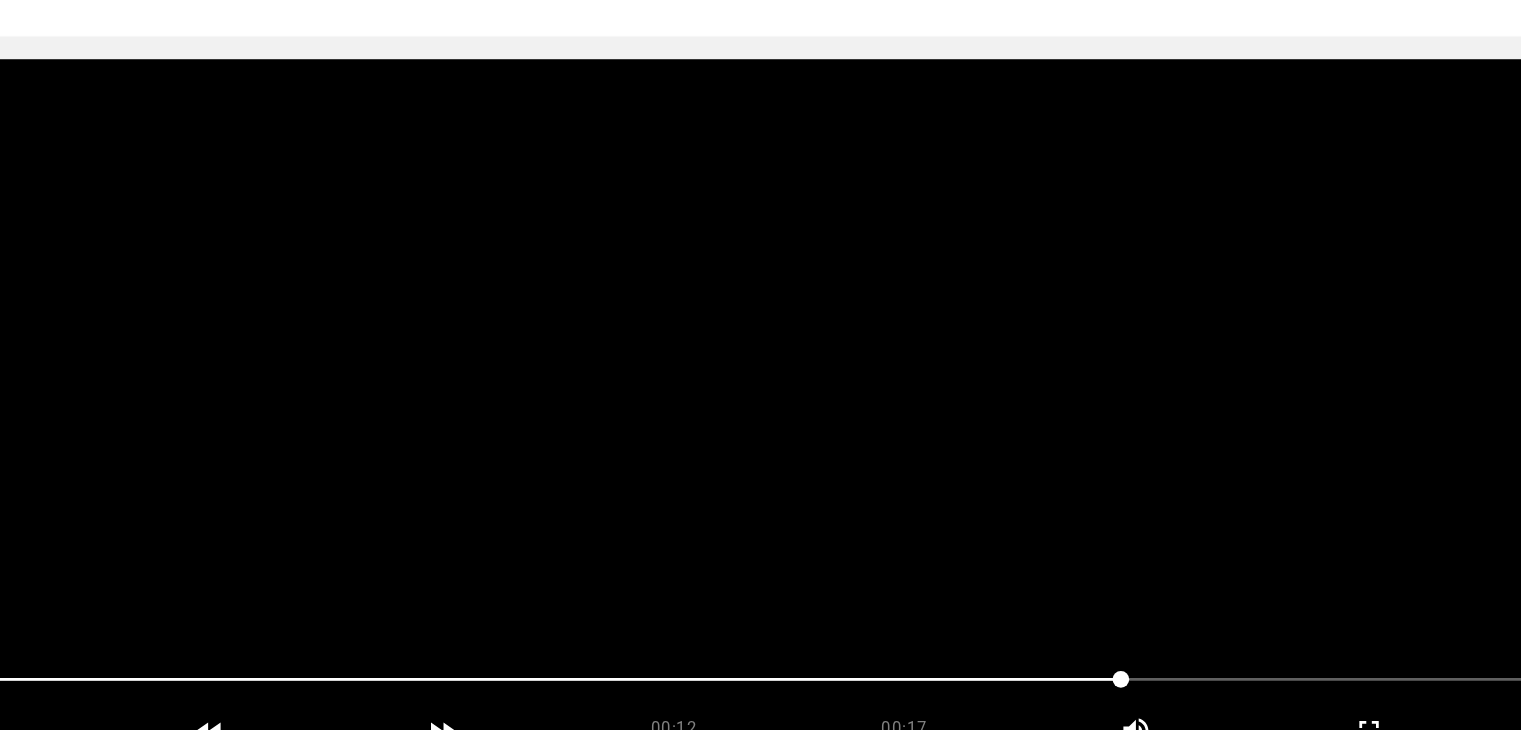 scroll, scrollTop: 132, scrollLeft: 0, axis: vertical 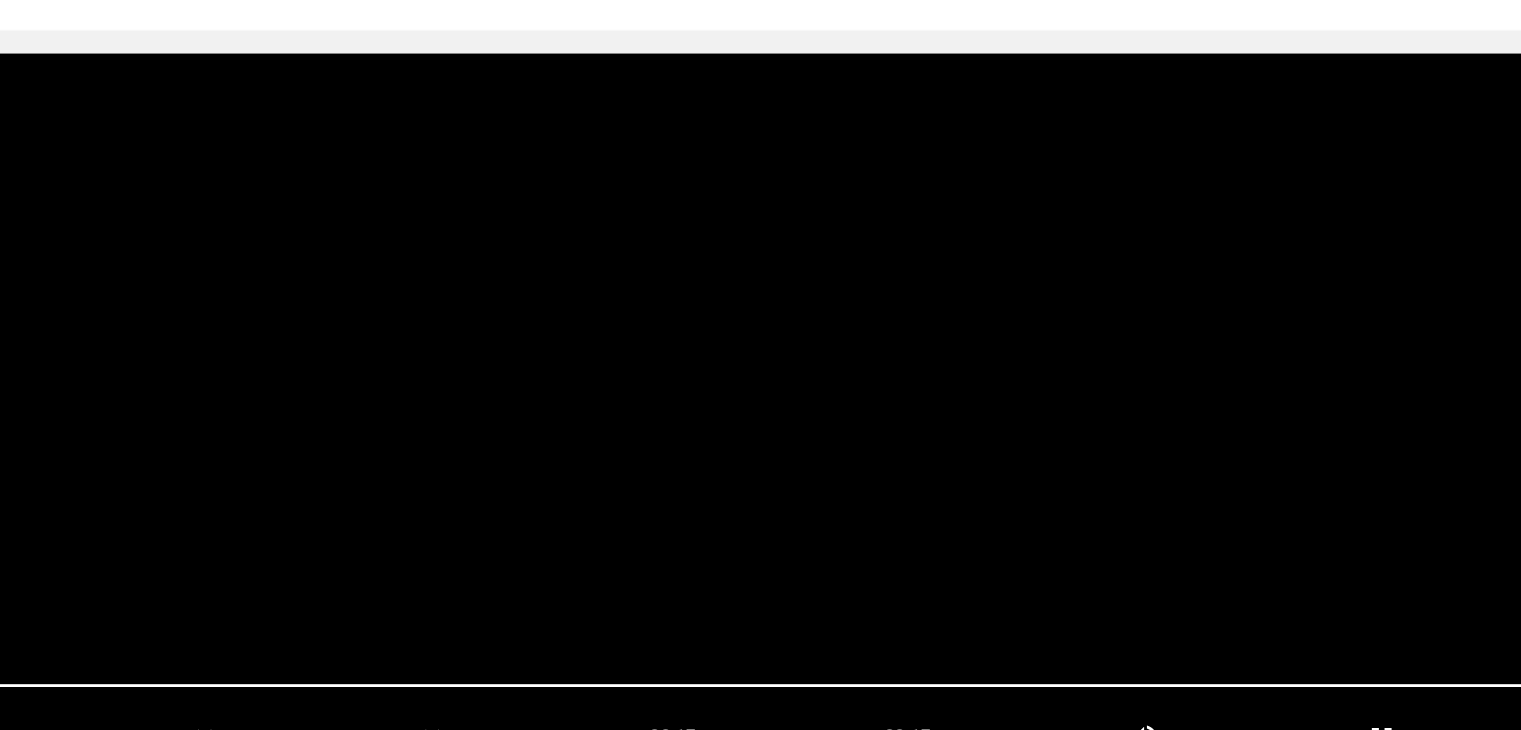 click at bounding box center [760, 383] 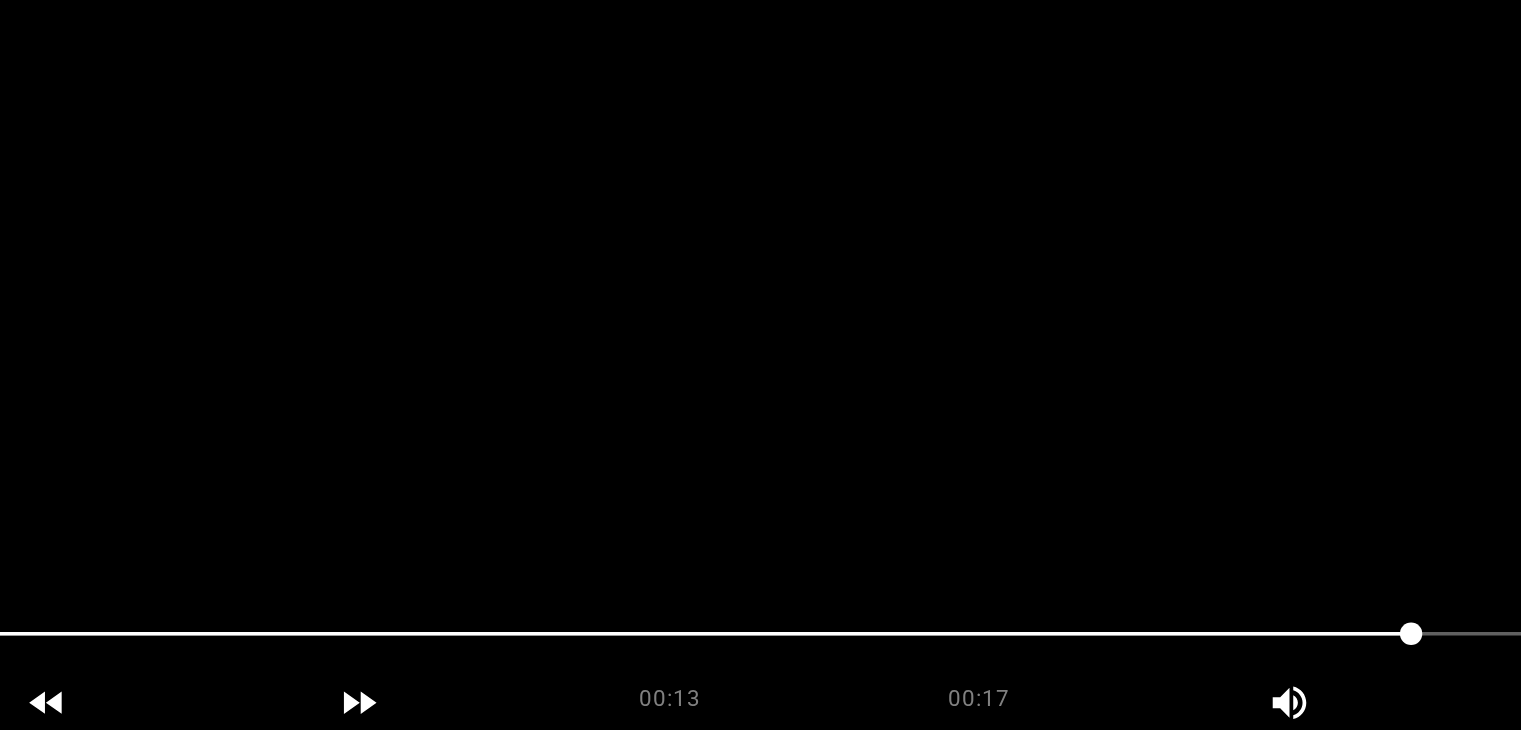 scroll, scrollTop: 132, scrollLeft: 0, axis: vertical 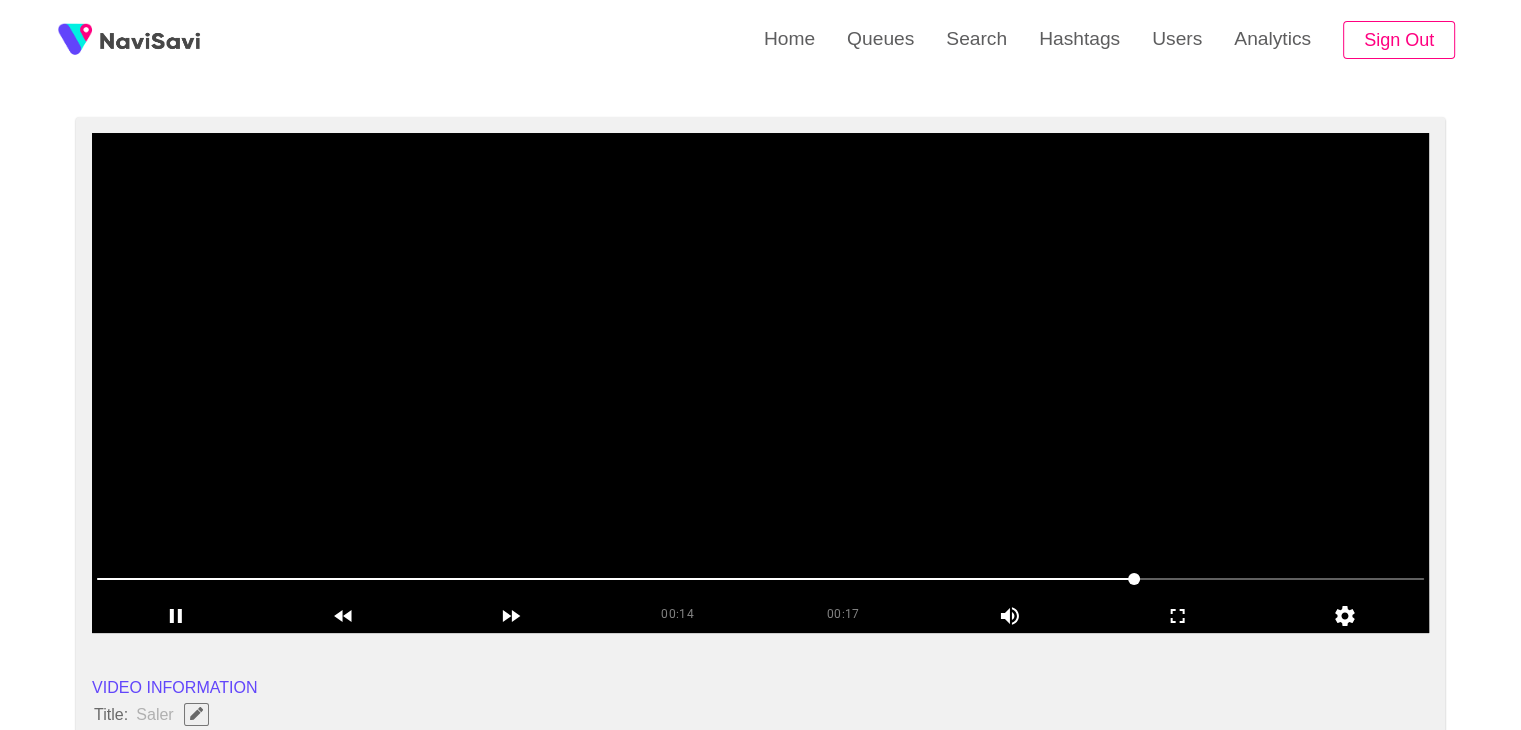 click at bounding box center [760, 383] 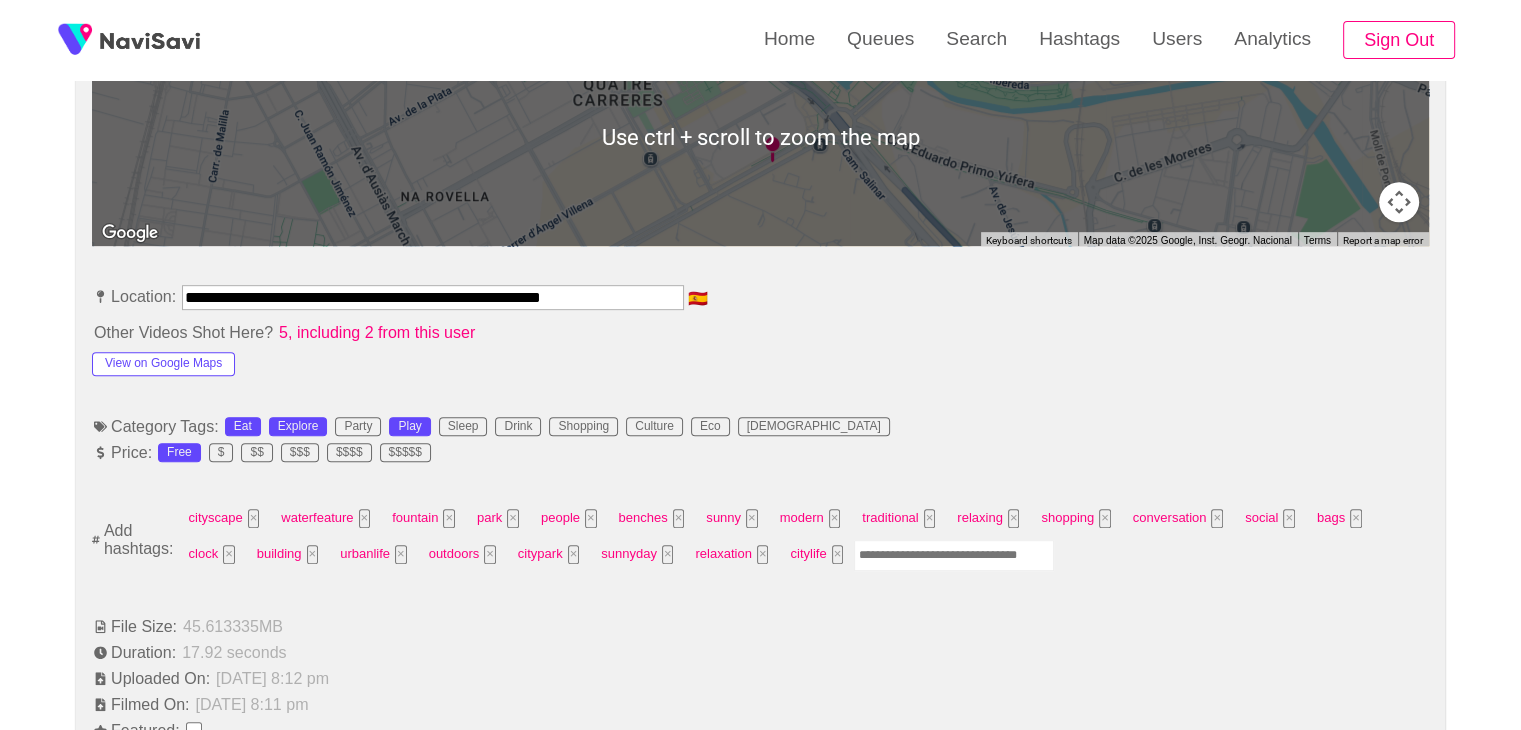 scroll, scrollTop: 960, scrollLeft: 0, axis: vertical 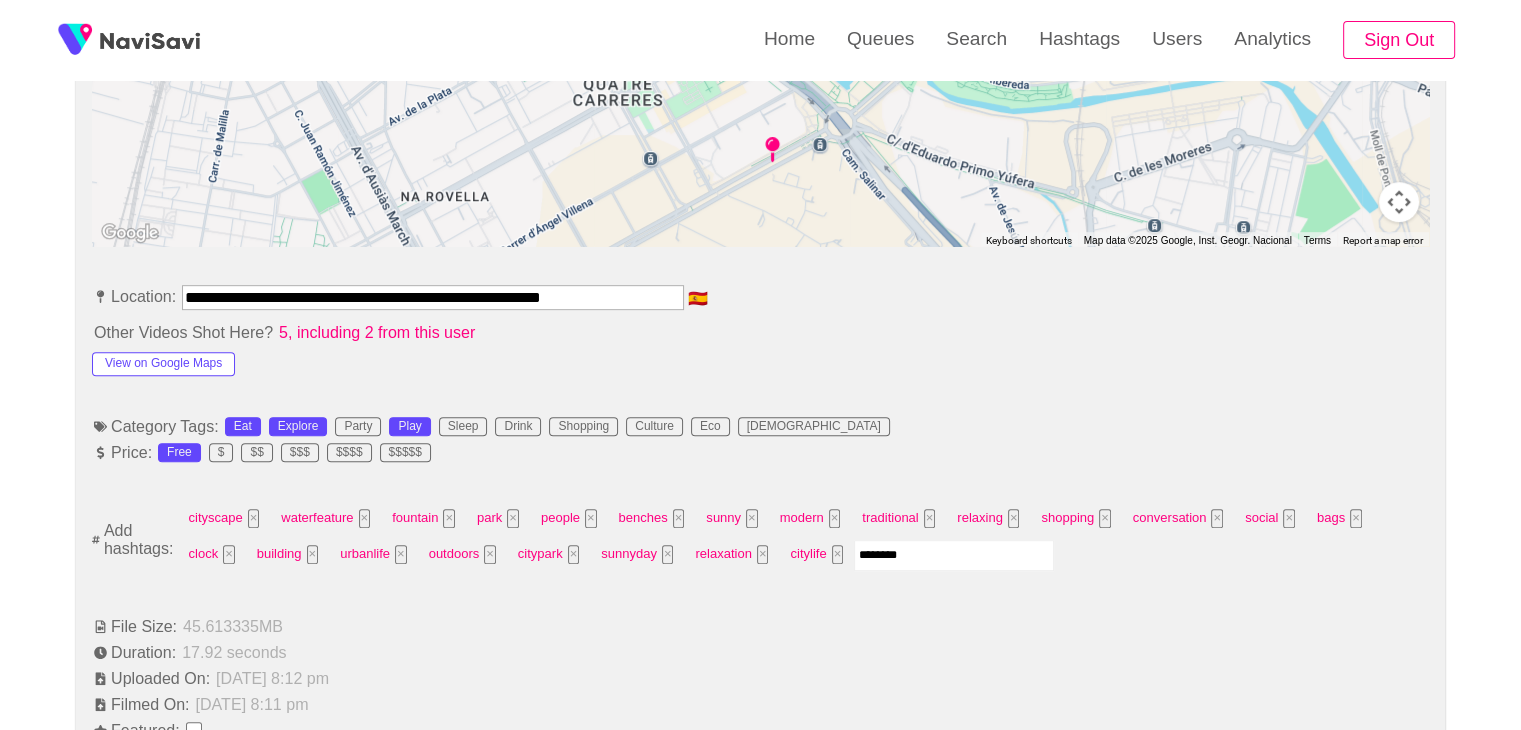 type on "*********" 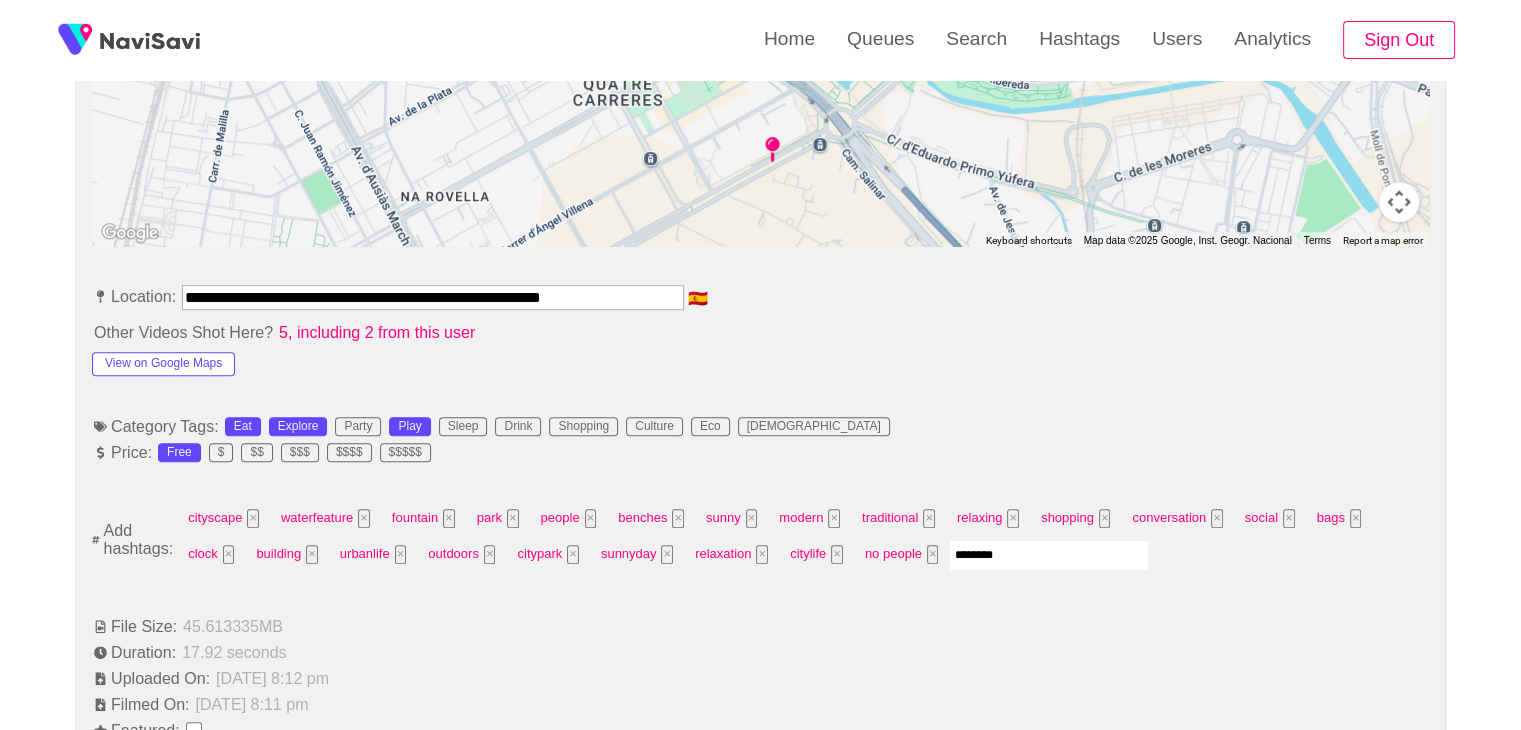 type on "*********" 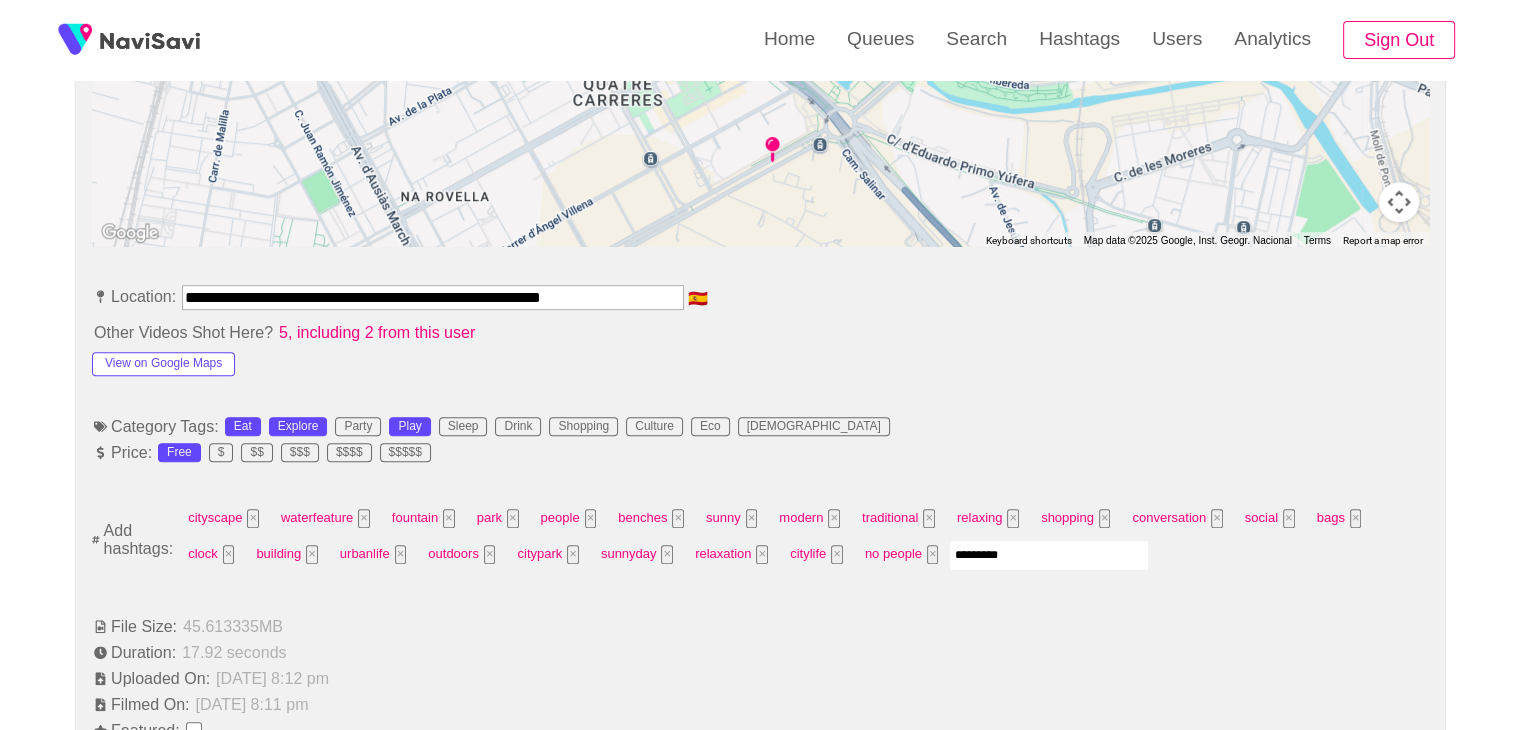 type 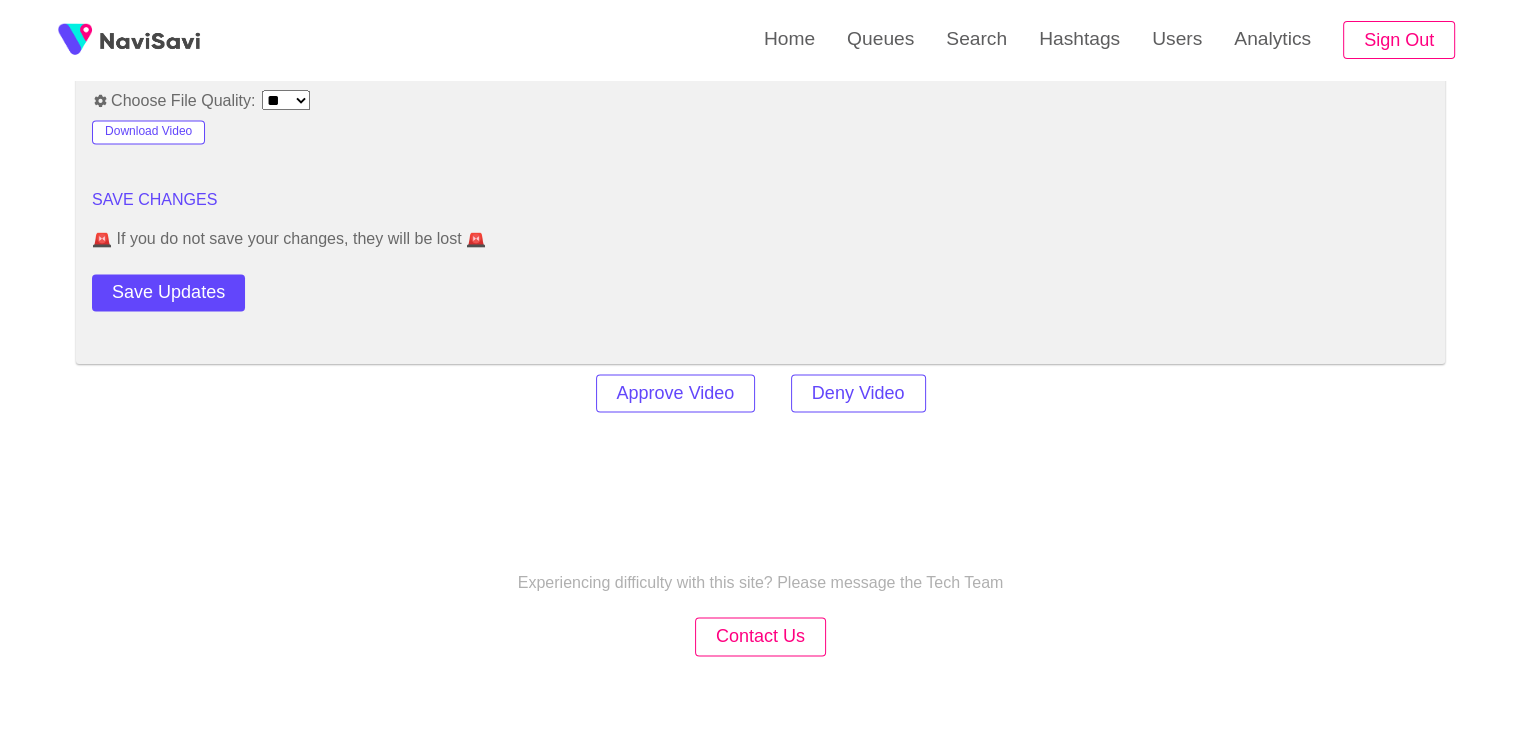 scroll, scrollTop: 2778, scrollLeft: 0, axis: vertical 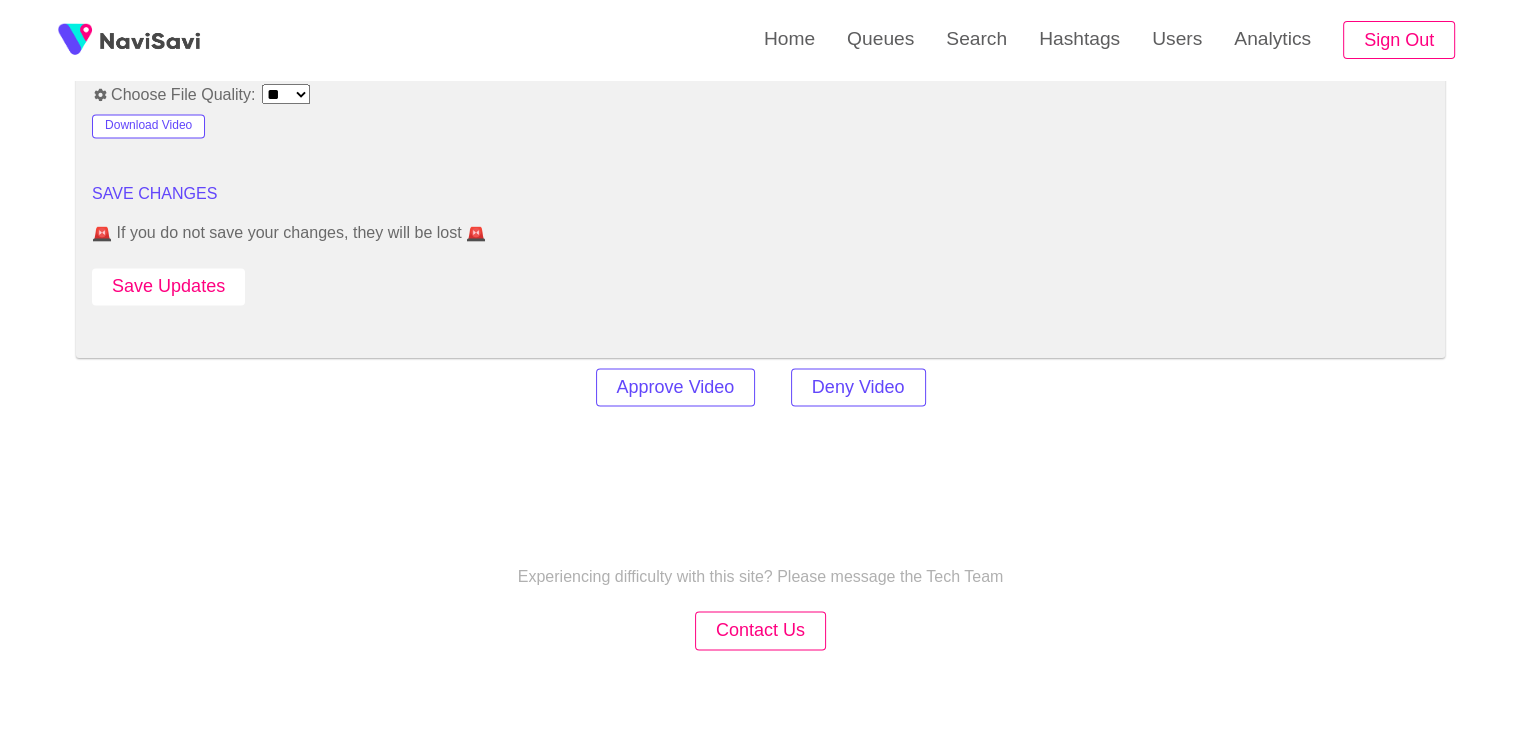 click on "Save Updates" at bounding box center (168, 286) 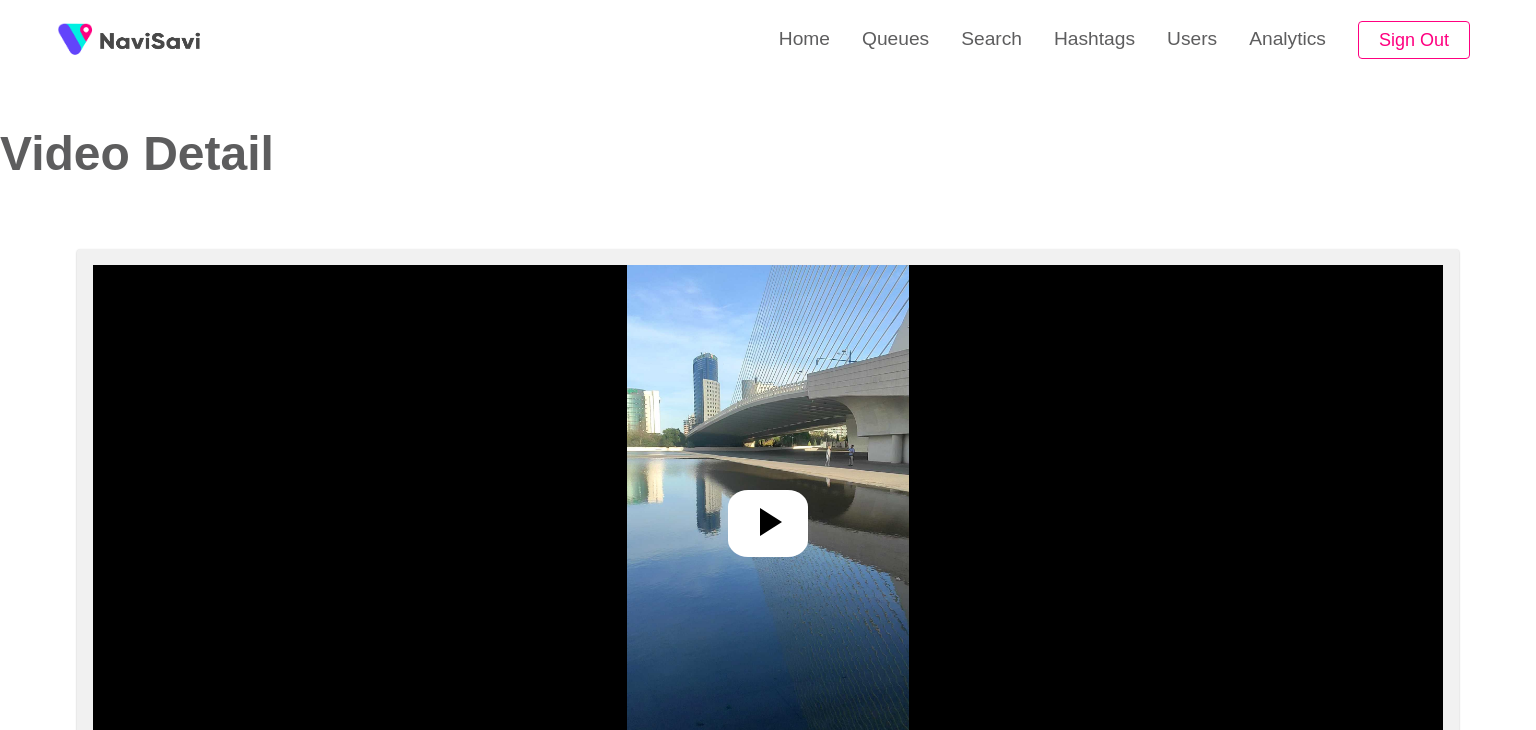 select on "**********" 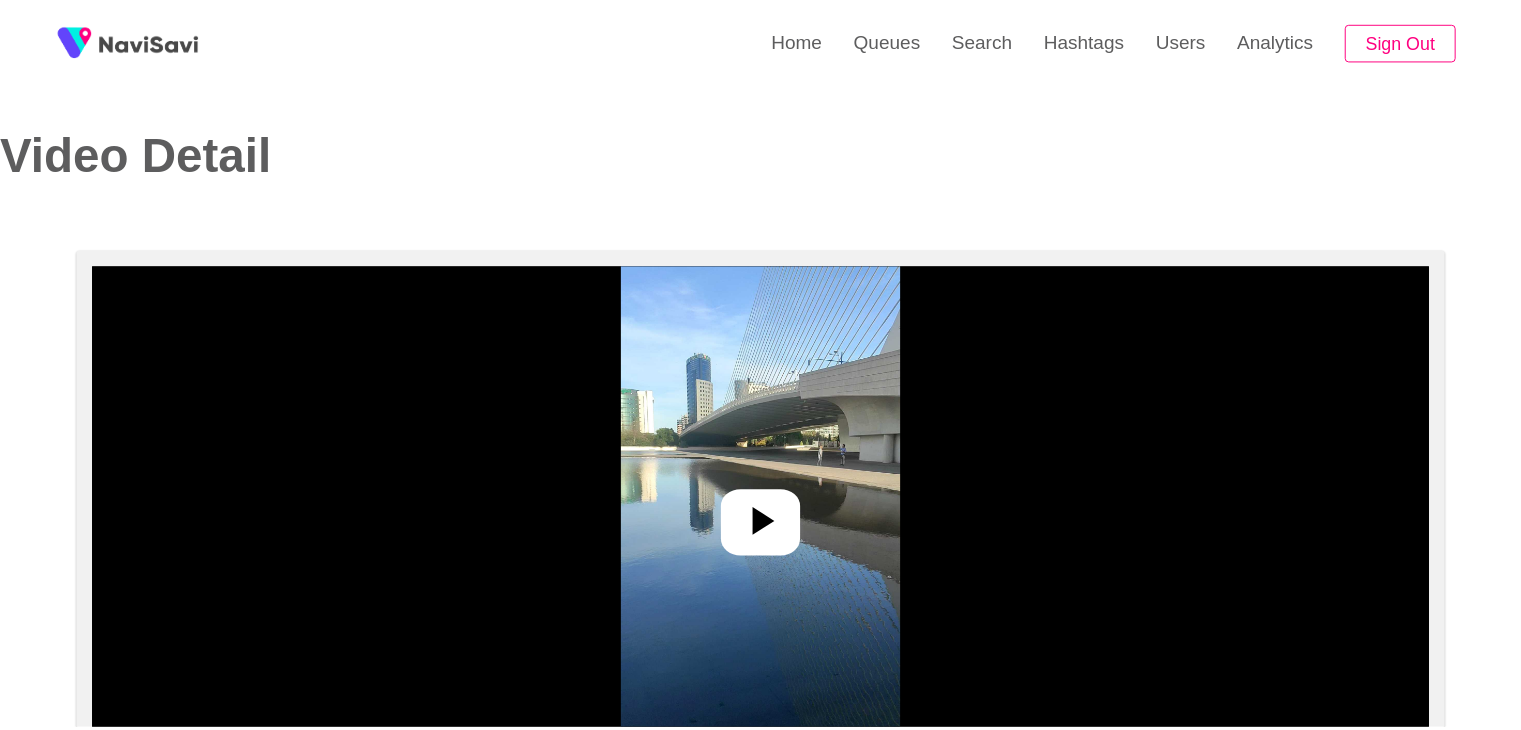 scroll, scrollTop: 0, scrollLeft: 0, axis: both 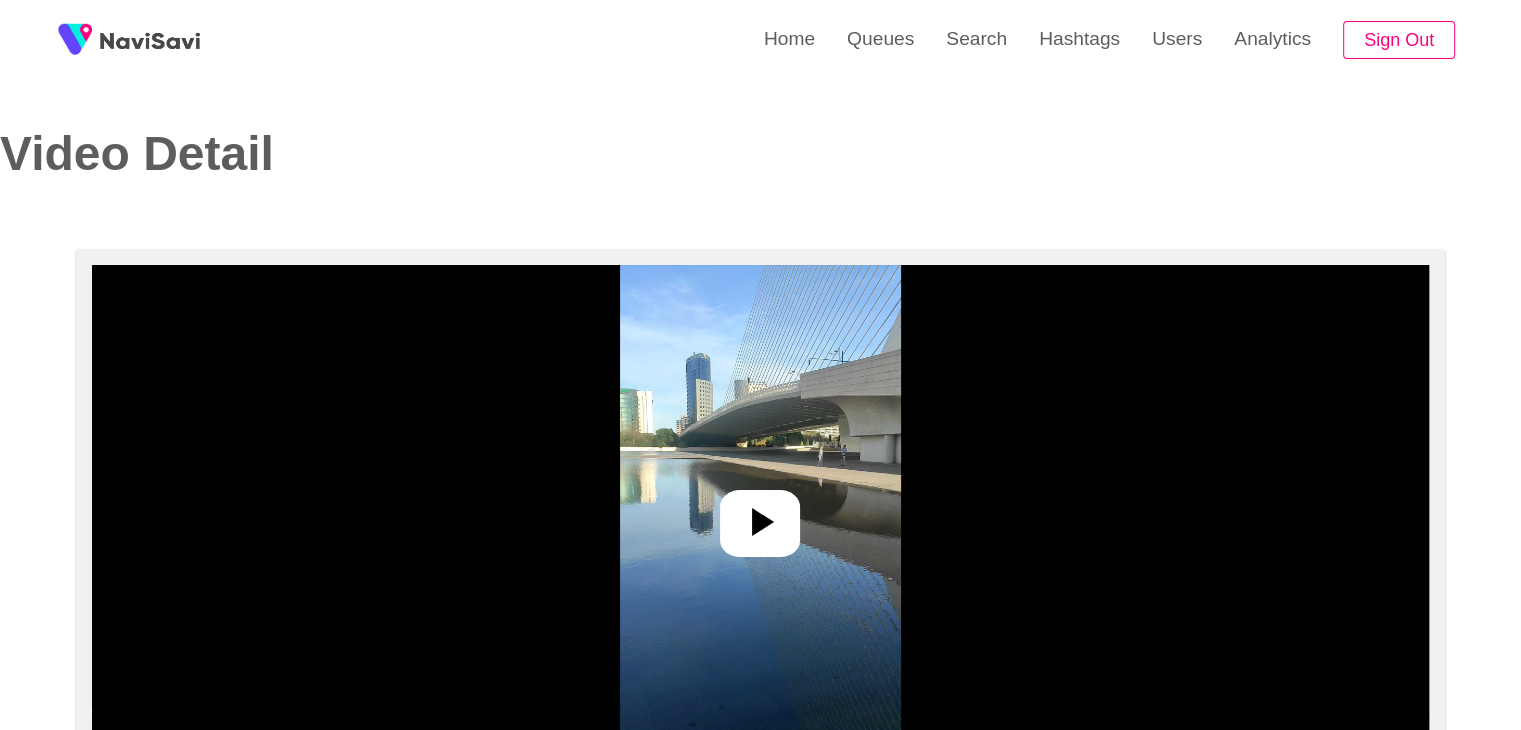 click at bounding box center [760, 515] 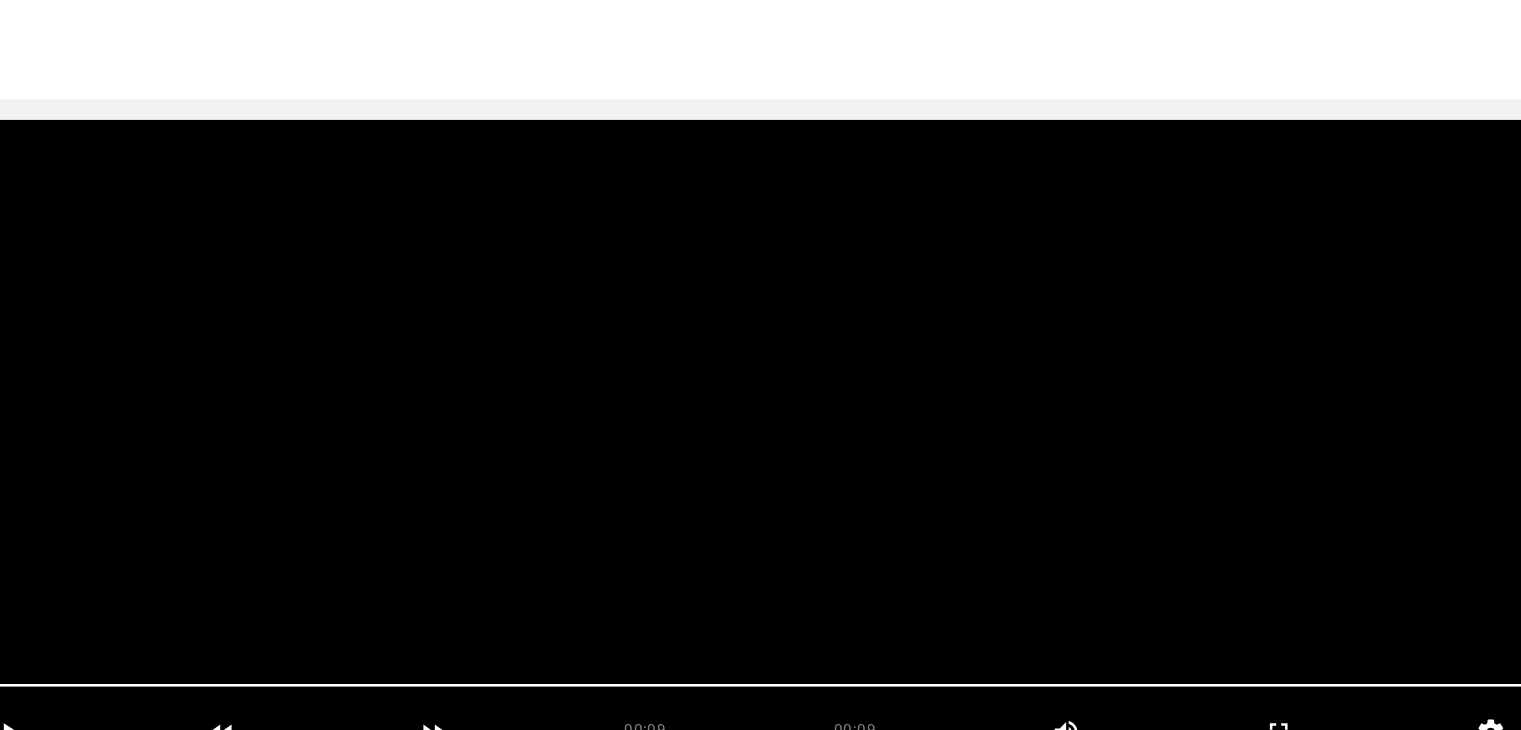 scroll, scrollTop: 72, scrollLeft: 0, axis: vertical 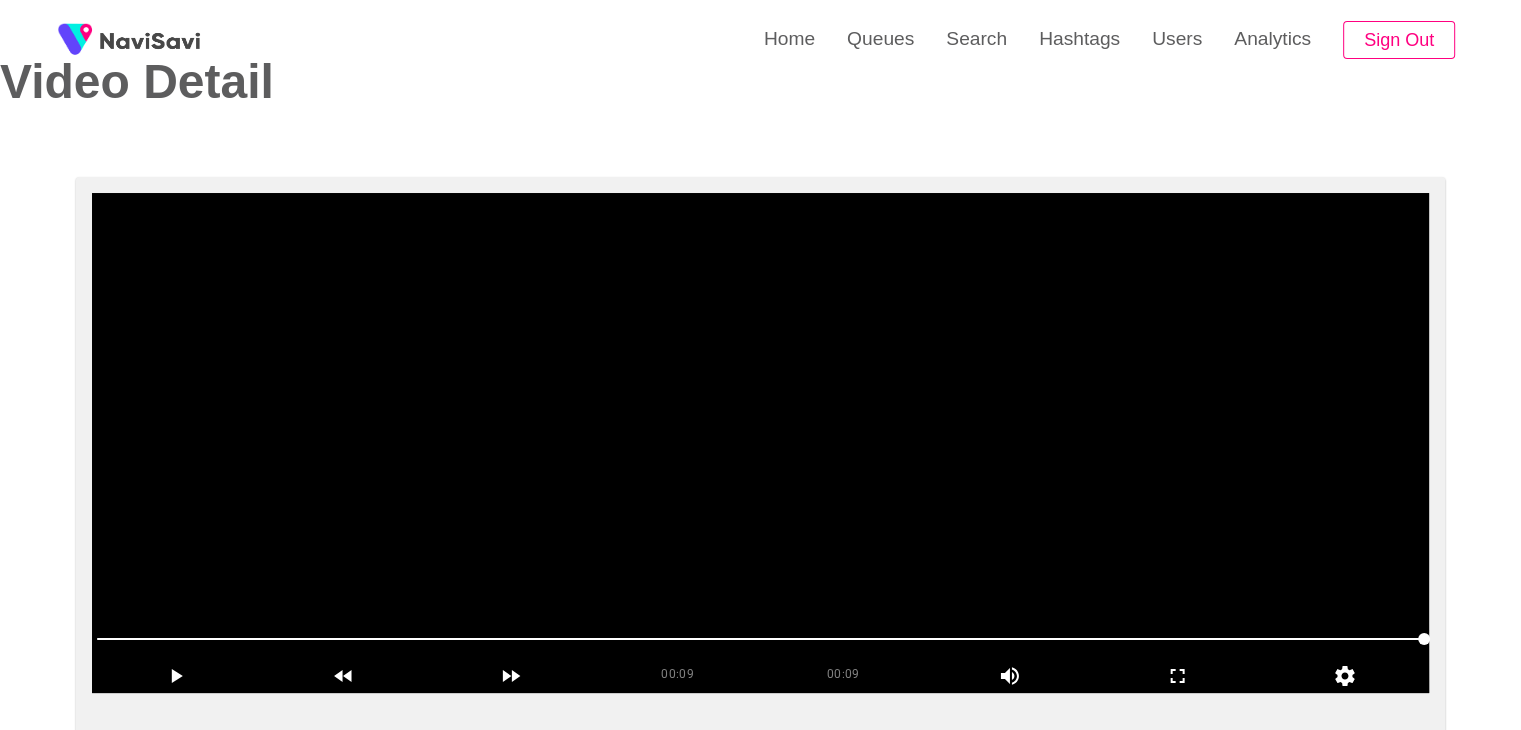 click at bounding box center (760, 443) 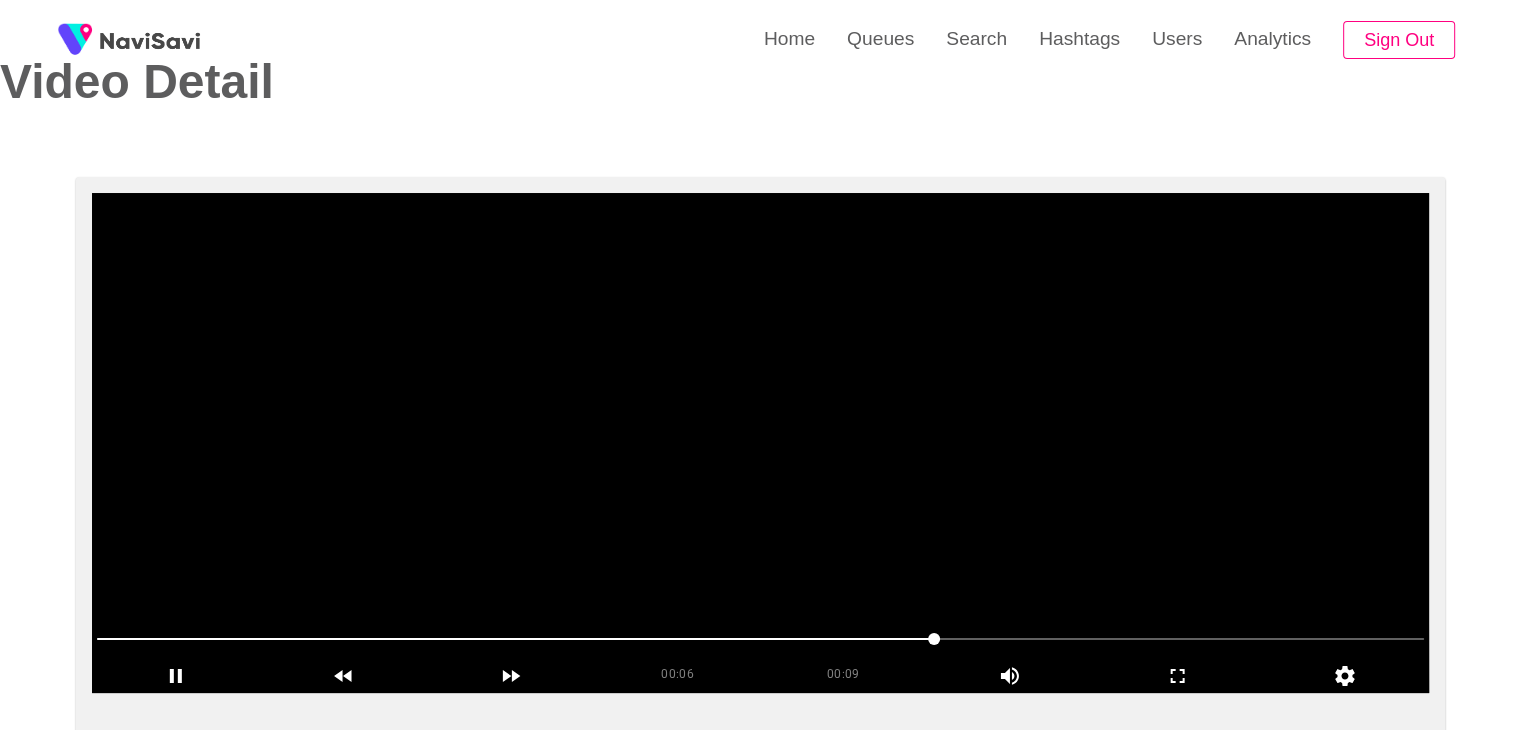 click at bounding box center [760, 443] 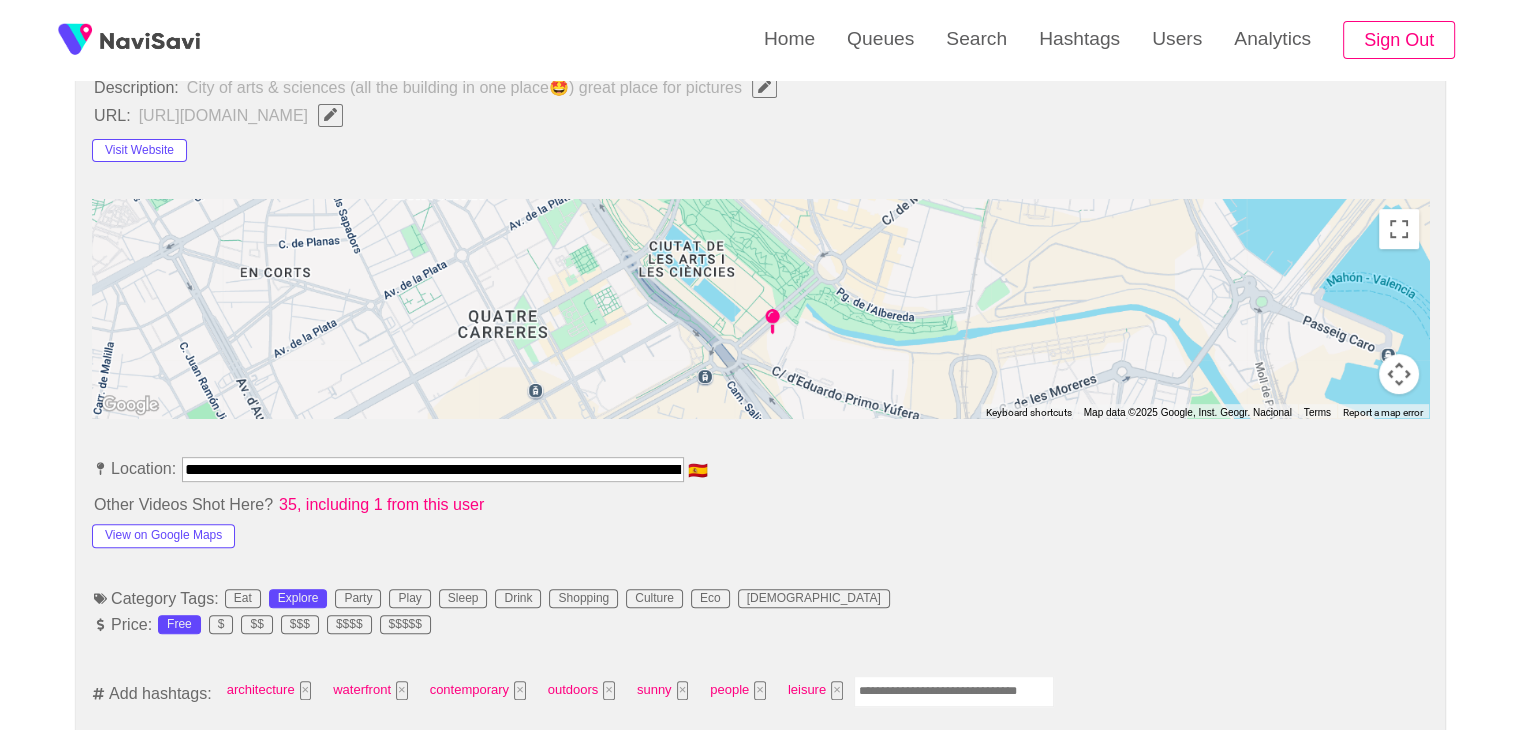 scroll, scrollTop: 776, scrollLeft: 0, axis: vertical 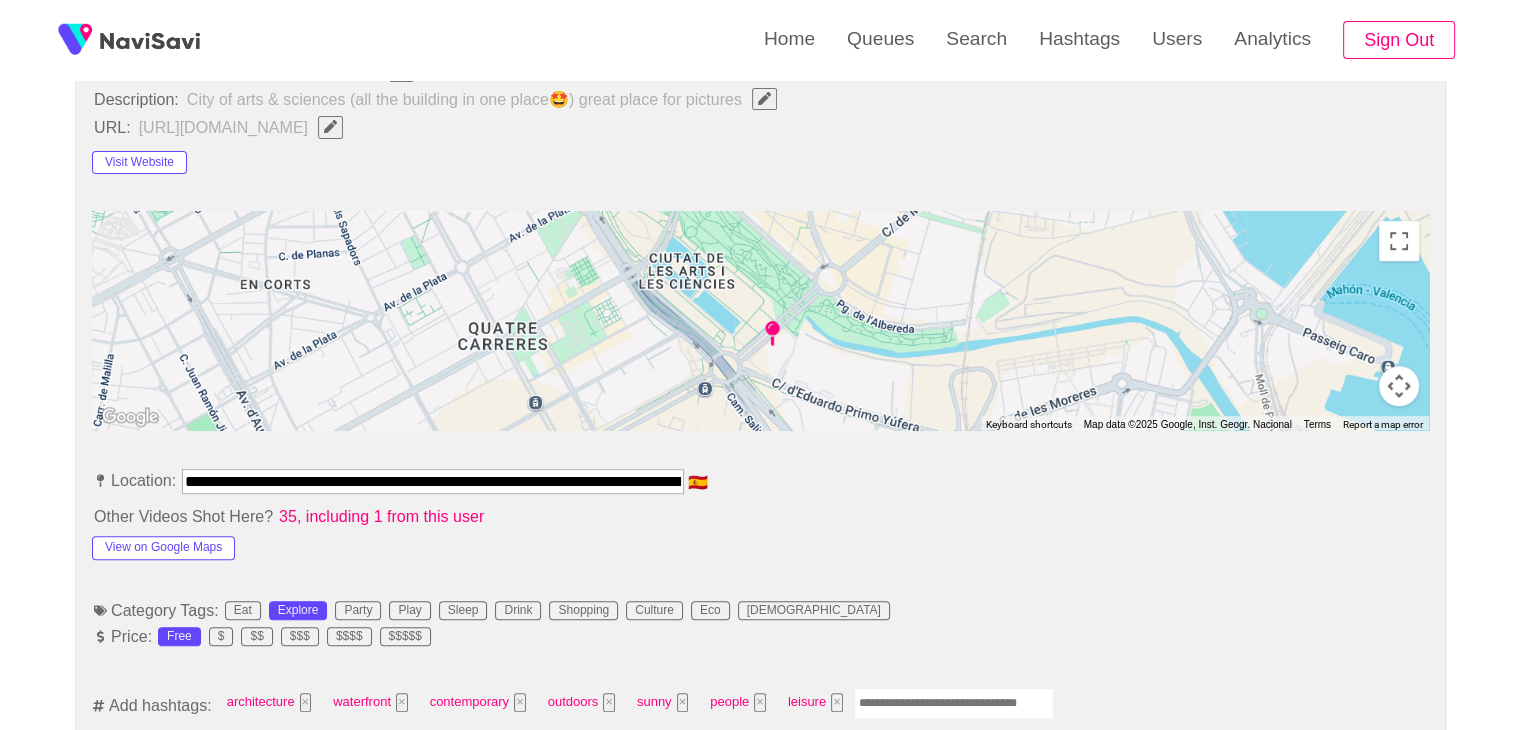 click on "**********" at bounding box center (760, 1139) 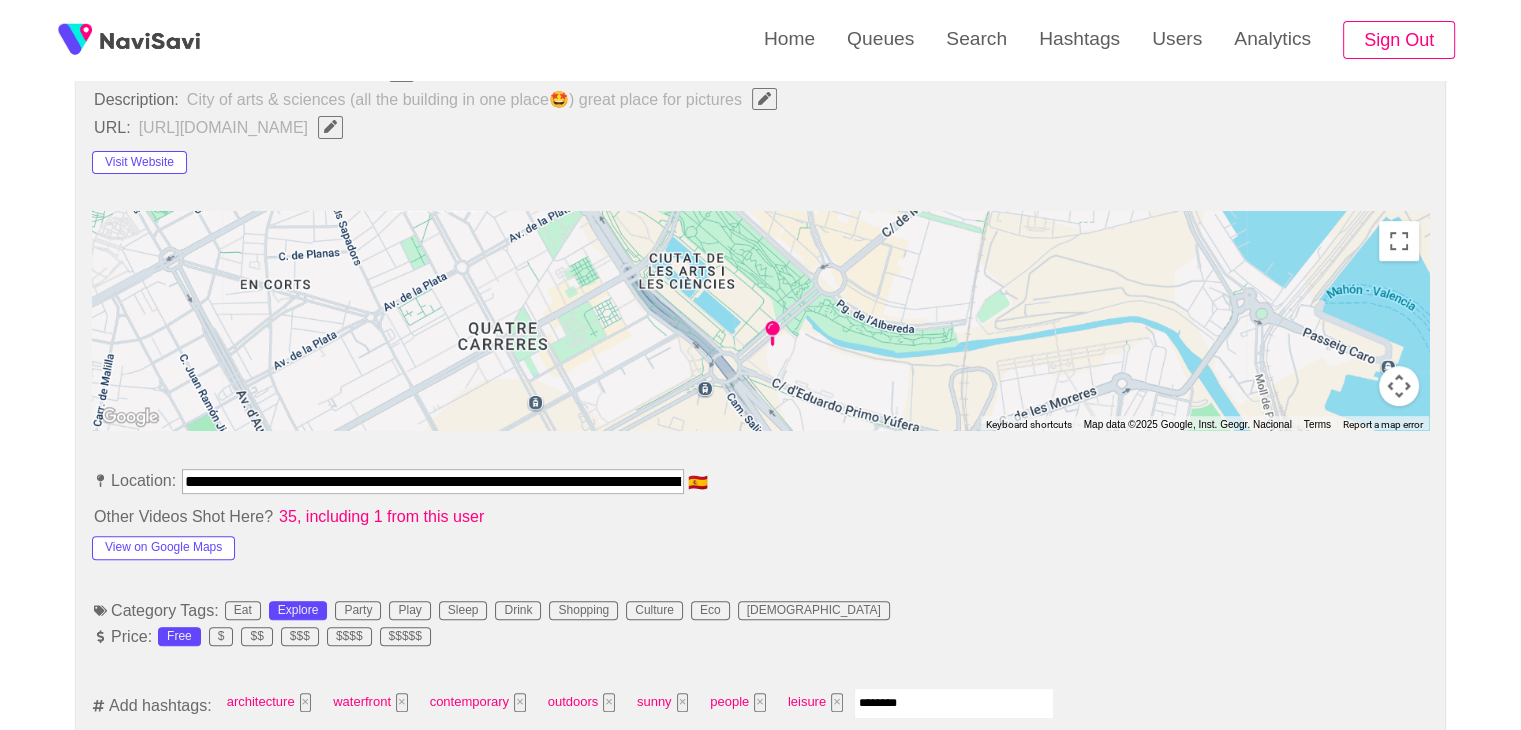 type on "*********" 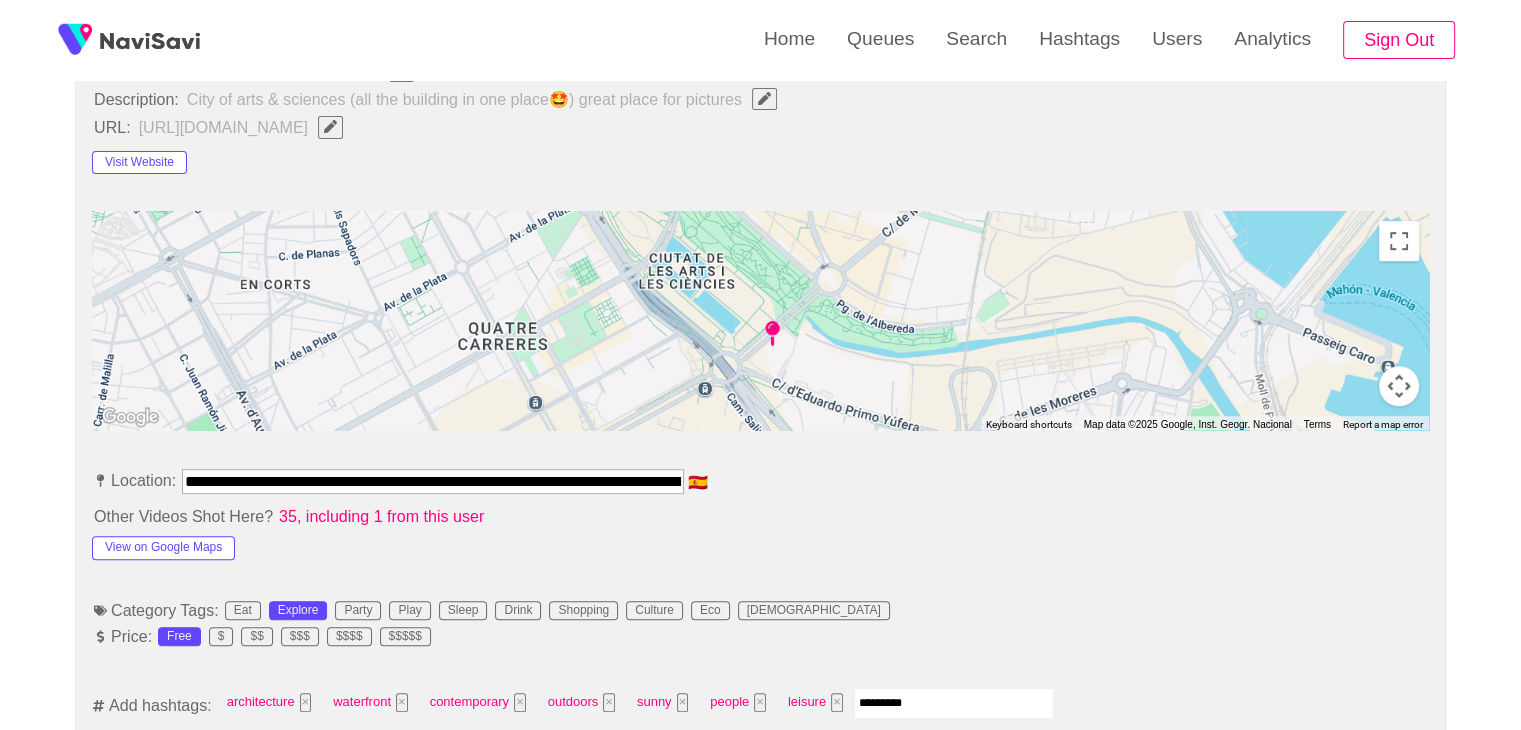 type 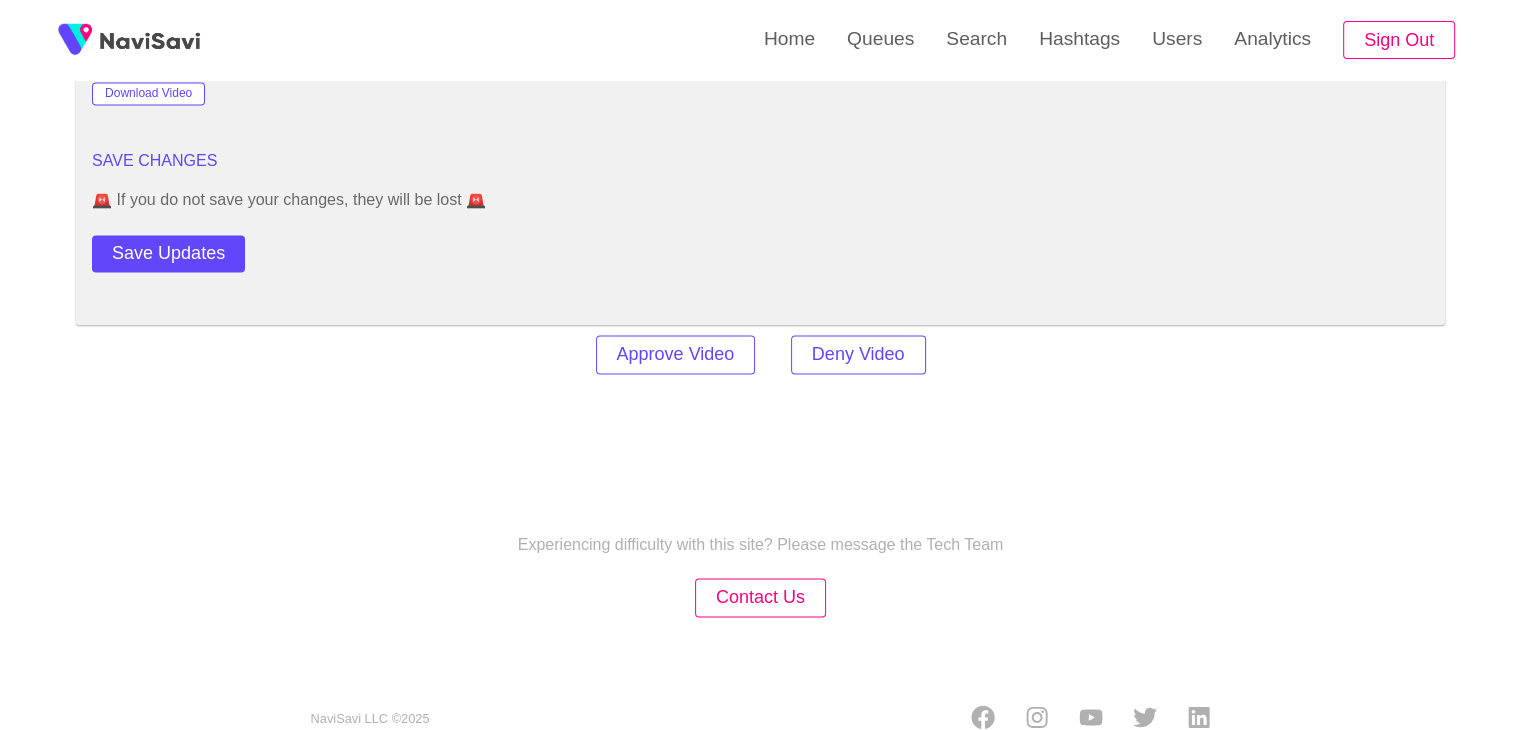 scroll, scrollTop: 2804, scrollLeft: 0, axis: vertical 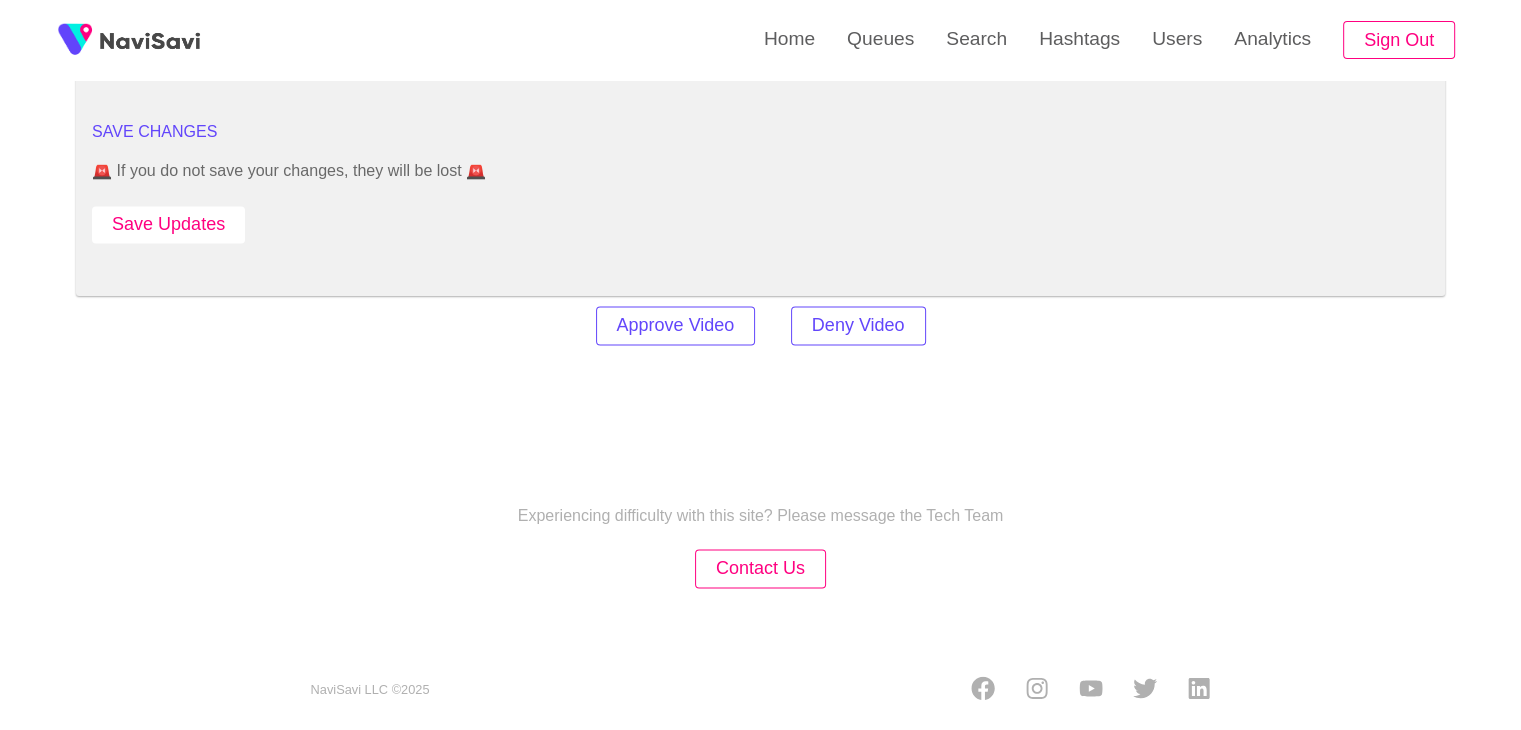 click on "Save Updates" at bounding box center (168, 224) 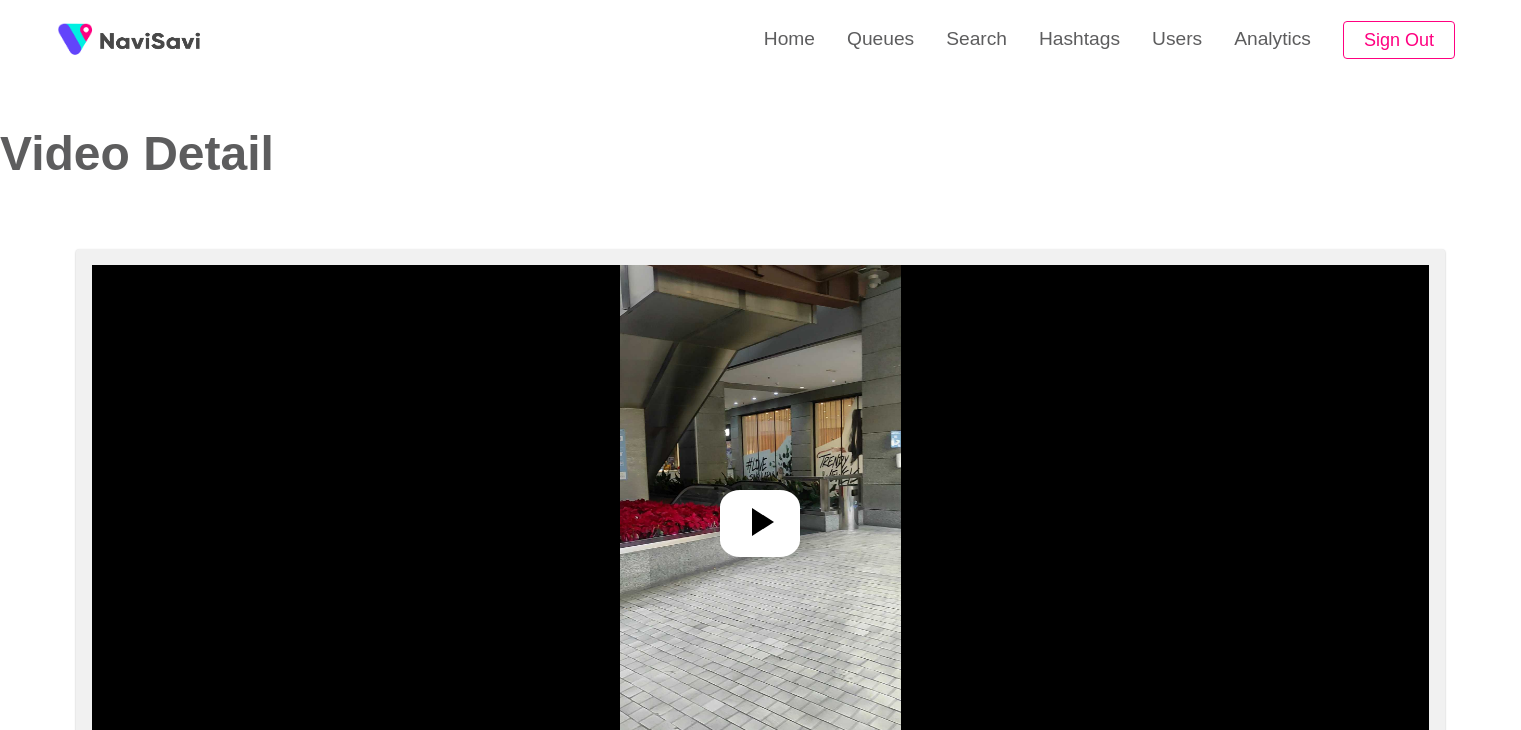 select on "**********" 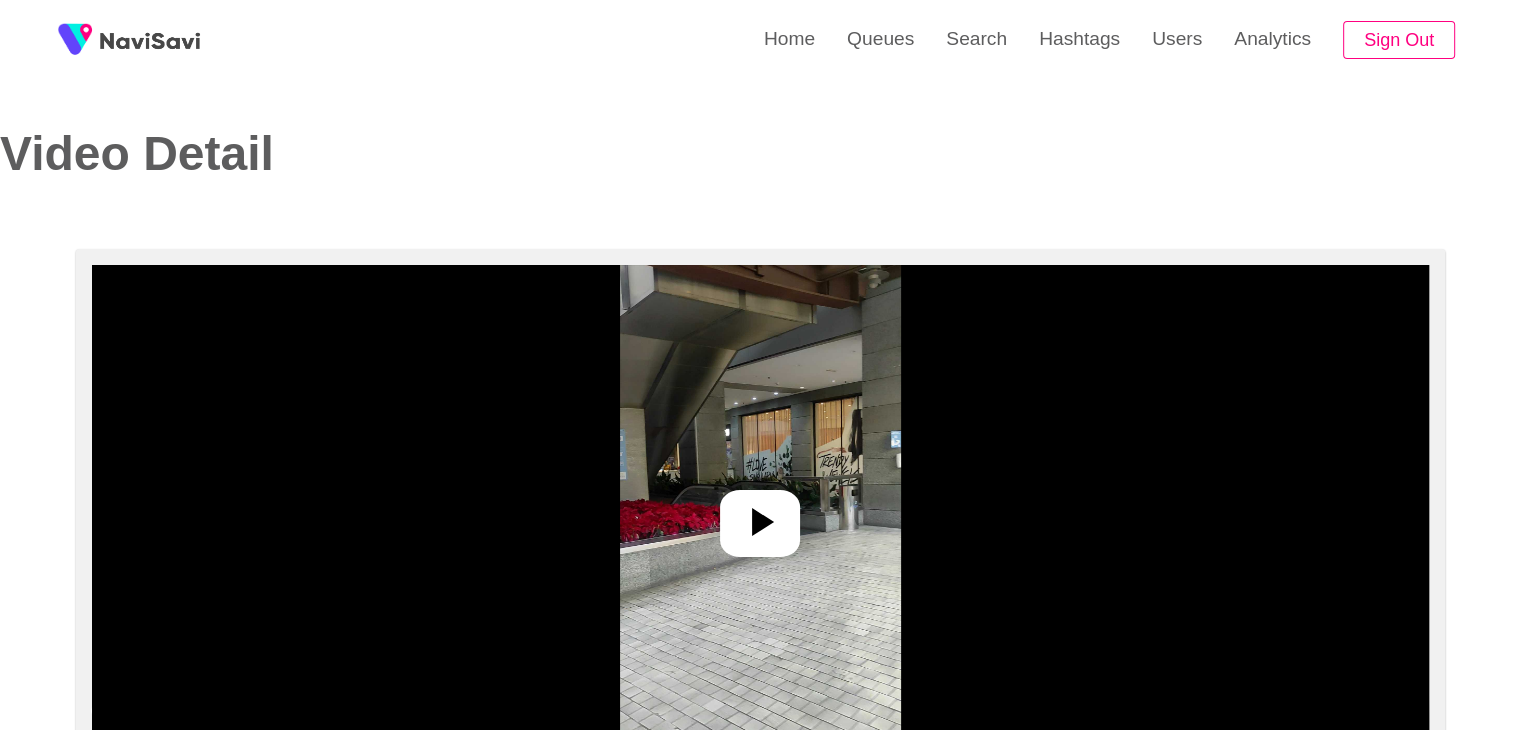 click at bounding box center [760, 515] 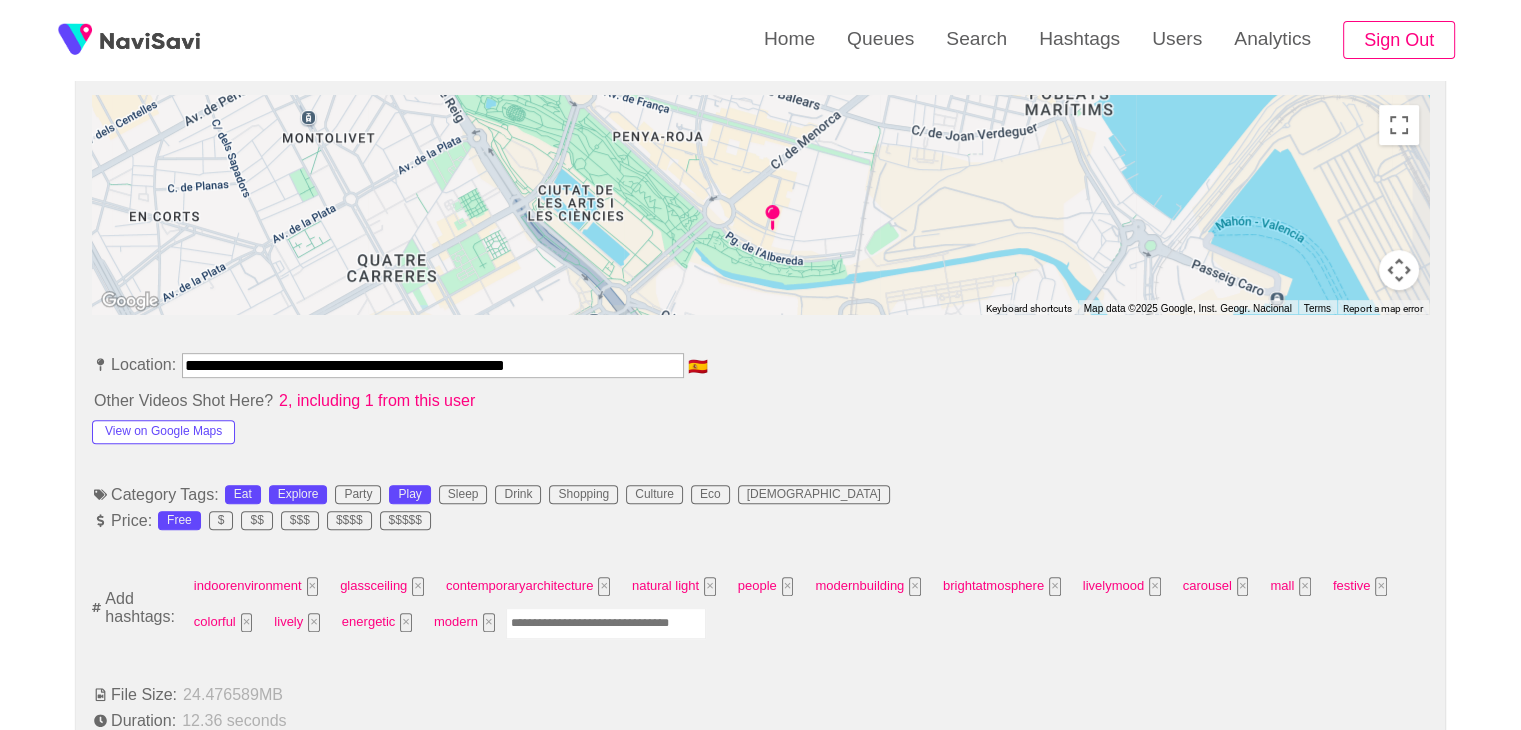 scroll, scrollTop: 892, scrollLeft: 0, axis: vertical 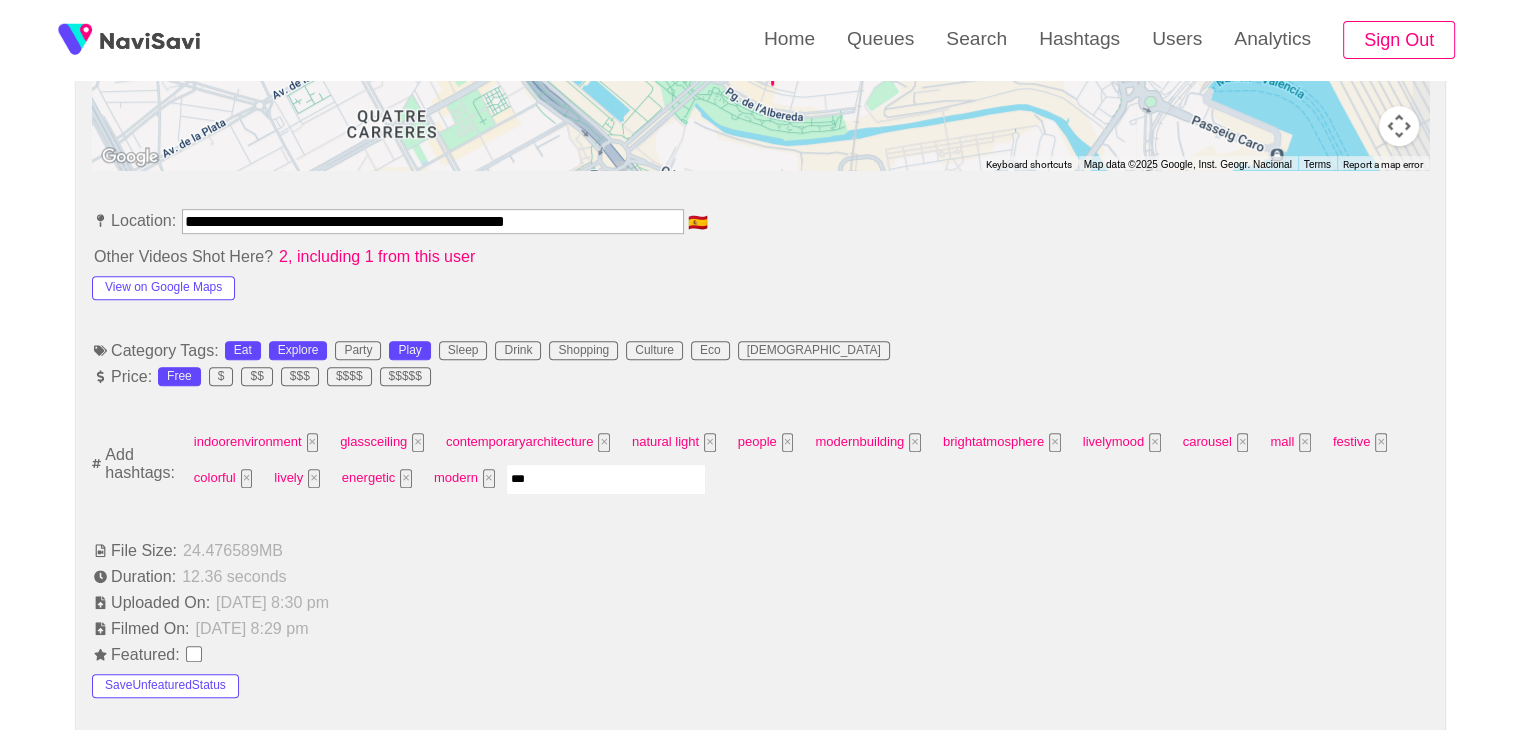 type on "****" 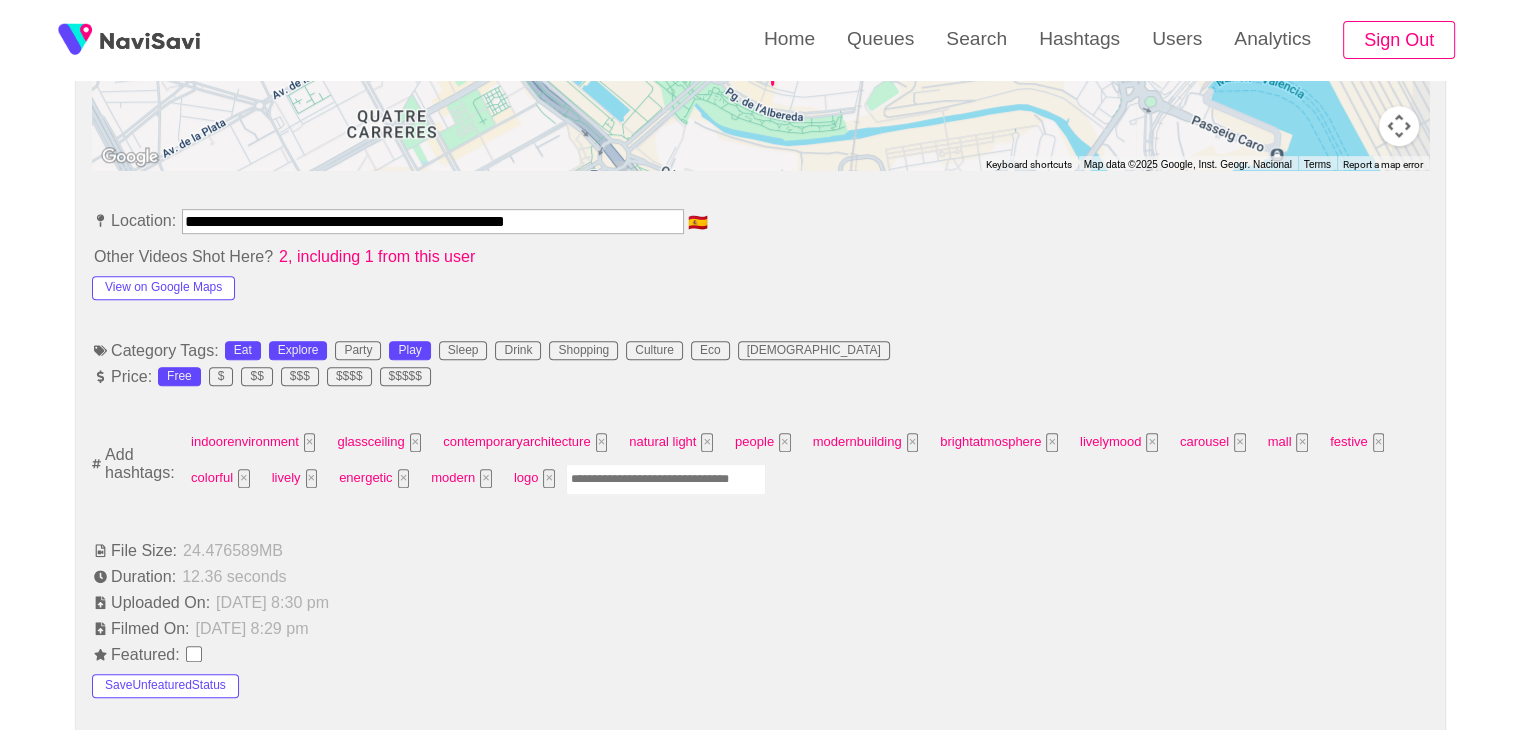 type on "*" 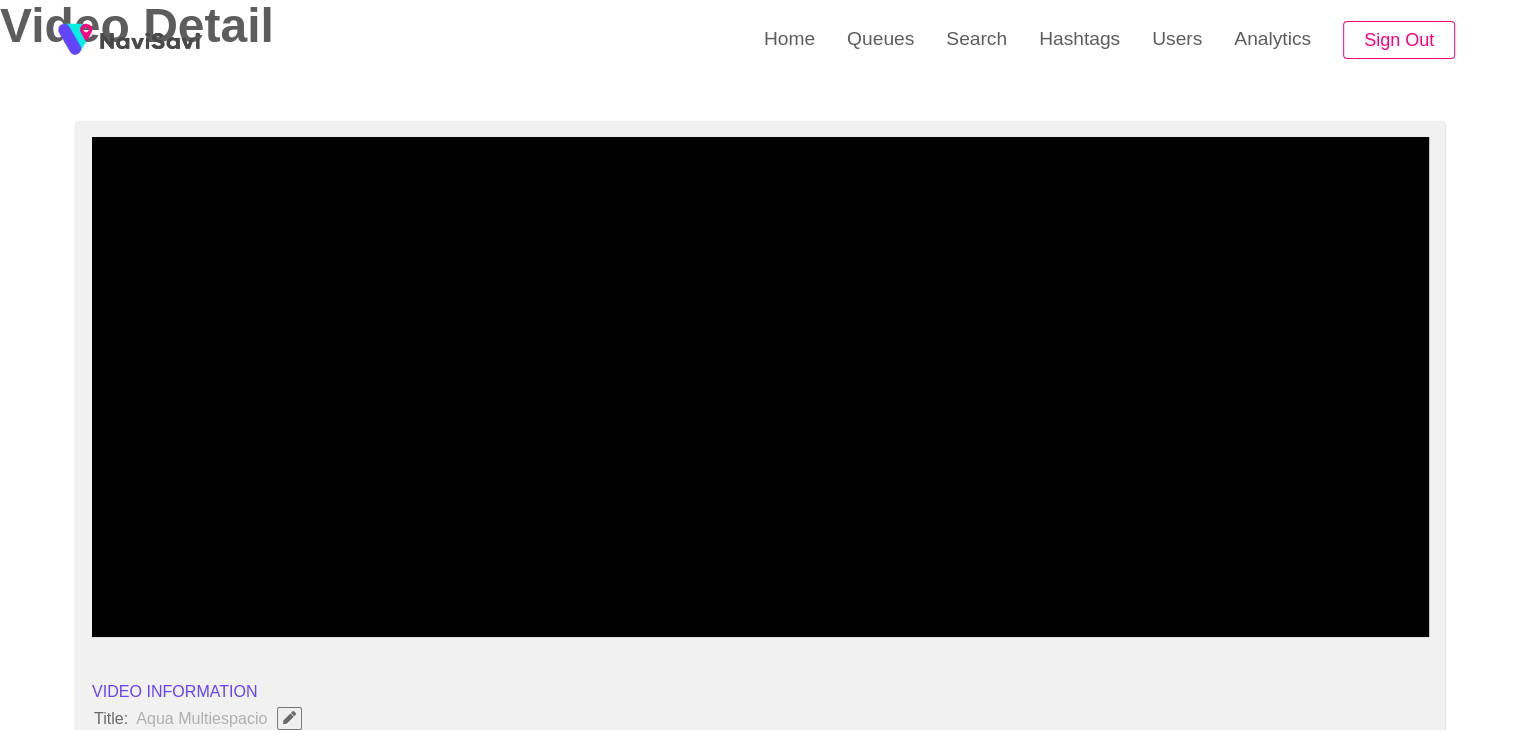 scroll, scrollTop: 0, scrollLeft: 0, axis: both 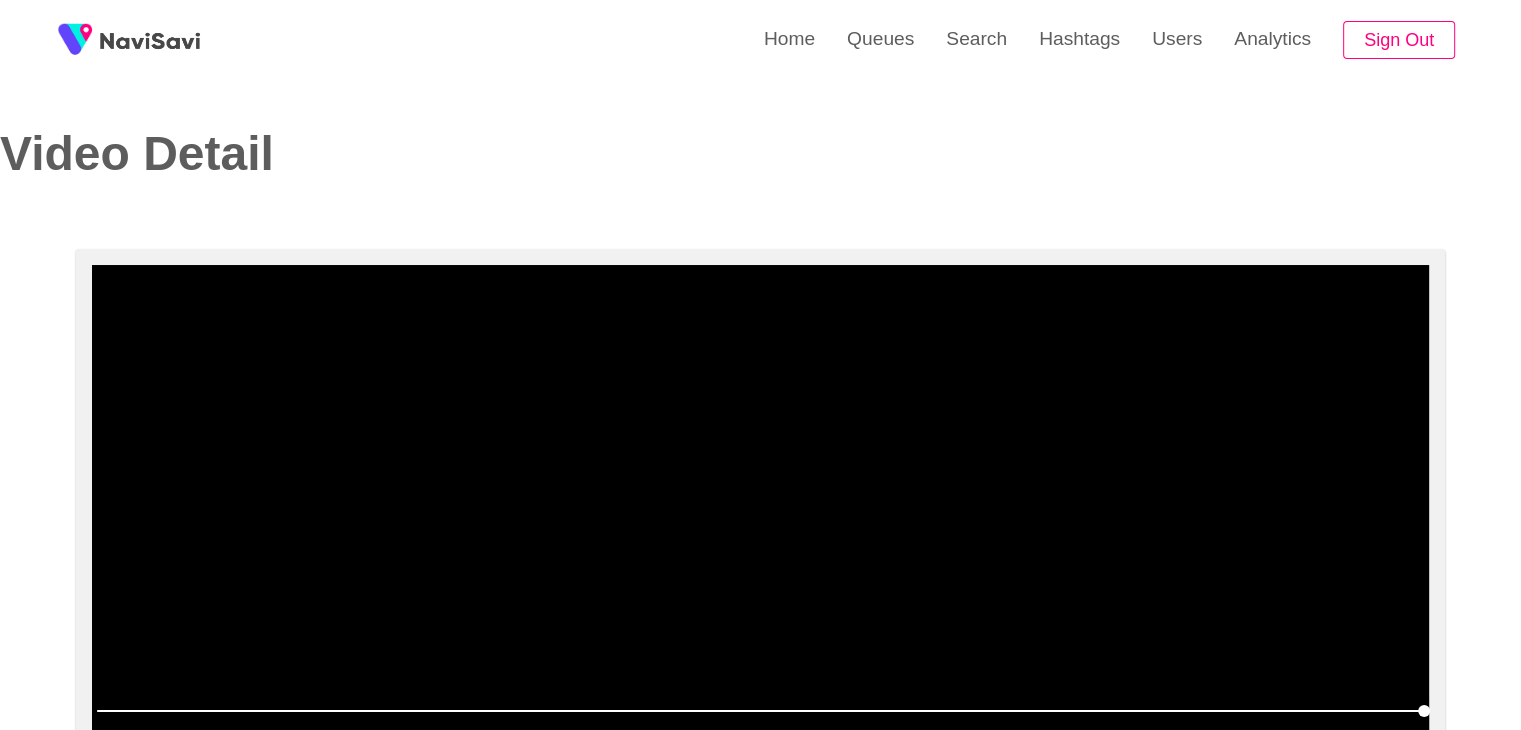 click at bounding box center (760, 515) 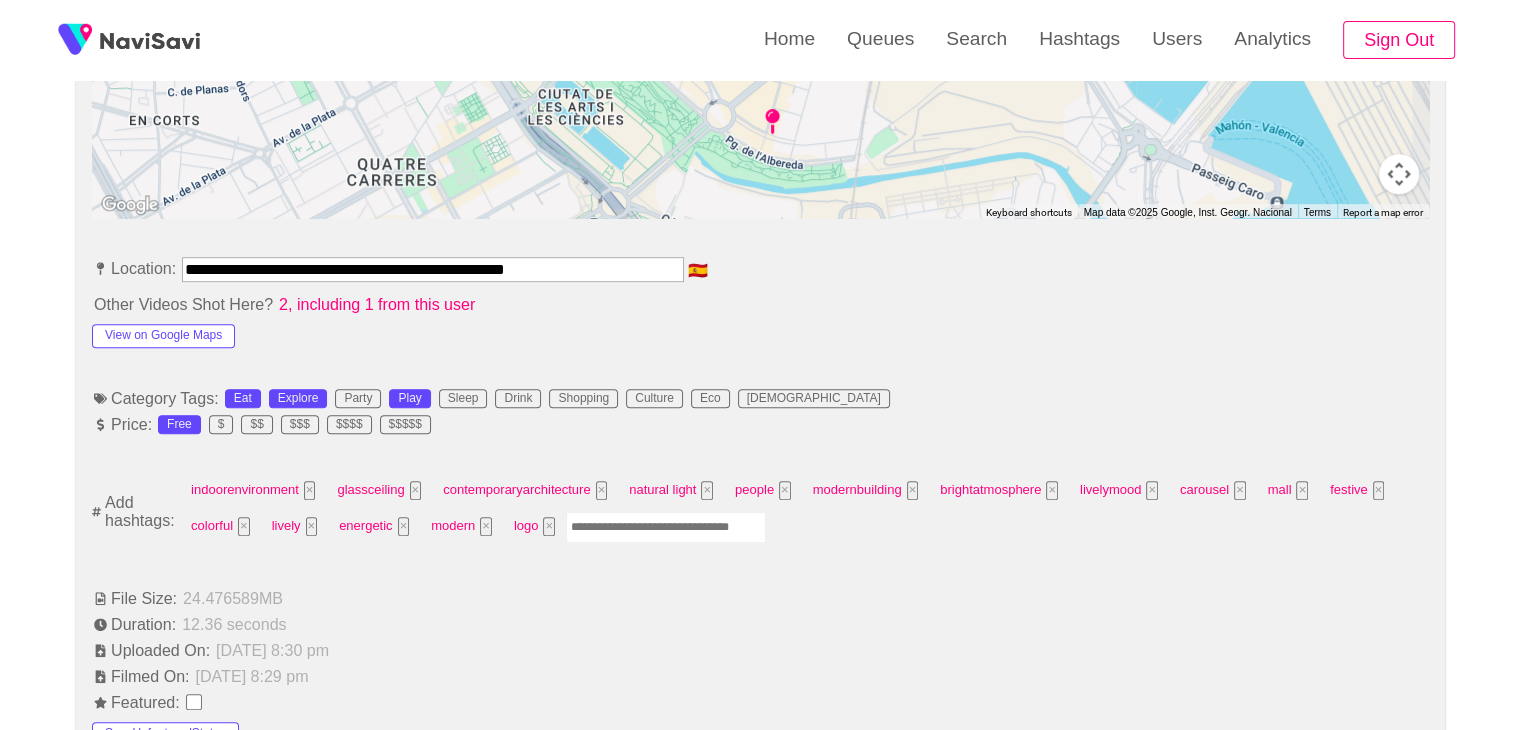 scroll, scrollTop: 998, scrollLeft: 0, axis: vertical 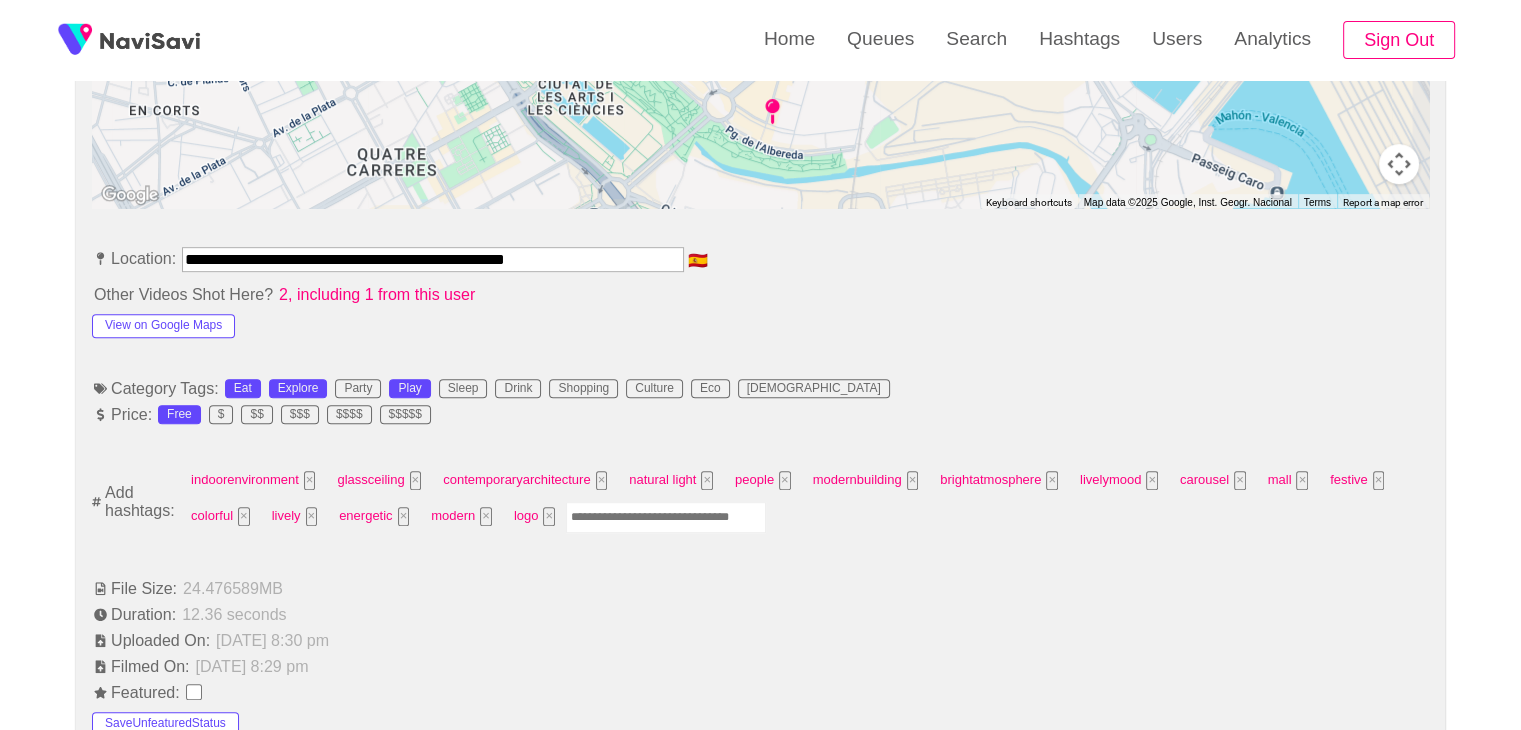 click at bounding box center (666, 517) 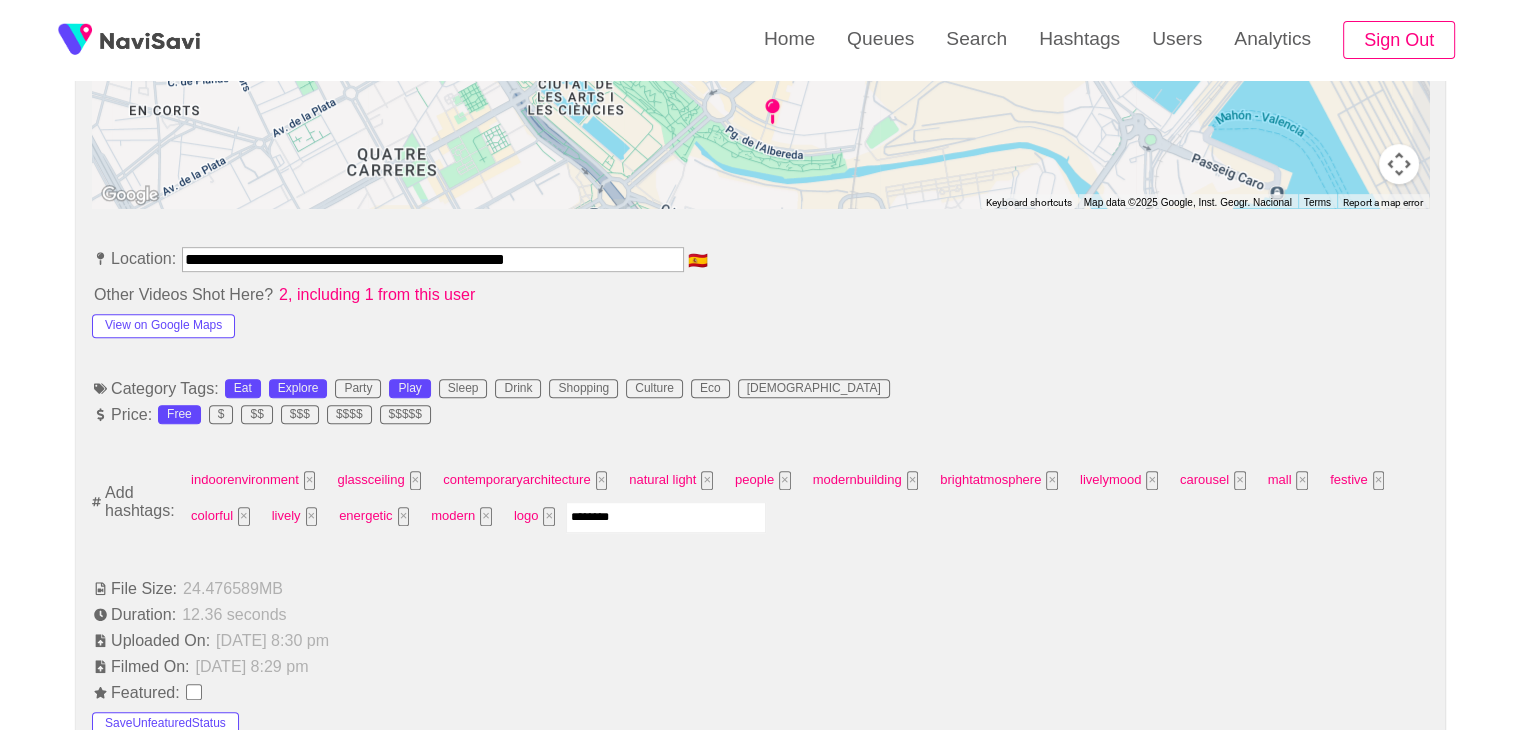type on "*********" 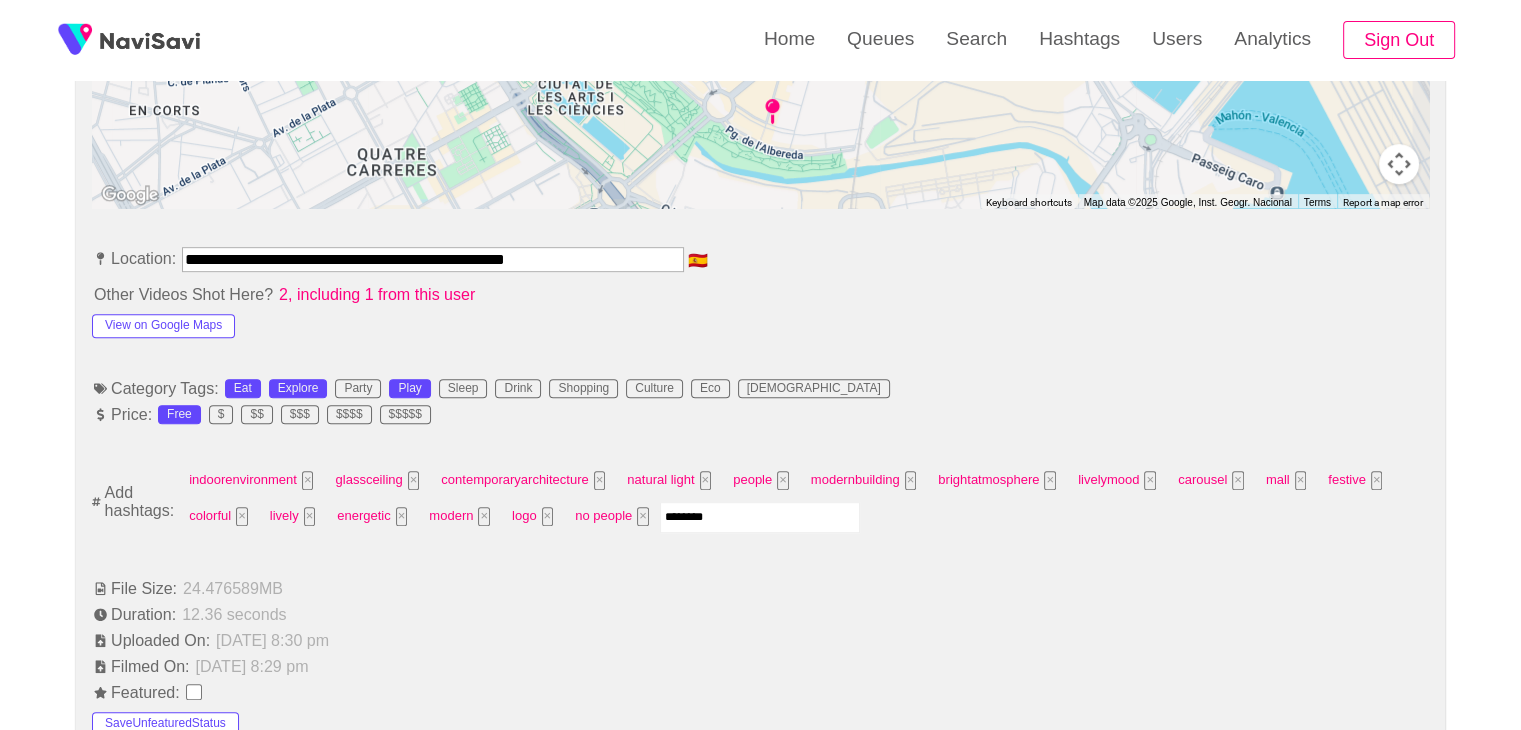 type on "*********" 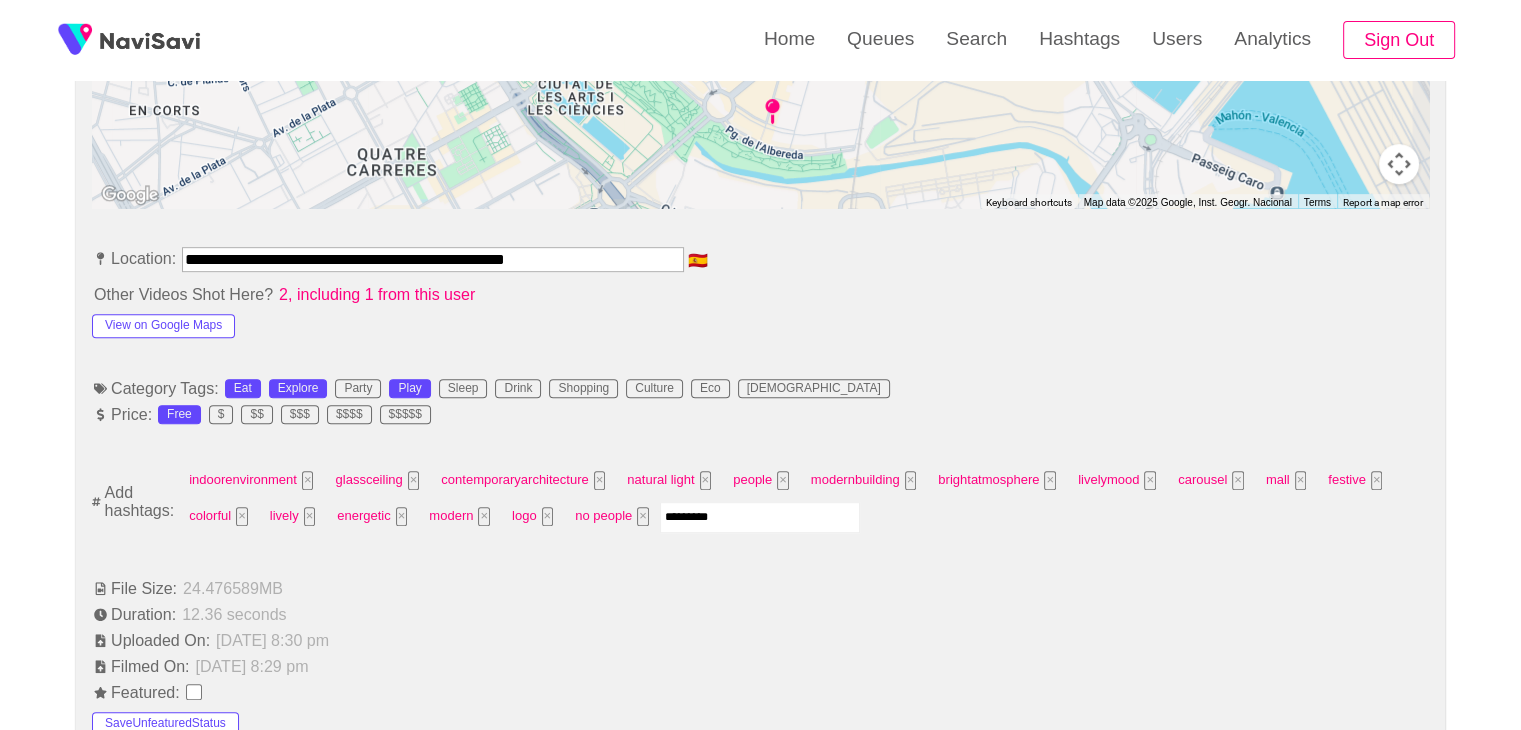 type 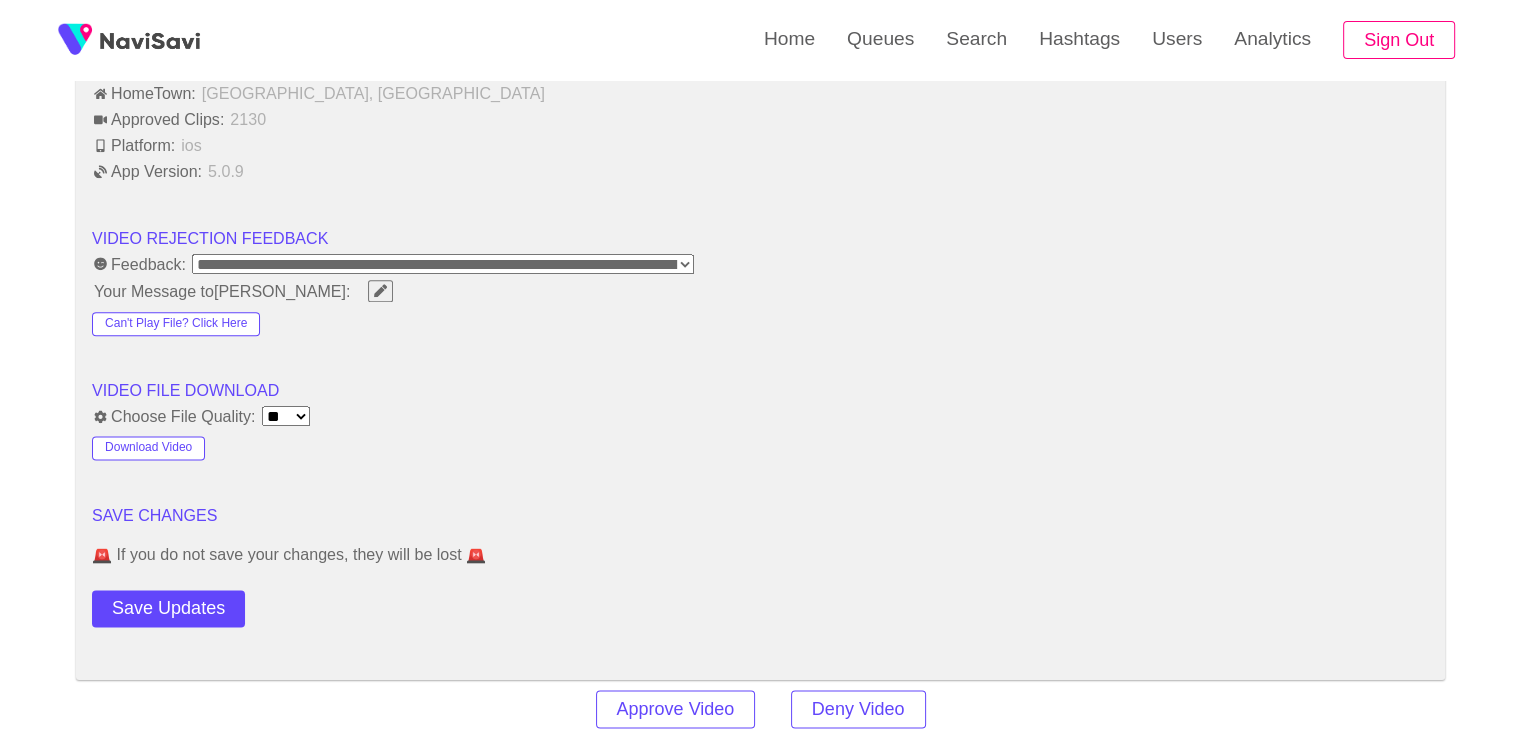 scroll, scrollTop: 2467, scrollLeft: 0, axis: vertical 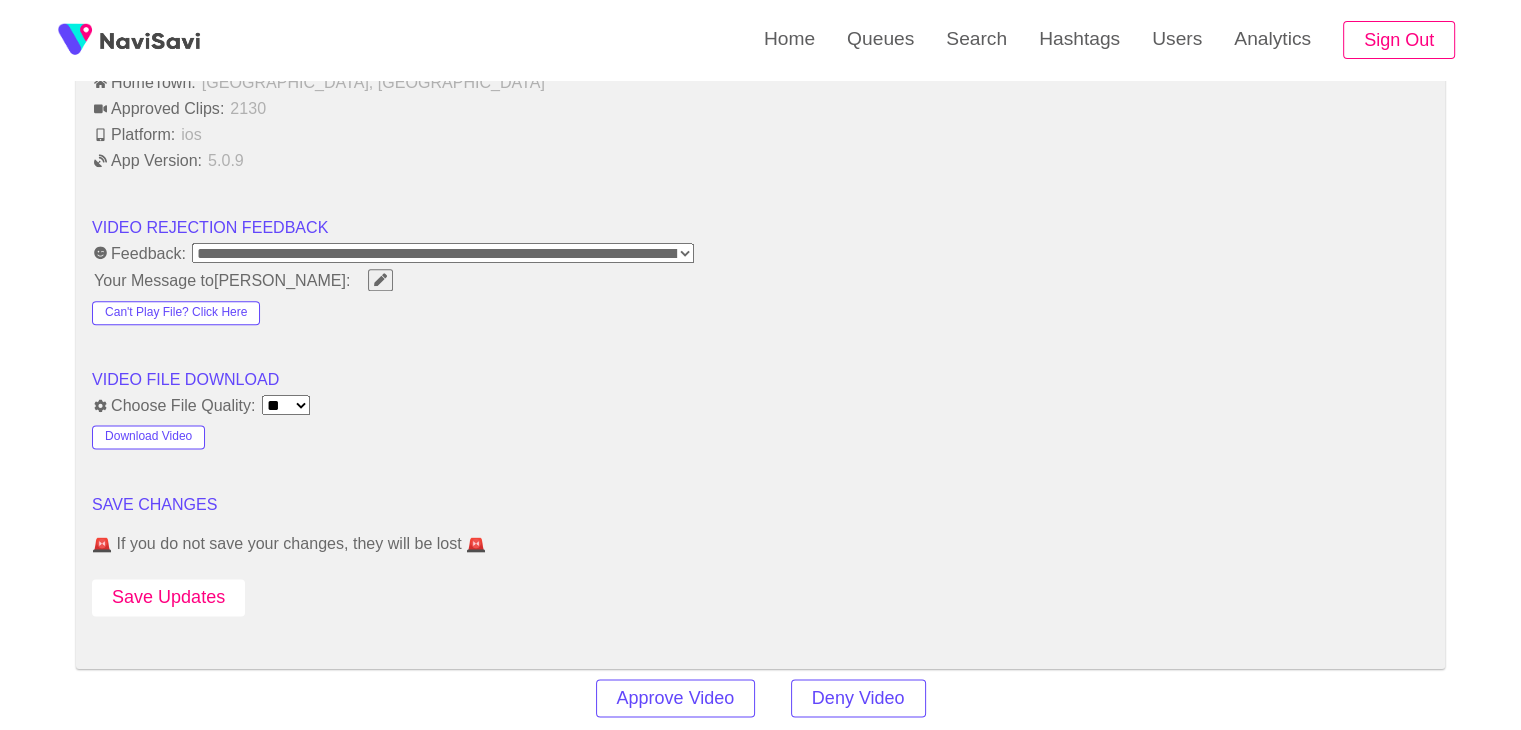 click on "Save Updates" at bounding box center [168, 597] 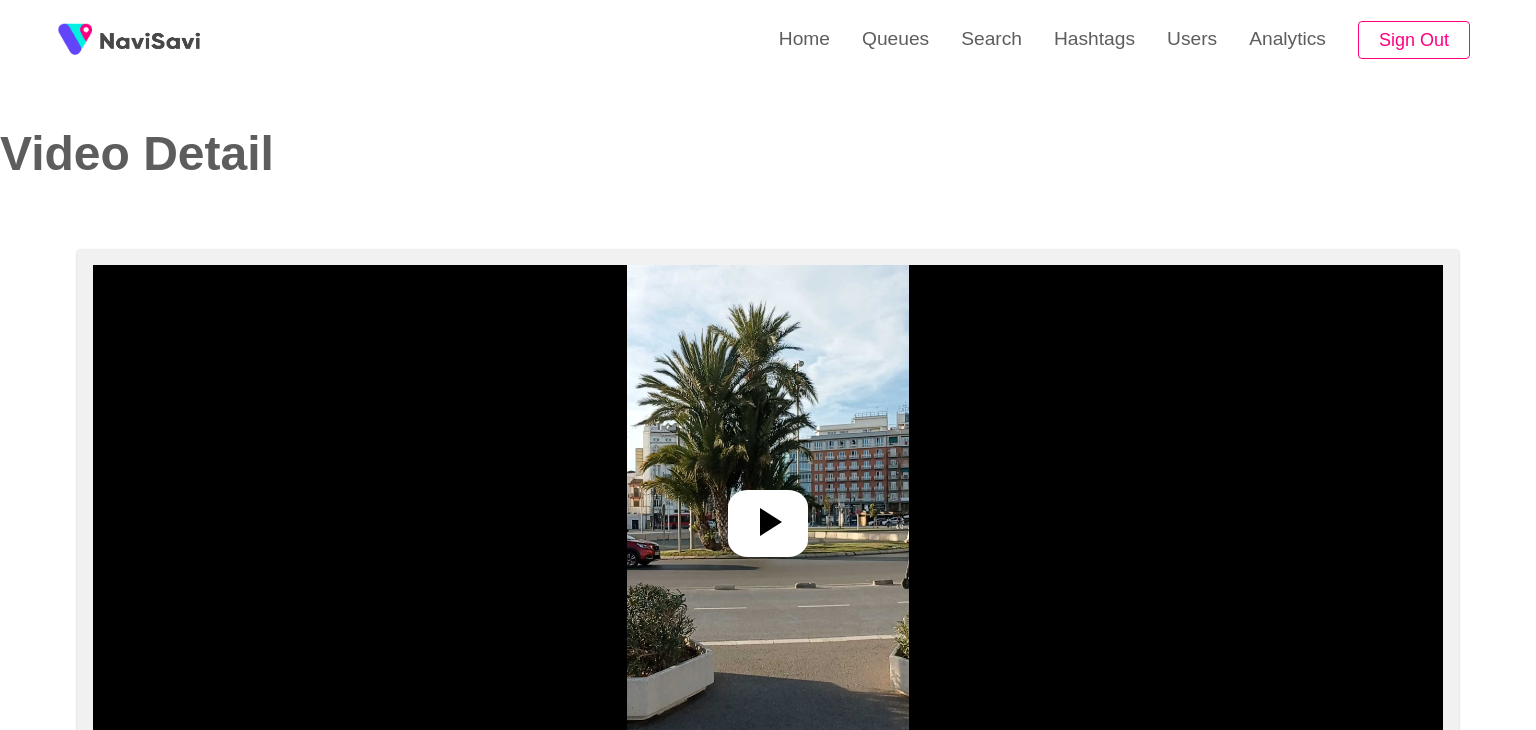select on "**********" 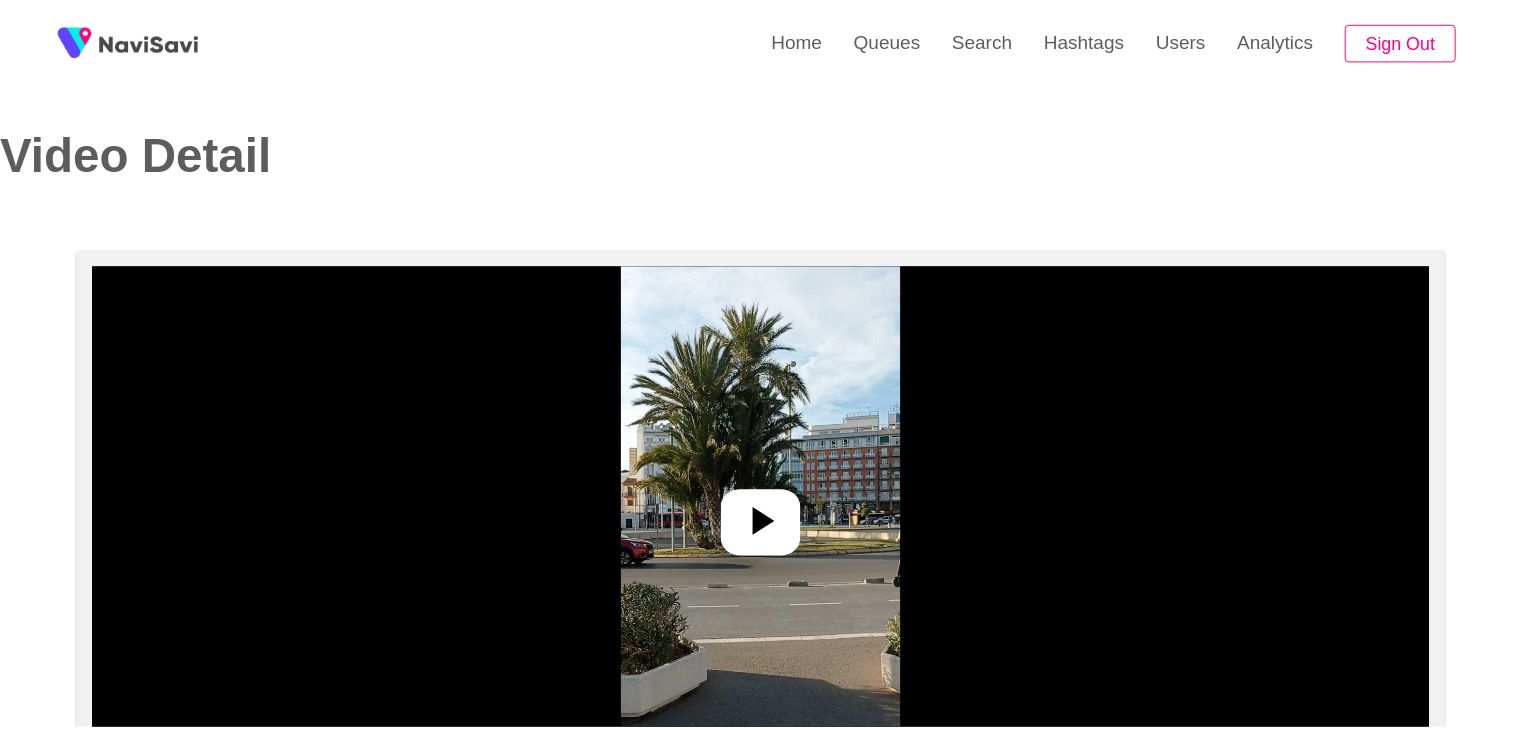 scroll, scrollTop: 0, scrollLeft: 0, axis: both 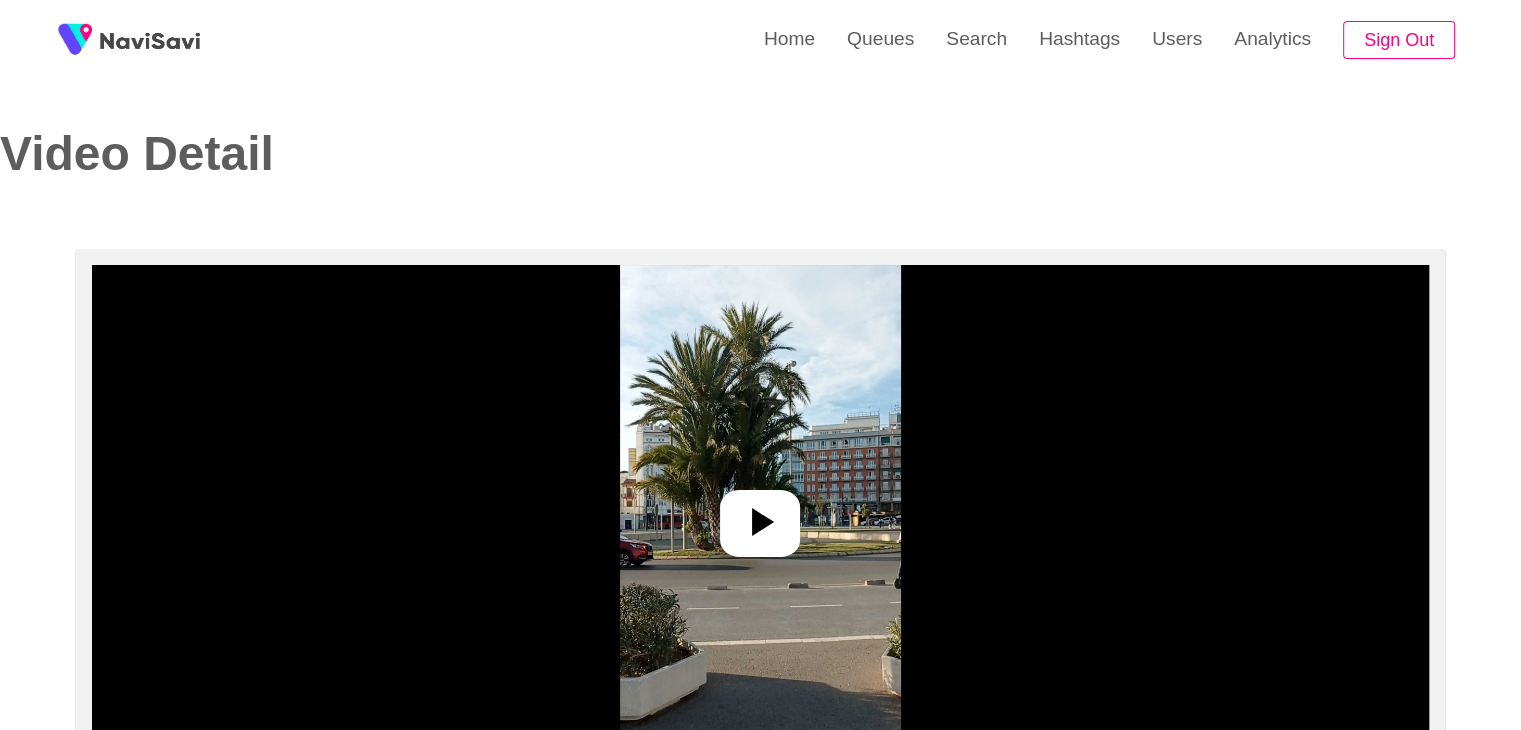 click at bounding box center (760, 515) 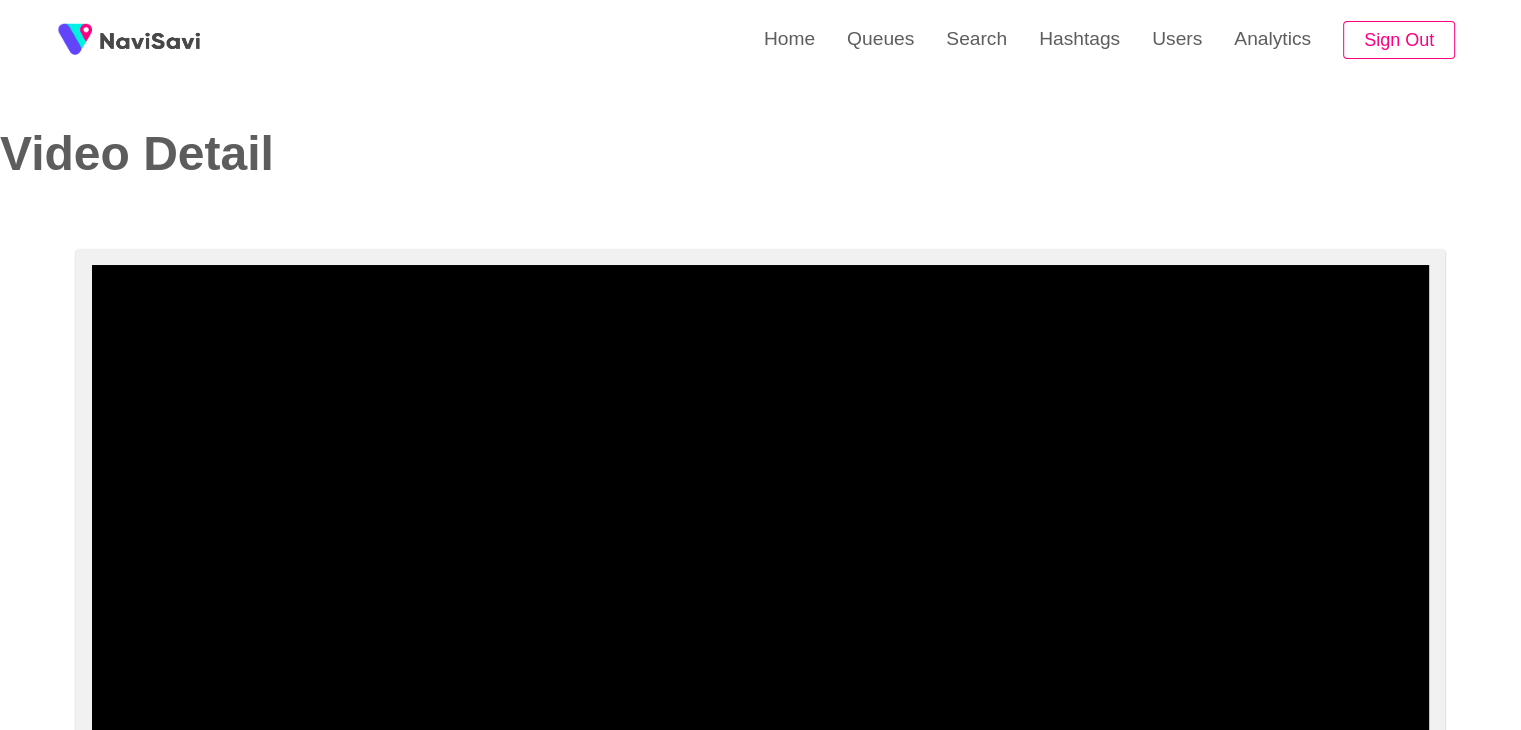scroll, scrollTop: 94, scrollLeft: 0, axis: vertical 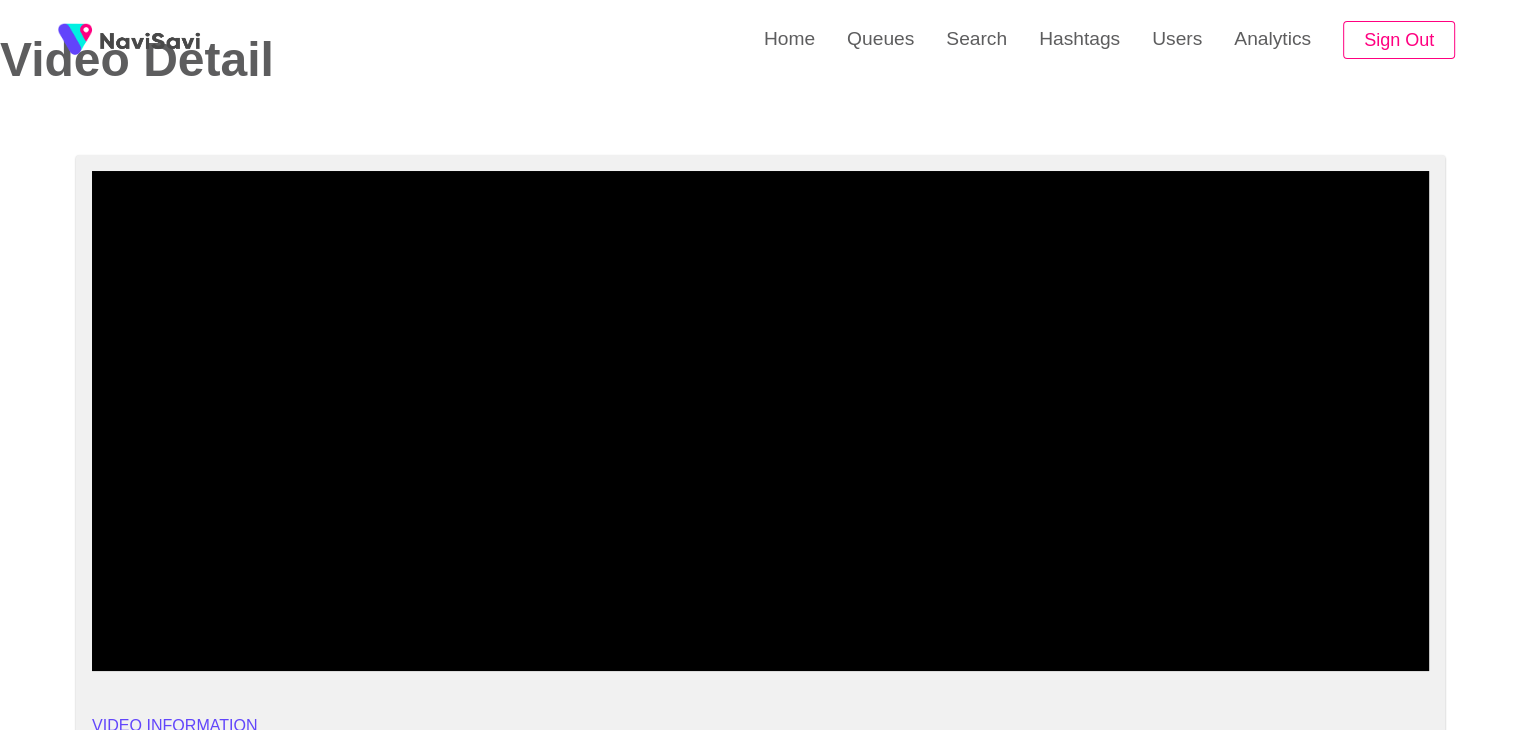 click at bounding box center (760, 421) 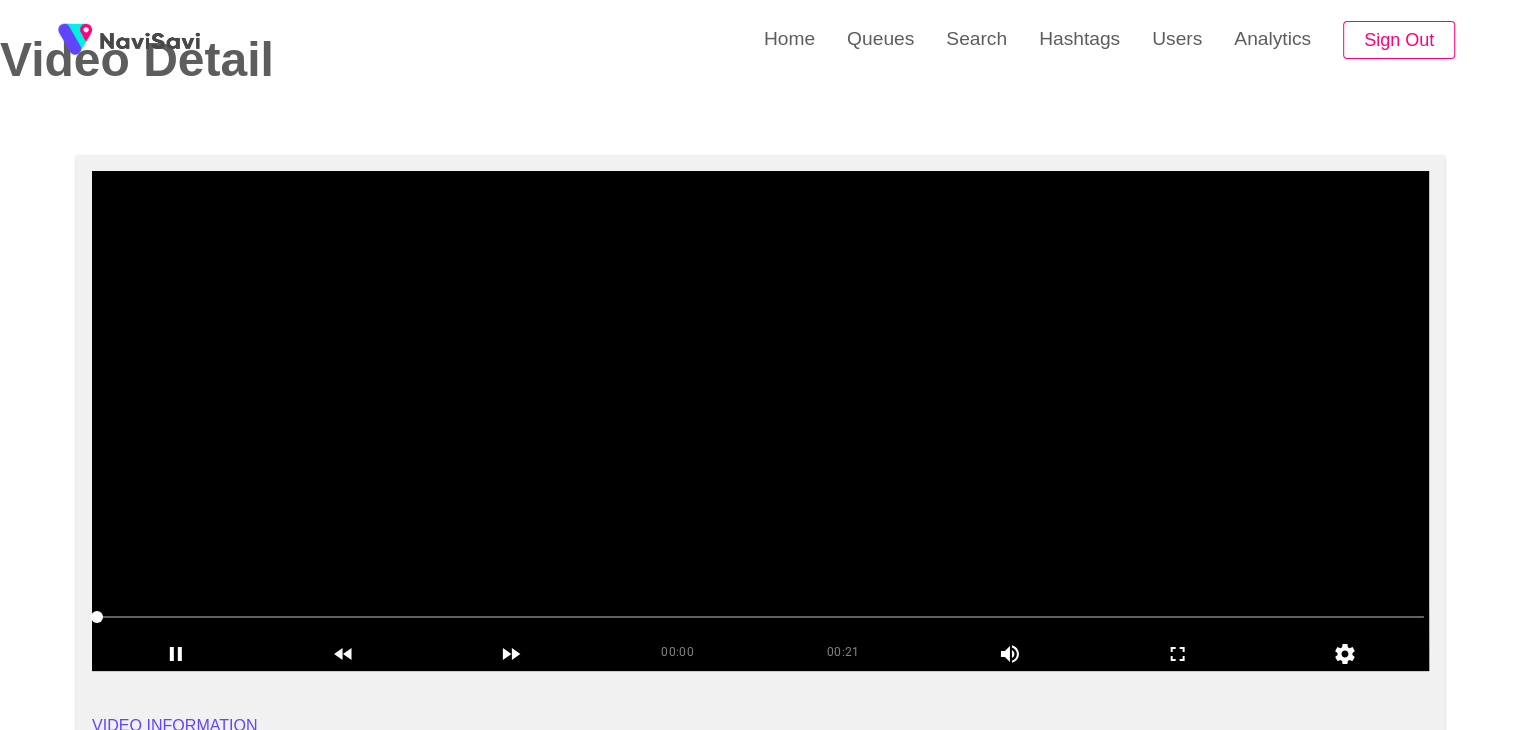 click at bounding box center [760, 421] 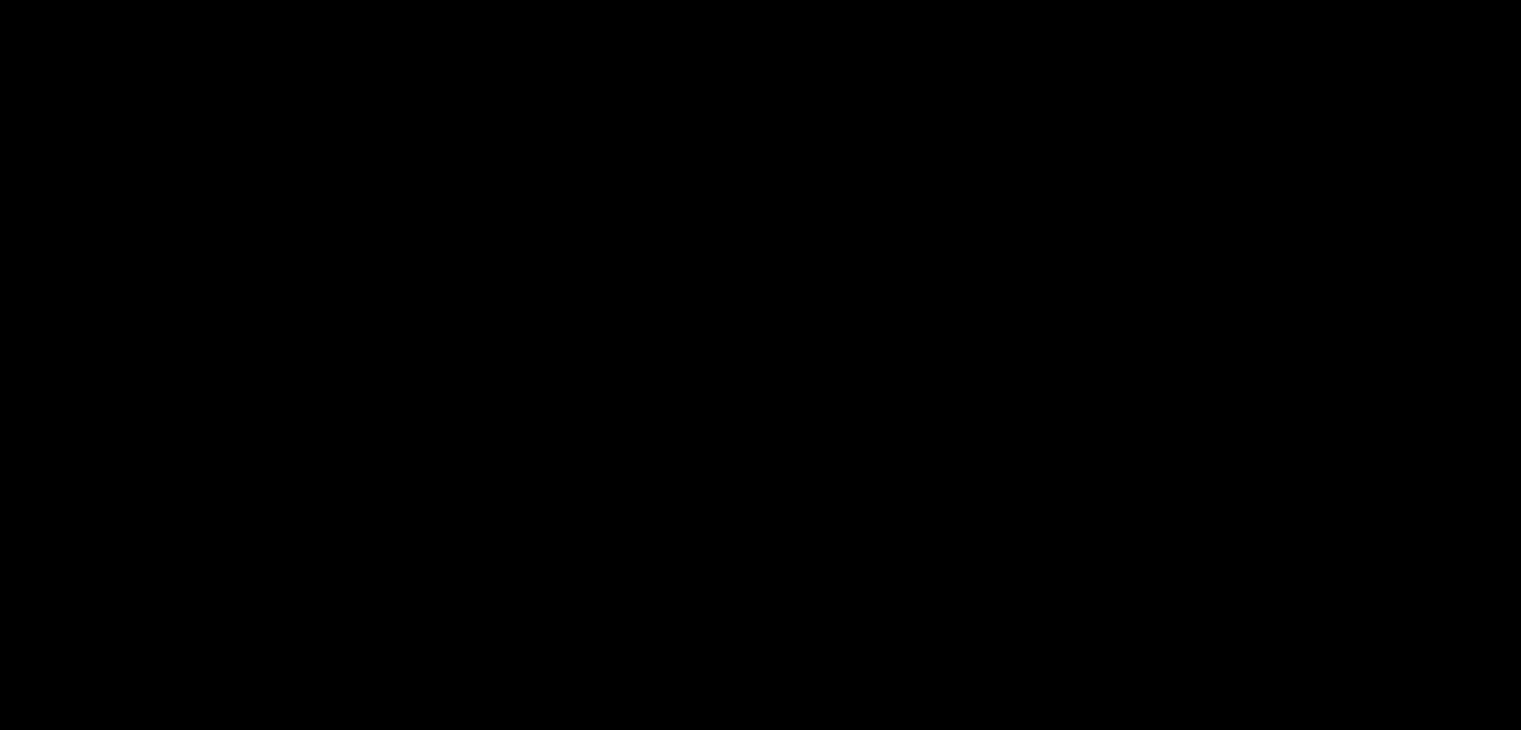 scroll, scrollTop: 94, scrollLeft: 0, axis: vertical 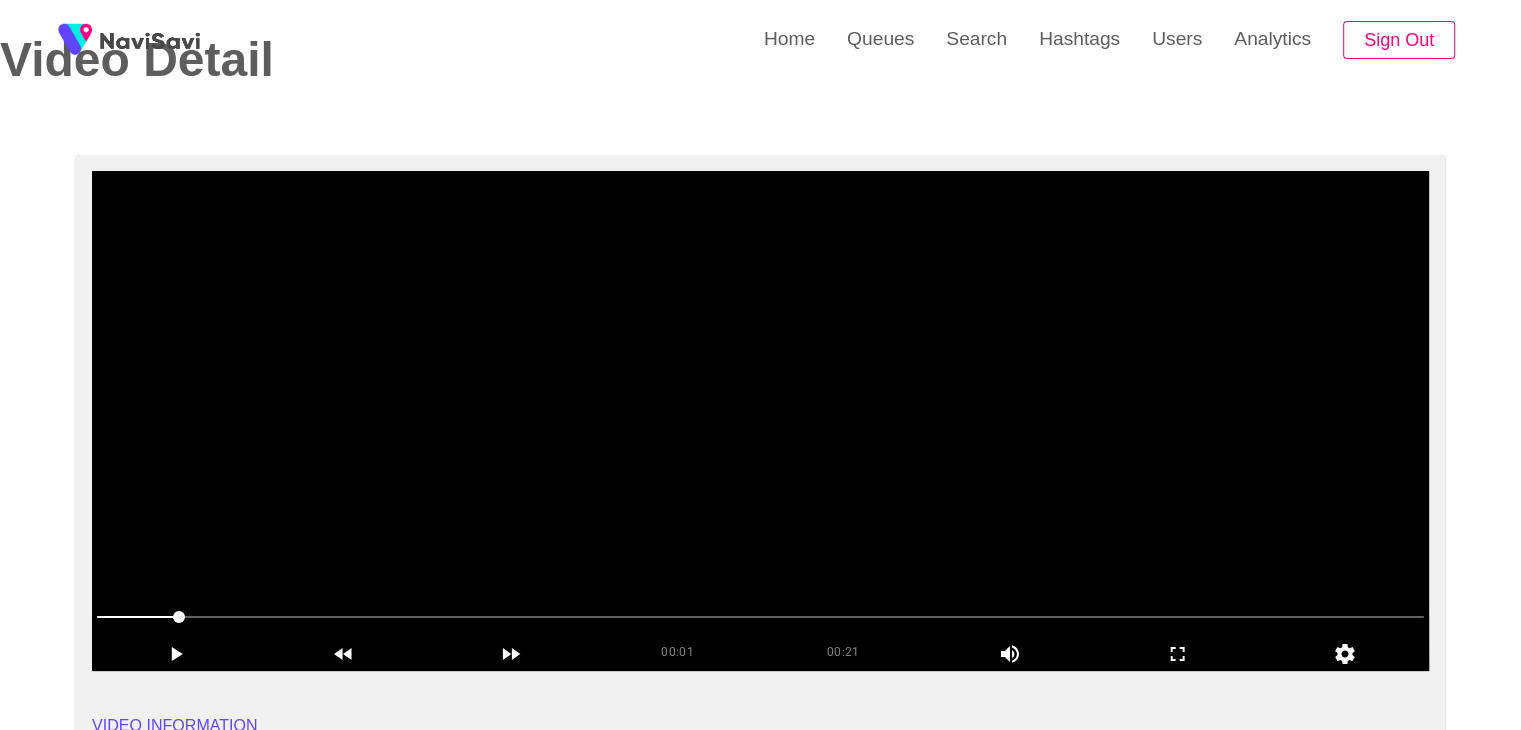 click at bounding box center [760, 421] 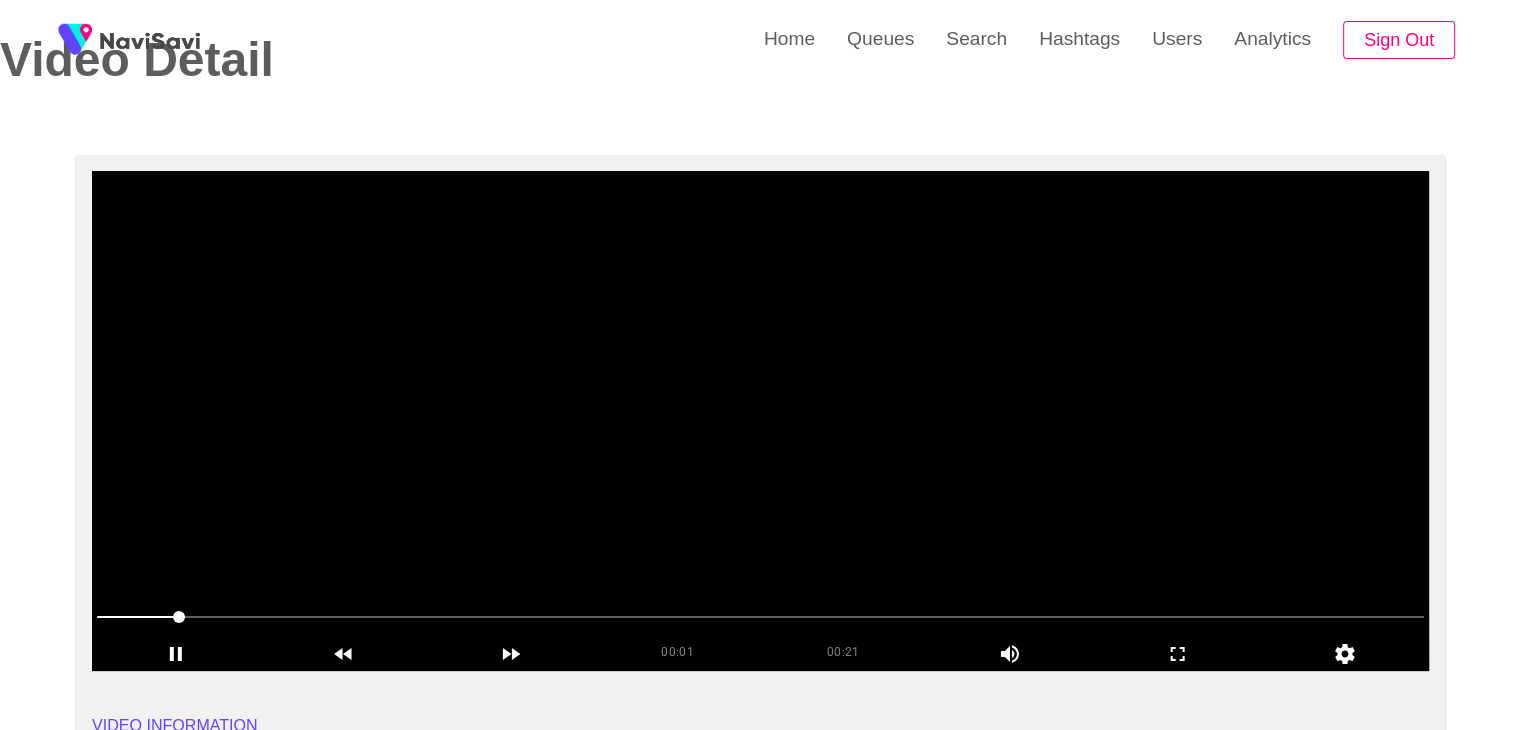 click at bounding box center (760, 421) 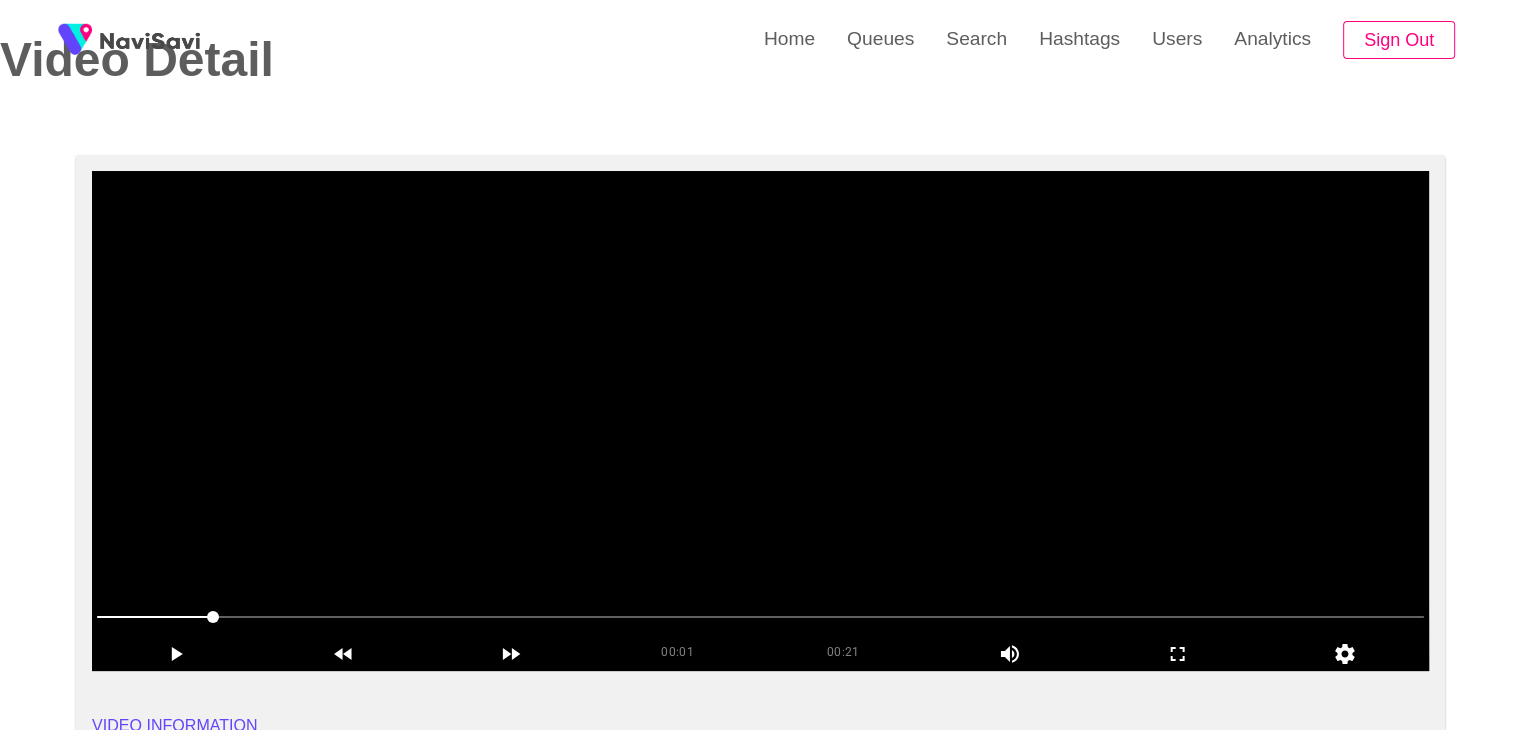 click at bounding box center [760, 421] 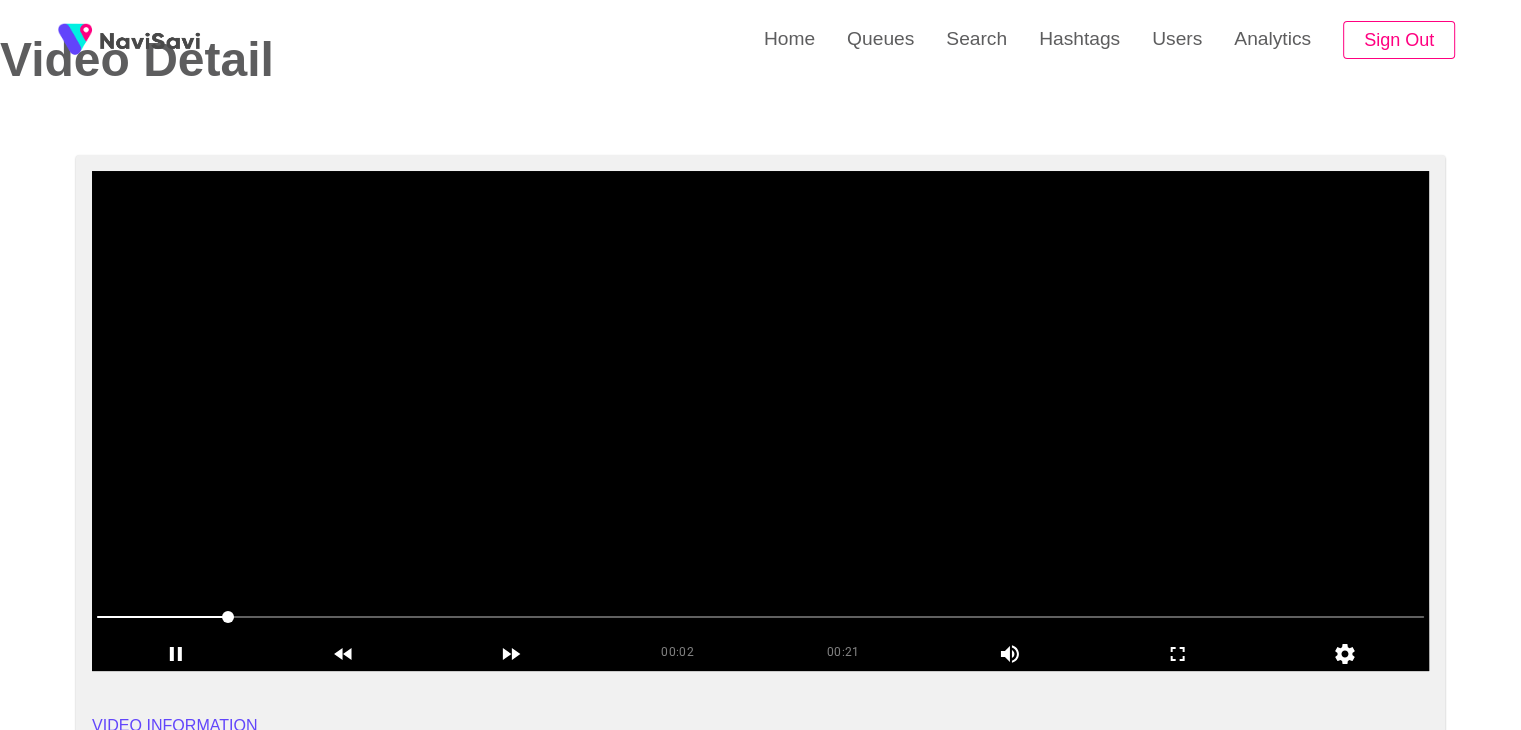 click at bounding box center (760, 421) 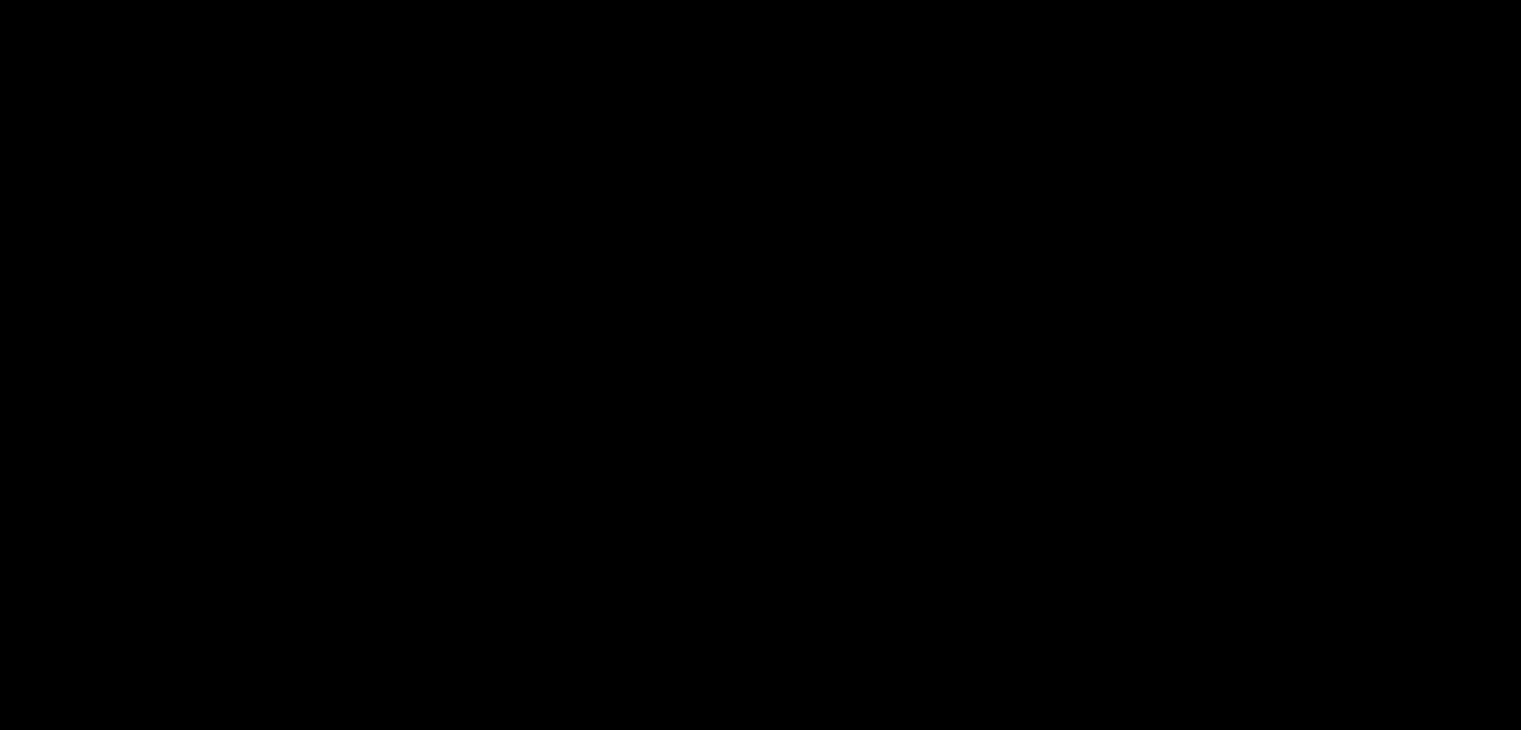 scroll, scrollTop: 94, scrollLeft: 0, axis: vertical 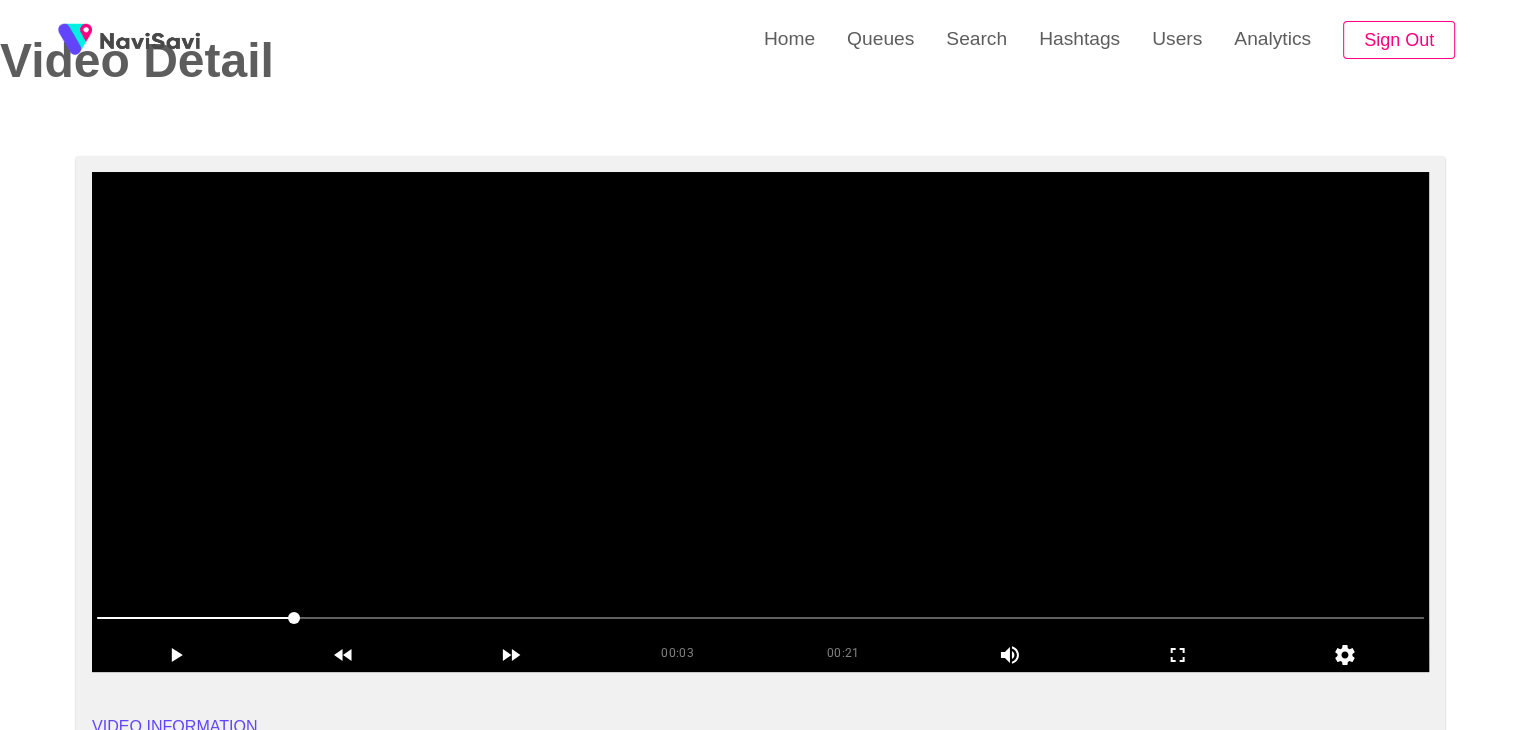 click at bounding box center [760, 422] 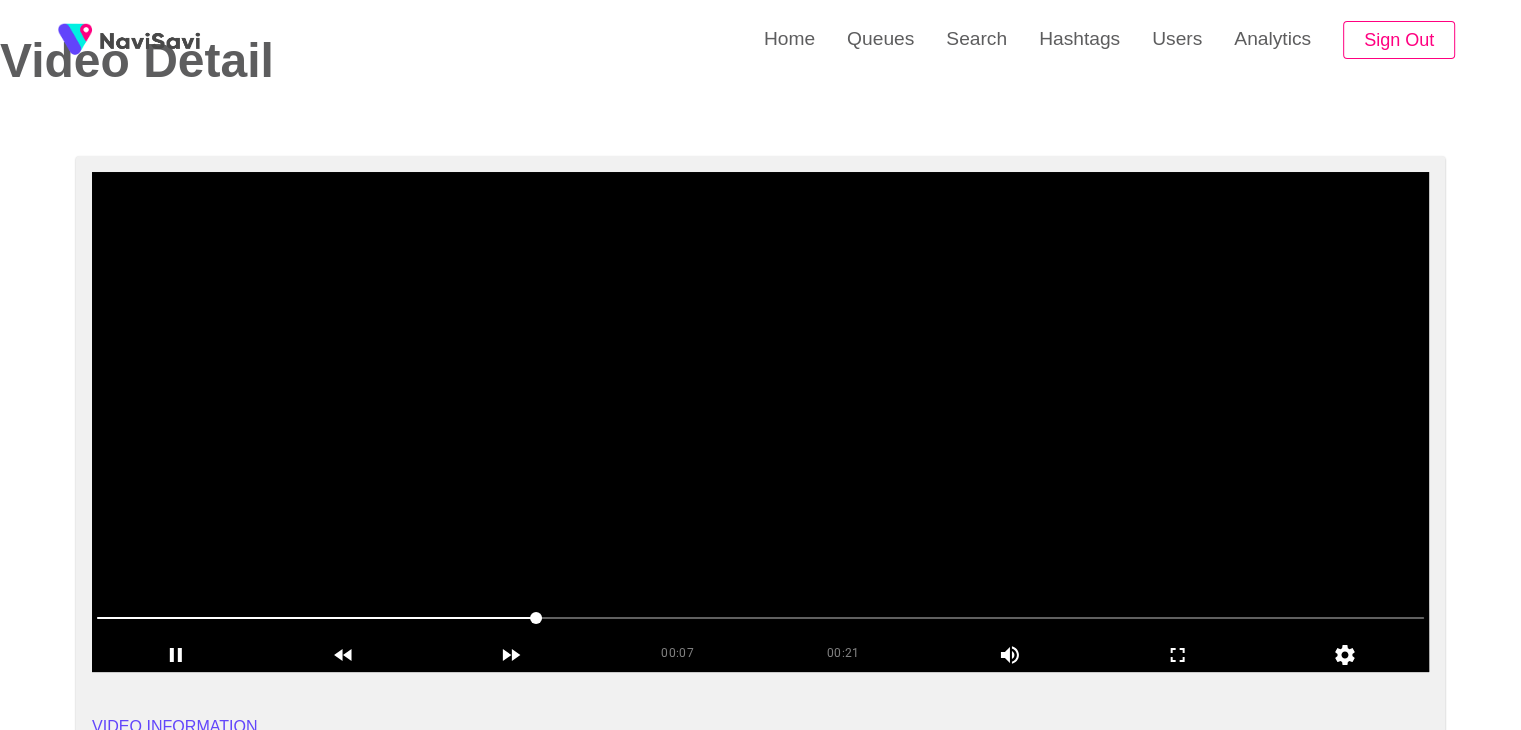 click at bounding box center [760, 422] 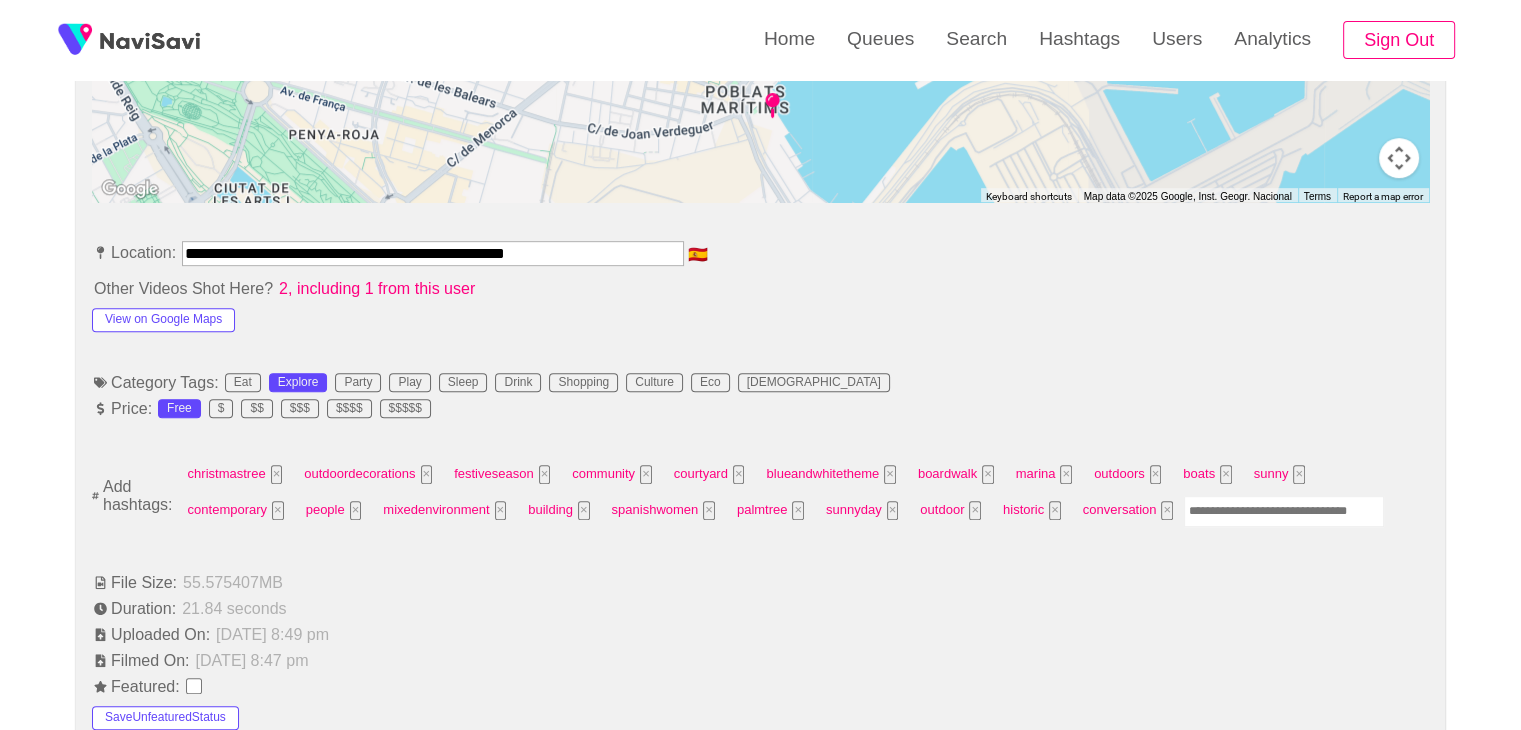scroll, scrollTop: 1004, scrollLeft: 0, axis: vertical 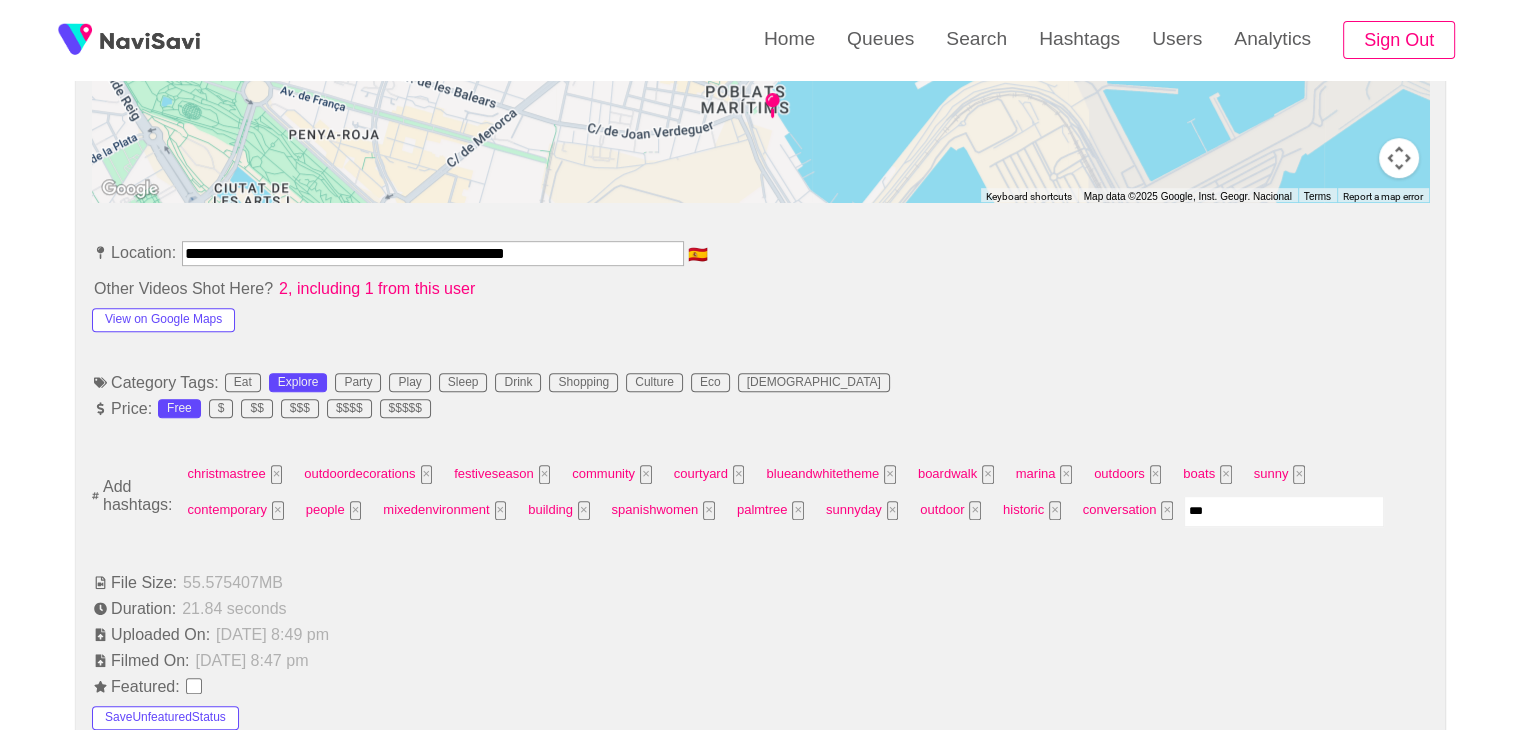type on "****" 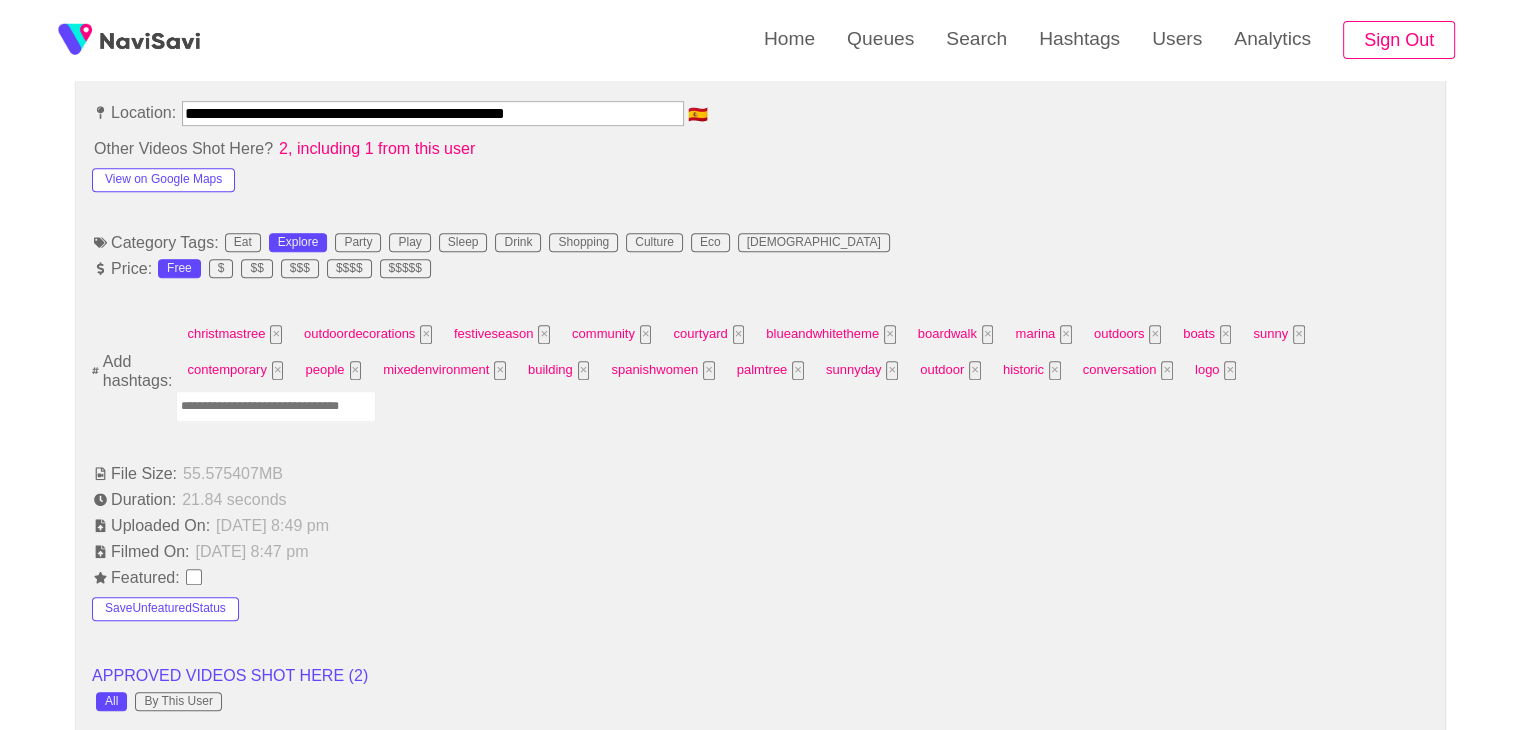 scroll, scrollTop: 1145, scrollLeft: 0, axis: vertical 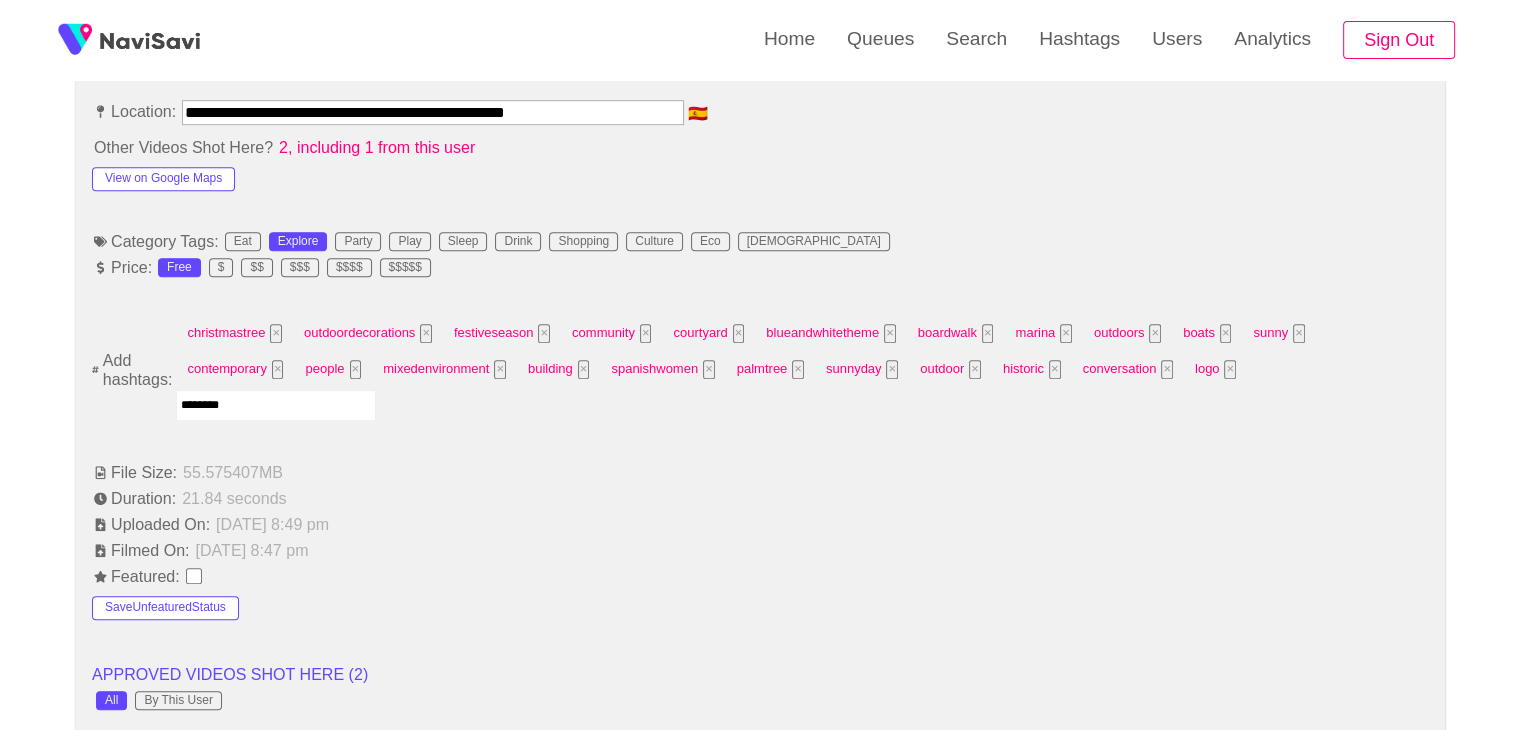 type on "*********" 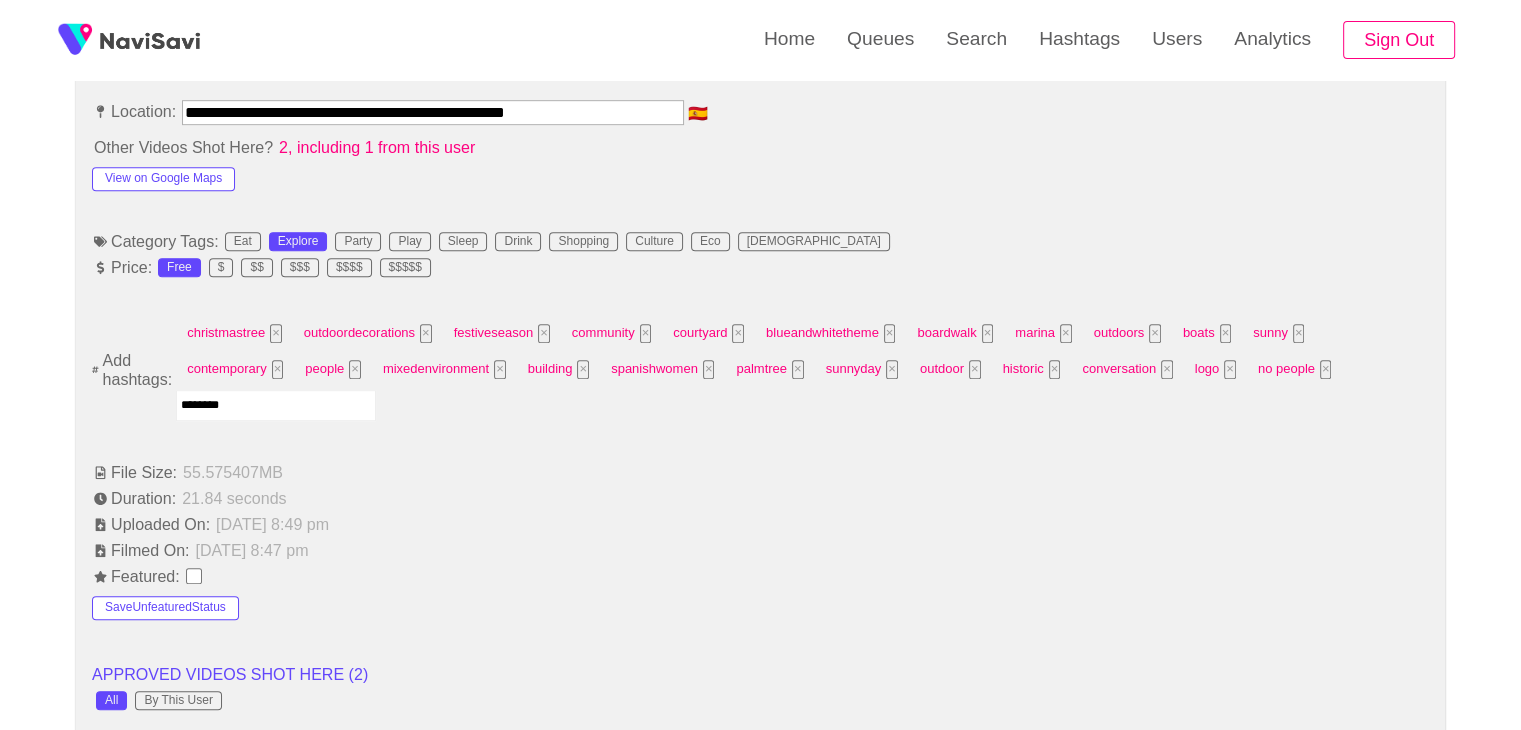 type on "*********" 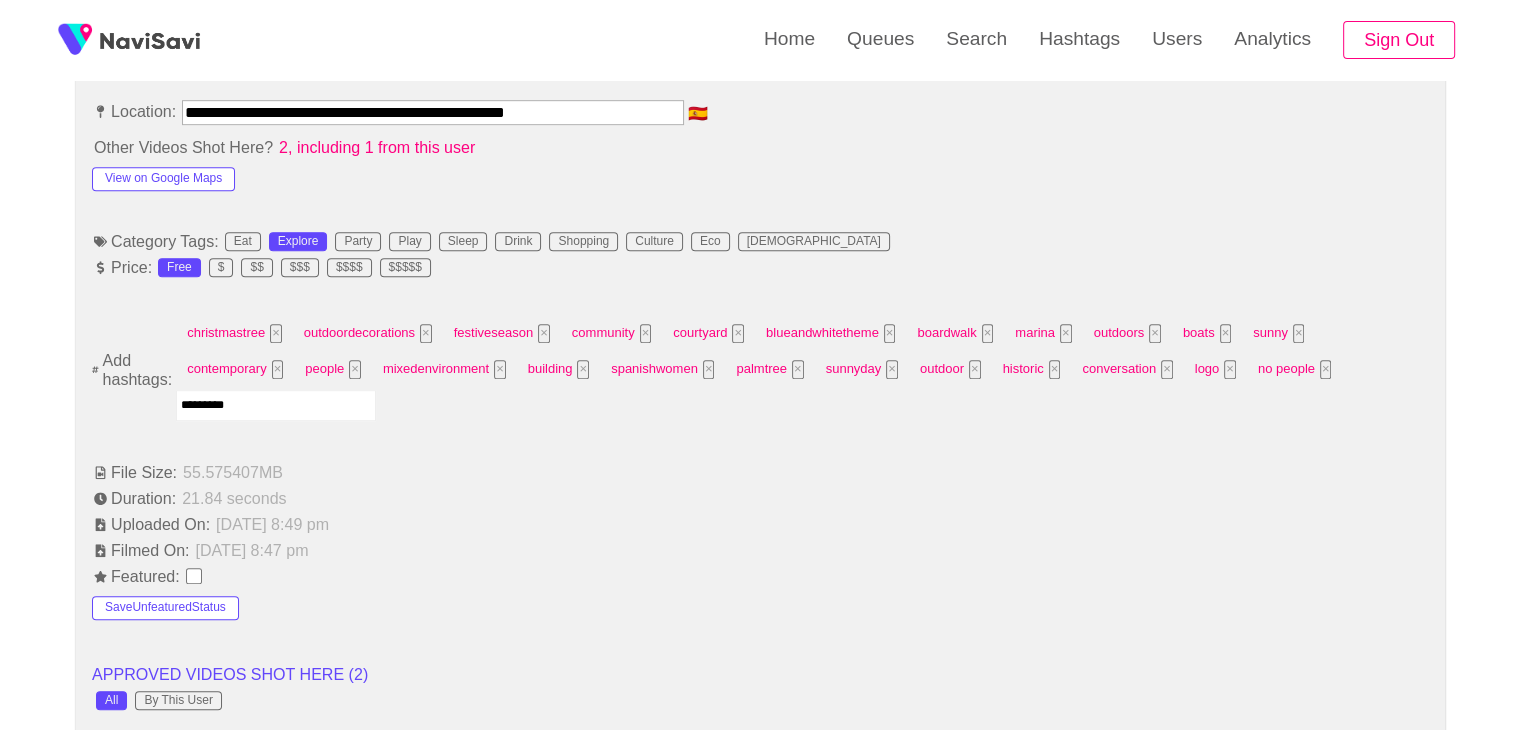 type 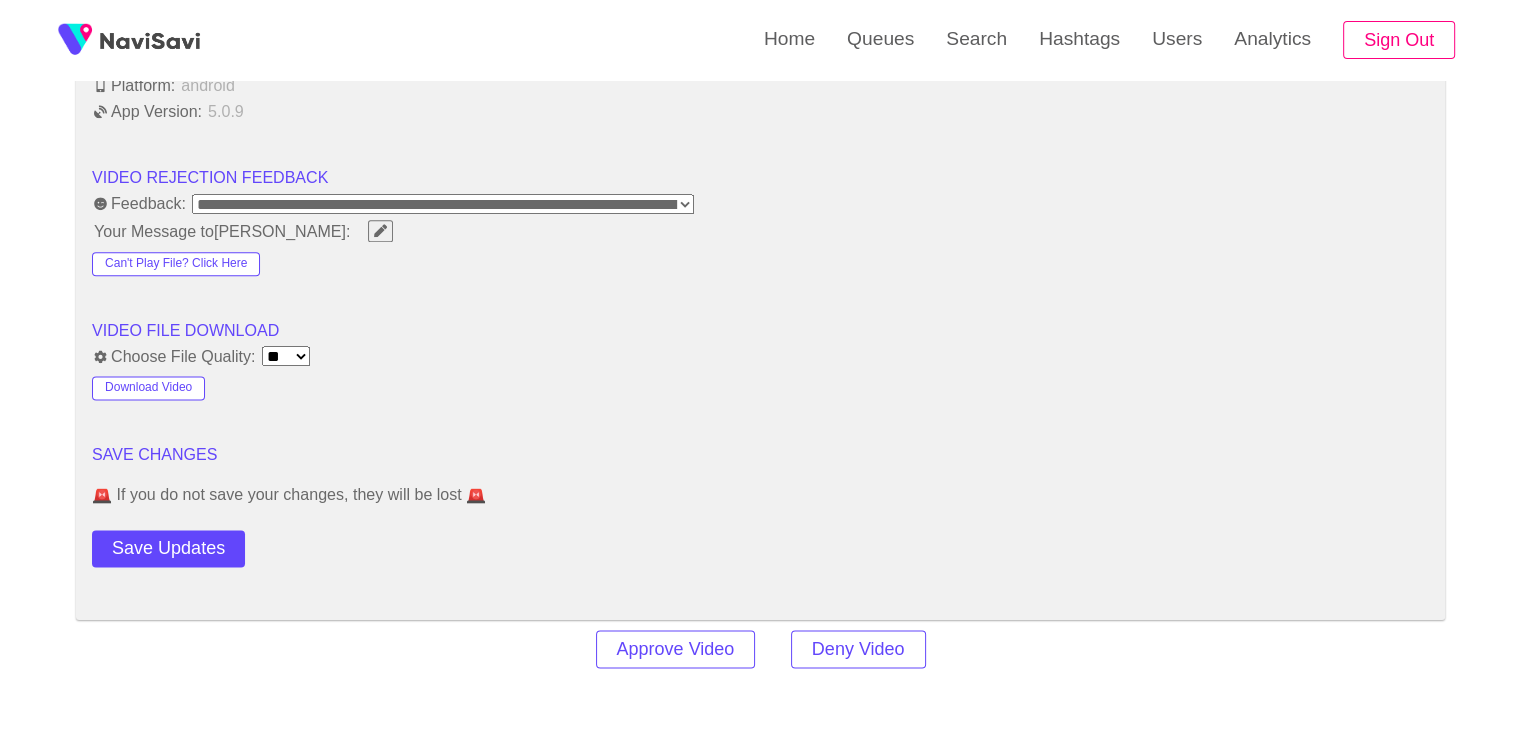 scroll, scrollTop: 2560, scrollLeft: 0, axis: vertical 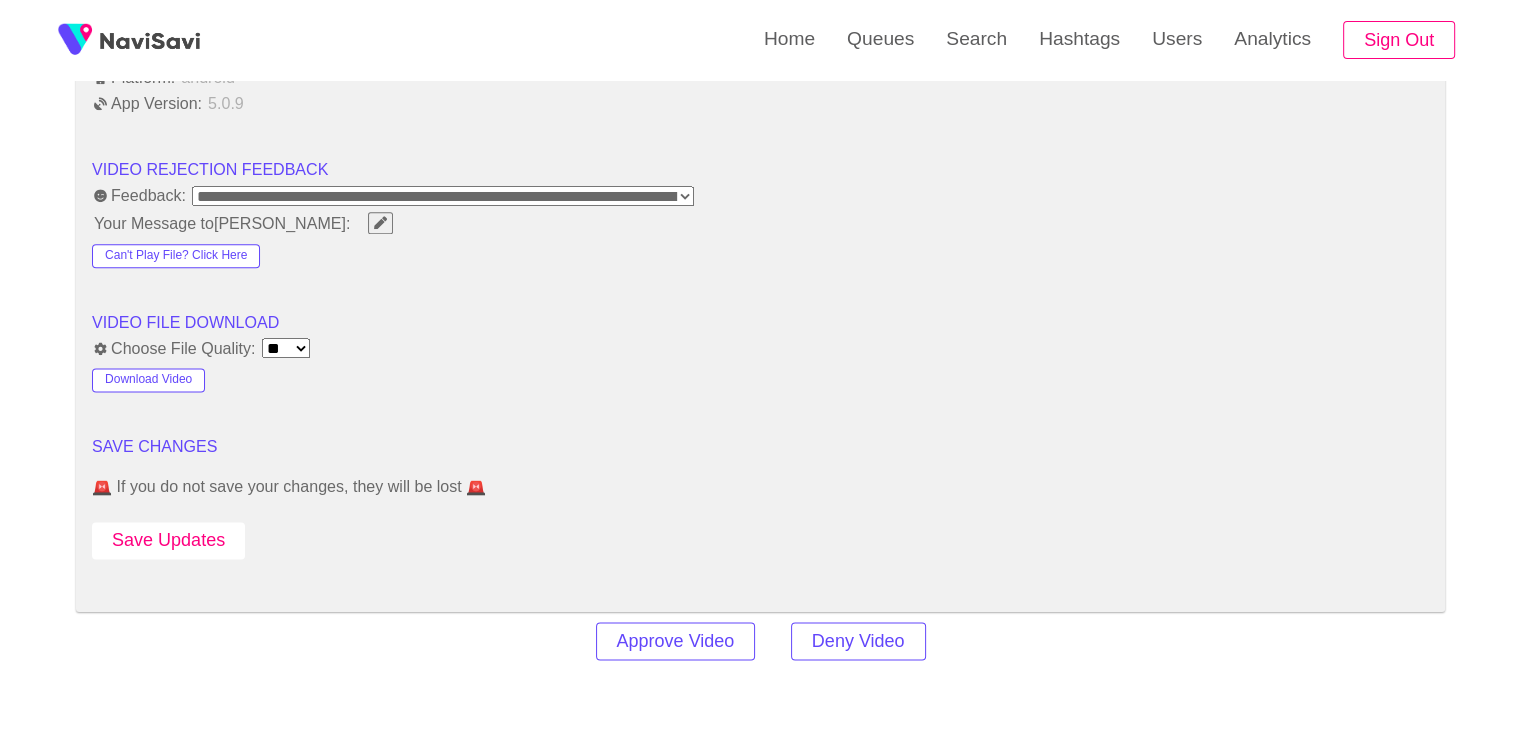 click on "Save Updates" at bounding box center [168, 540] 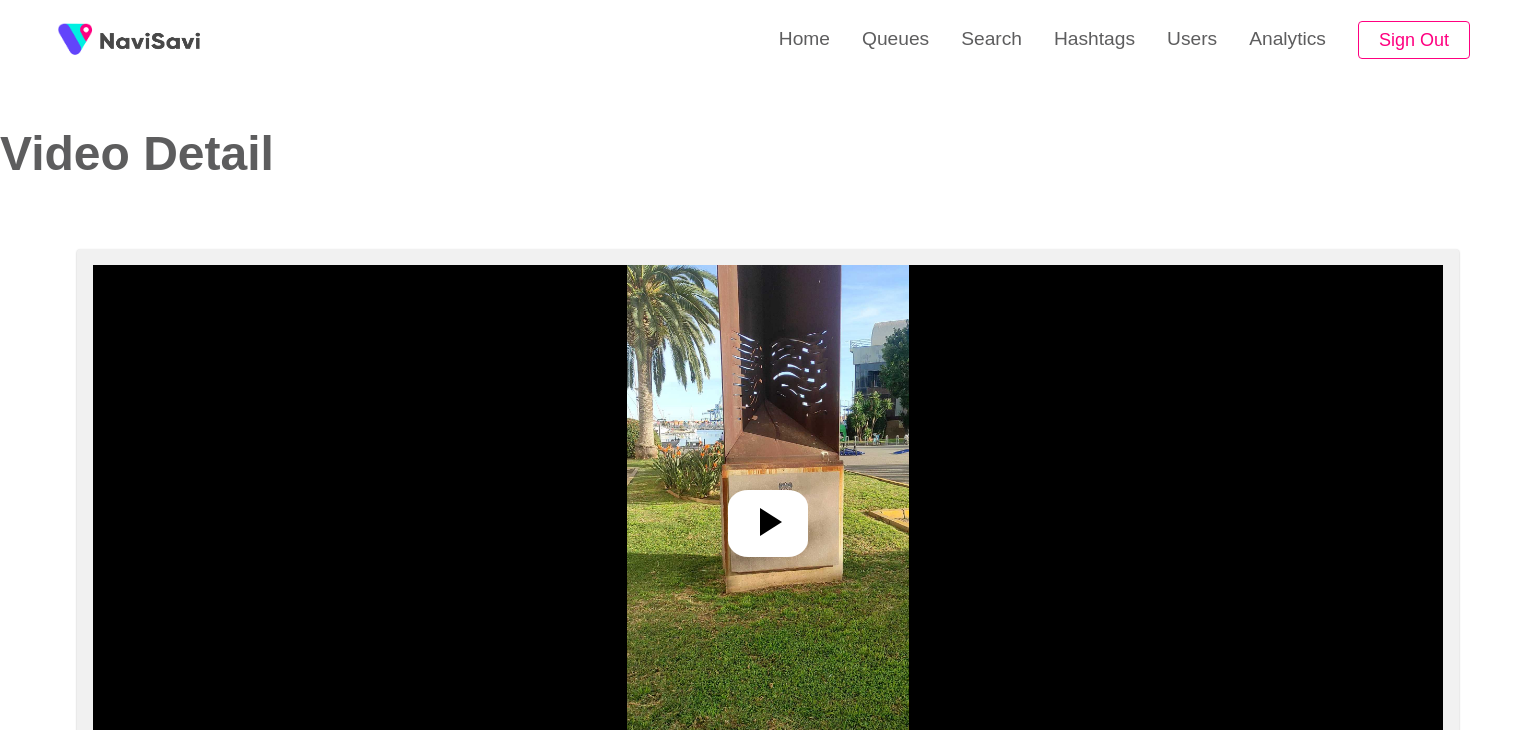select on "**********" 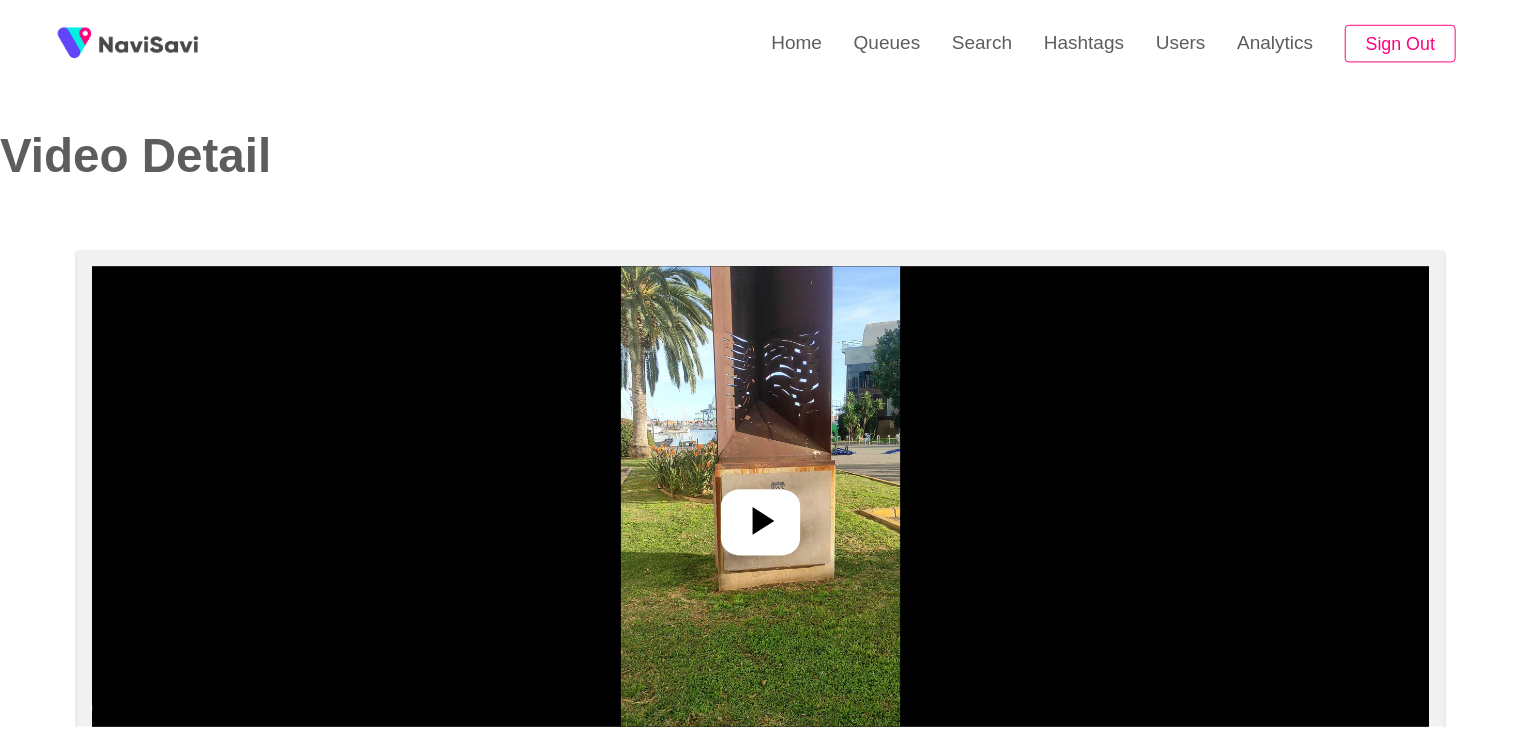 scroll, scrollTop: 0, scrollLeft: 0, axis: both 